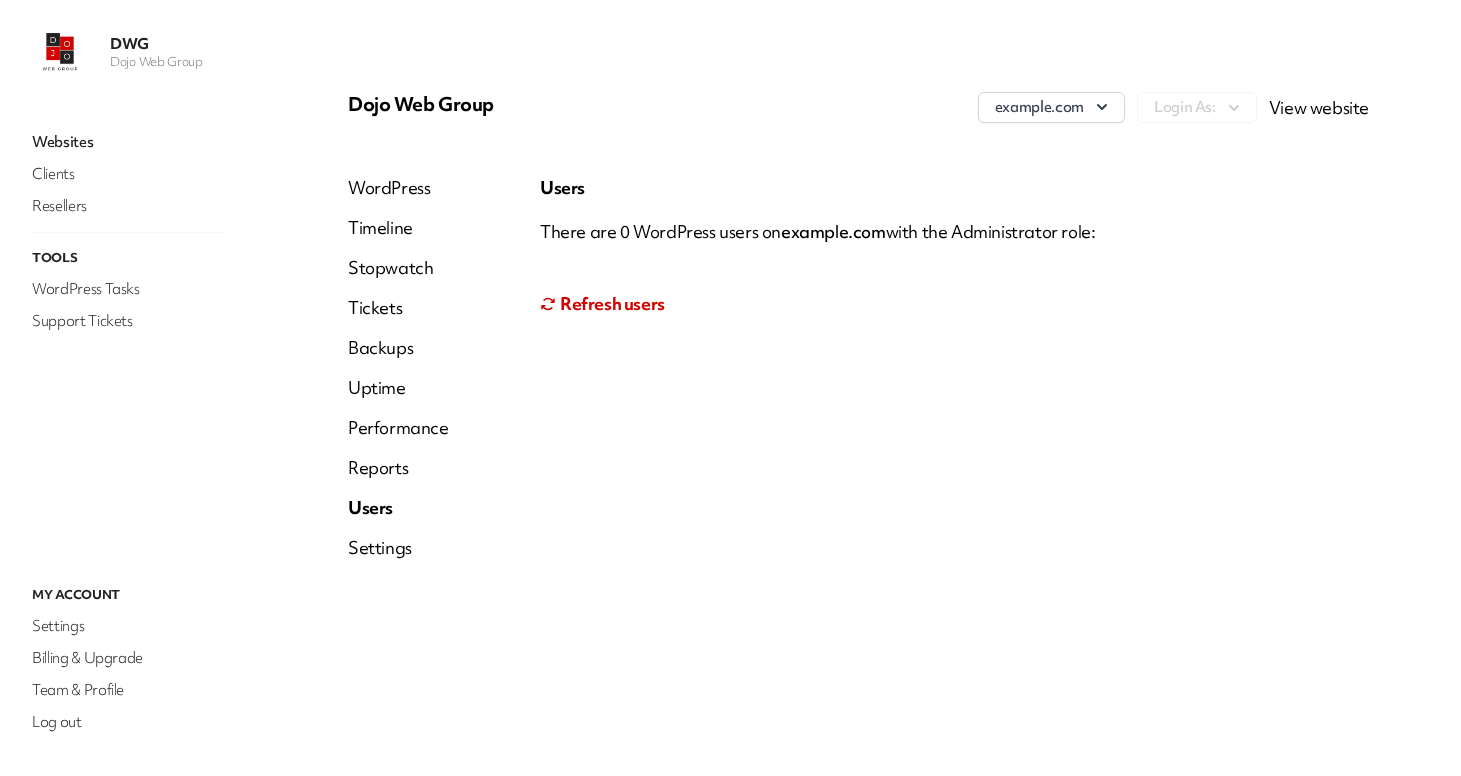 scroll, scrollTop: 0, scrollLeft: 0, axis: both 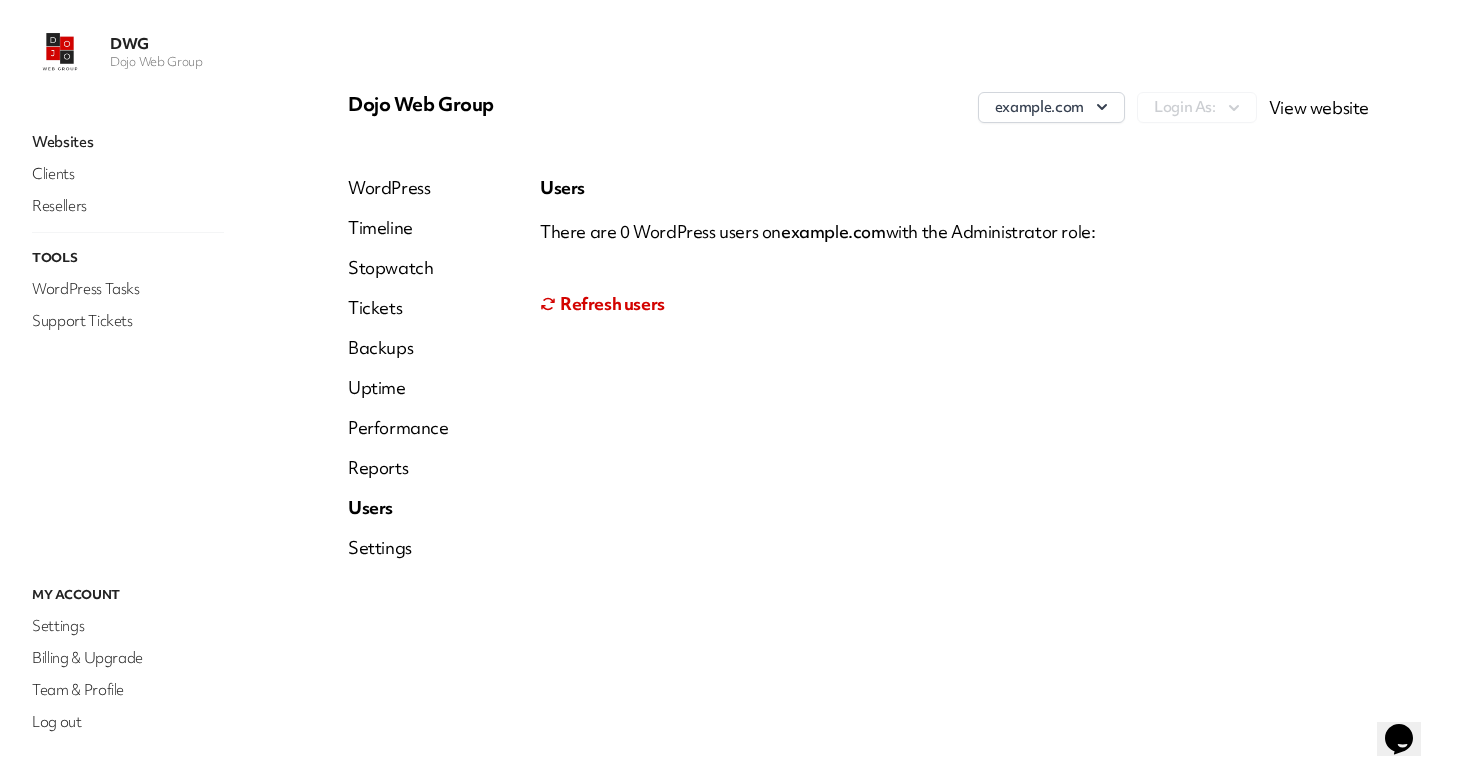 click on "Users   There are 0 WordPress users on  dojowebgroup.com  with the Administrator role:
Refresh users" at bounding box center [954, 376] 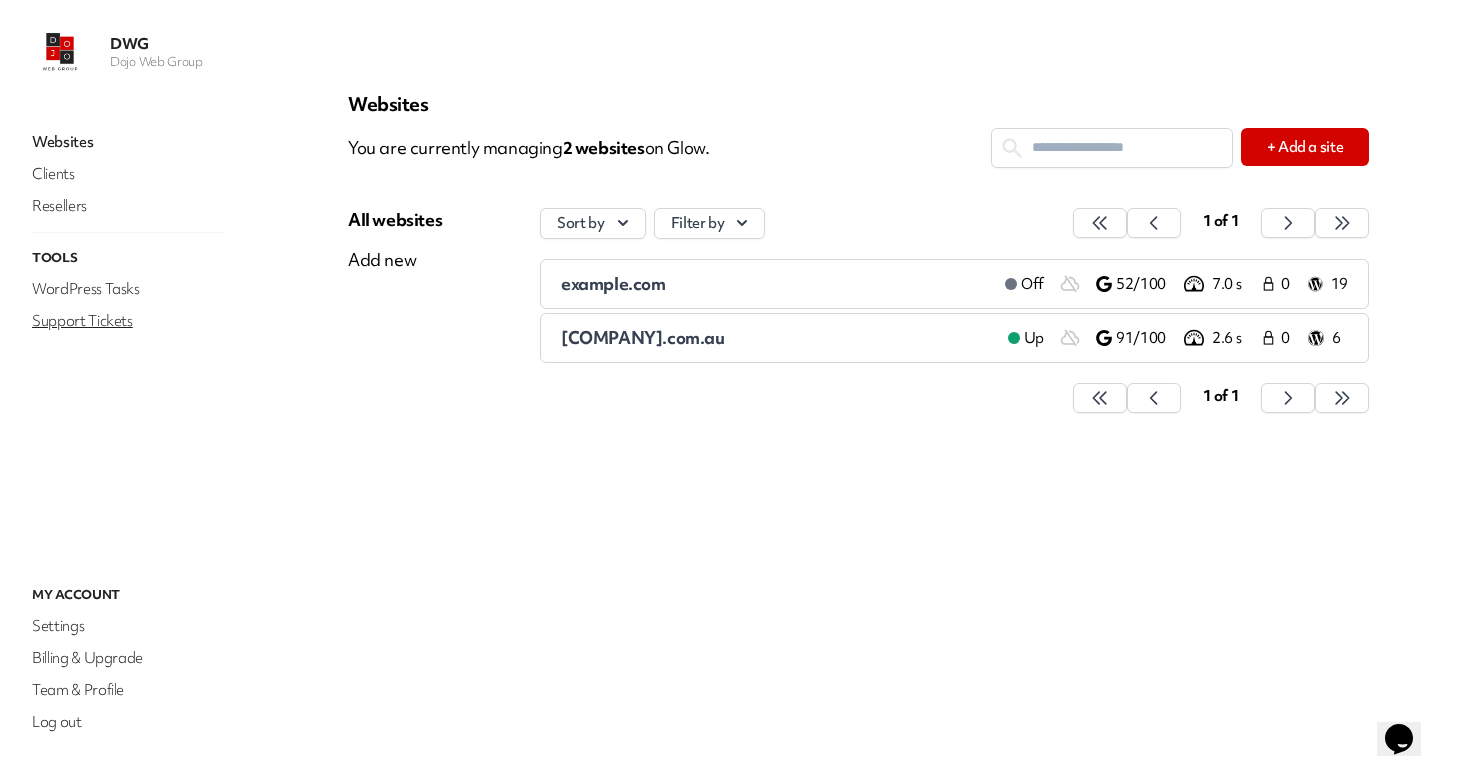 click on "Support Tickets" at bounding box center (128, 321) 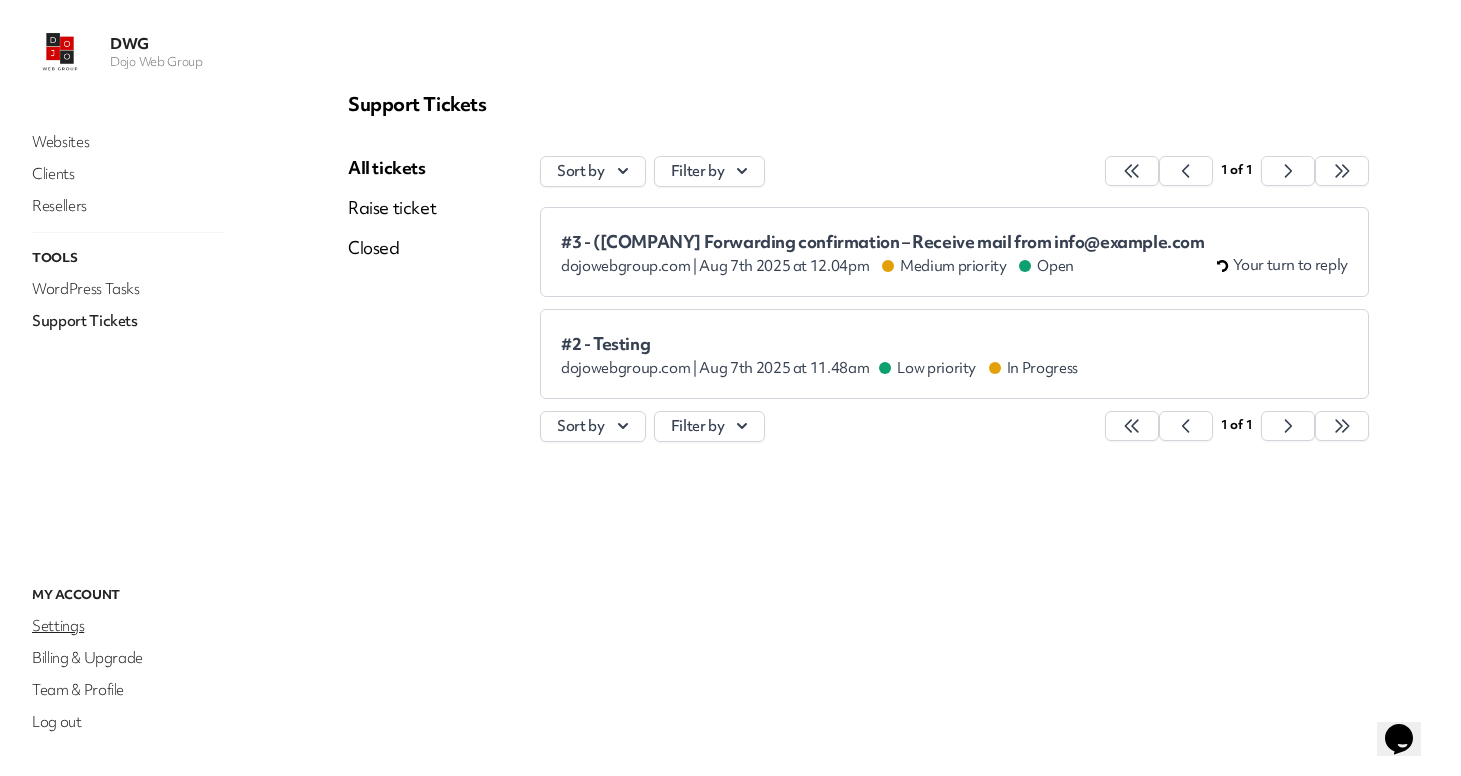 click on "Settings" at bounding box center (128, 626) 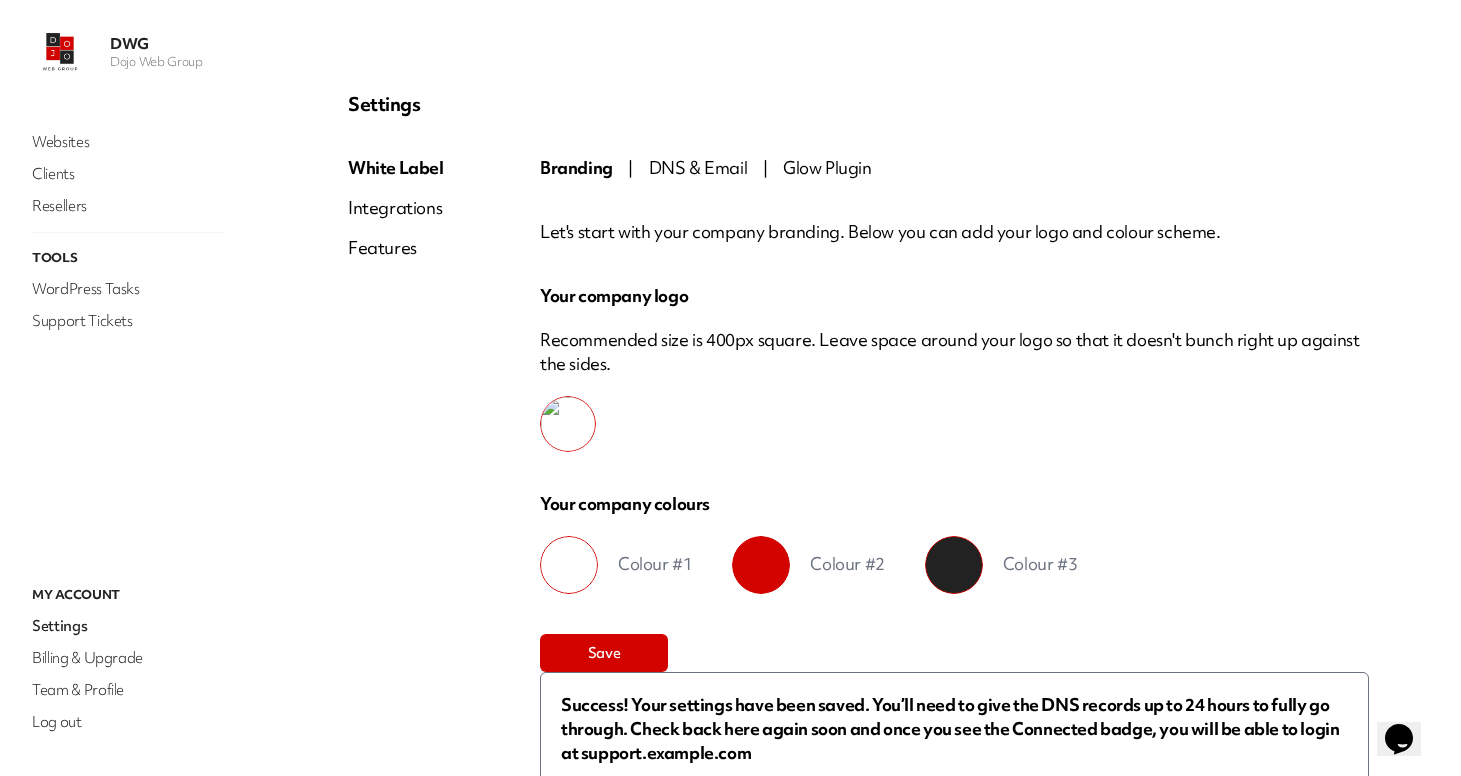 click on "DNS & Email" at bounding box center [698, 167] 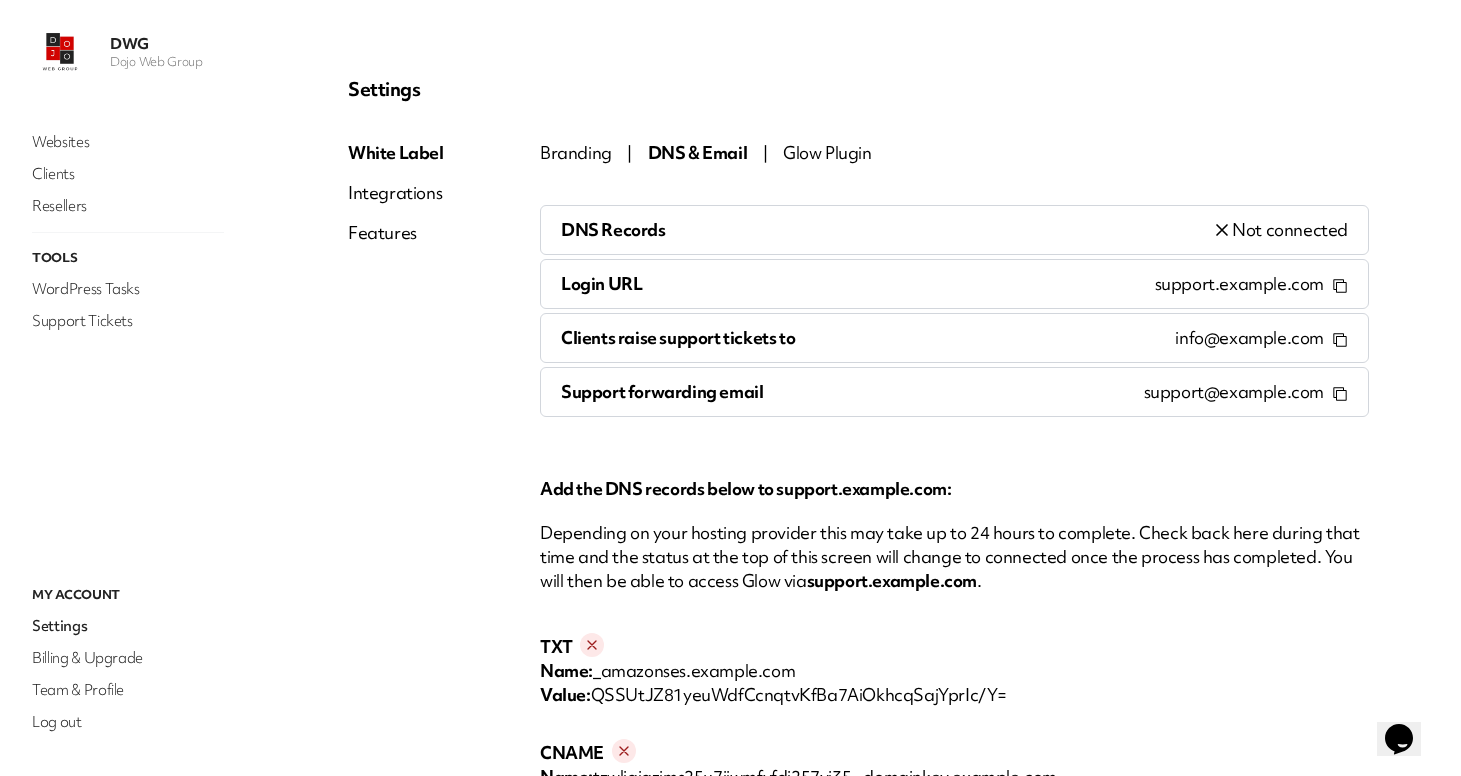scroll, scrollTop: 34, scrollLeft: 0, axis: vertical 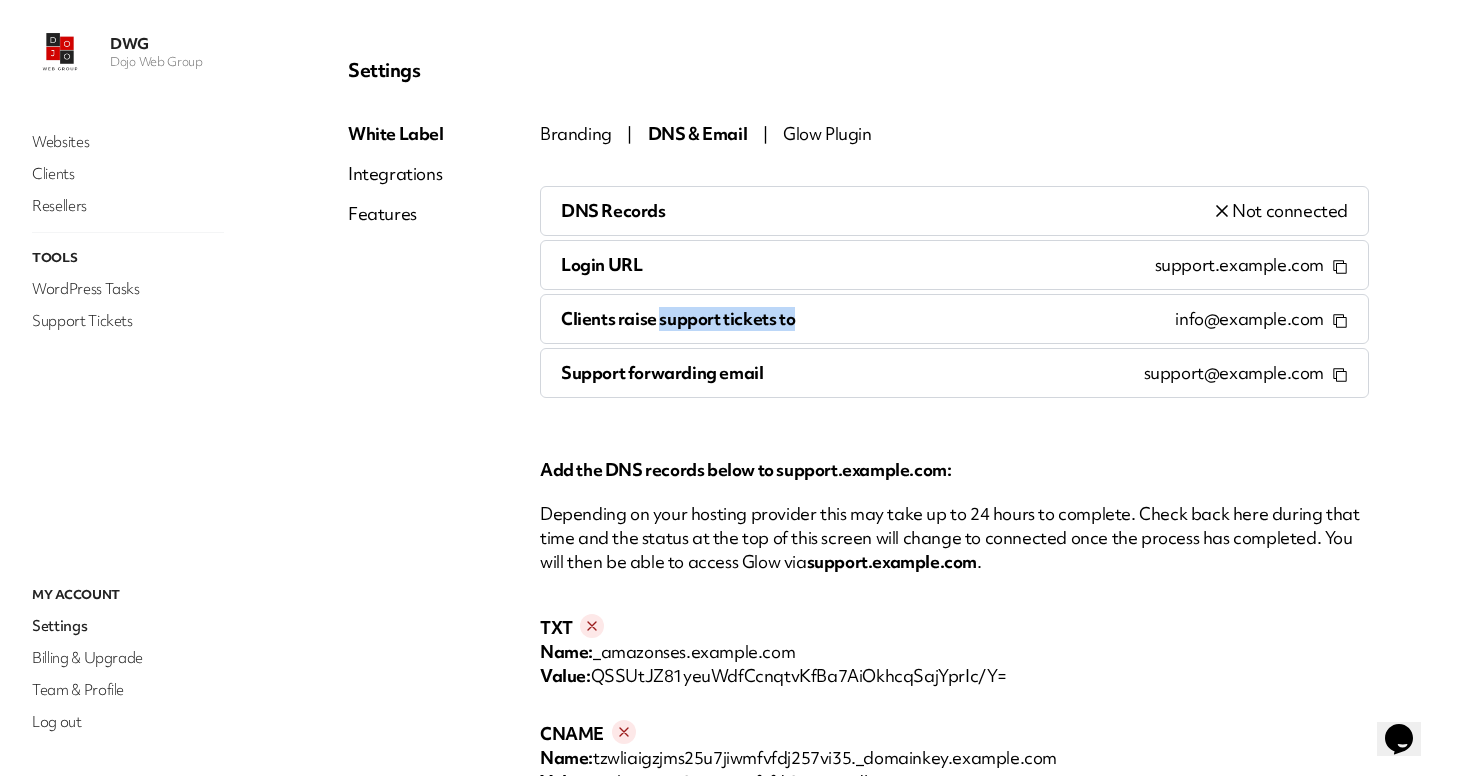 drag, startPoint x: 659, startPoint y: 322, endPoint x: 826, endPoint y: 321, distance: 167.00299 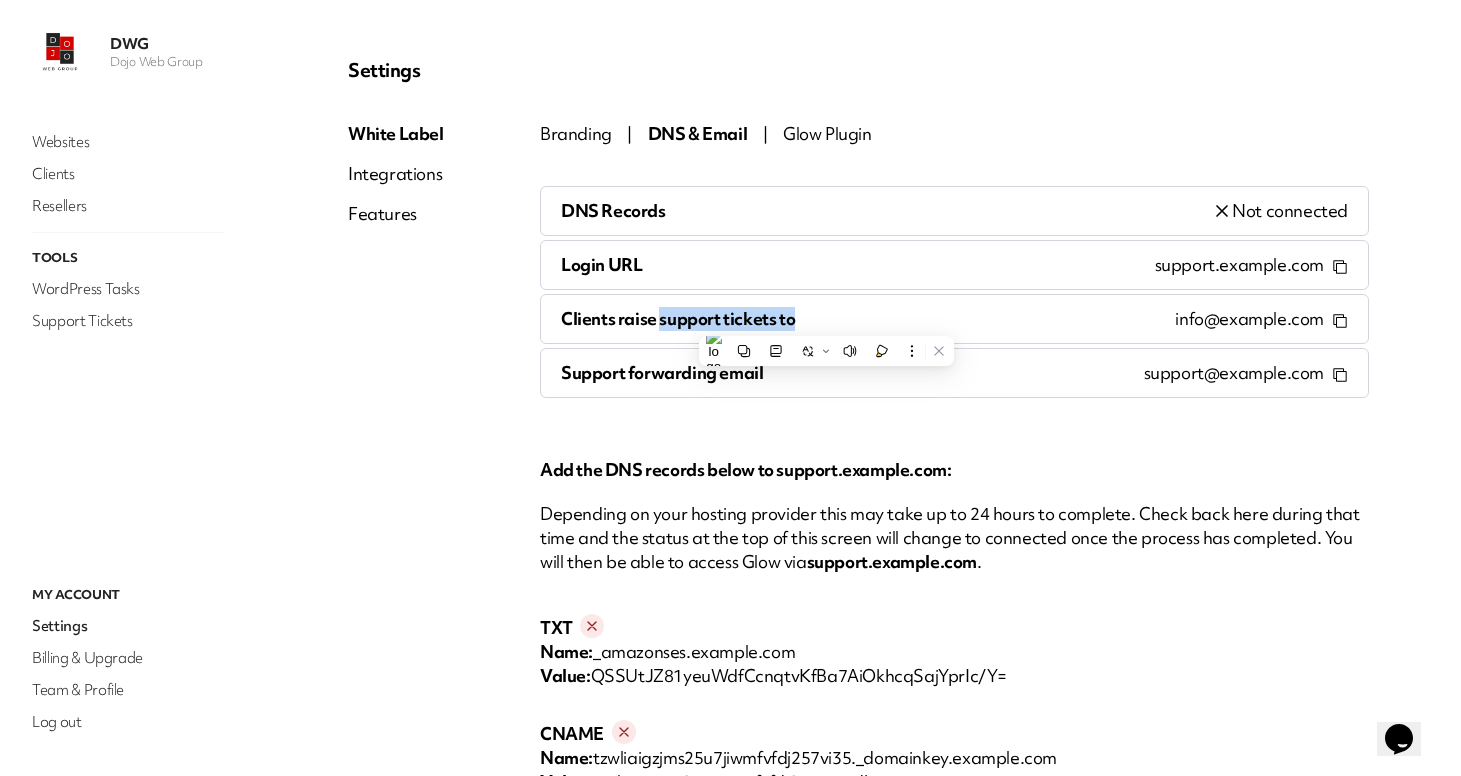drag, startPoint x: 1107, startPoint y: 320, endPoint x: 1301, endPoint y: 330, distance: 194.25757 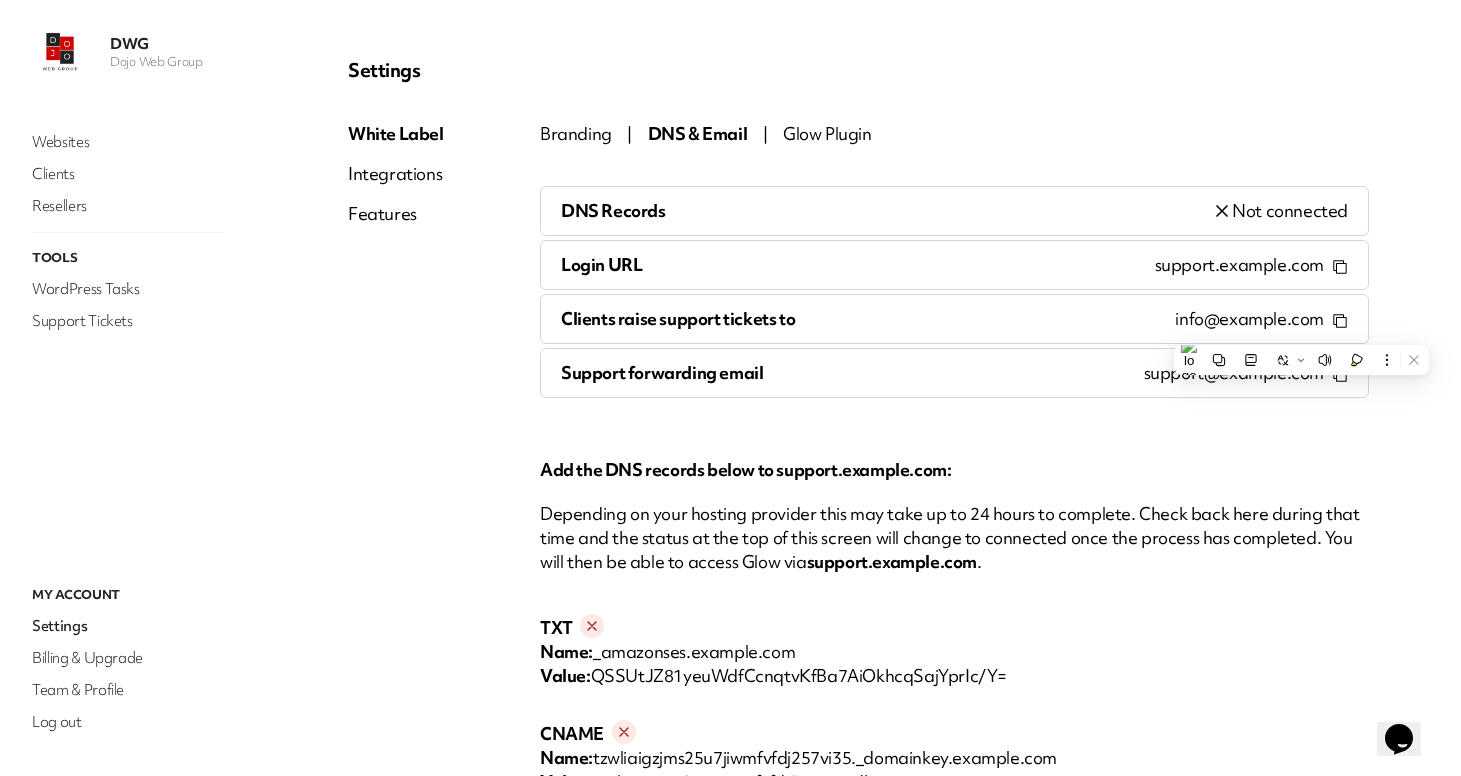 click on "DNS Records
Not connected
Login URL
support.dojowebgroup.com
Clients raise support tickets to
info@dojowebgroup.com
Support forwarding email
support@dojo-web-group.myglow.cloud
Add the DNS records below to support.dojowebgroup.com:   Depending on your hosting provider this may take up to 24 hours to complete. Check back here during that time and the status at the top of this screen will change to connected once the process has completed. You will then be able to access Glow via  support.dojowebgroup.com .       TXT       Name:  _amazonses.dojowebgroup.com   Value:  QSSUtJZ81yeuWdfCcnqtvKfBa7AiOkhcqSajYprIc/Y= CNAME       Name:  tzwliaigzjms25u7jiwmfvfdj257vi35._domainkey.dojowebgroup.com   Value:  tzwliaigzjms25u7jiwmfvfdj257vi35.dkim.amazonses.com CNAME       Name:   Value: CNAME       Name:   Value:   CNAME       Name:" at bounding box center (954, 702) 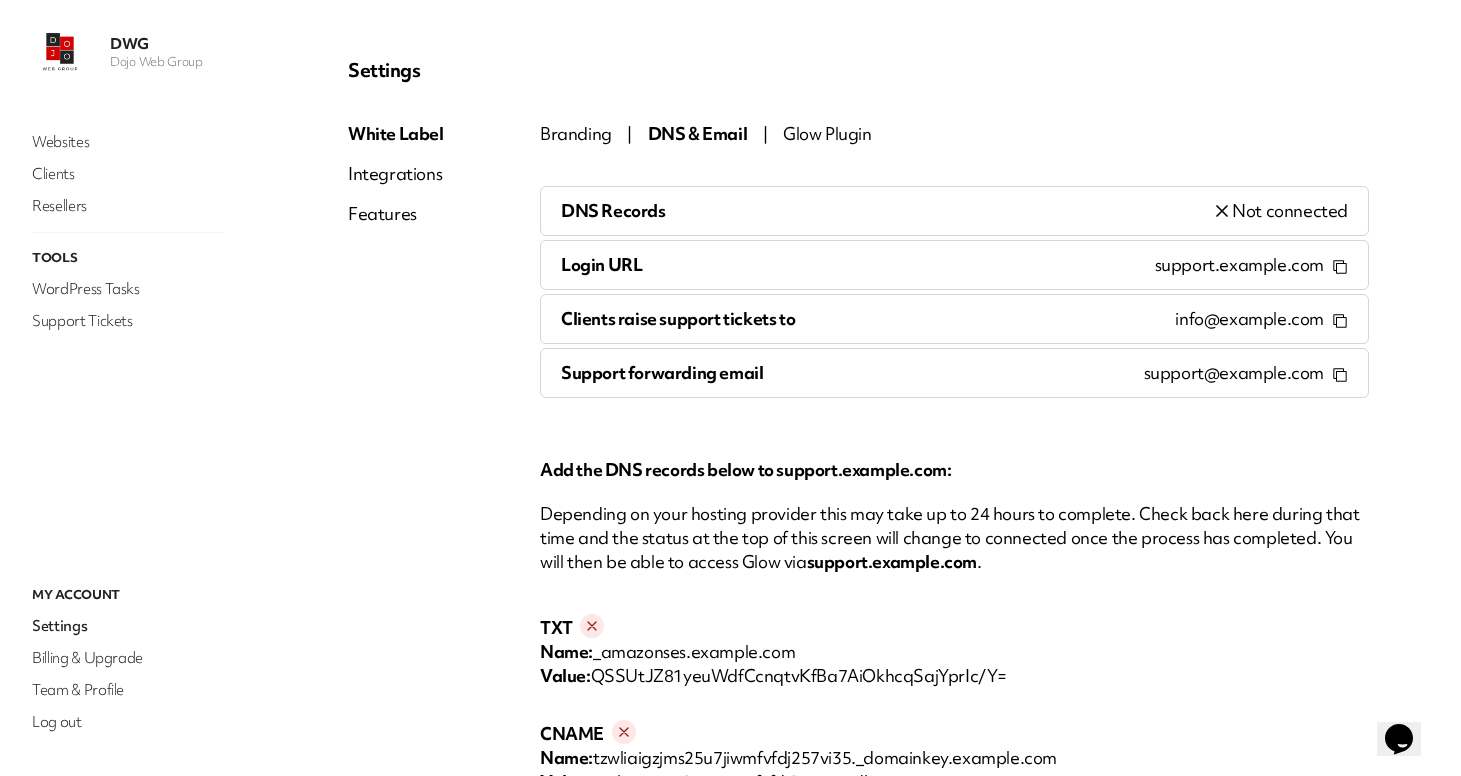 drag, startPoint x: 990, startPoint y: 377, endPoint x: 1304, endPoint y: 381, distance: 314.02548 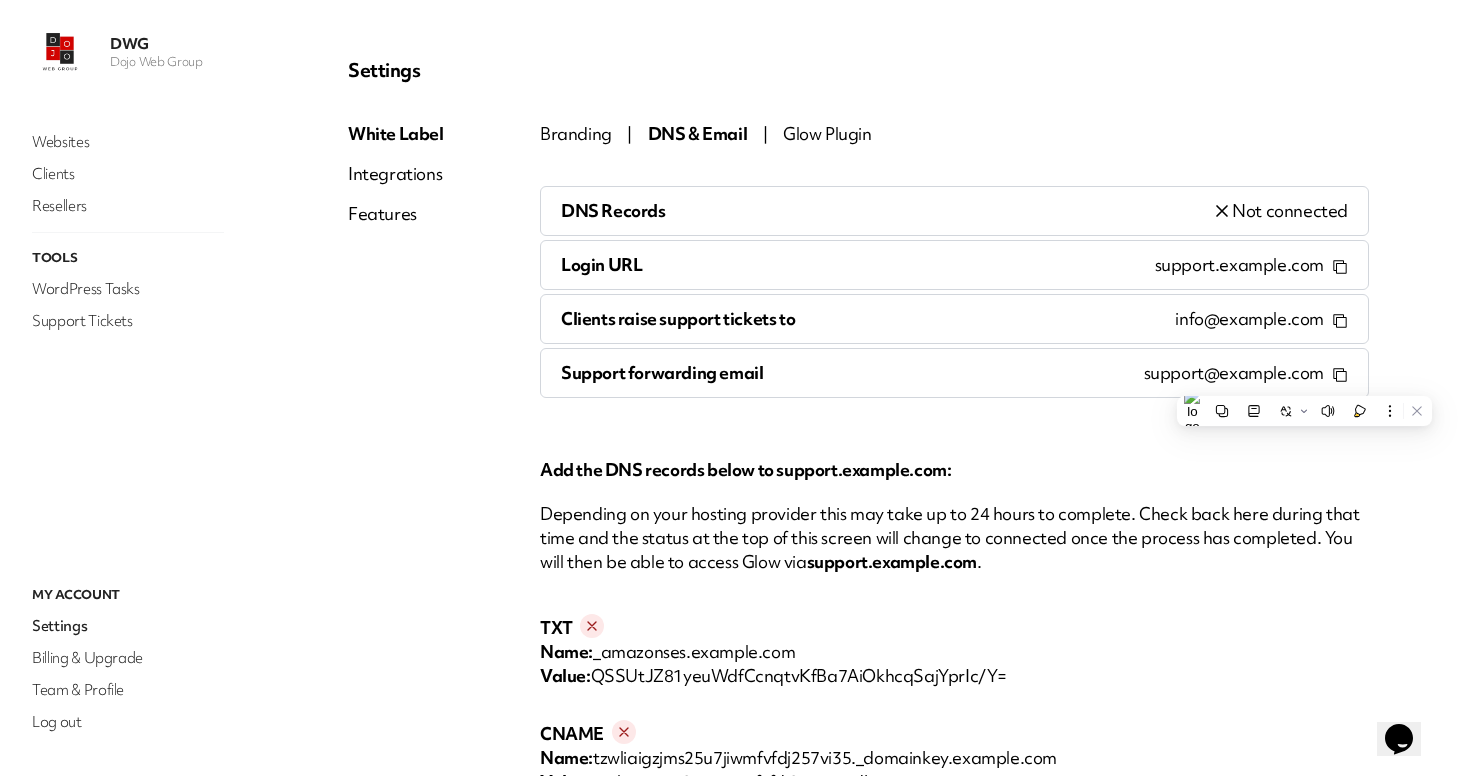 click on "DNS Records
Not connected
Login URL
support.dojowebgroup.com
Clients raise support tickets to
info@dojowebgroup.com
Support forwarding email
support@dojo-web-group.myglow.cloud
Add the DNS records below to support.dojowebgroup.com:   Depending on your hosting provider this may take up to 24 hours to complete. Check back here during that time and the status at the top of this screen will change to connected once the process has completed. You will then be able to access Glow via  support.dojowebgroup.com .       TXT       Name:  _amazonses.dojowebgroup.com   Value:  QSSUtJZ81yeuWdfCcnqtvKfBa7AiOkhcqSajYprIc/Y= CNAME       Name:  tzwliaigzjms25u7jiwmfvfdj257vi35._domainkey.dojowebgroup.com   Value:  tzwliaigzjms25u7jiwmfvfdj257vi35.dkim.amazonses.com CNAME       Name:   Value: CNAME       Name:   Value:   CNAME       Name:" at bounding box center [954, 702] 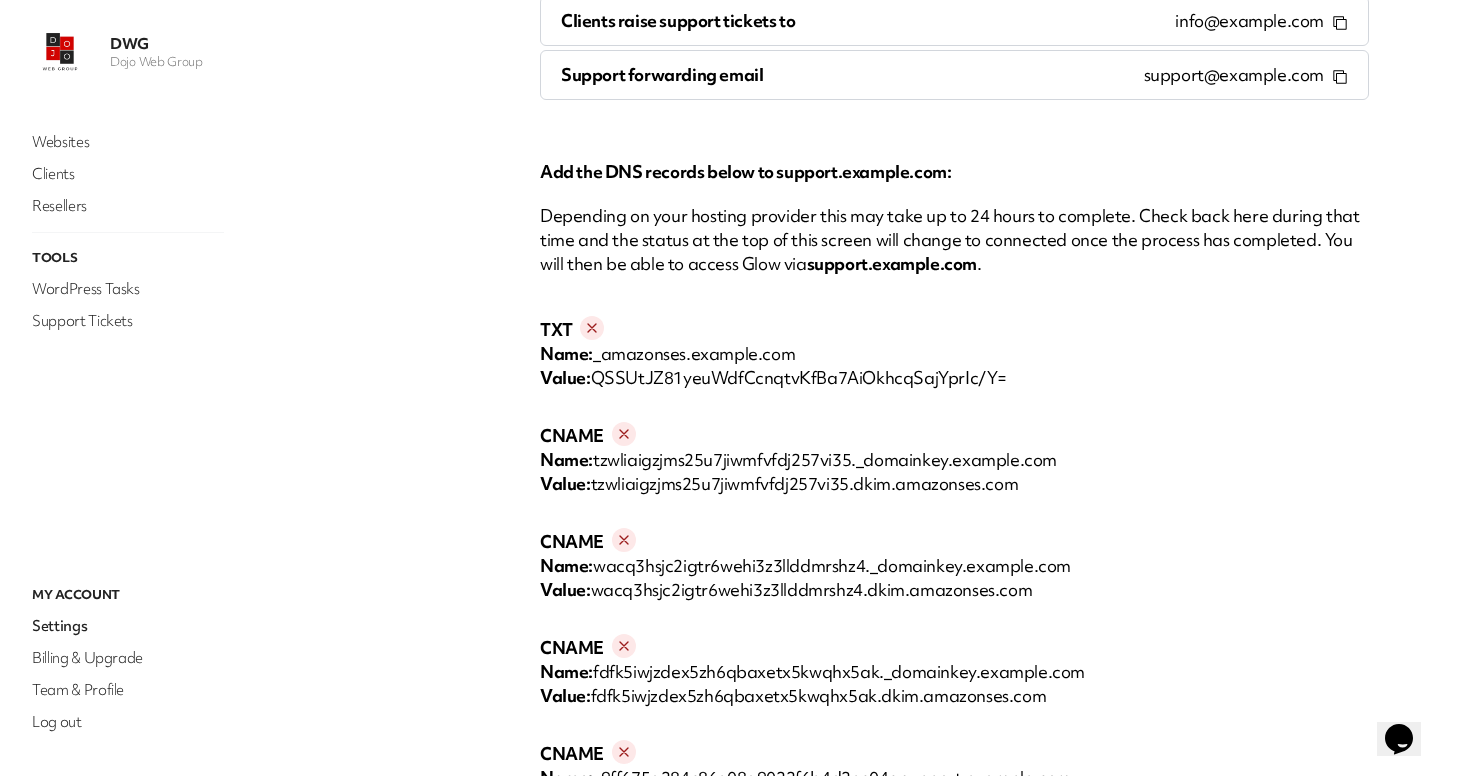 scroll, scrollTop: 337, scrollLeft: 0, axis: vertical 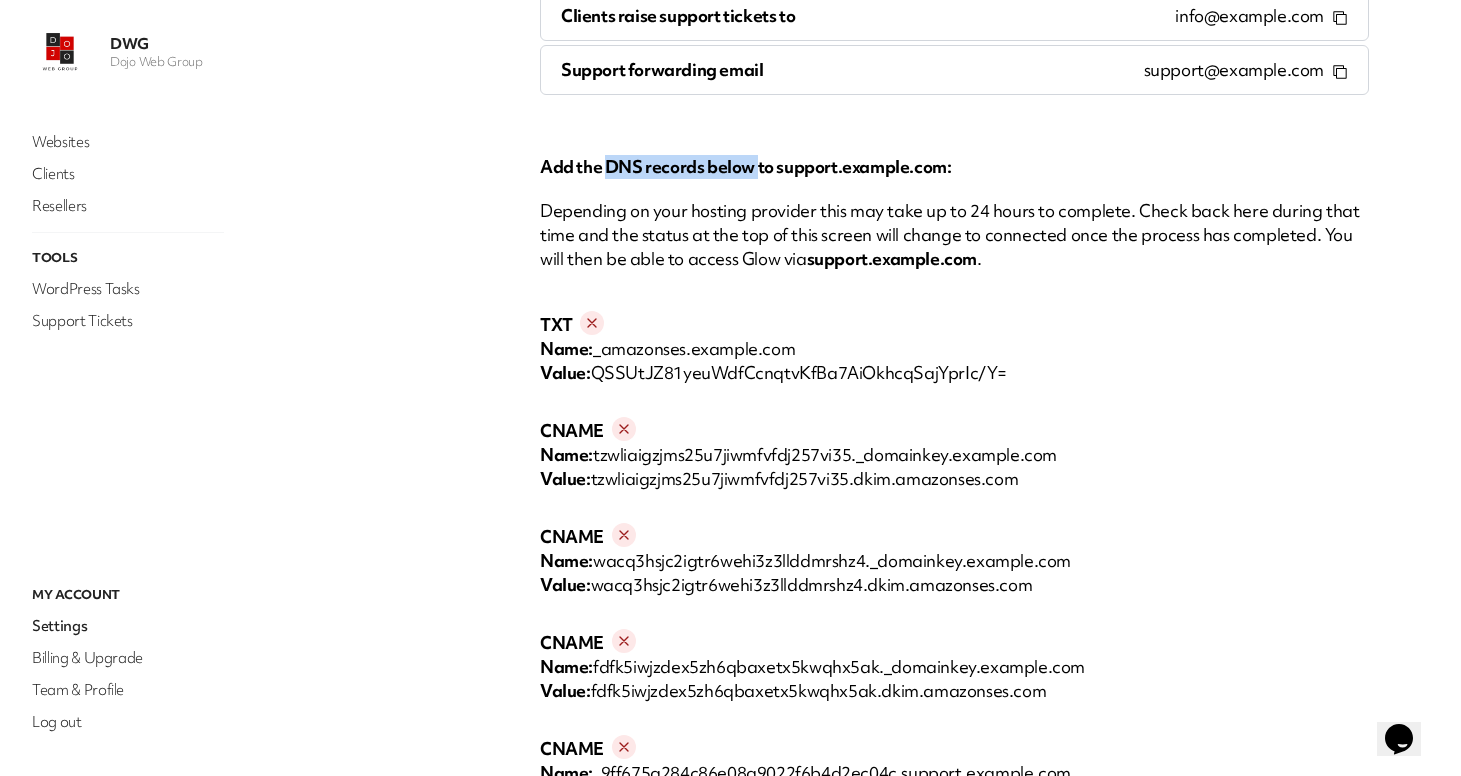 drag, startPoint x: 607, startPoint y: 170, endPoint x: 753, endPoint y: 177, distance: 146.16771 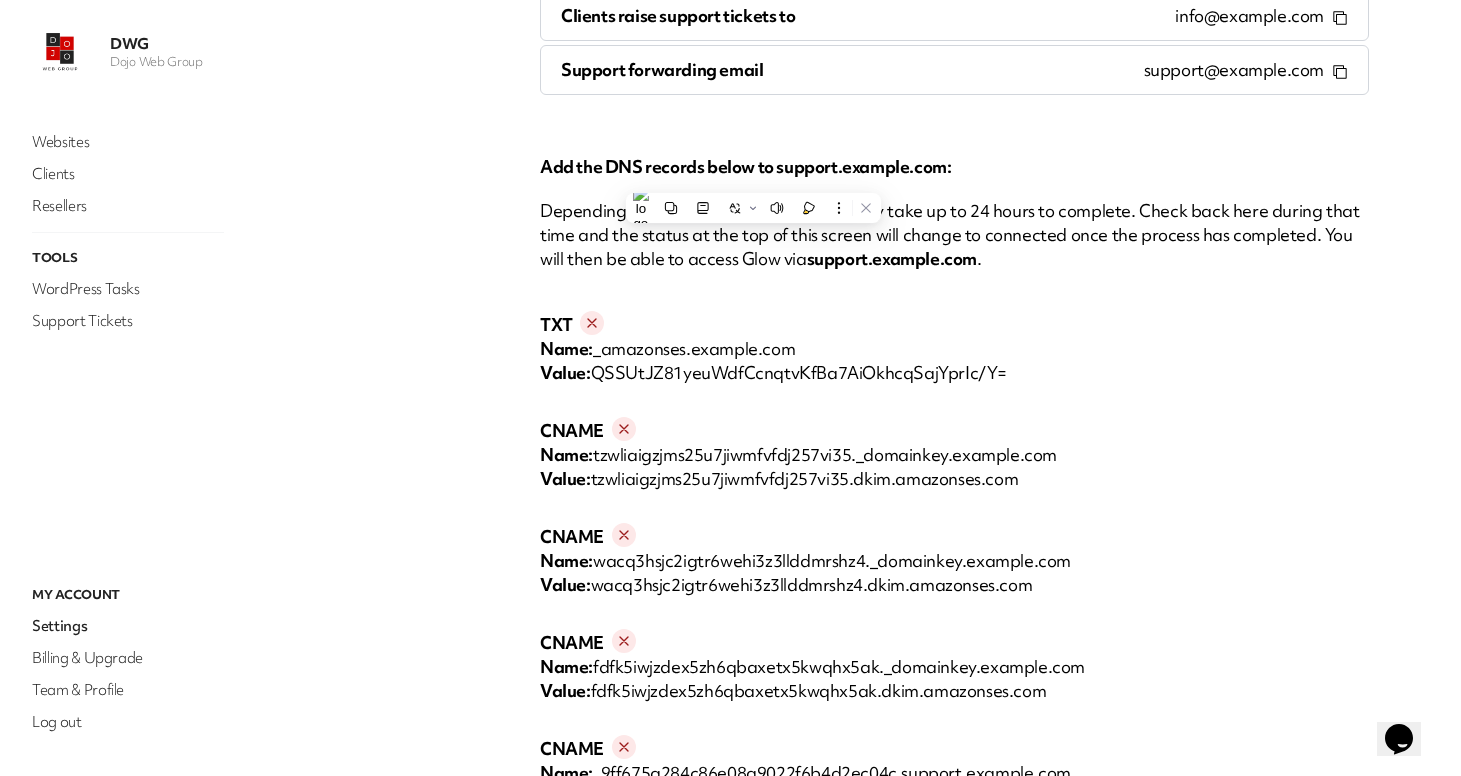 click on "Add the DNS records below to support.dojowebgroup.com:" at bounding box center (954, 167) 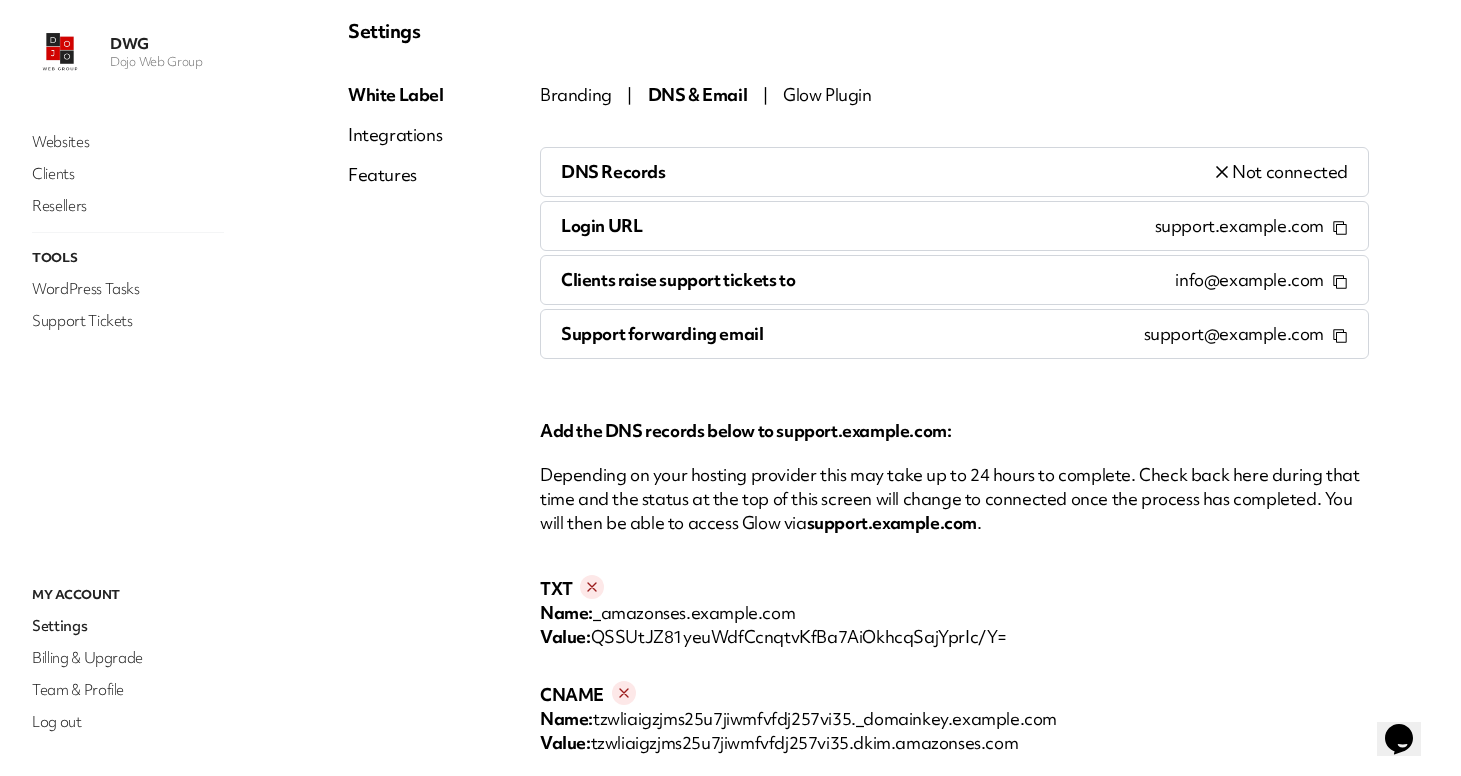scroll, scrollTop: 53, scrollLeft: 0, axis: vertical 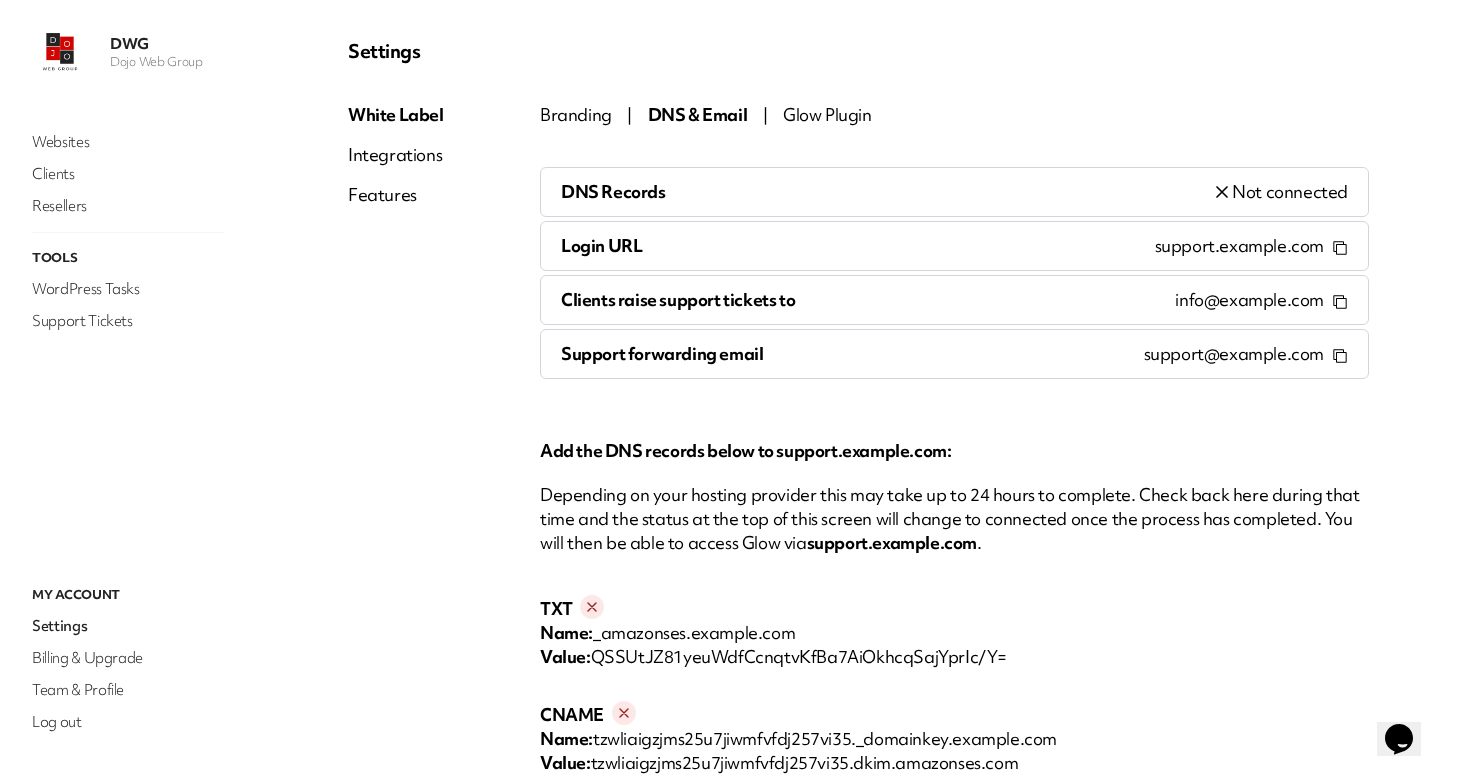 click on "support.dojowebgroup.com" at bounding box center (1251, 246) 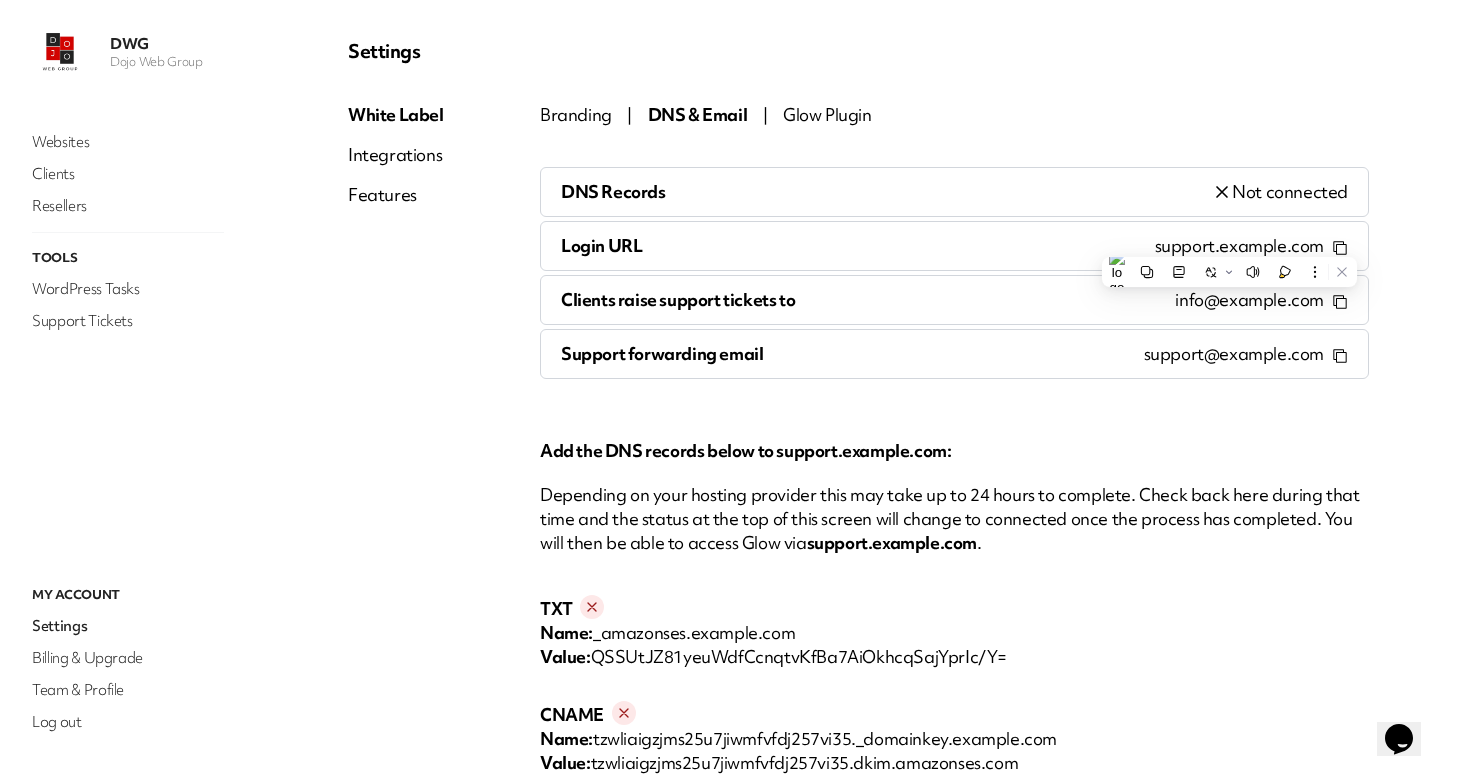 copy on "support.dojowebgroup.com" 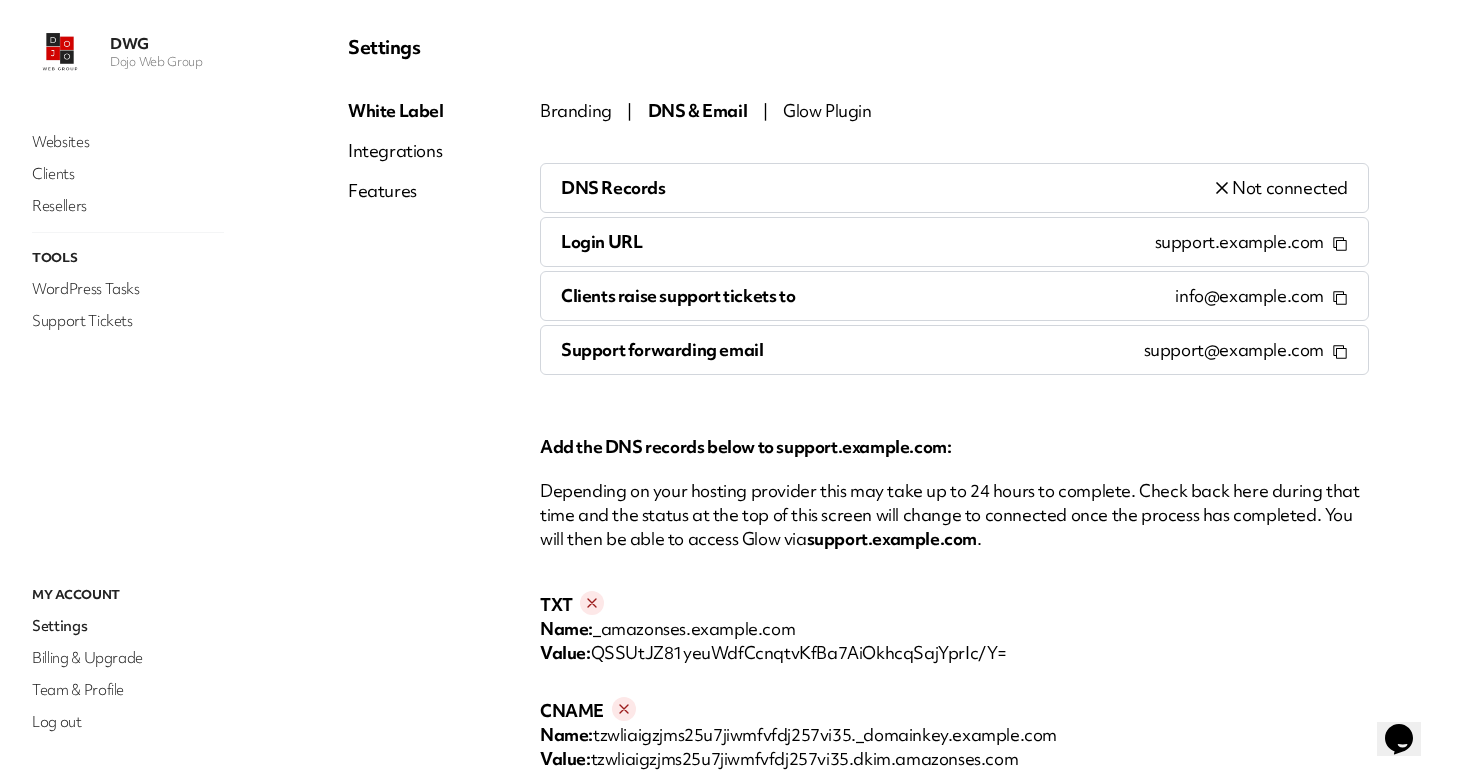 scroll, scrollTop: 57, scrollLeft: 0, axis: vertical 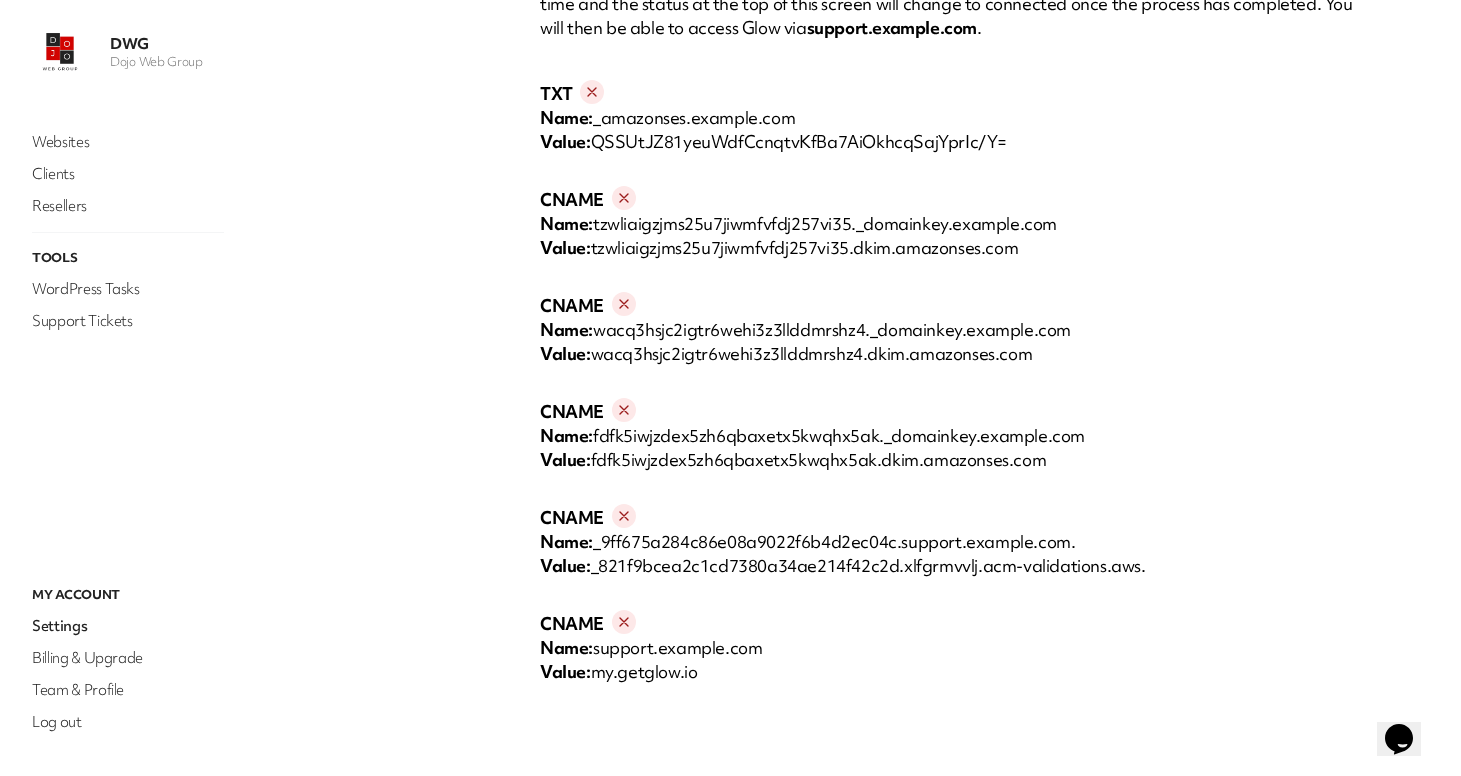 click on "Name:  support.dojowebgroup.com" at bounding box center (954, 648) 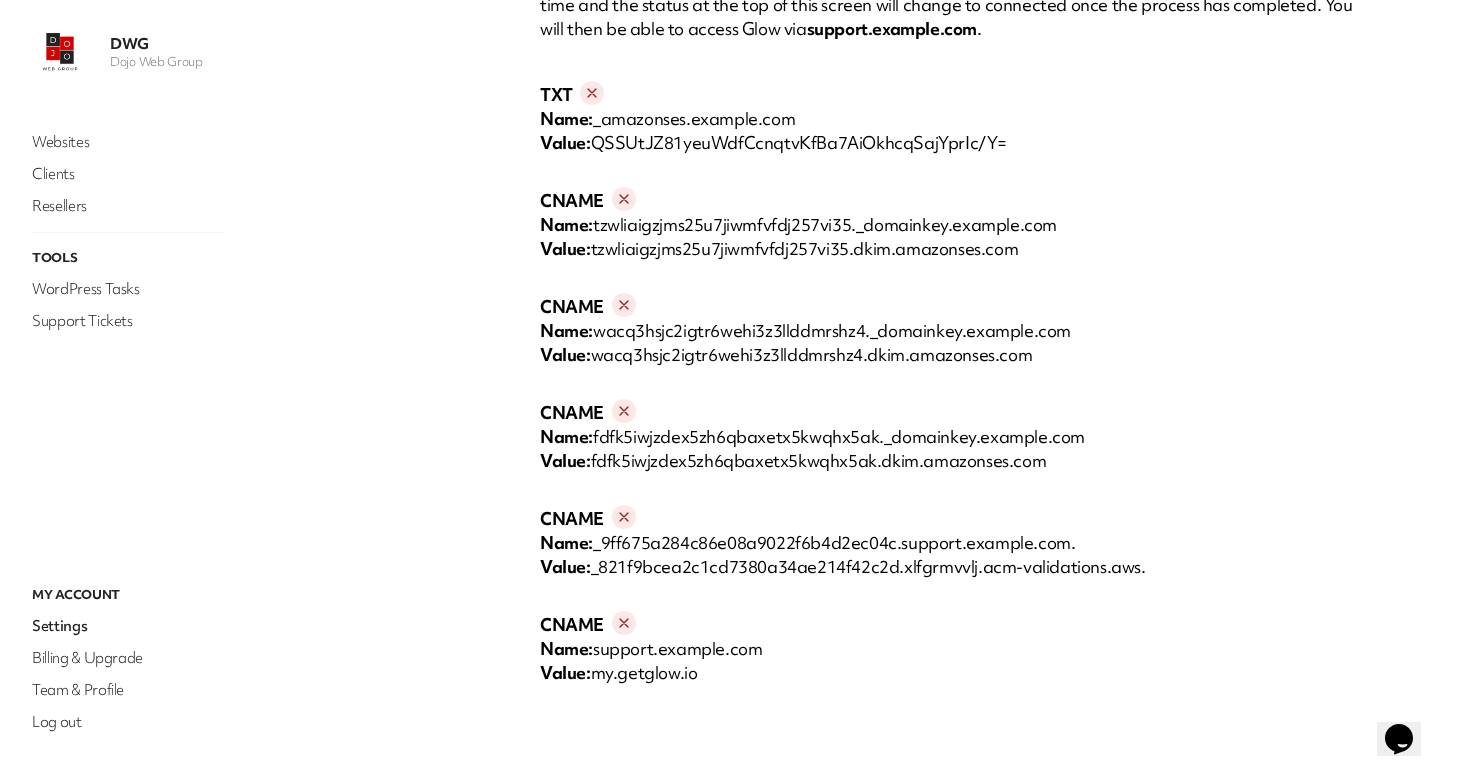 scroll, scrollTop: 568, scrollLeft: 0, axis: vertical 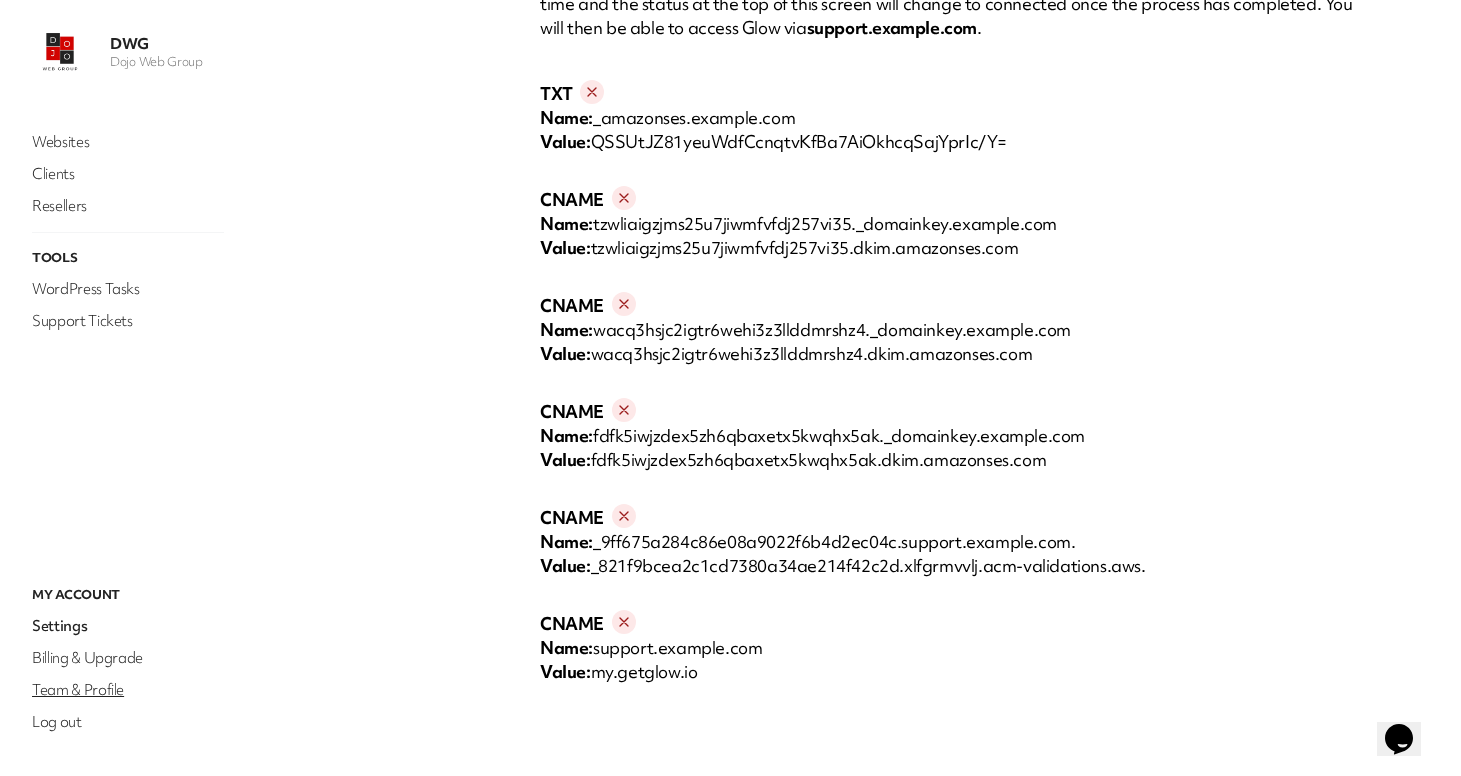 click on "Team & Profile" at bounding box center (128, 690) 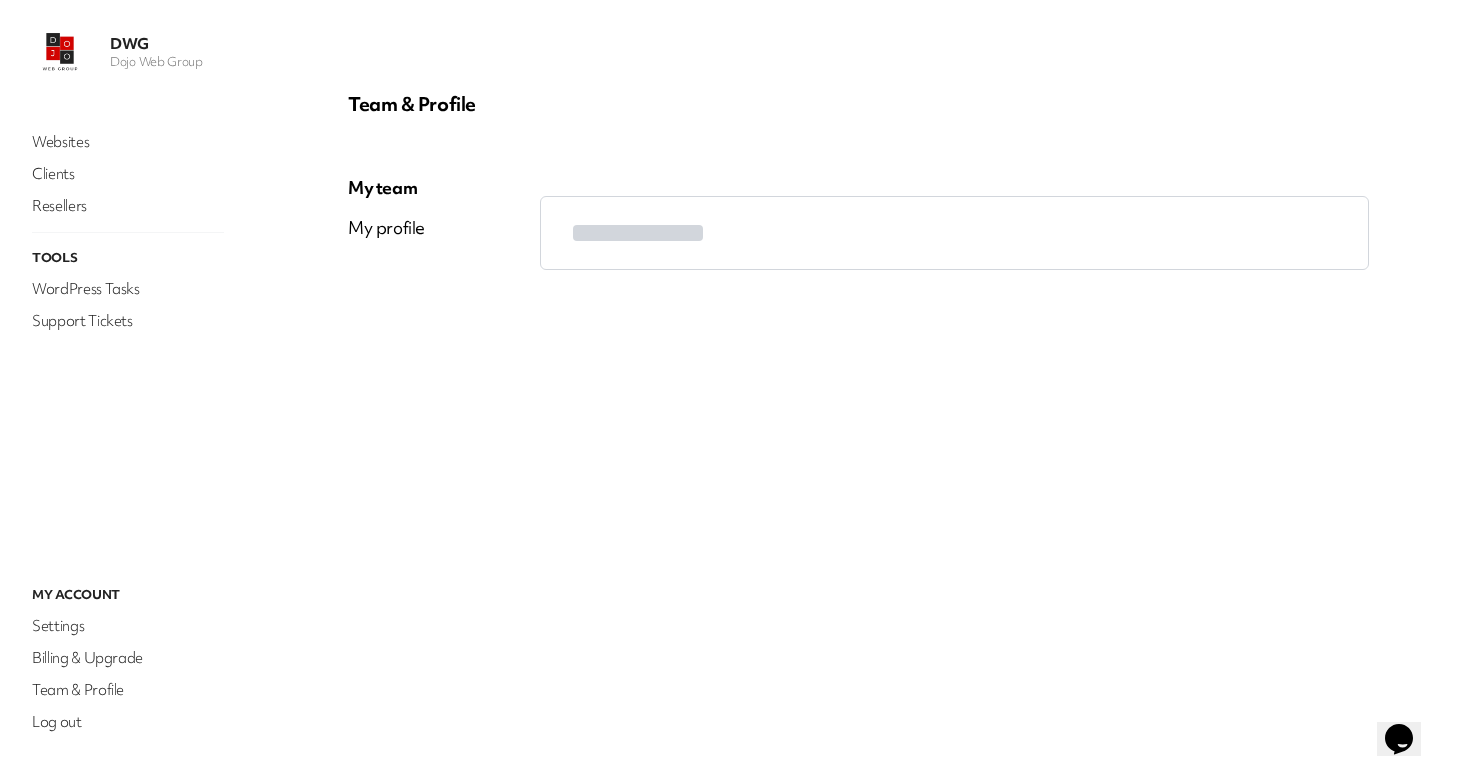 scroll, scrollTop: 0, scrollLeft: 0, axis: both 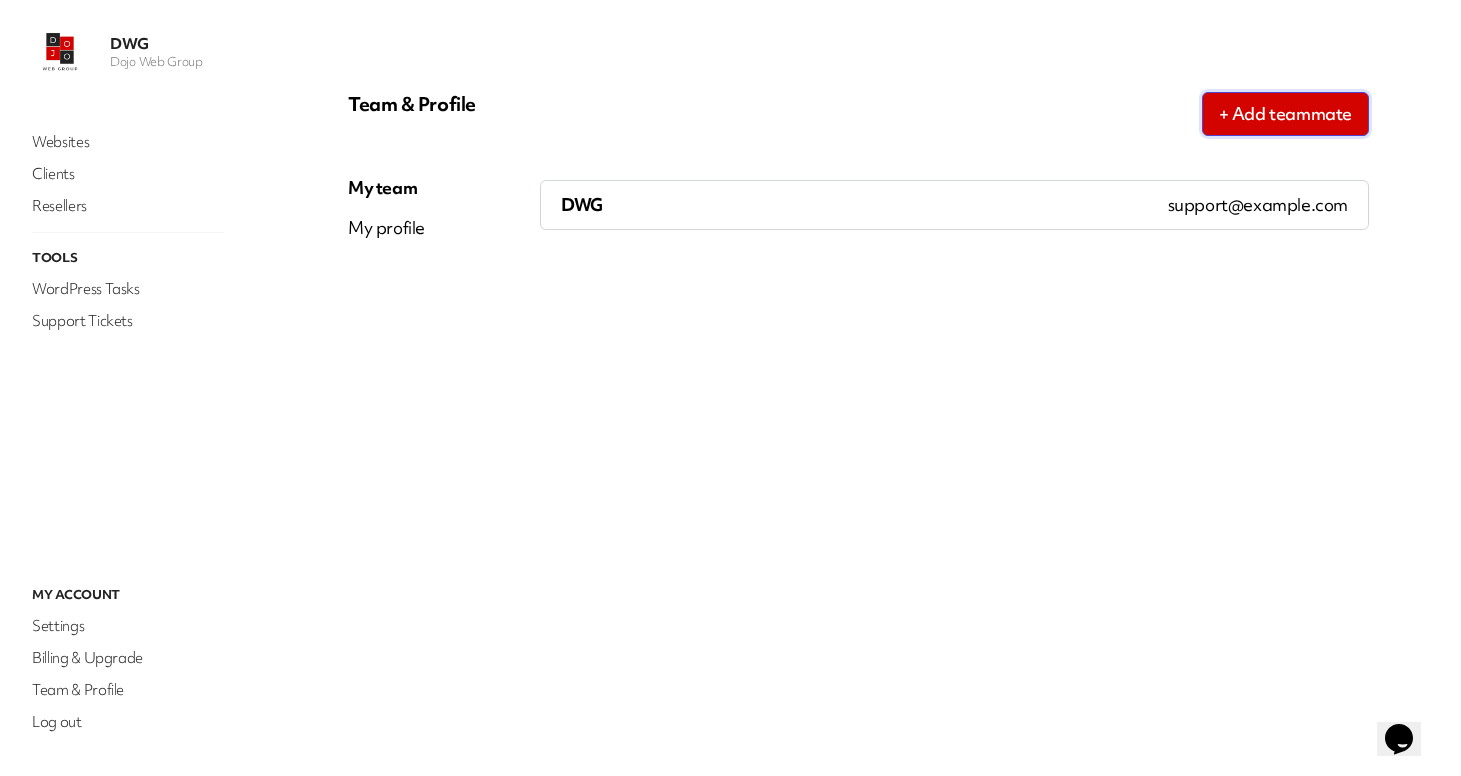 click on "+ Add teammate" at bounding box center [1285, 114] 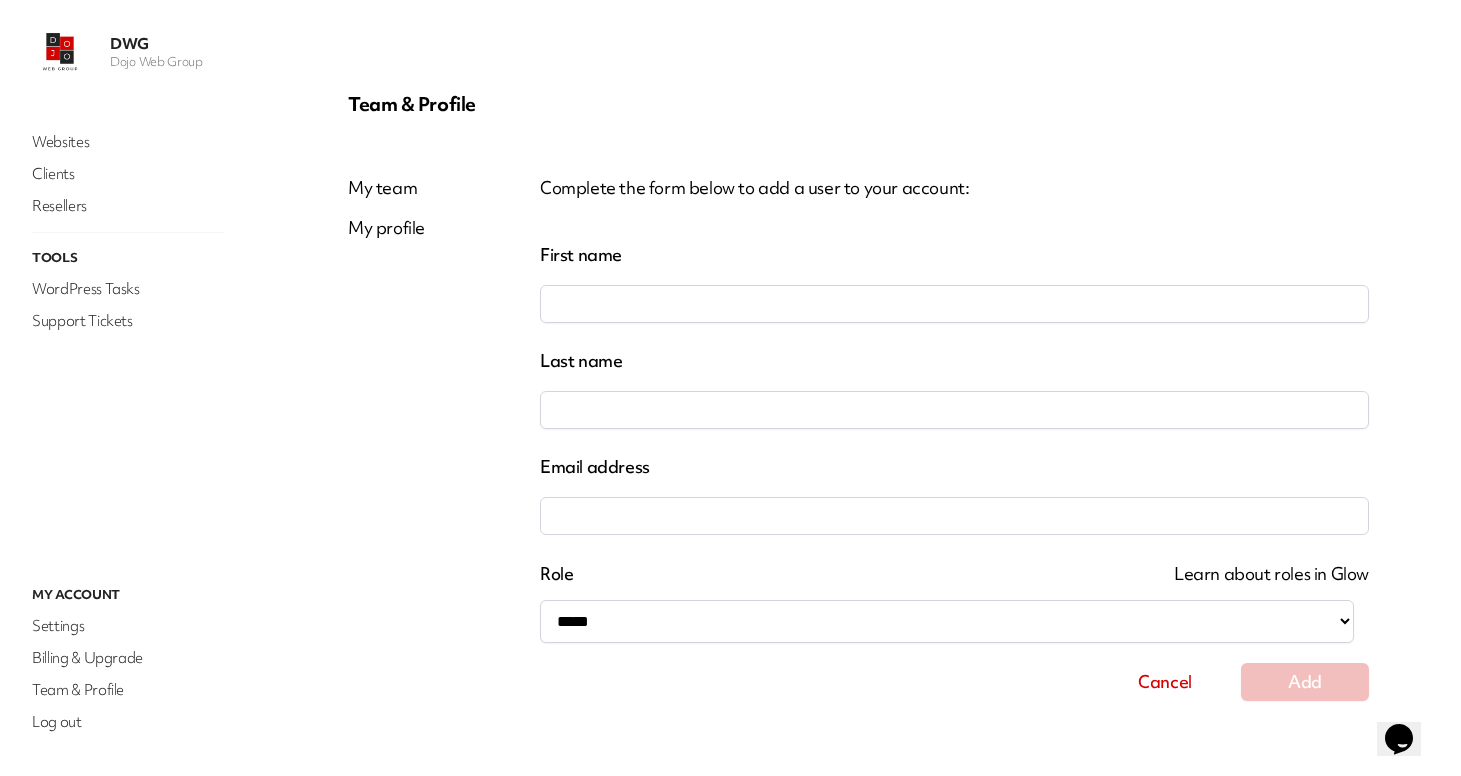 click on "First name" at bounding box center (954, 304) 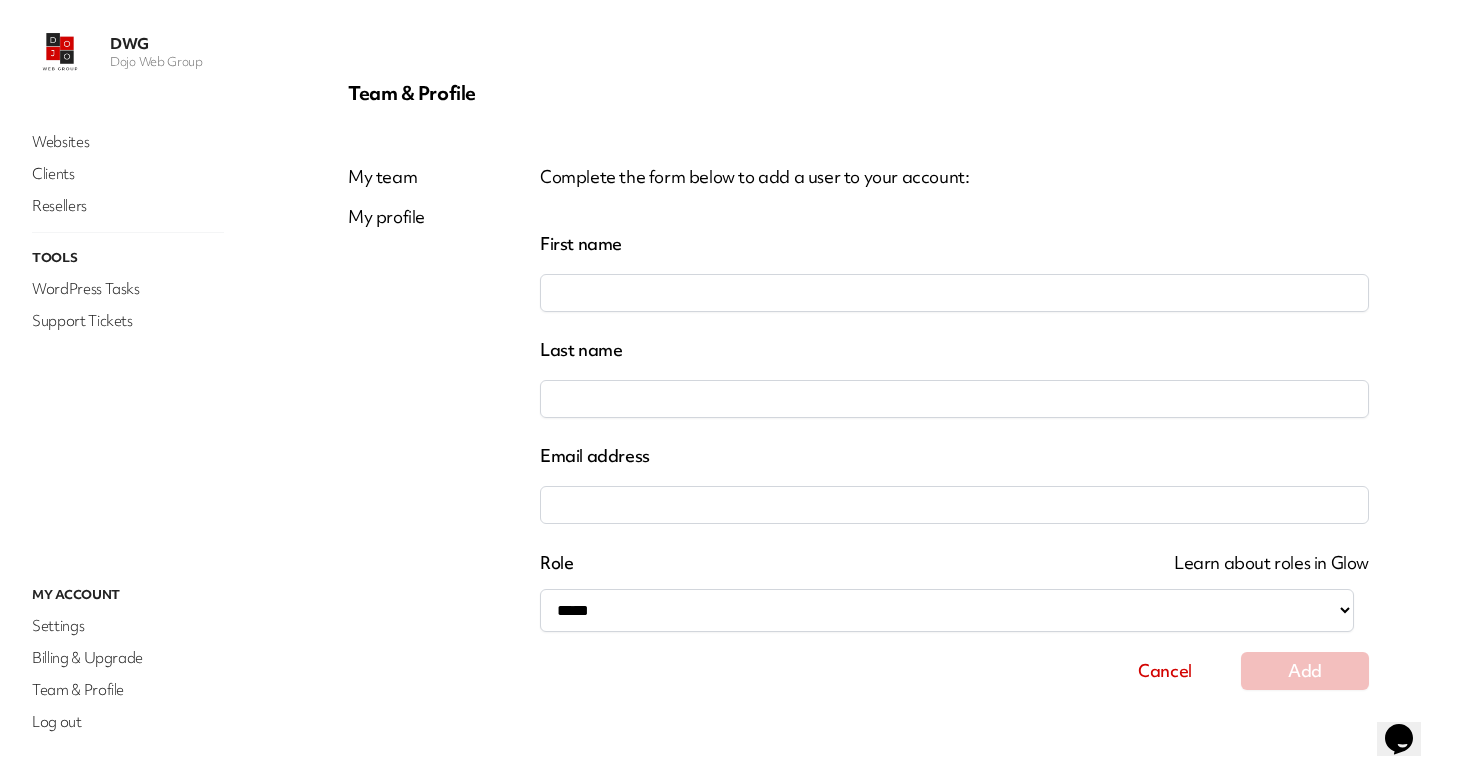 scroll, scrollTop: 17, scrollLeft: 0, axis: vertical 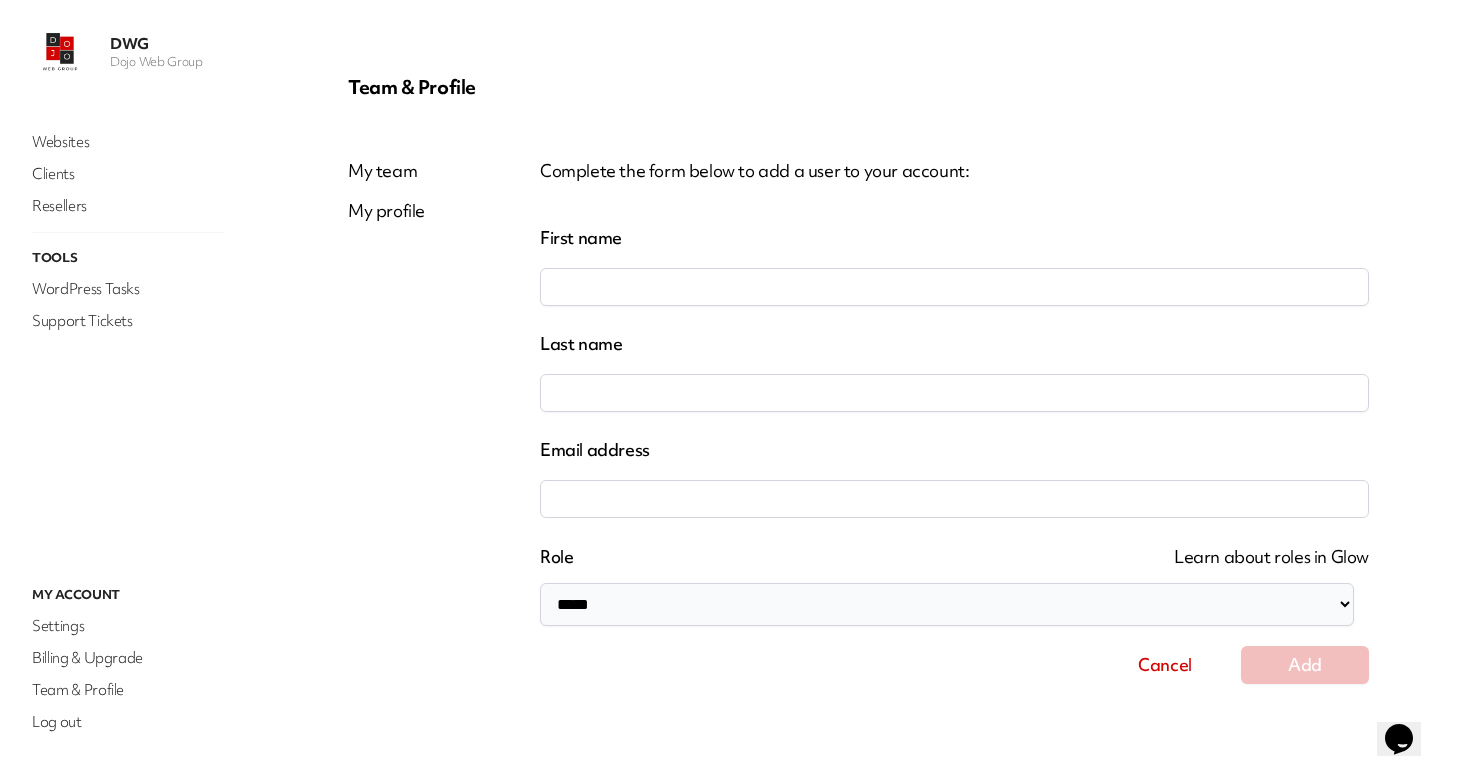 click on "**********" at bounding box center (947, 604) 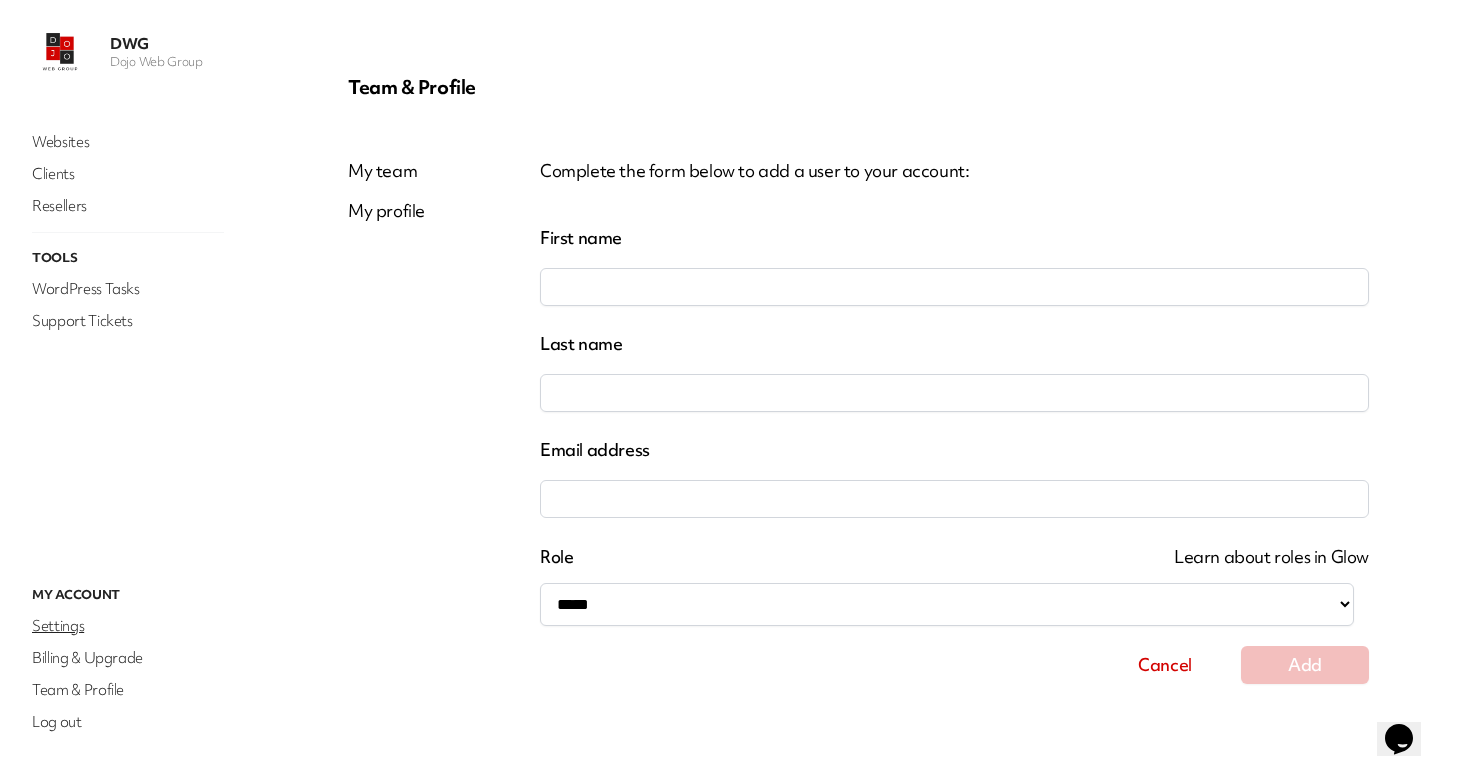 click on "Settings" at bounding box center (128, 626) 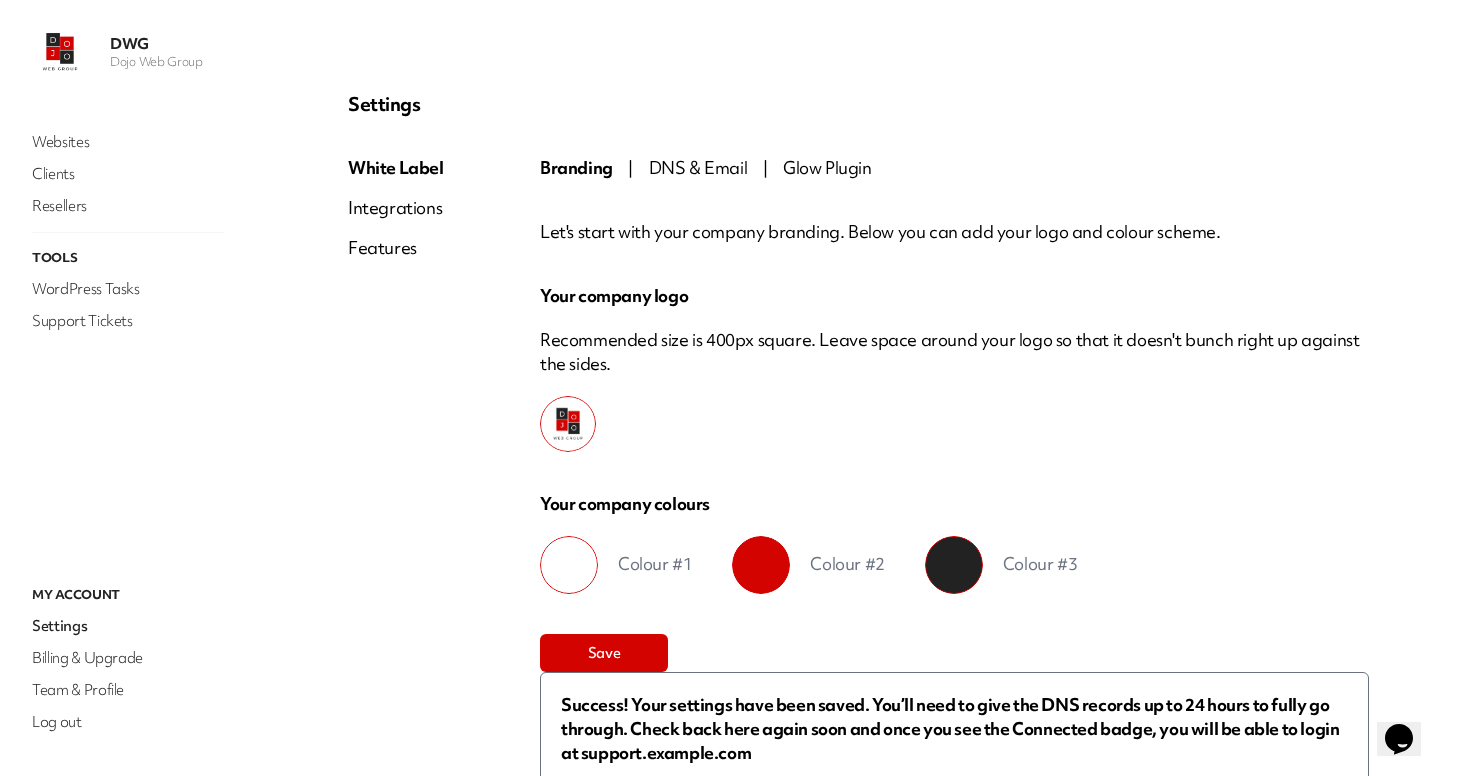 click on "DNS & Email" at bounding box center [698, 167] 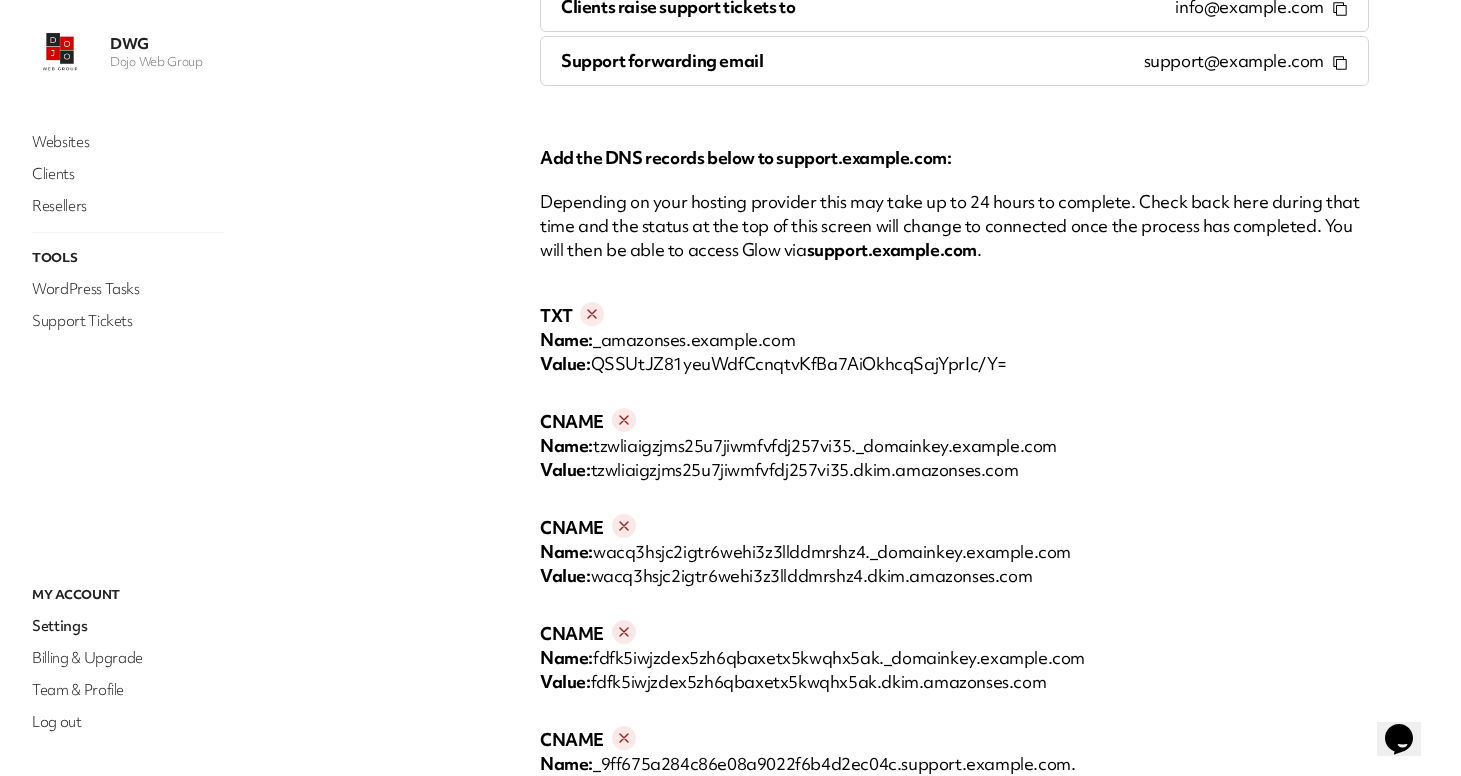 scroll, scrollTop: 348, scrollLeft: 0, axis: vertical 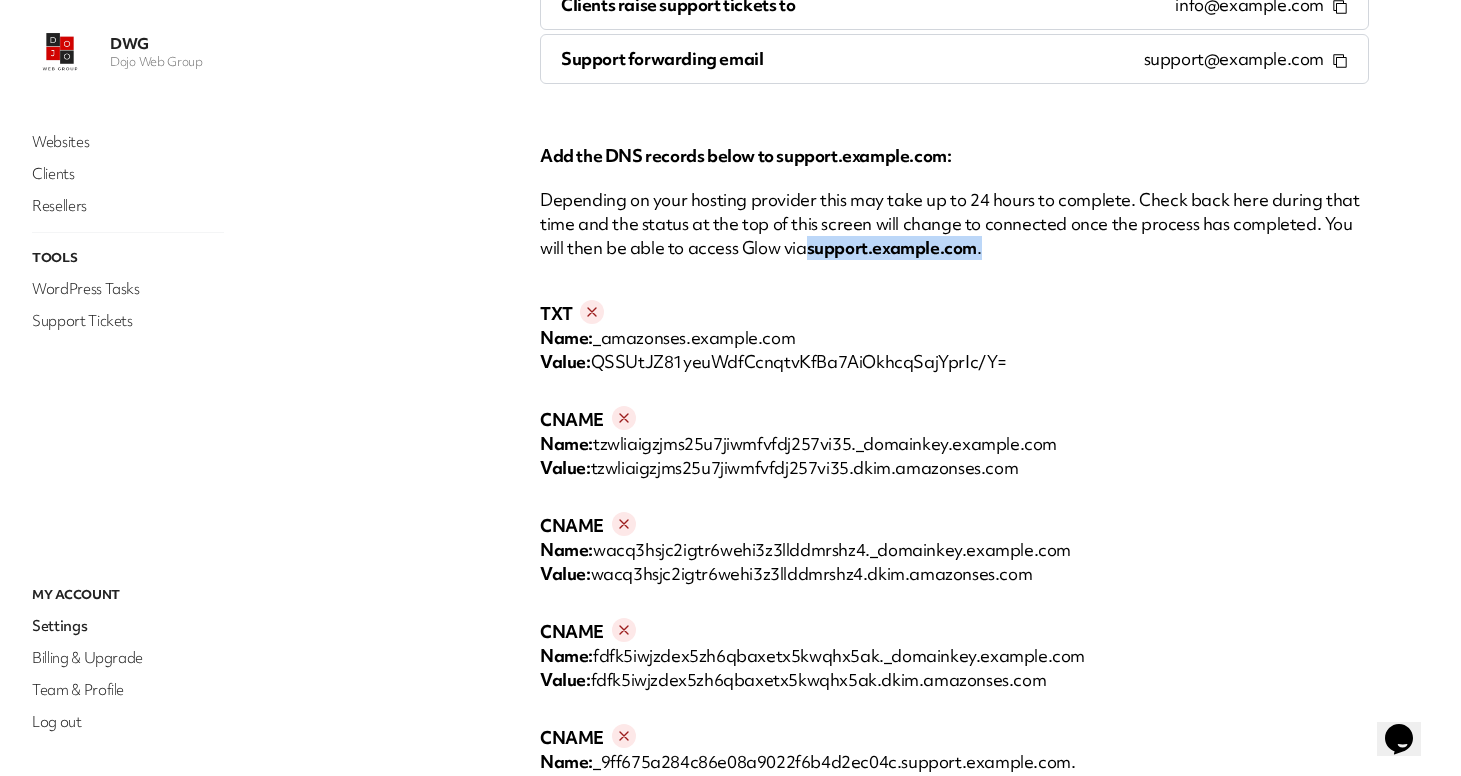 drag, startPoint x: 806, startPoint y: 249, endPoint x: 1025, endPoint y: 256, distance: 219.11185 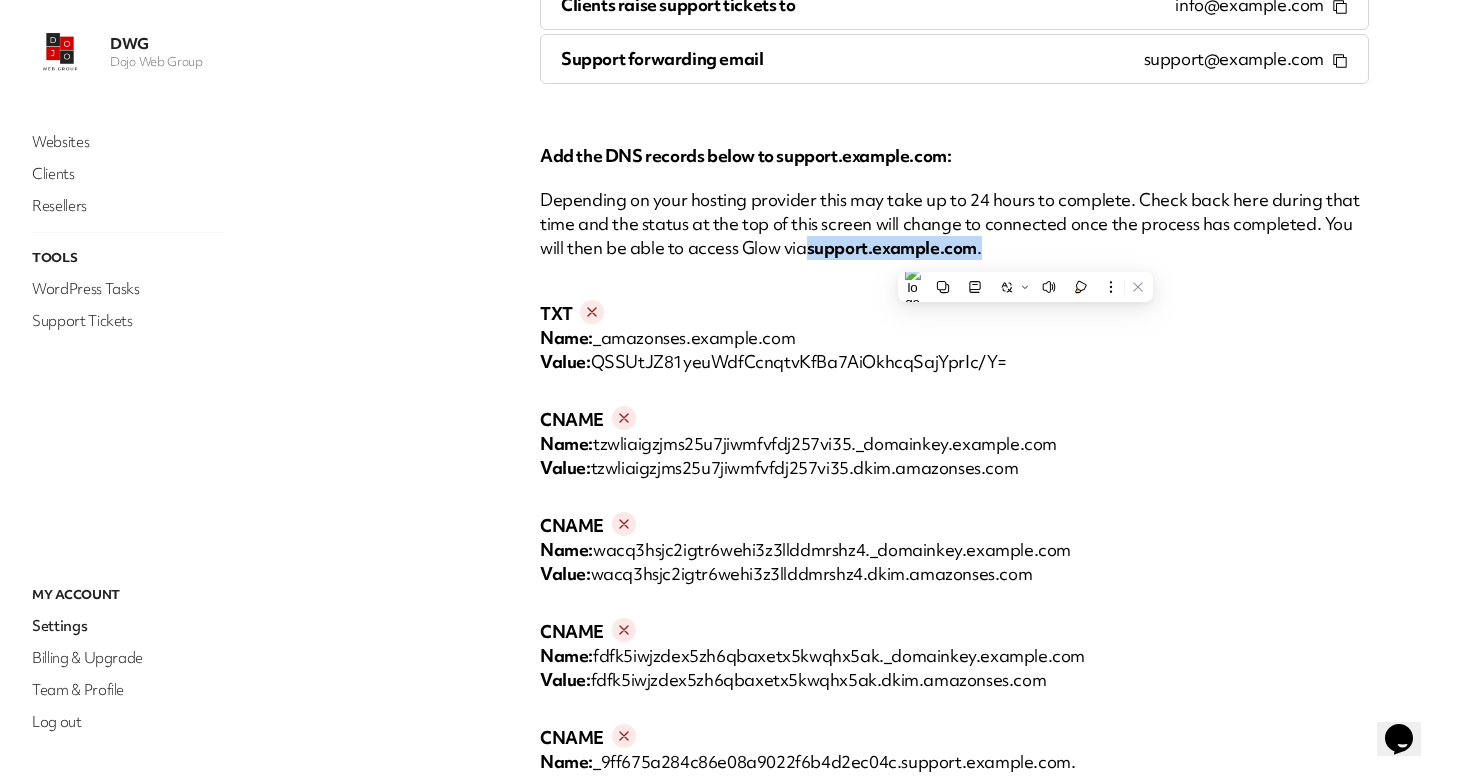 click on "Depending on your hosting provider this may take up to 24 hours to complete. Check back here during that time and the status at the top of this screen will change to connected once the process has completed. You will then be able to access Glow via  support.dojowebgroup.com ." at bounding box center [954, 224] 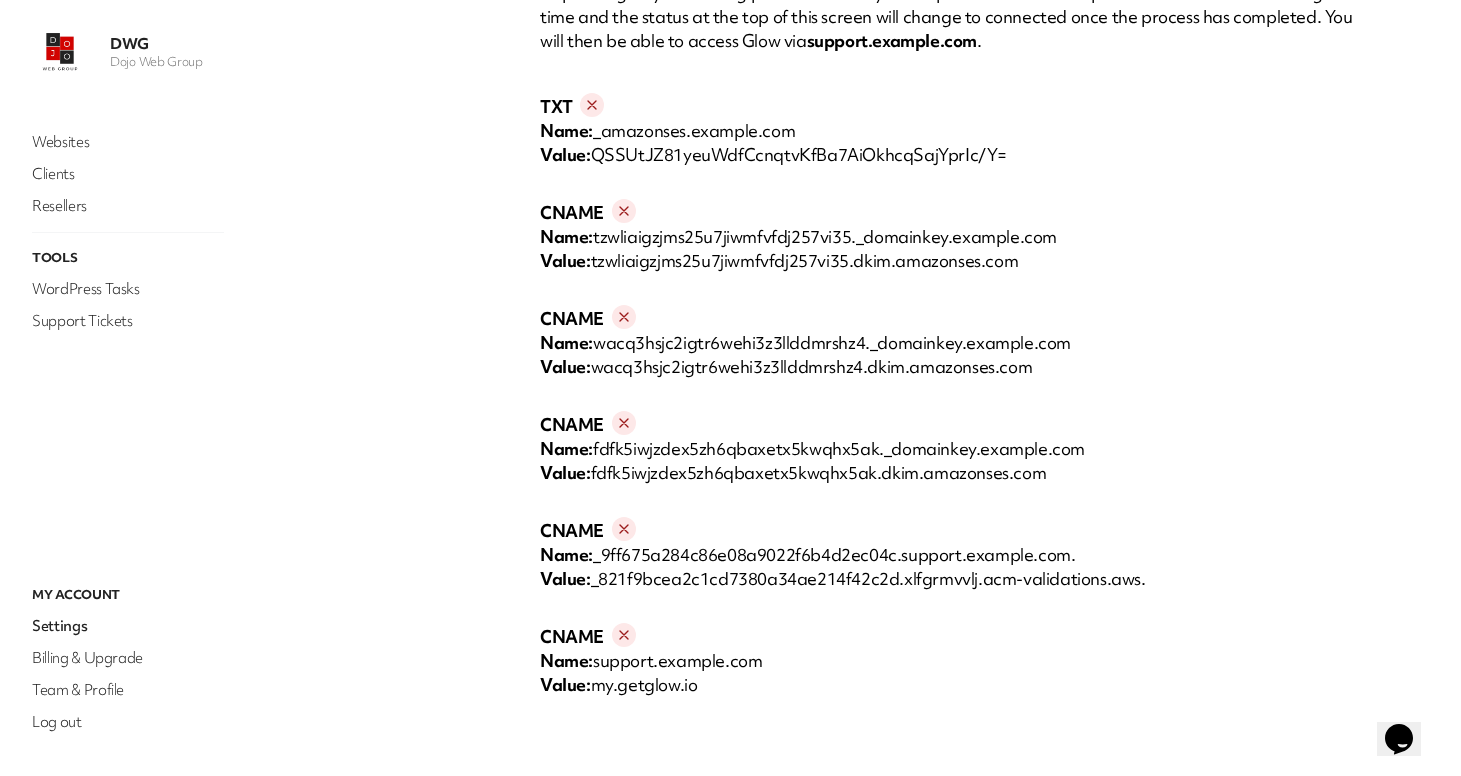 scroll, scrollTop: 559, scrollLeft: 0, axis: vertical 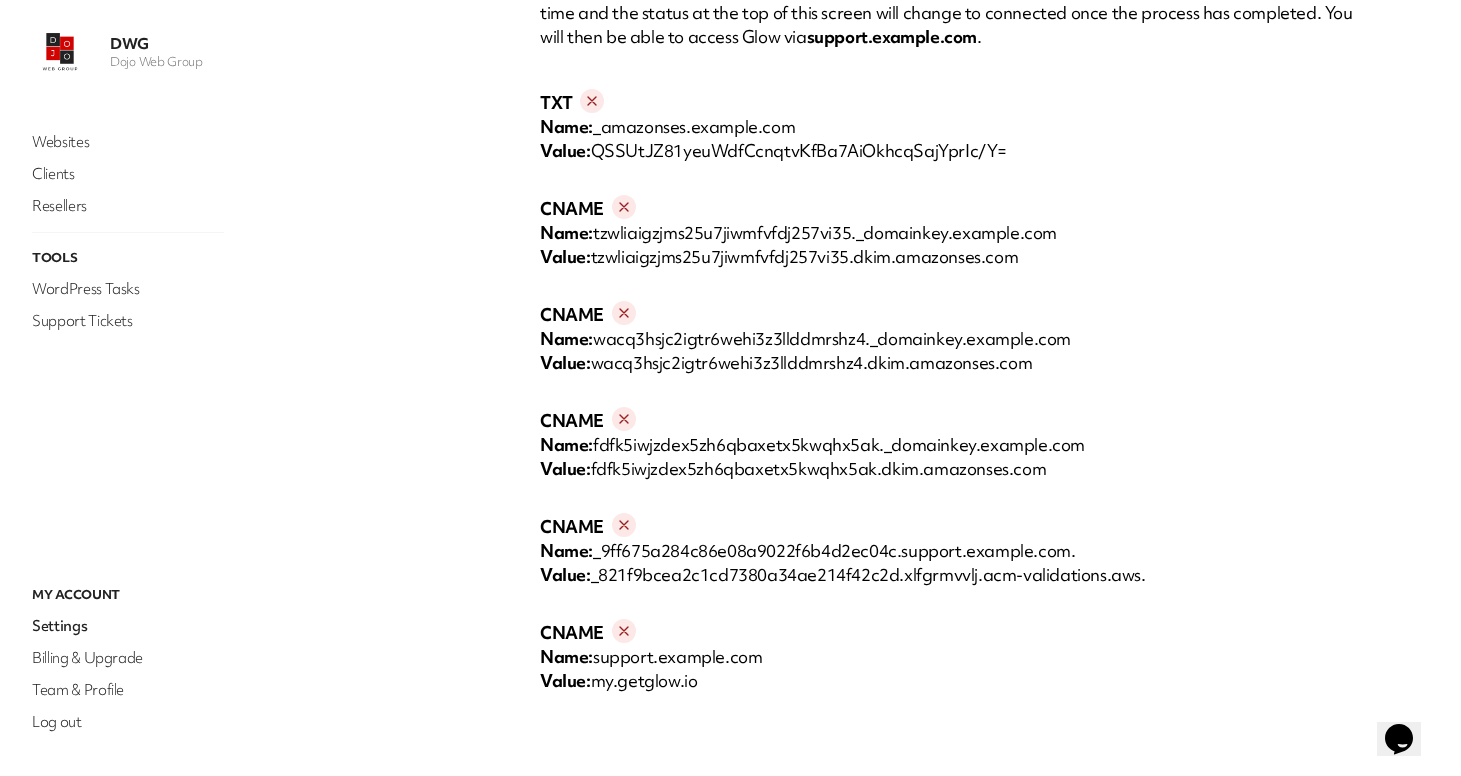 click 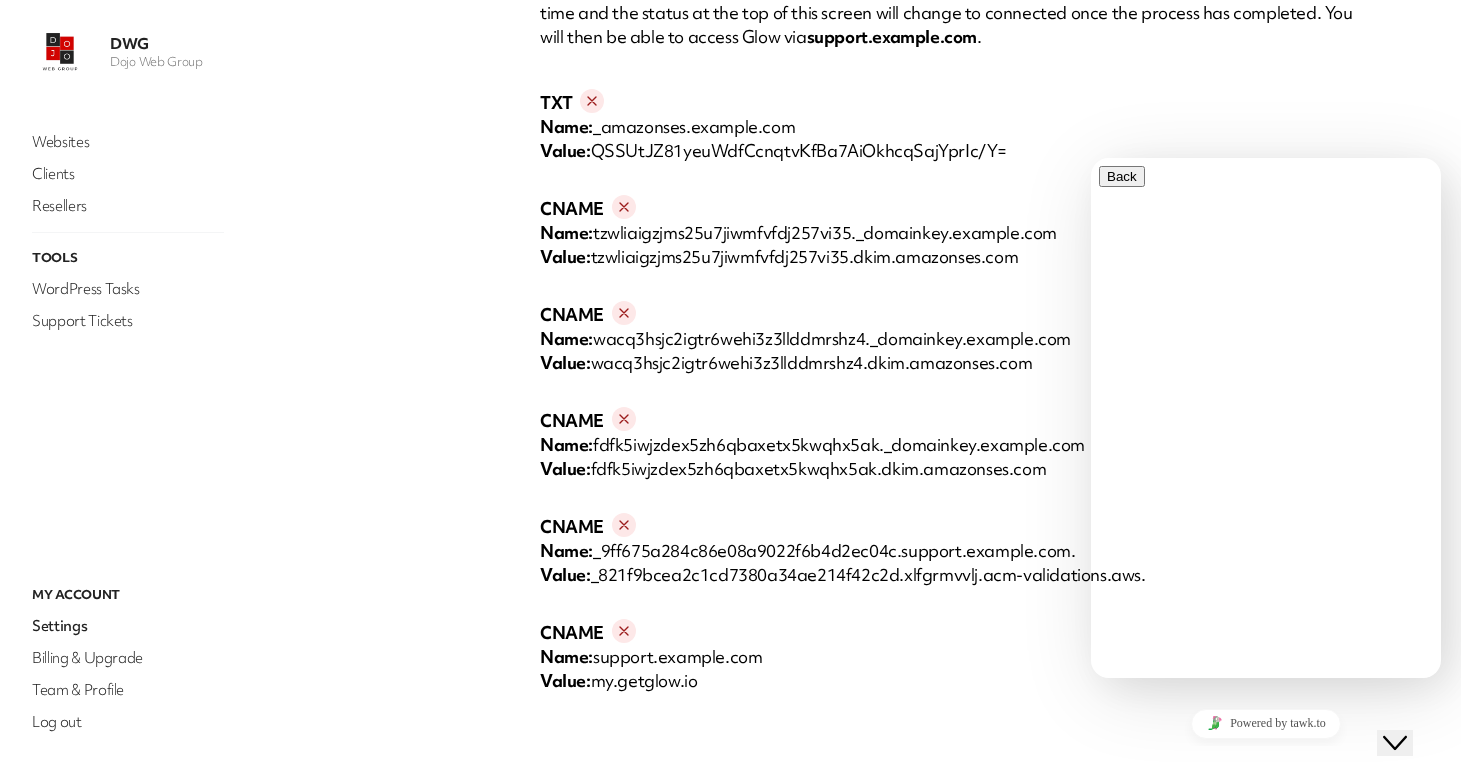click on "CNAME       Name:  support.dojowebgroup.com   Value:  my.getglow.io" at bounding box center (954, 656) 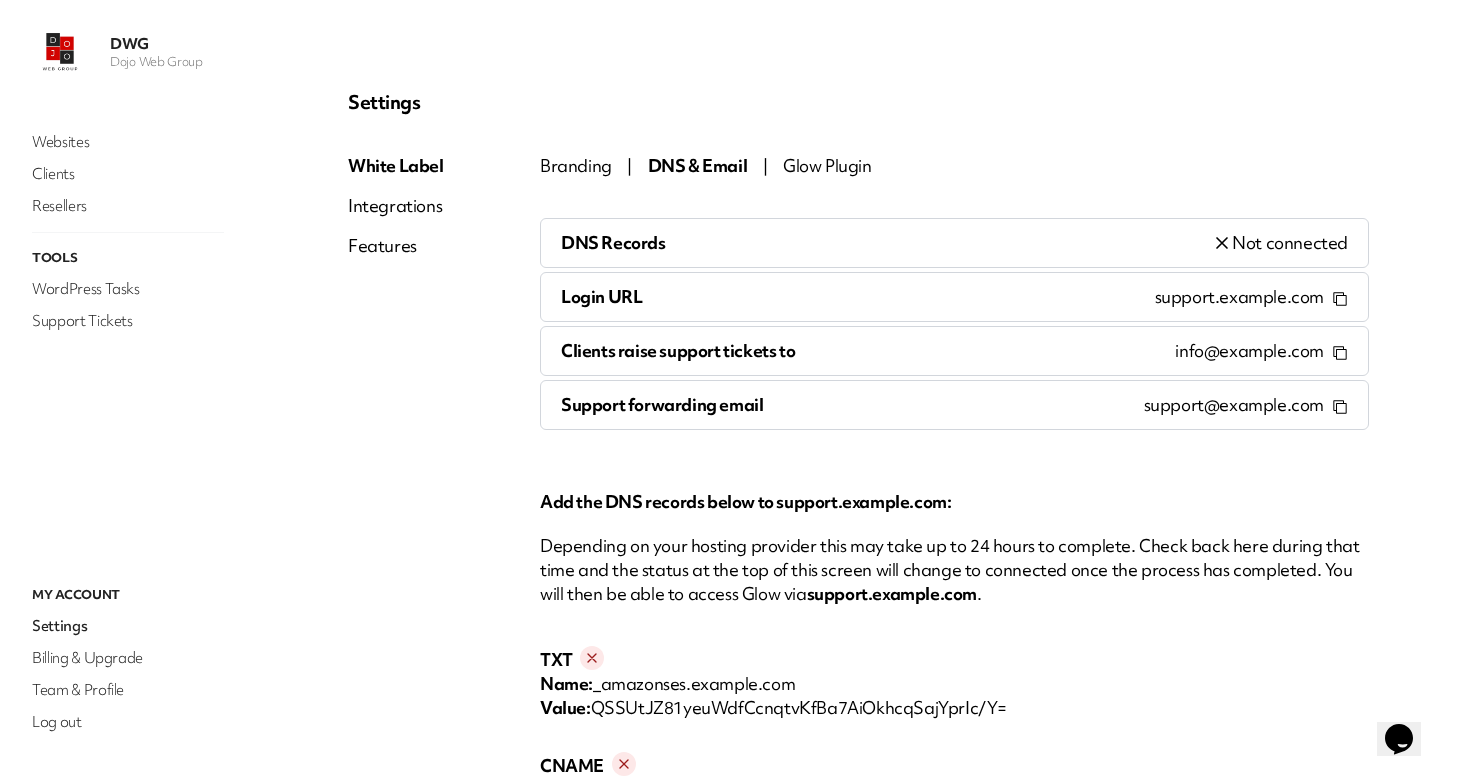 scroll, scrollTop: 0, scrollLeft: 0, axis: both 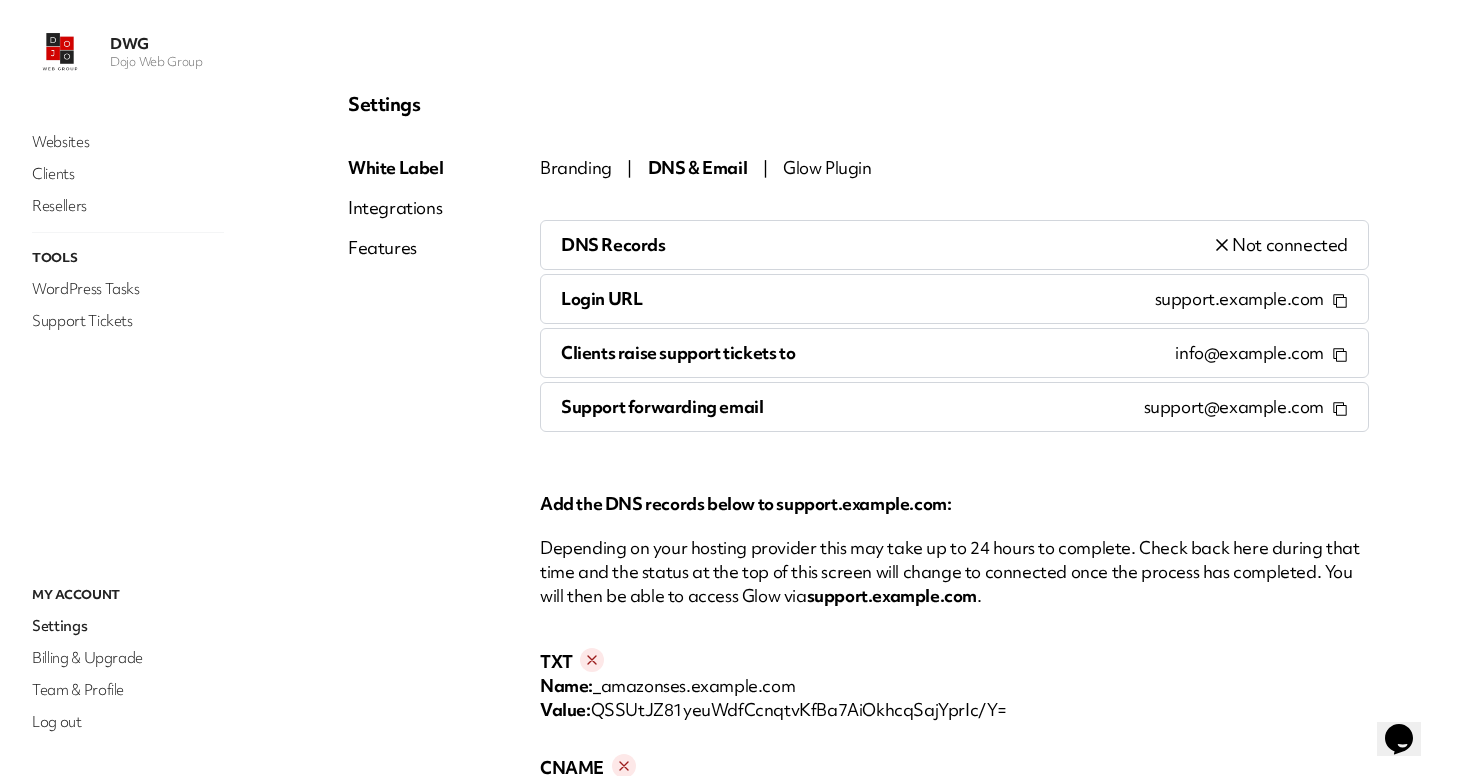 click on "Glow Plugin" at bounding box center (827, 167) 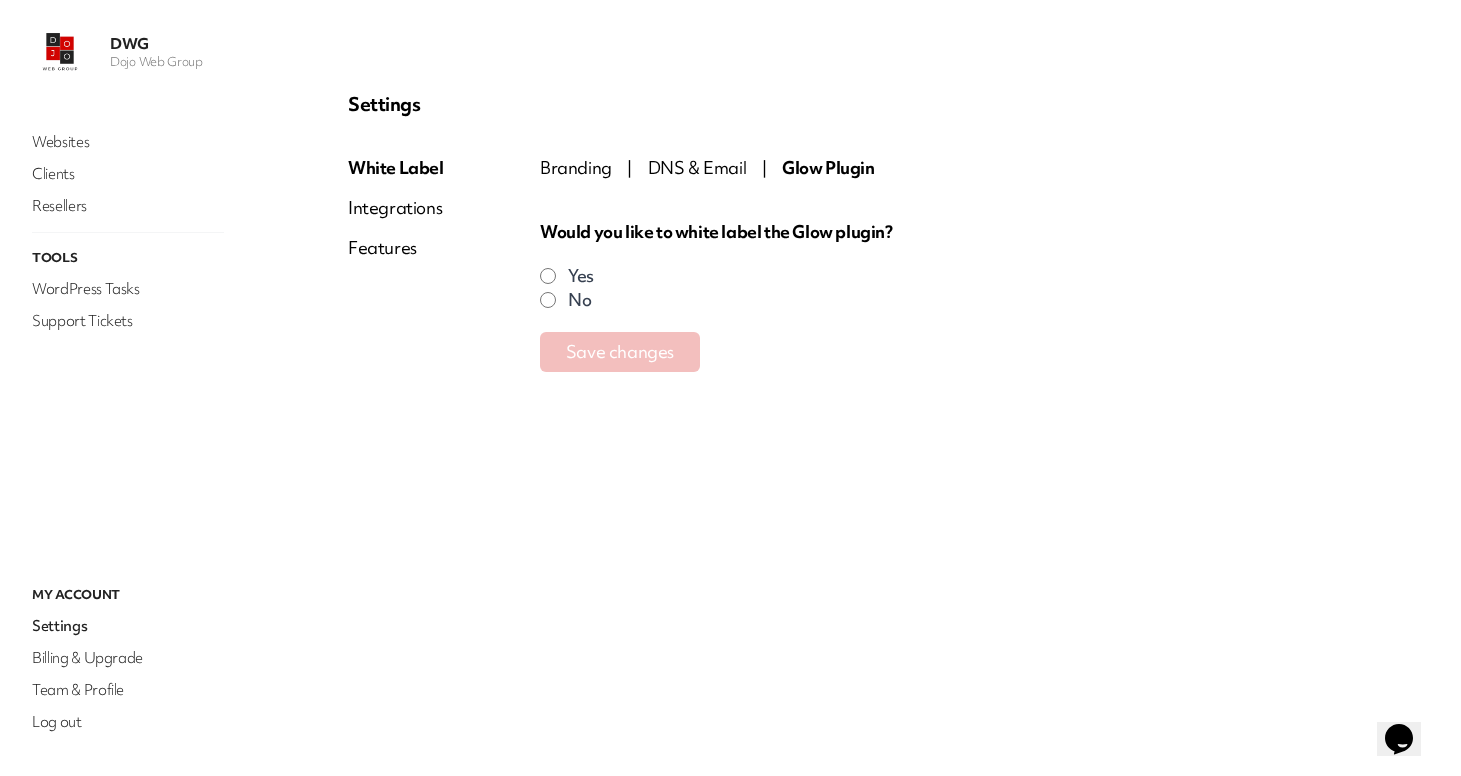 click on "DNS & Email" at bounding box center [697, 167] 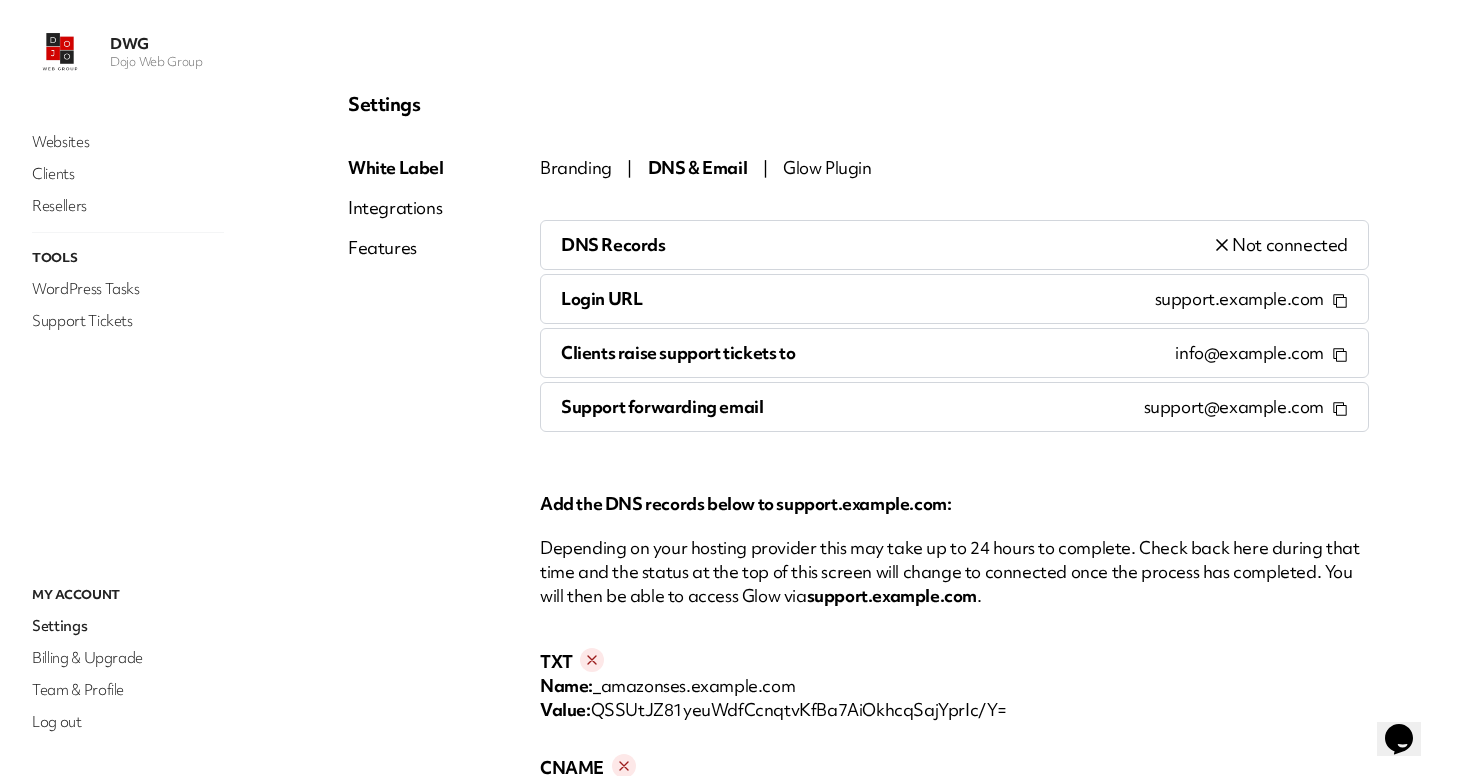 click on "Branding" at bounding box center [576, 167] 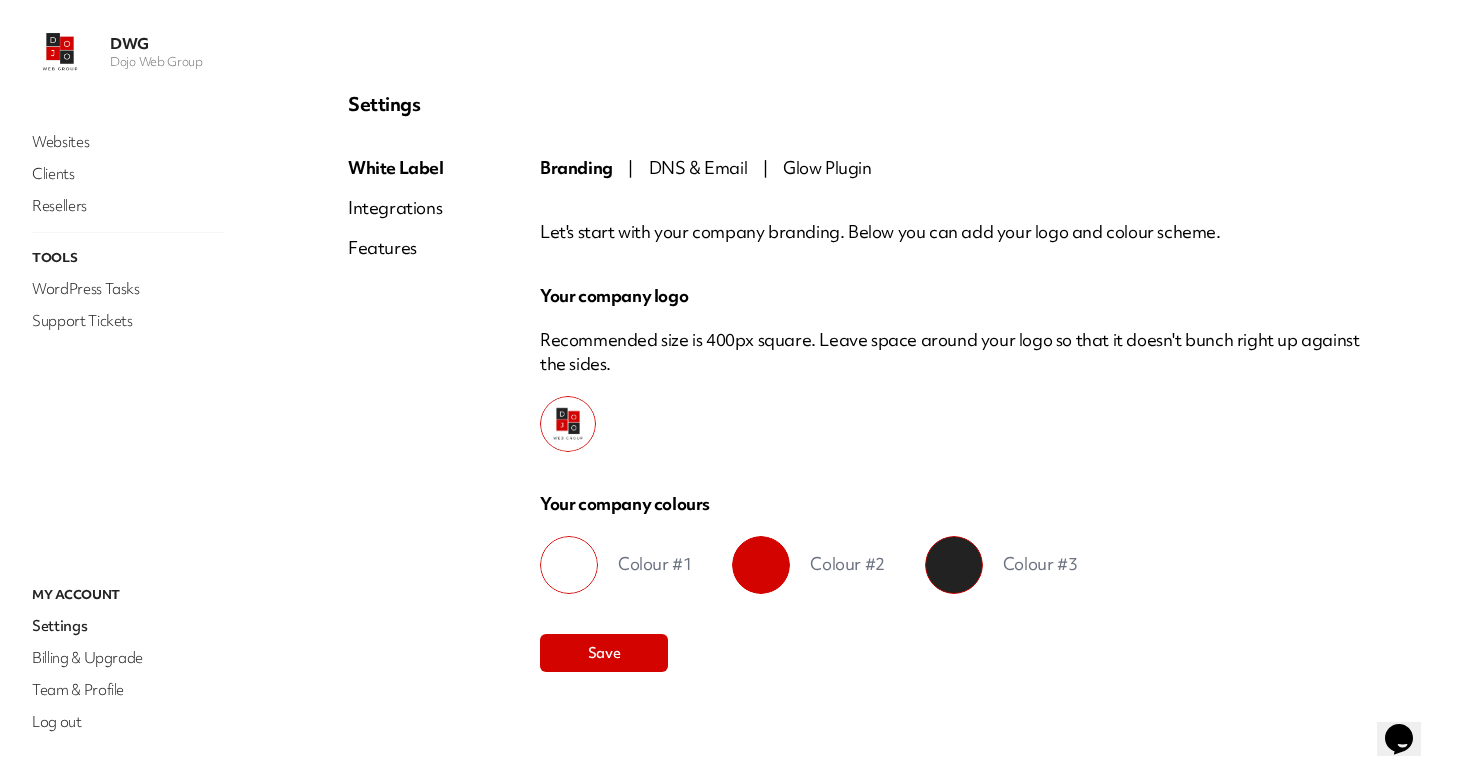 click on "Glow Plugin" at bounding box center [827, 167] 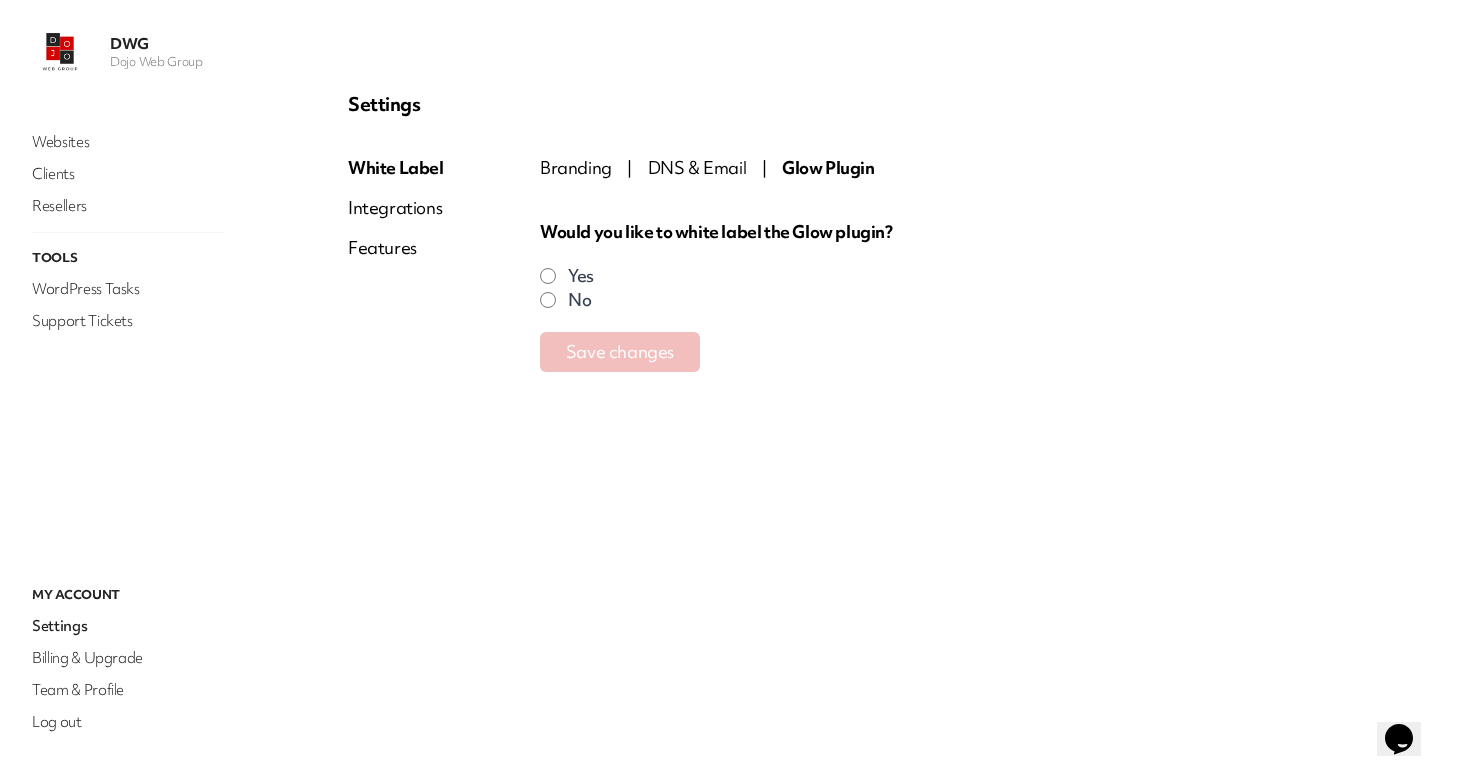 click on "DNS & Email" at bounding box center (697, 167) 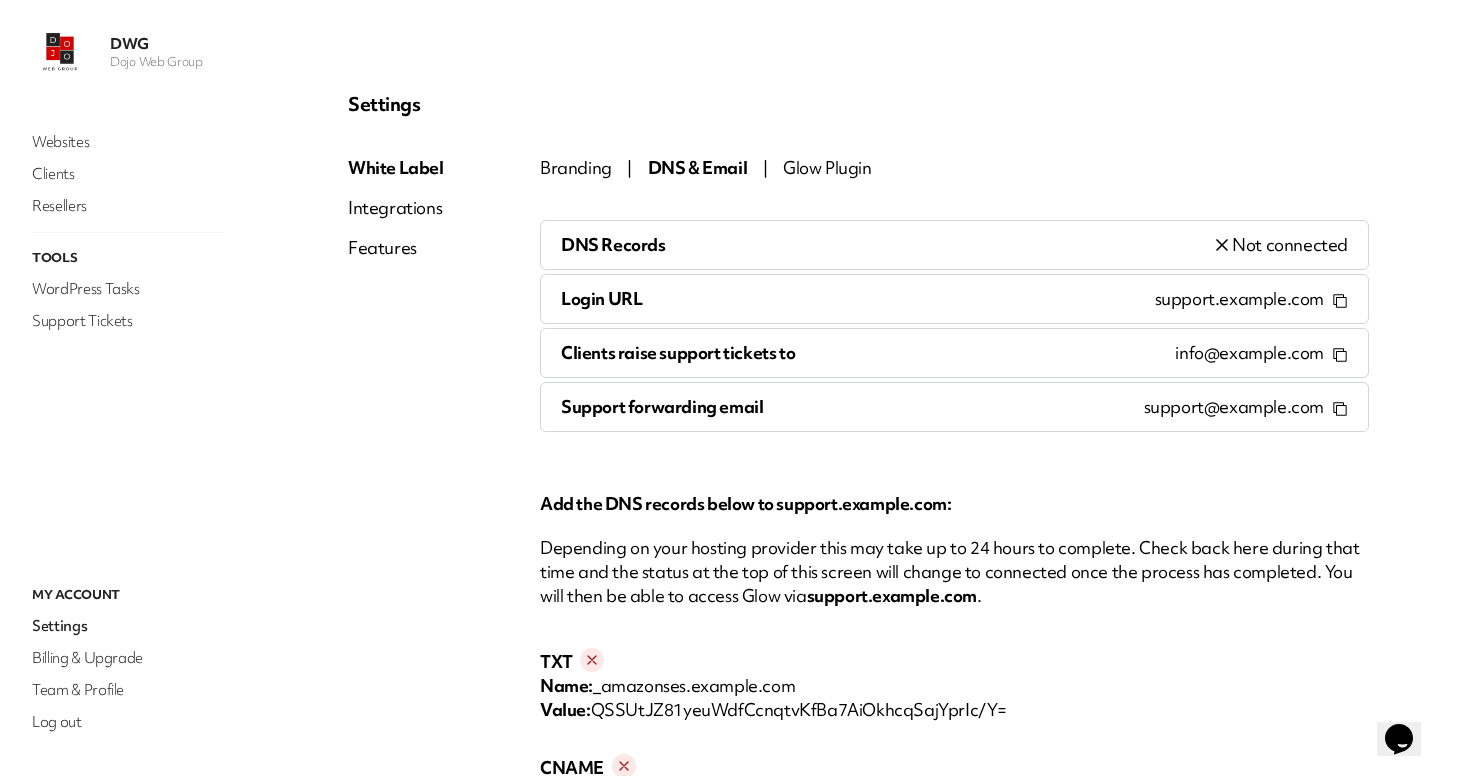 click on "Opens Chat This icon Opens the chat window." at bounding box center [1399, 739] 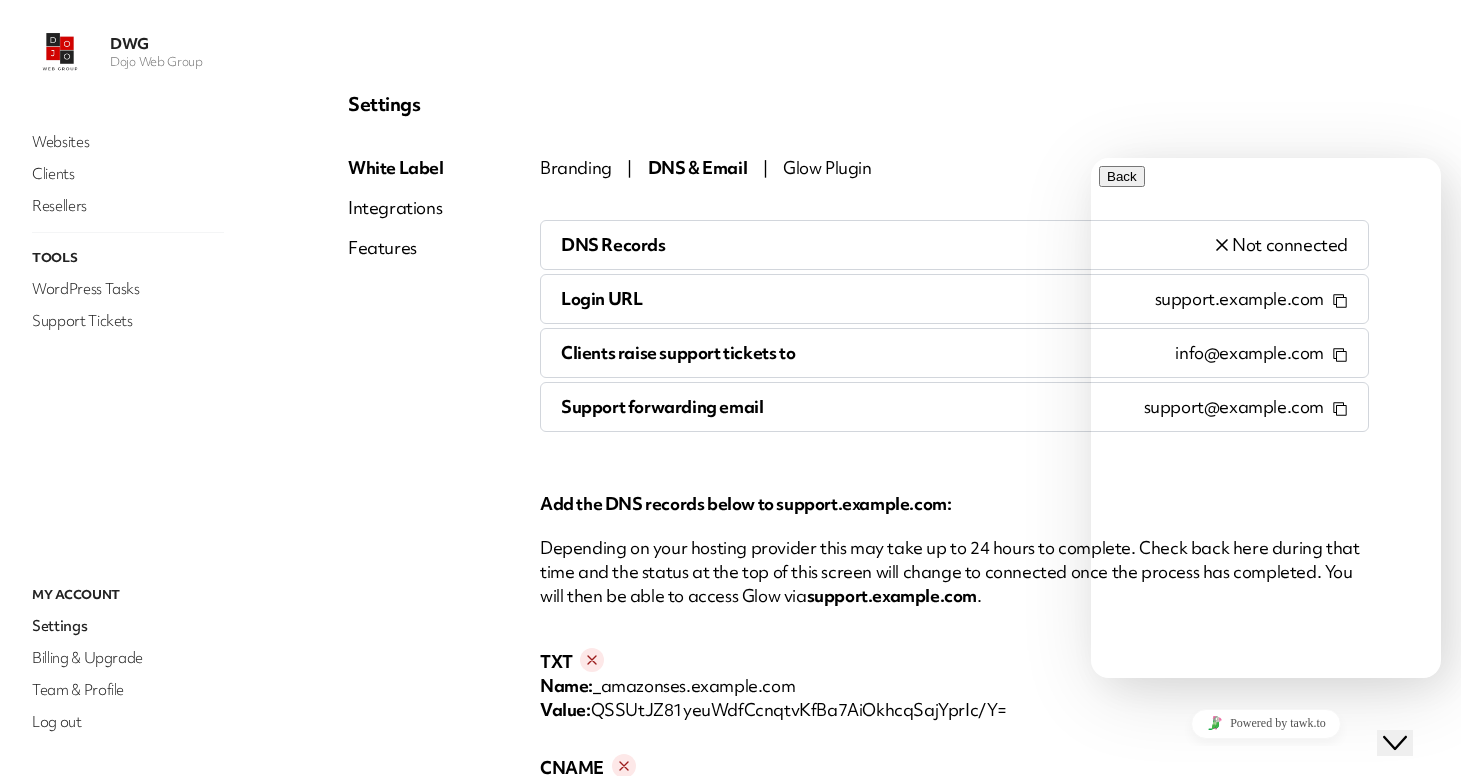 click at bounding box center (1107, 986) 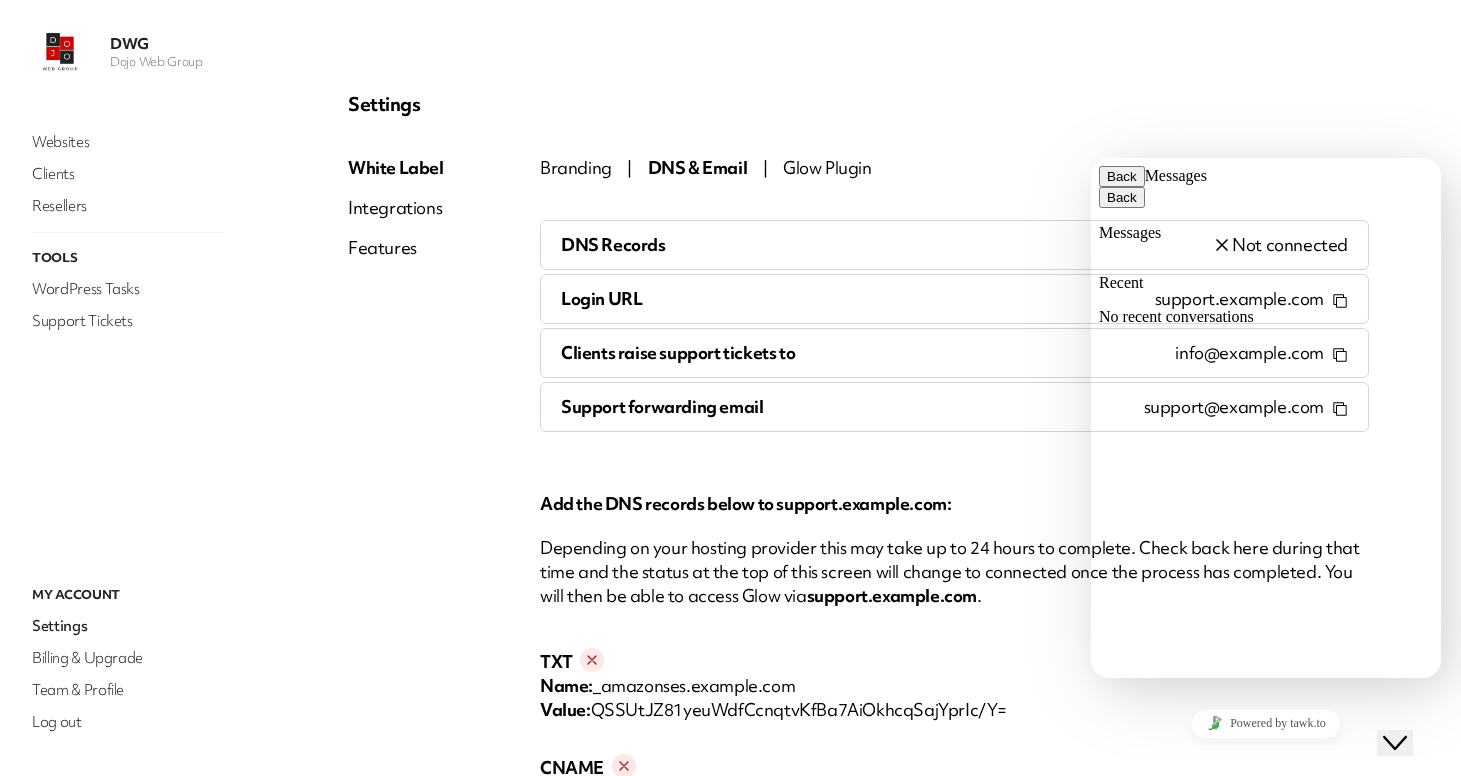 click on "No recent conversations" at bounding box center (1266, 317) 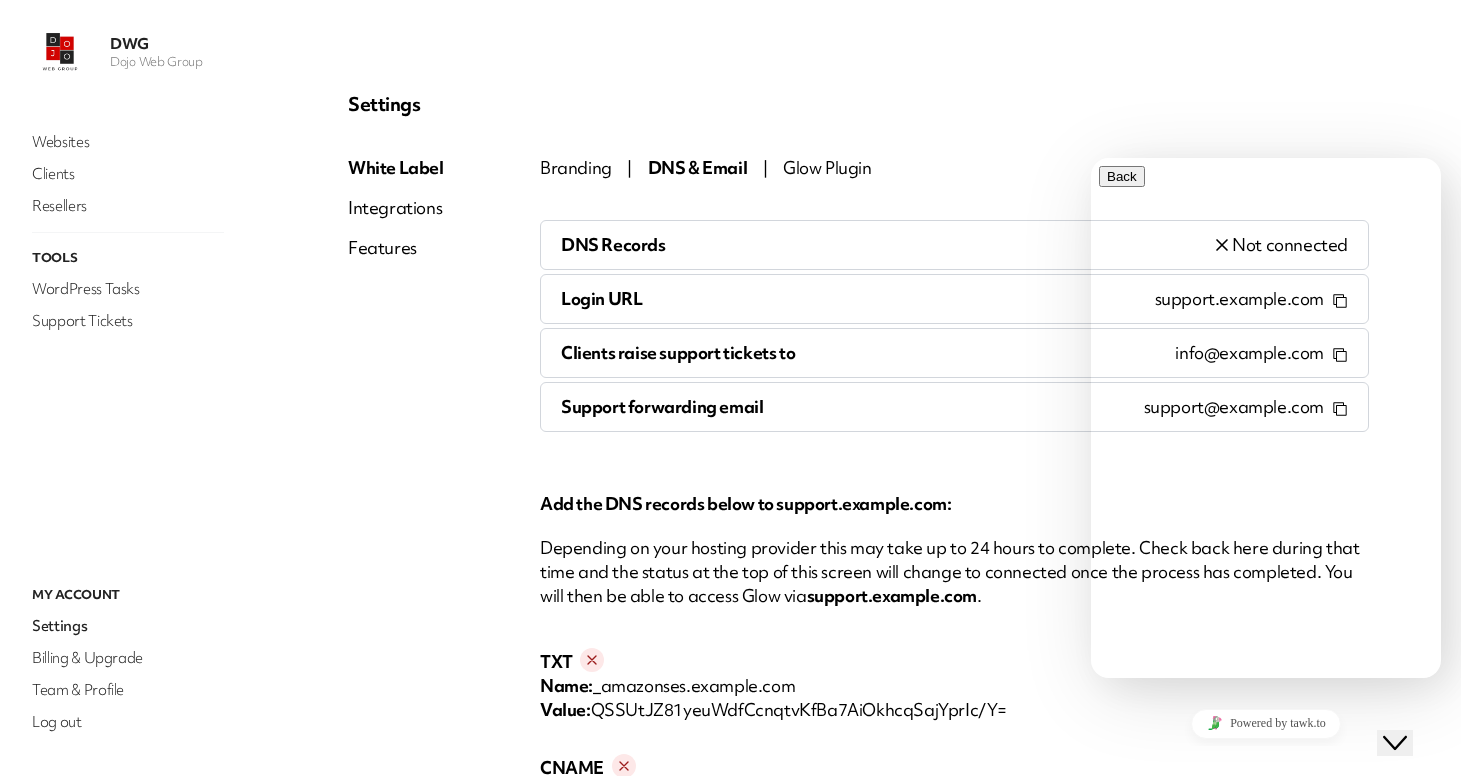 click on "*  Message" at bounding box center (1192, 881) 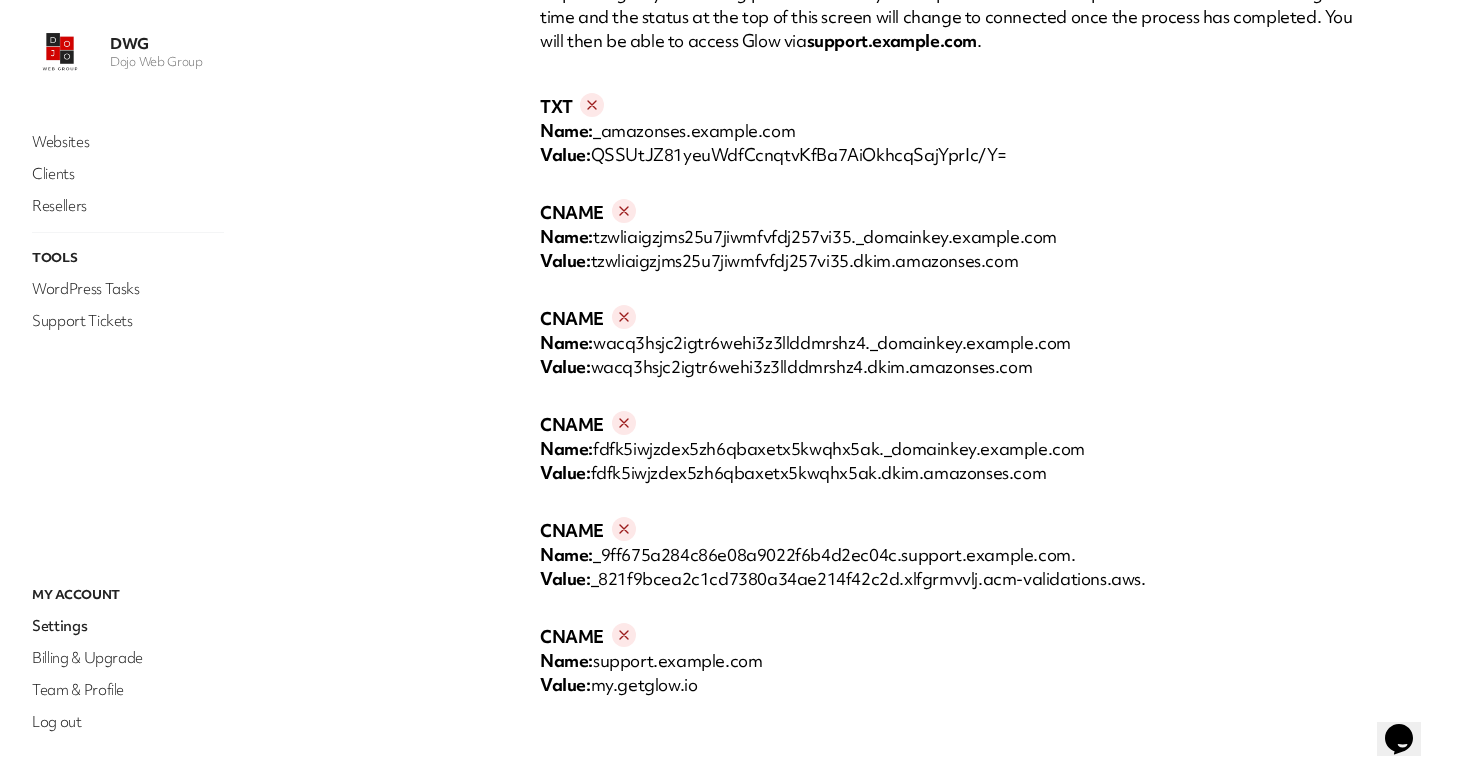 scroll, scrollTop: 554, scrollLeft: 0, axis: vertical 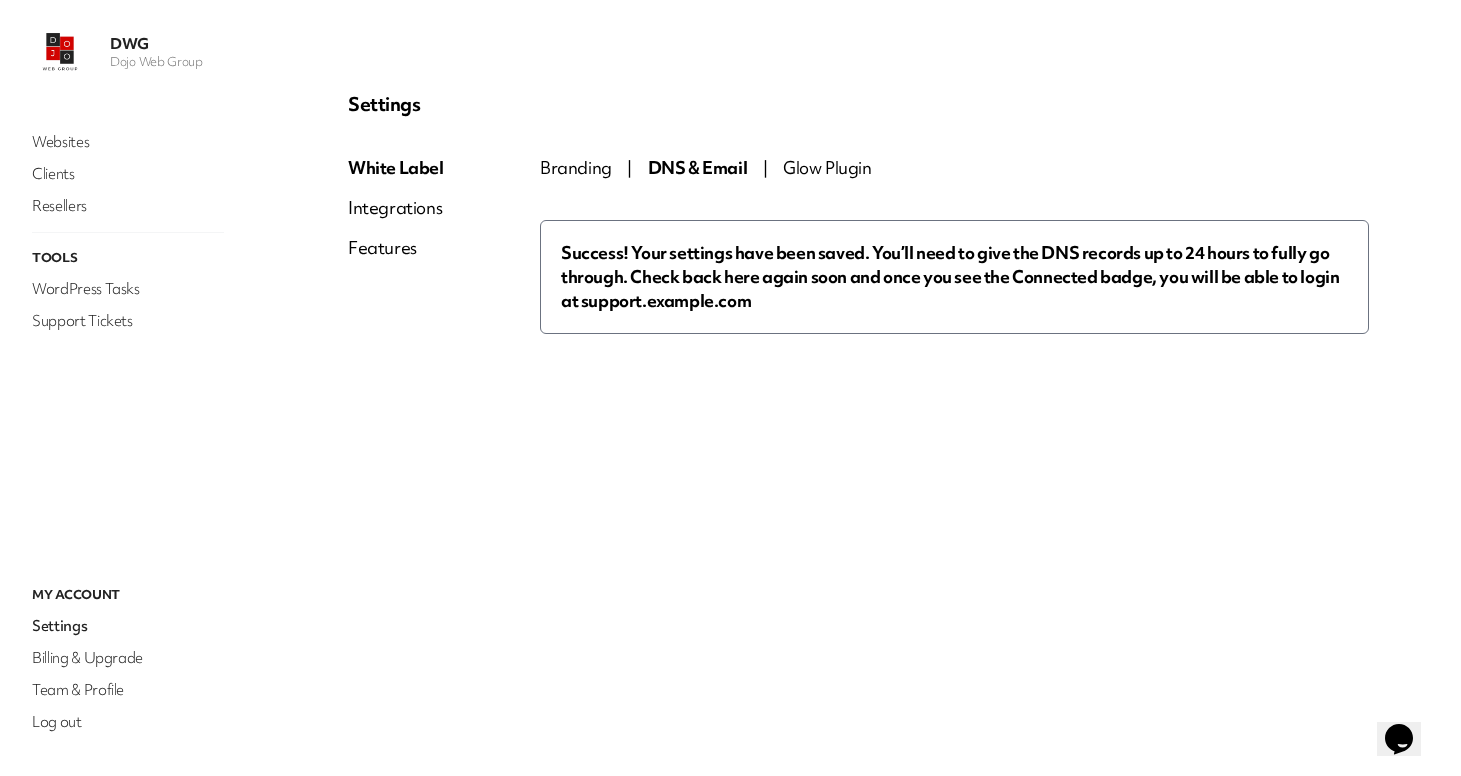 click on "DNS & Email" at bounding box center [698, 167] 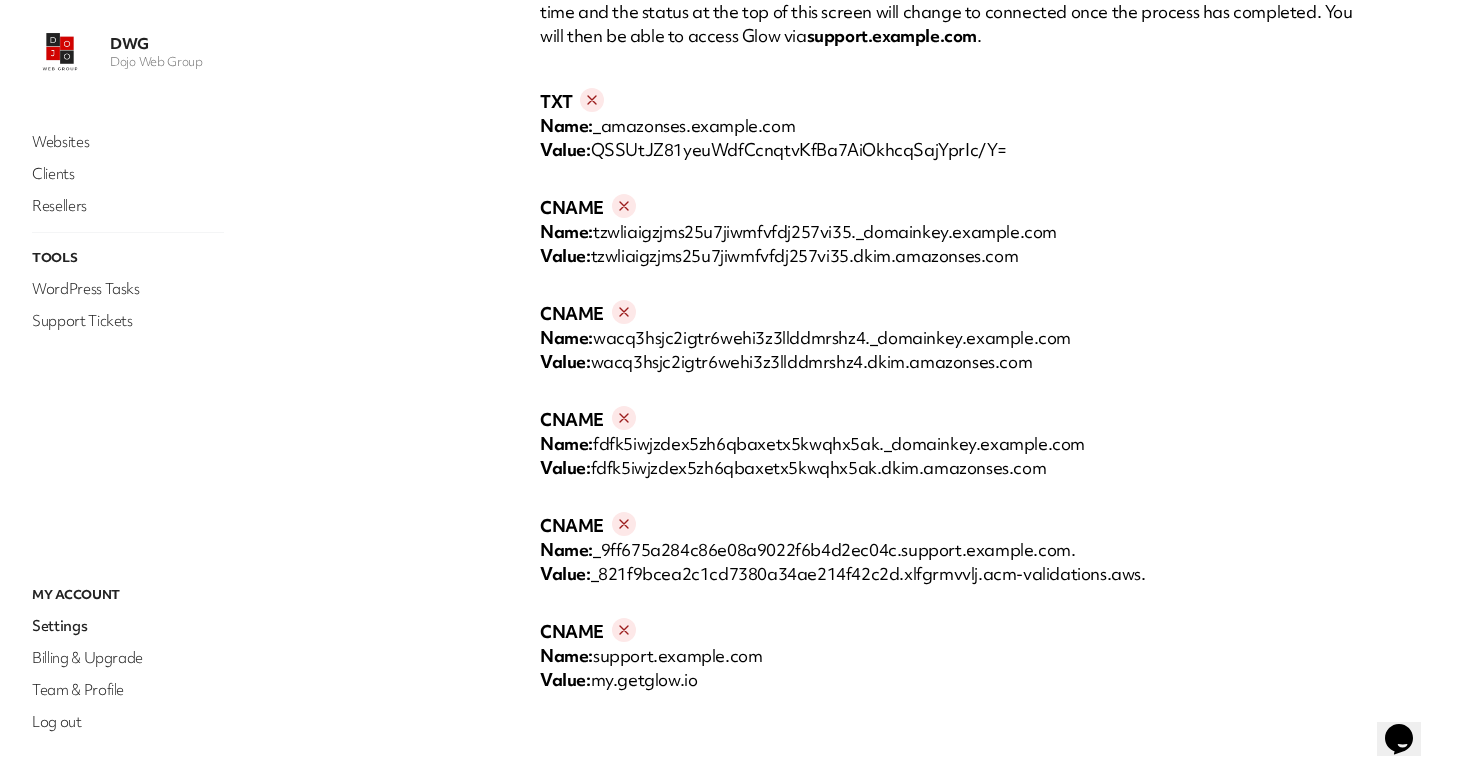 scroll, scrollTop: 560, scrollLeft: 0, axis: vertical 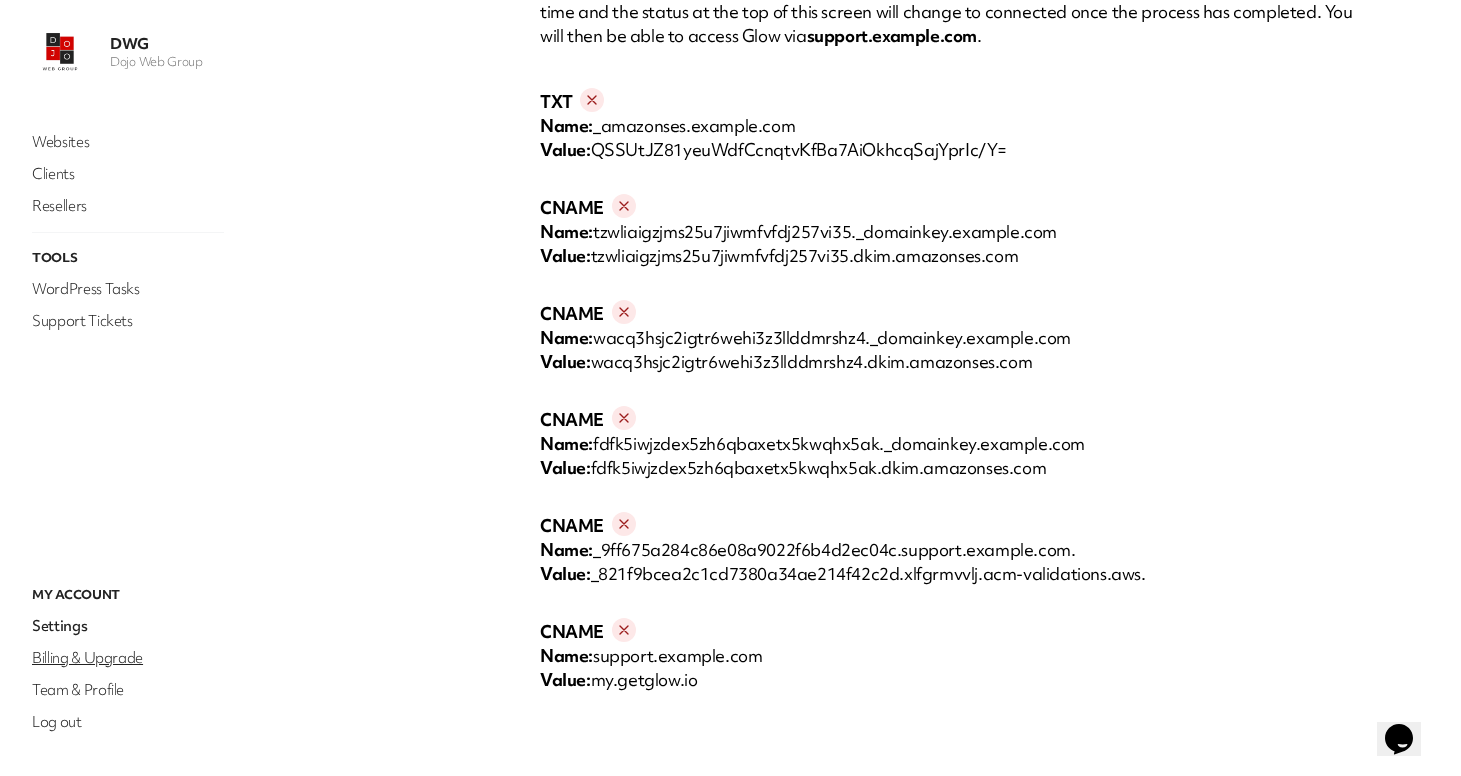 click on "Billing & Upgrade" at bounding box center (128, 658) 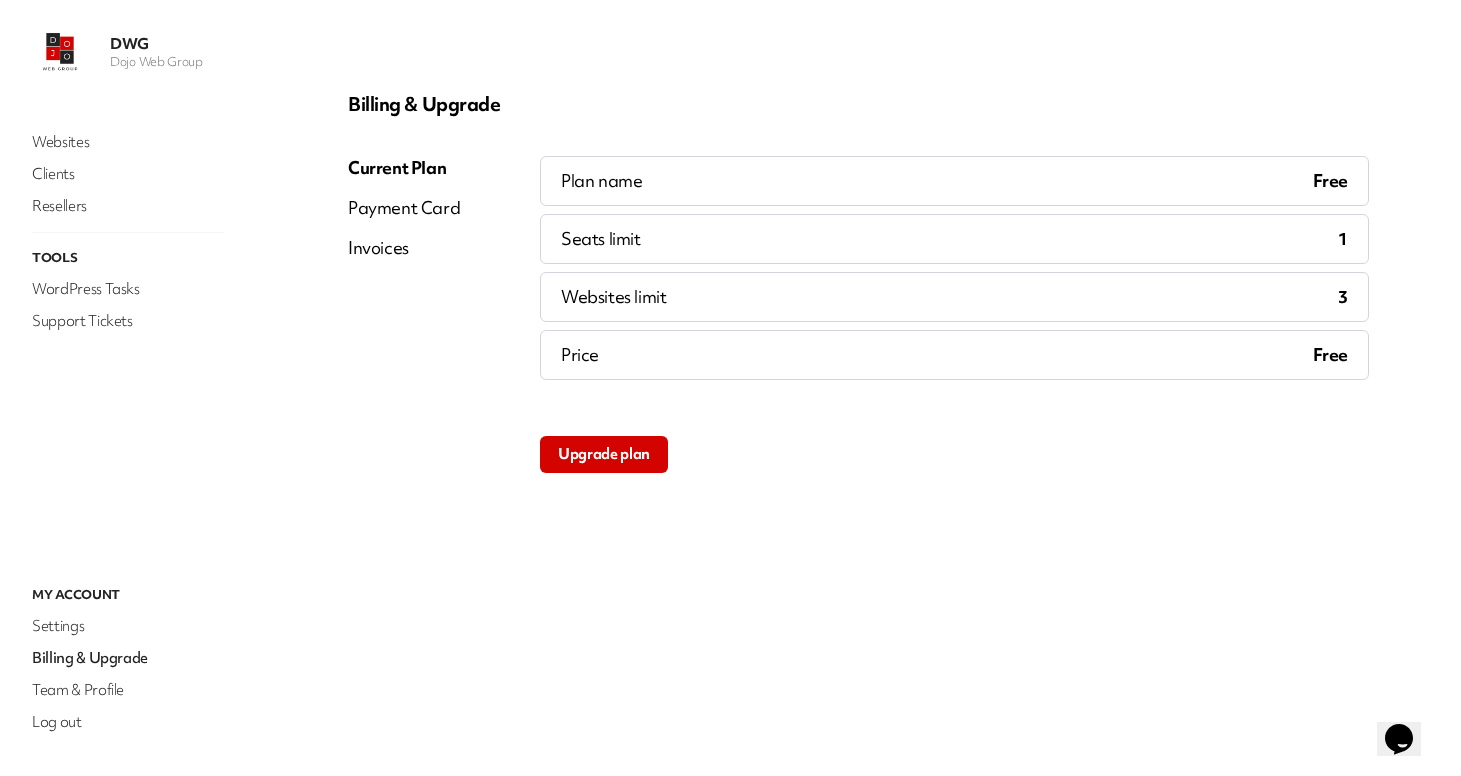 click on "Seats limit   1" at bounding box center [954, 239] 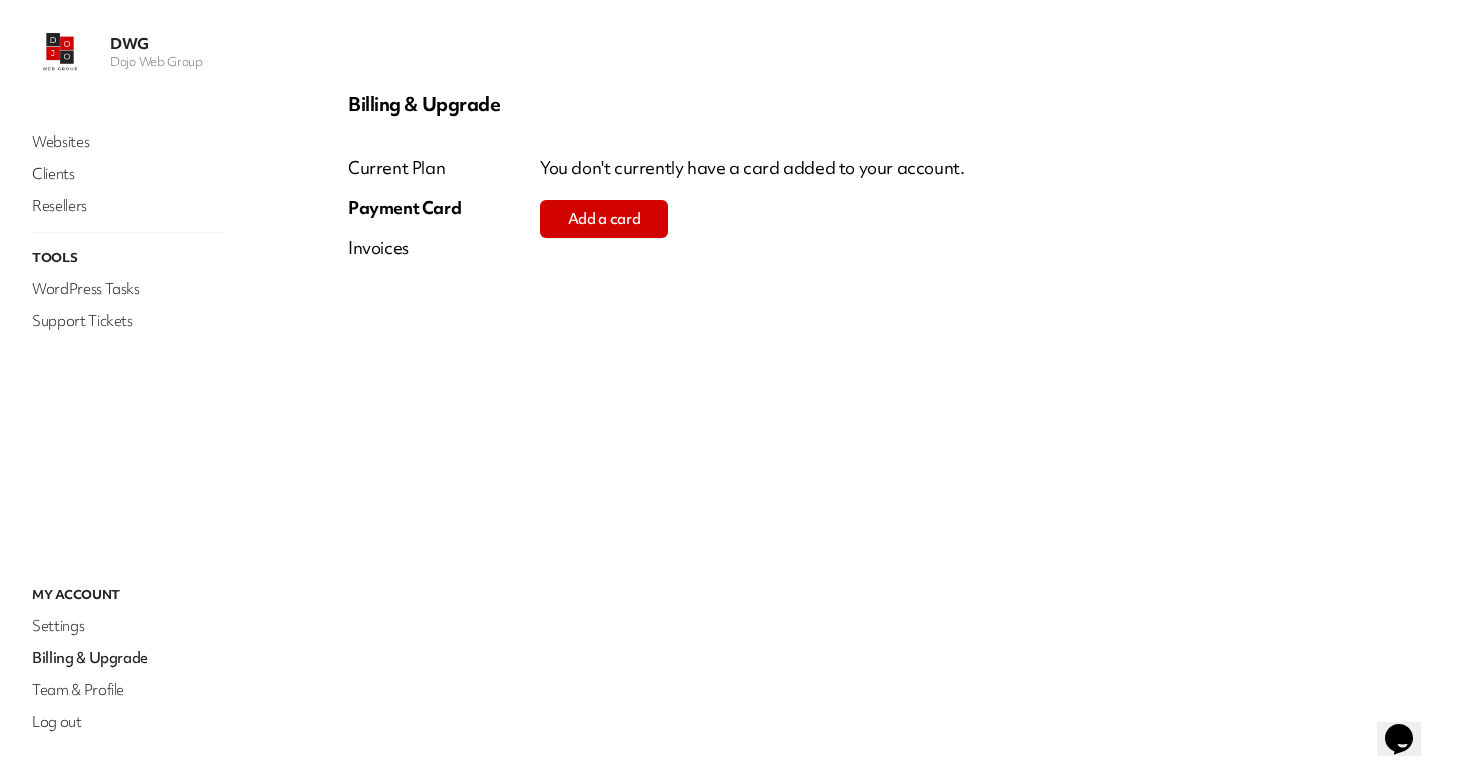 click on "Invoices" at bounding box center [378, 248] 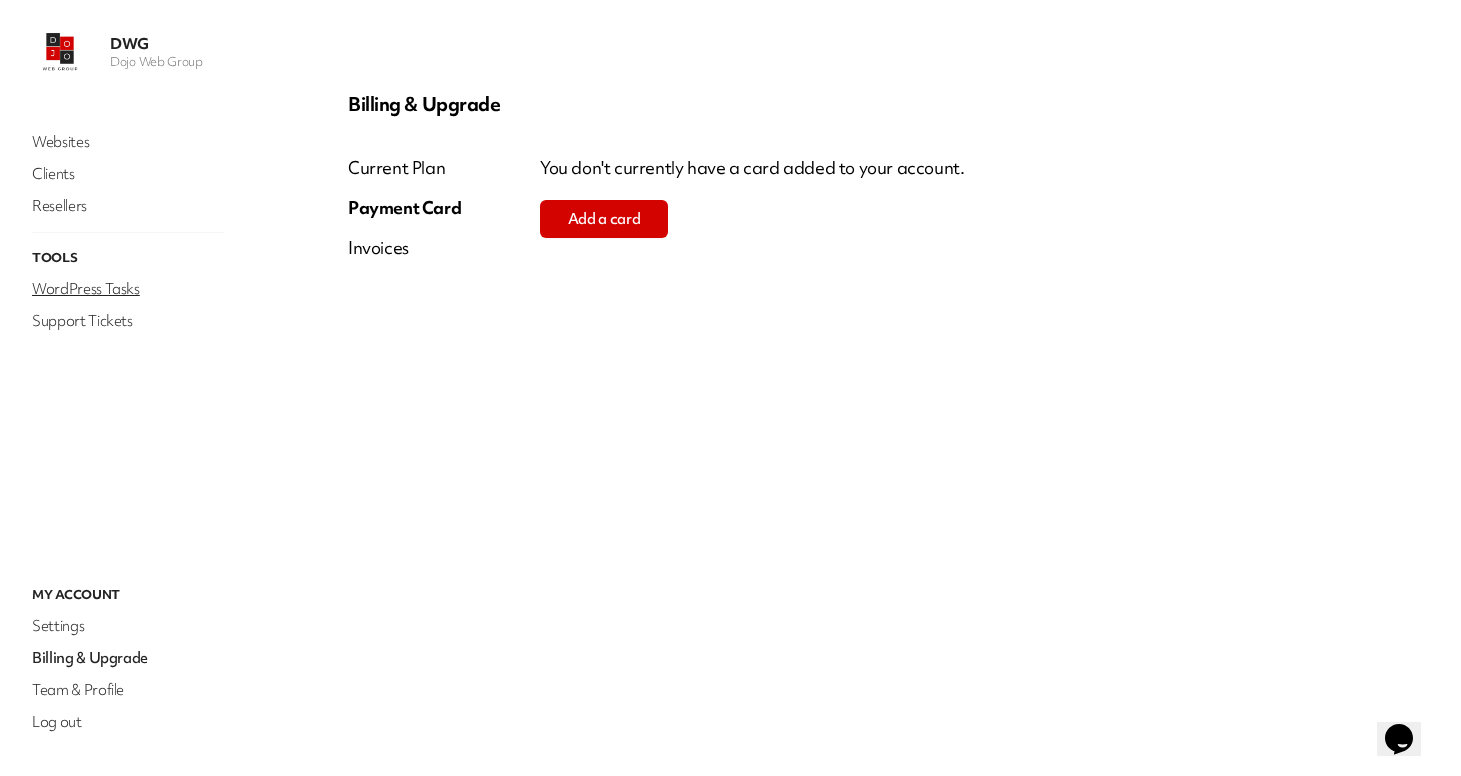 click on "WordPress Tasks" at bounding box center (128, 289) 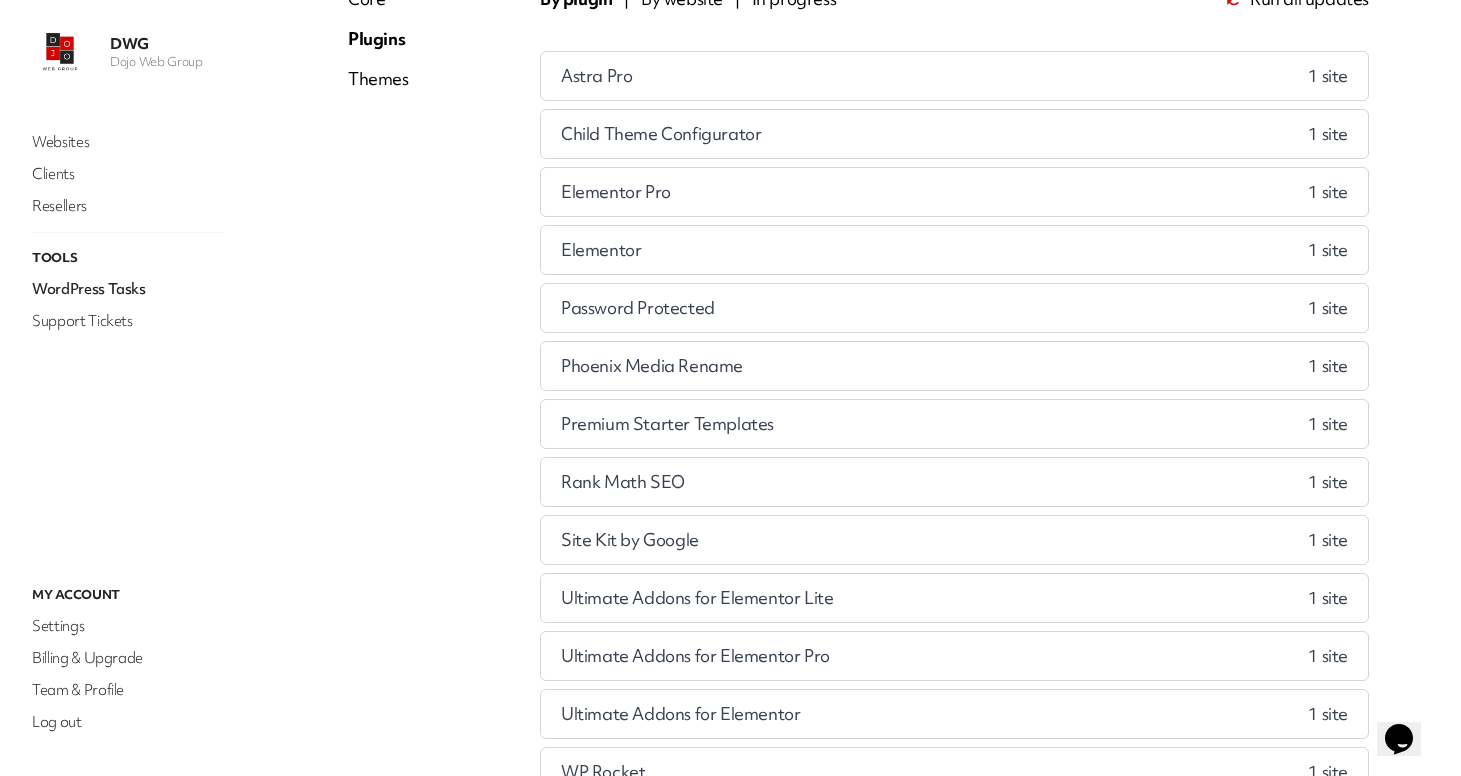 scroll, scrollTop: 0, scrollLeft: 0, axis: both 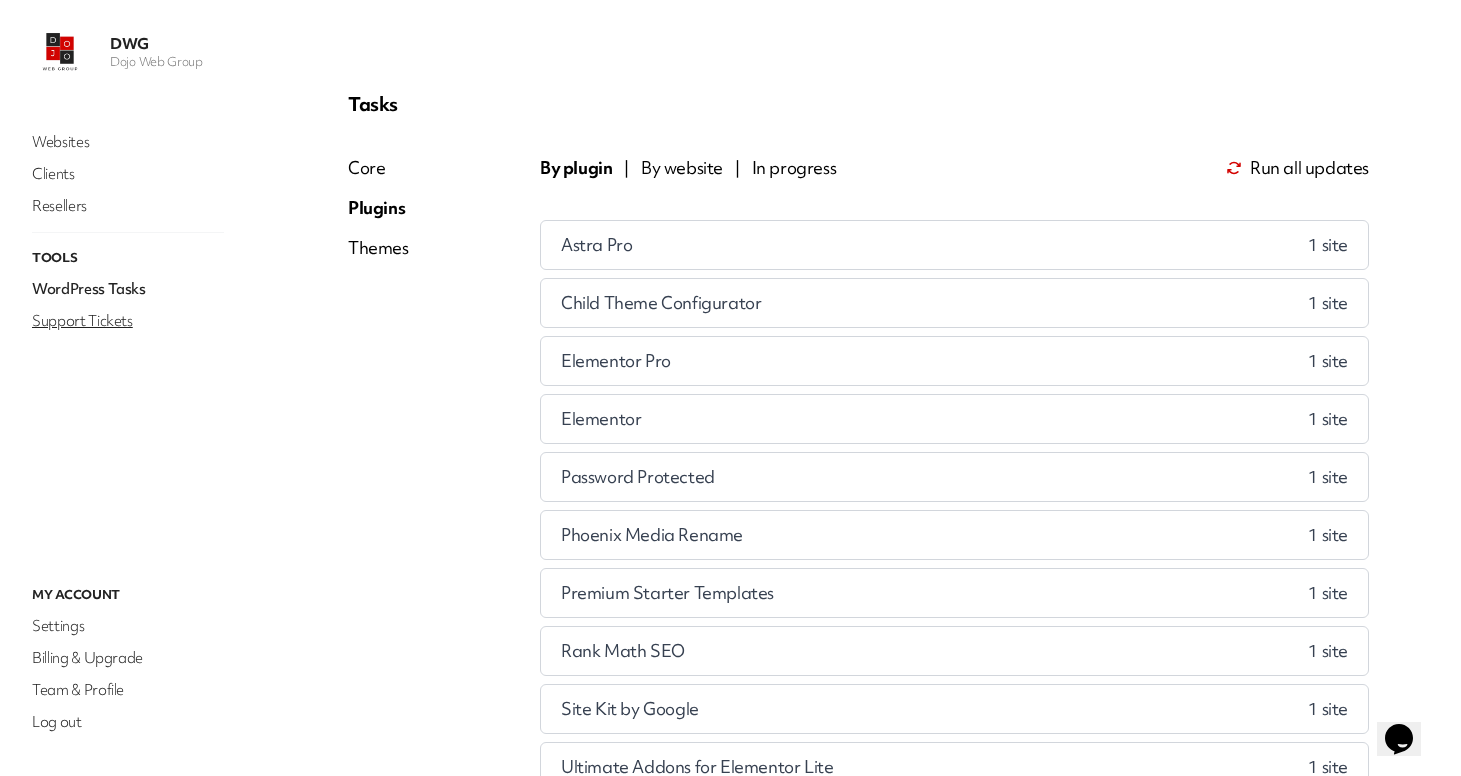 click on "Support Tickets" at bounding box center (128, 321) 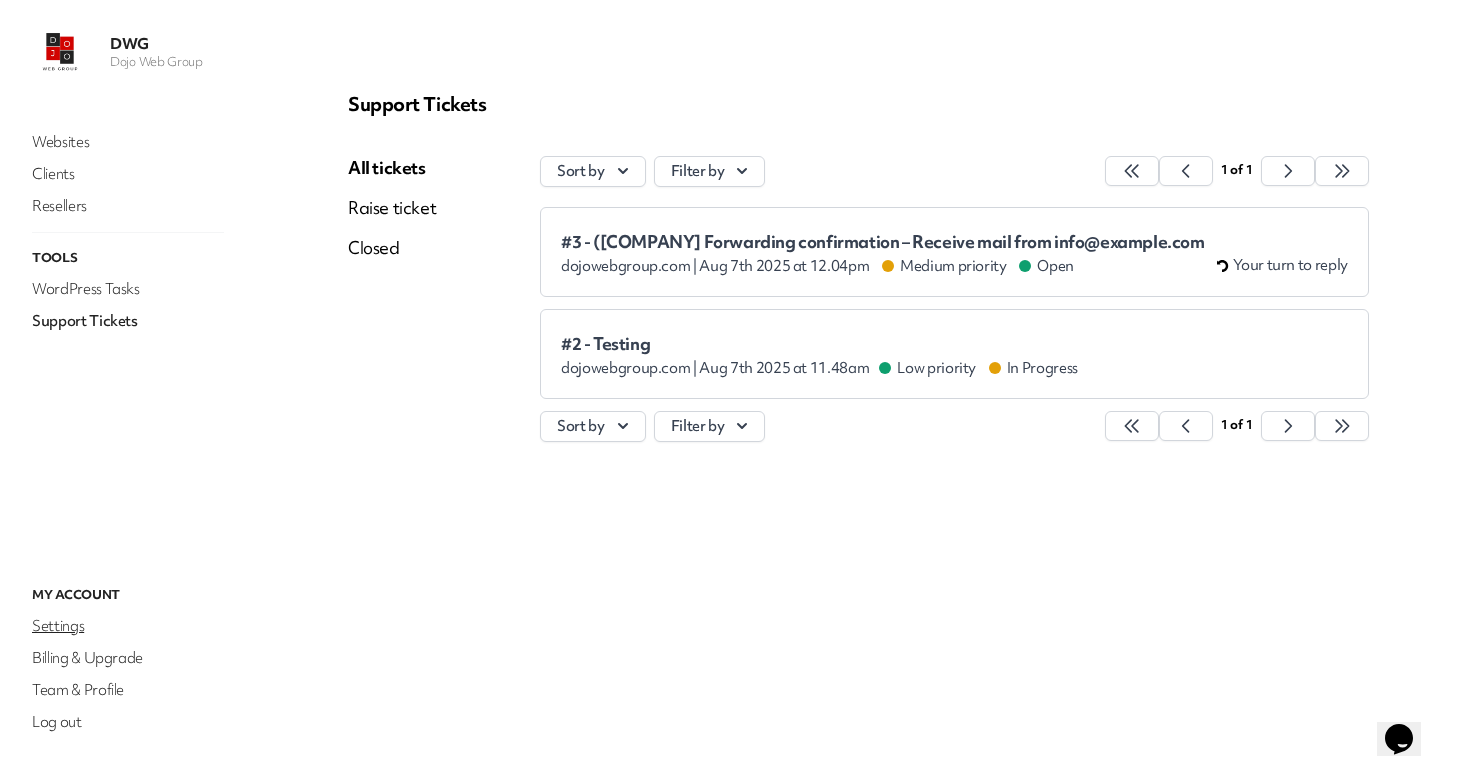 click on "Settings" at bounding box center [128, 626] 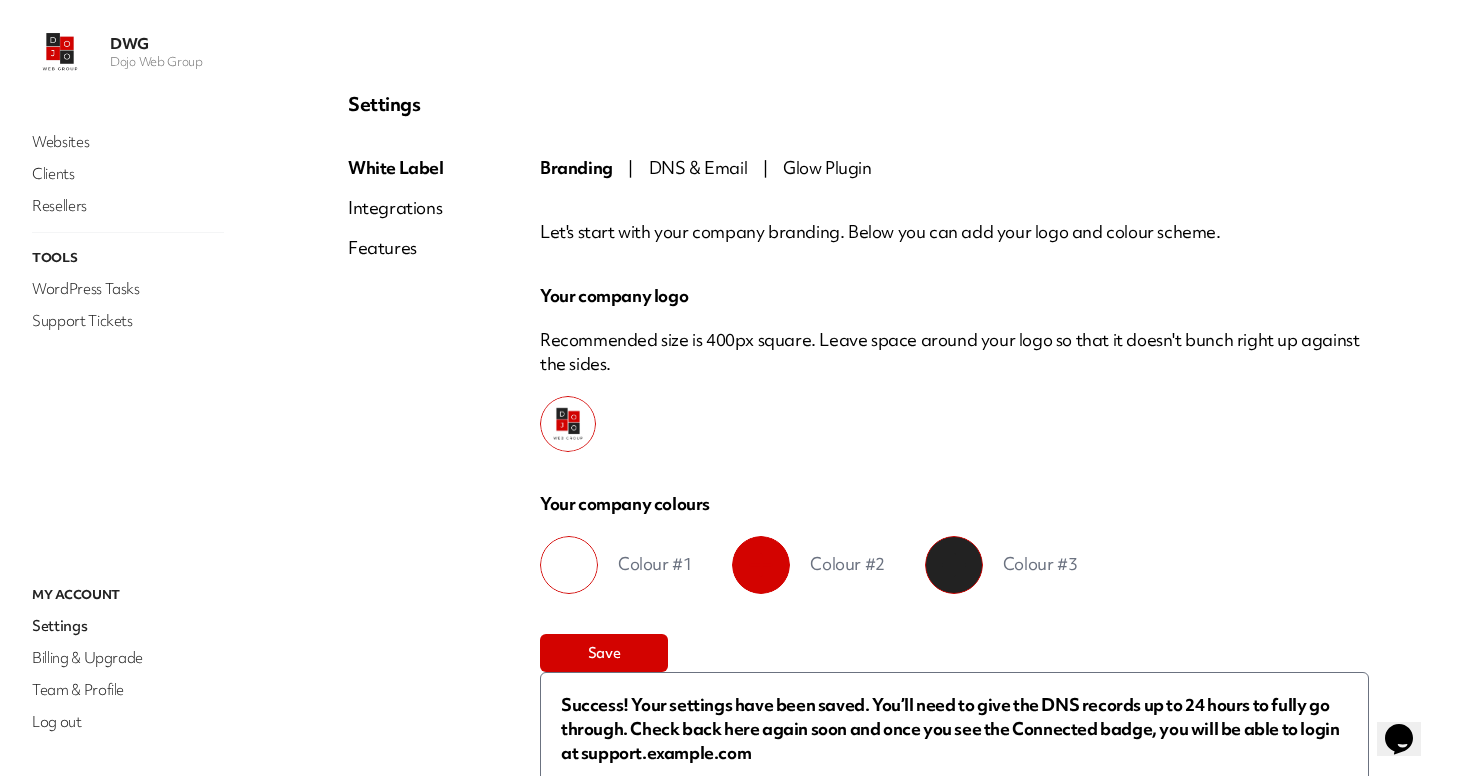 click on "DNS & Email" at bounding box center (698, 167) 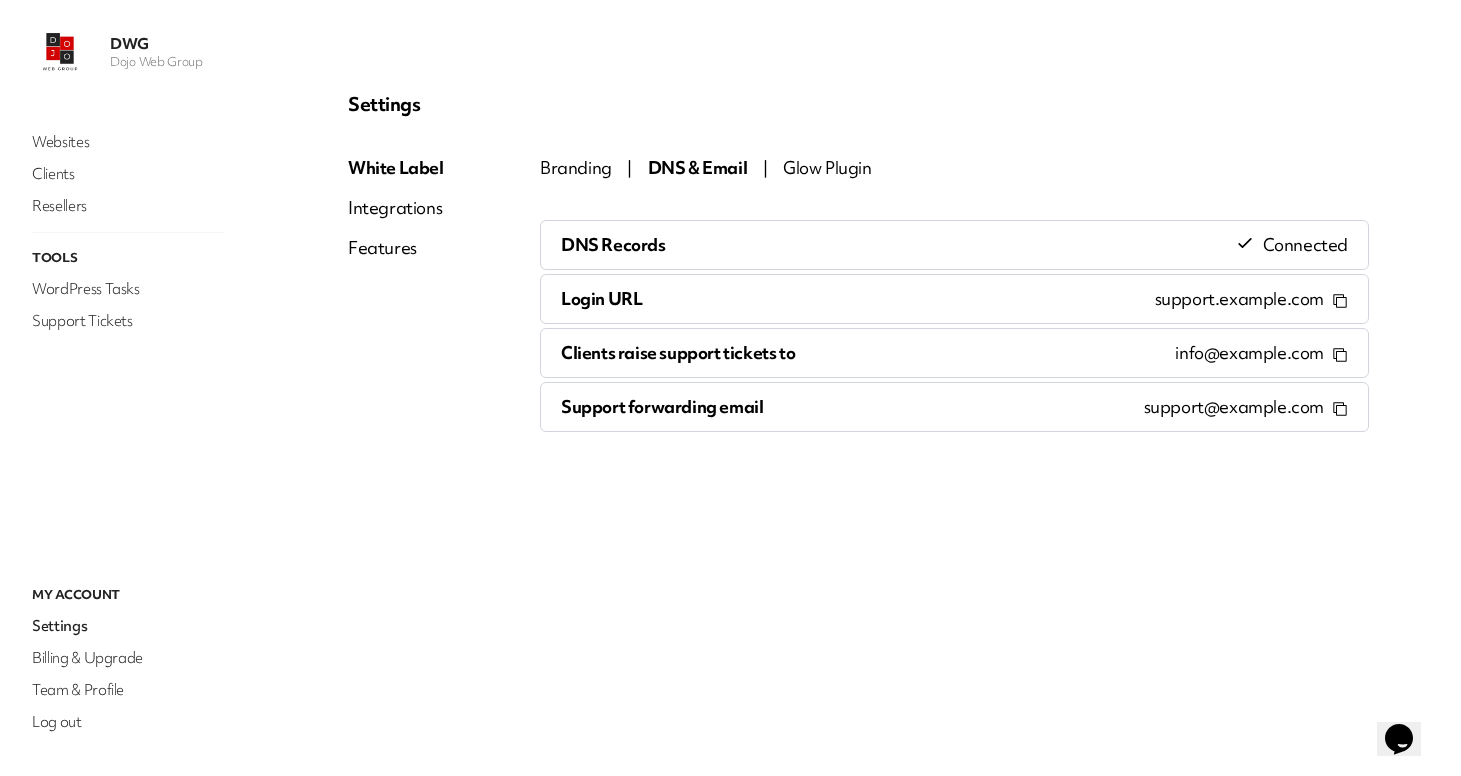 scroll, scrollTop: 0, scrollLeft: 0, axis: both 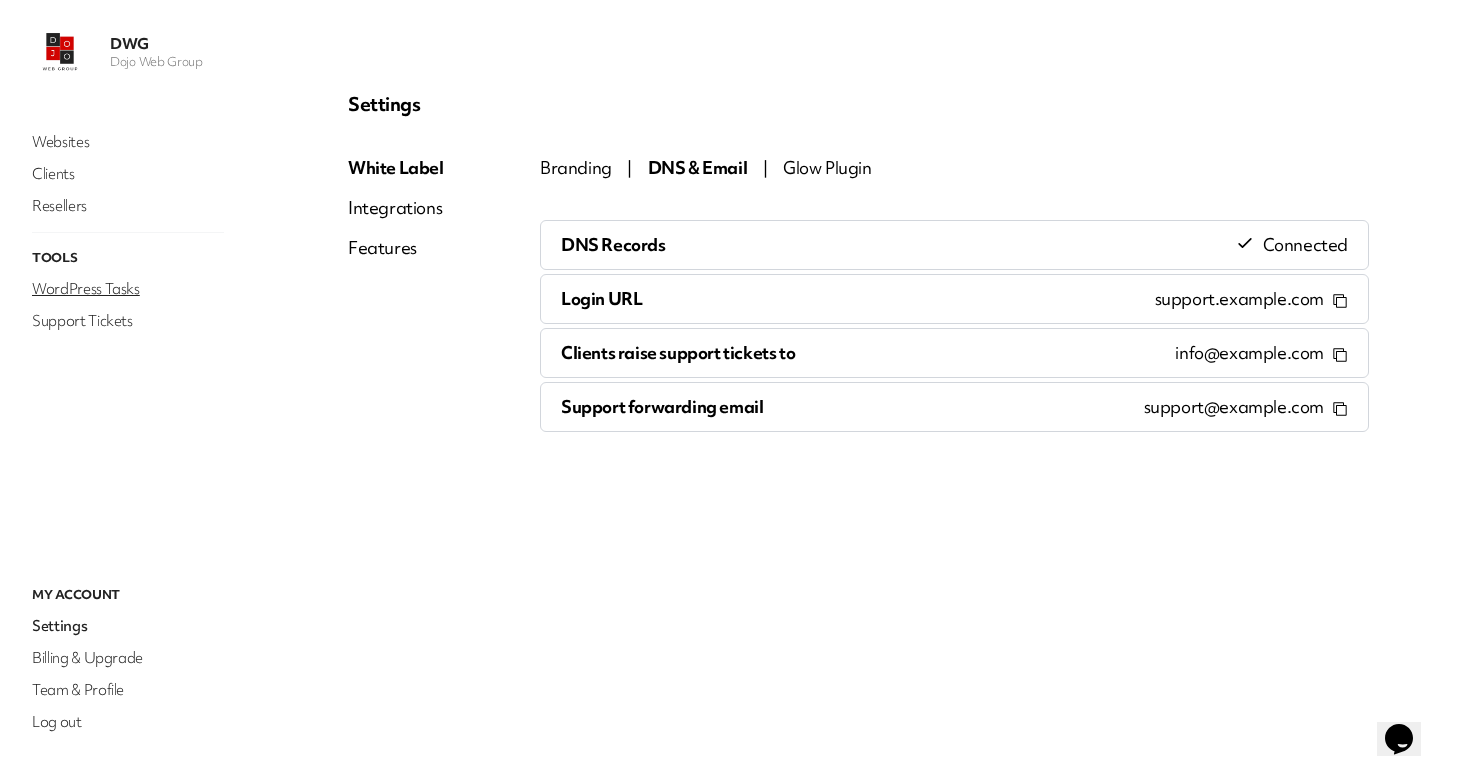 click on "WordPress Tasks" at bounding box center (128, 289) 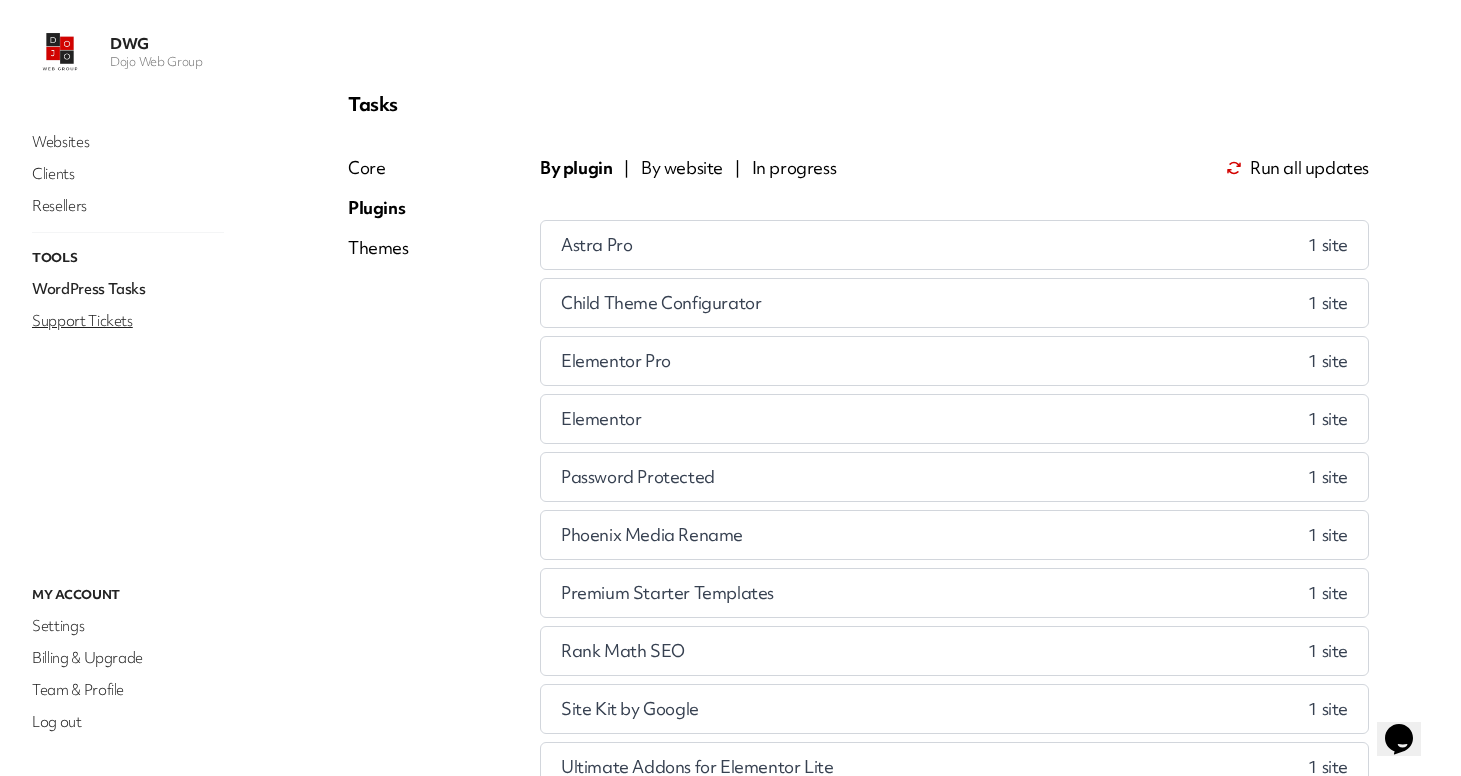 click on "Support Tickets" at bounding box center [128, 321] 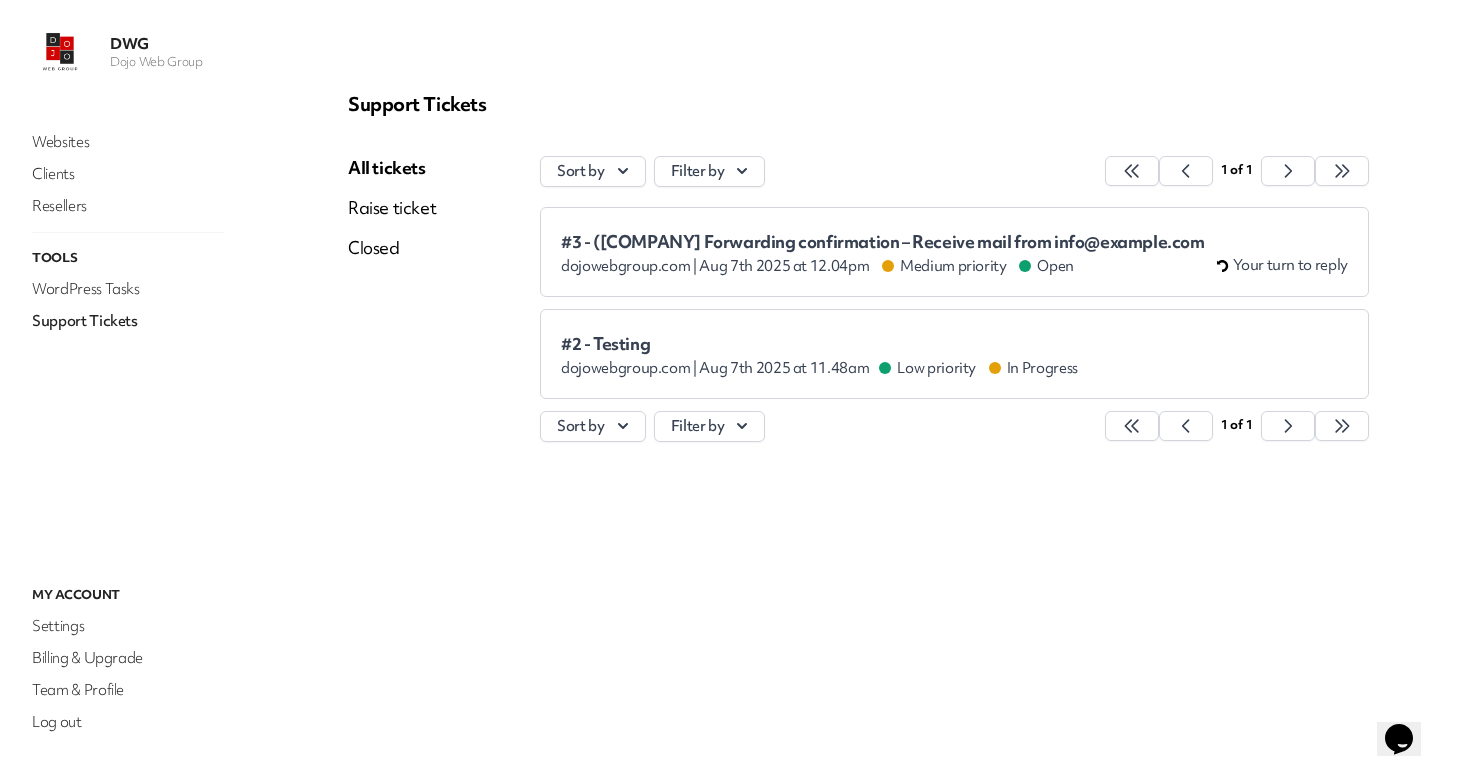 click on "#3 - (Dojo Web Group Forwarding confirmation – Receive mail from [EMAIL]" at bounding box center (883, 242) 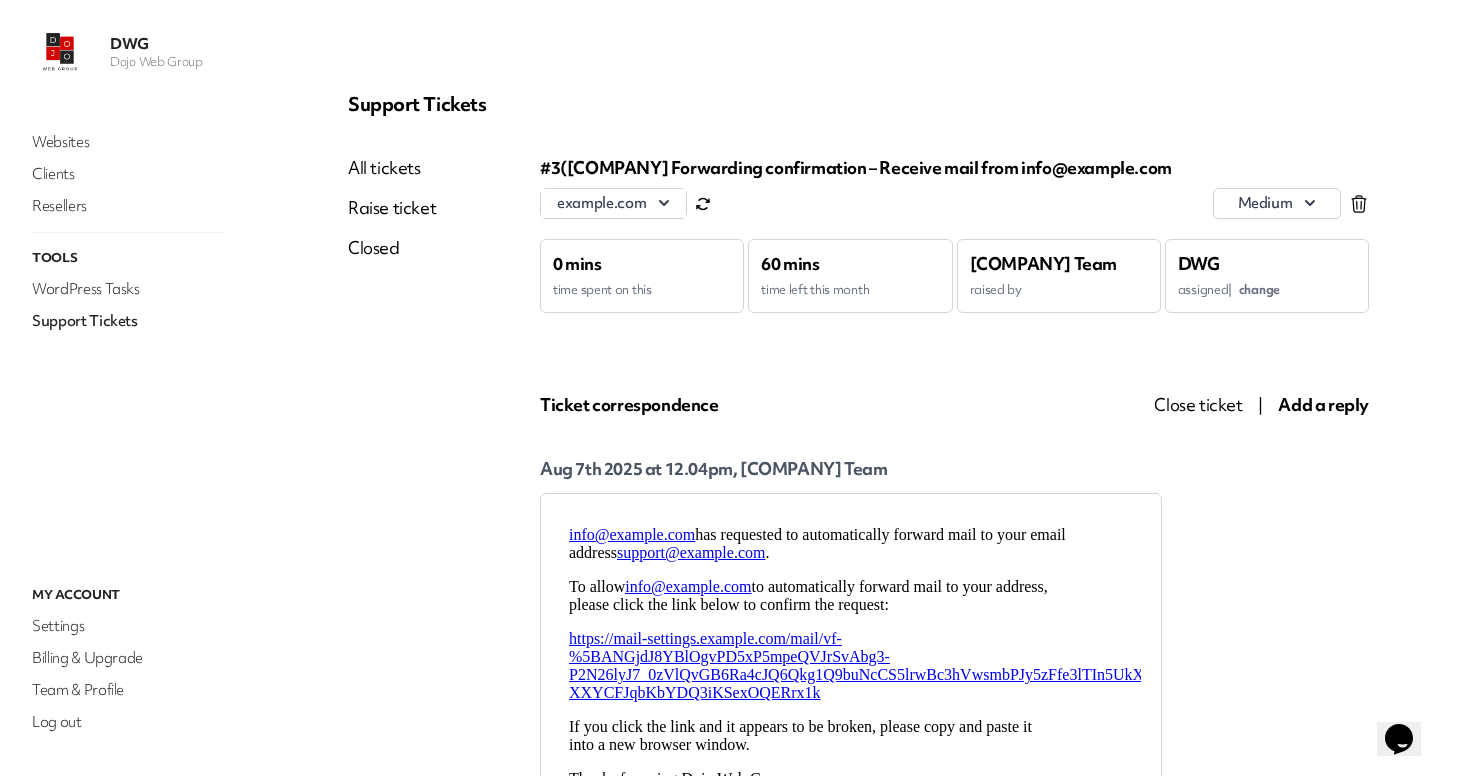 scroll, scrollTop: 0, scrollLeft: 0, axis: both 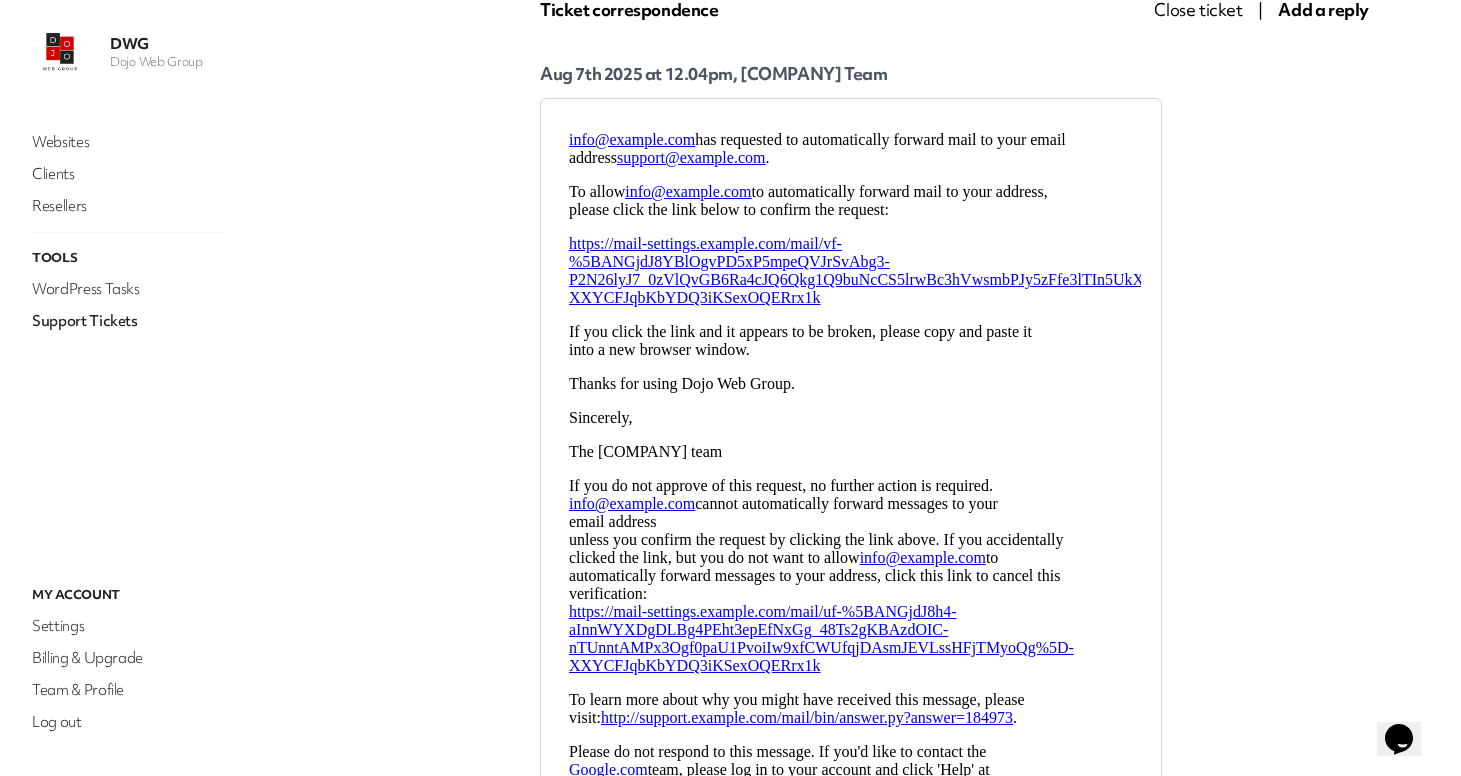 click on "Support Tickets" at bounding box center [128, 321] 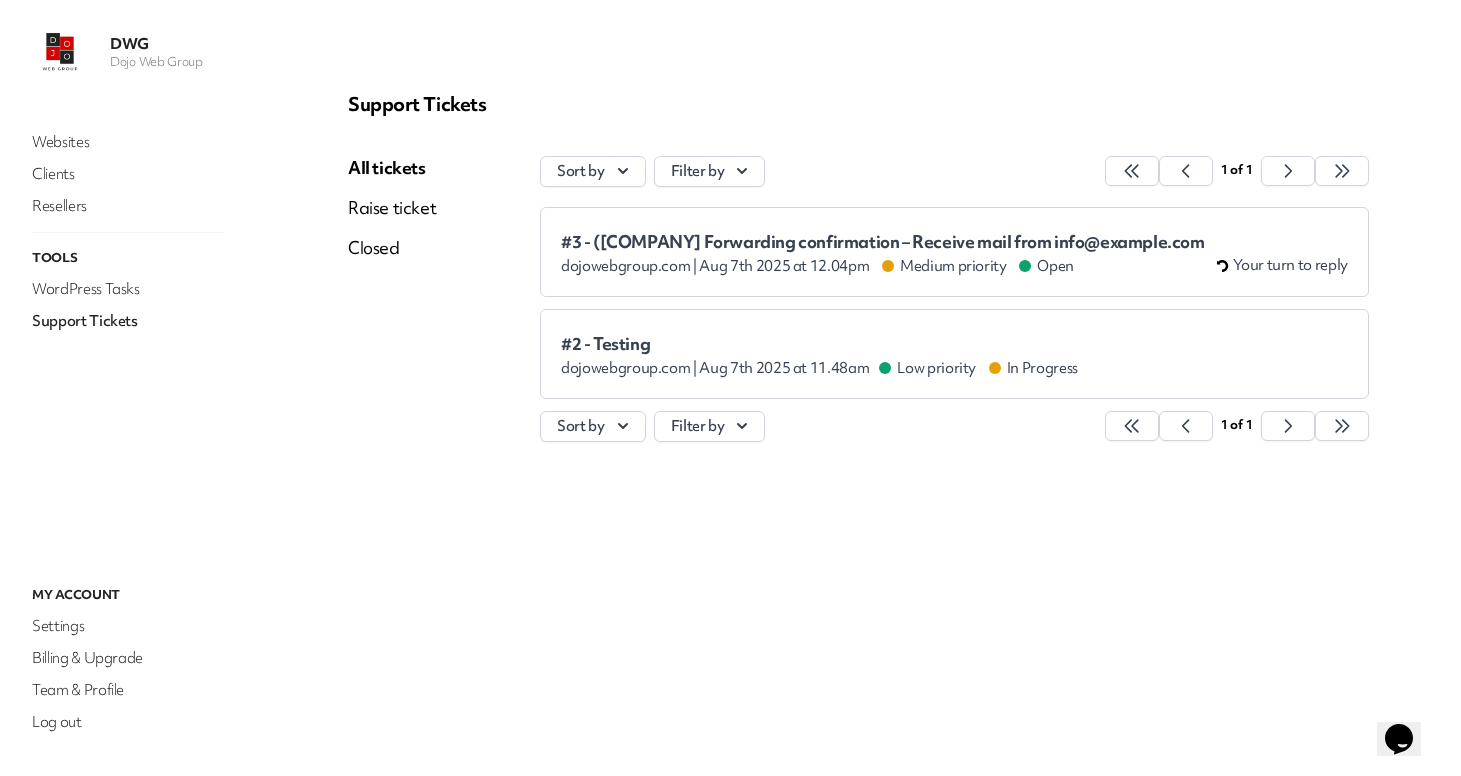 click on "#3 - (Dojo Web Group Forwarding confirmation – Receive mail from [EMAIL]" at bounding box center [883, 242] 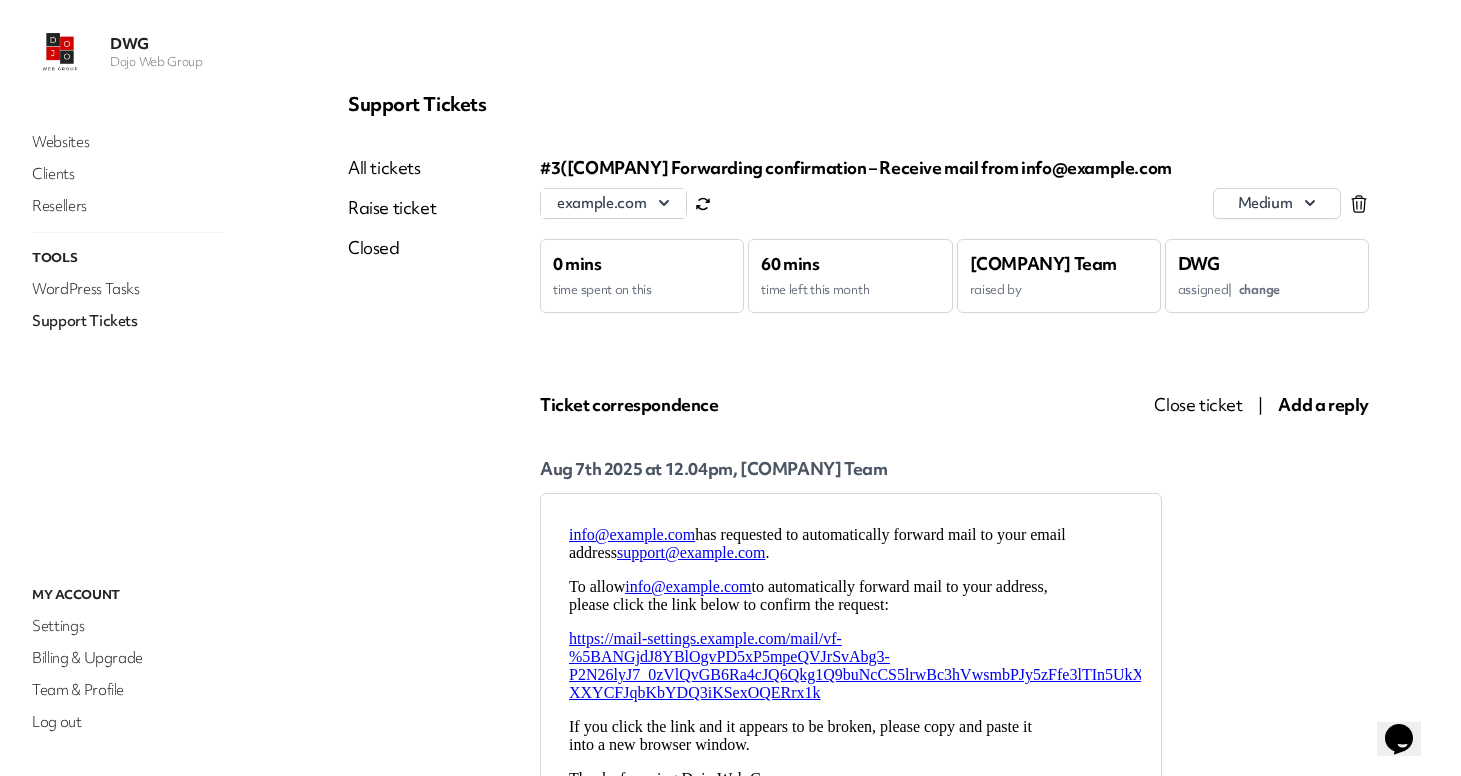 scroll, scrollTop: 0, scrollLeft: 0, axis: both 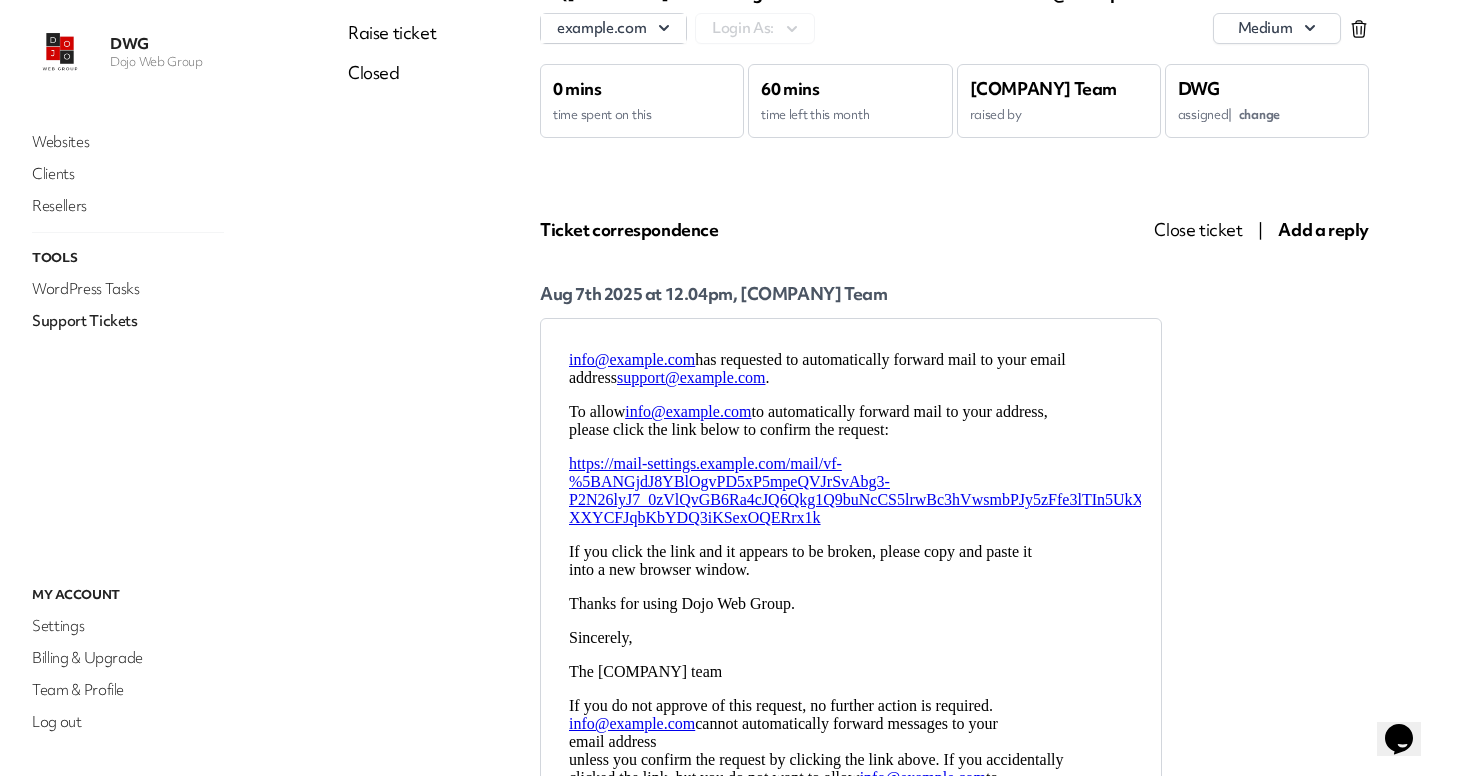 click on "Aug 7th 2025 at 12.04pm, Dojo Web Group Team" at bounding box center (954, 687) 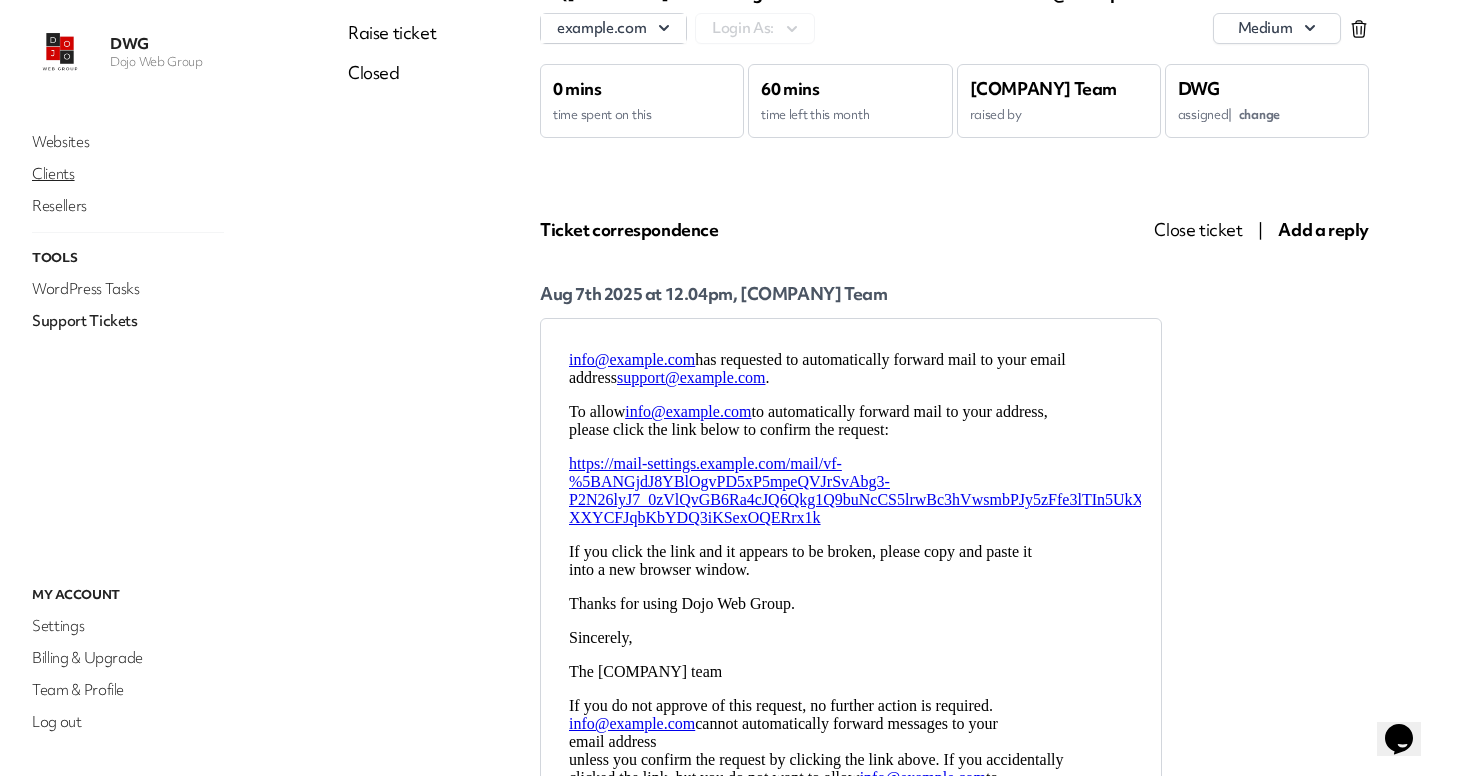 click on "Clients" at bounding box center (128, 174) 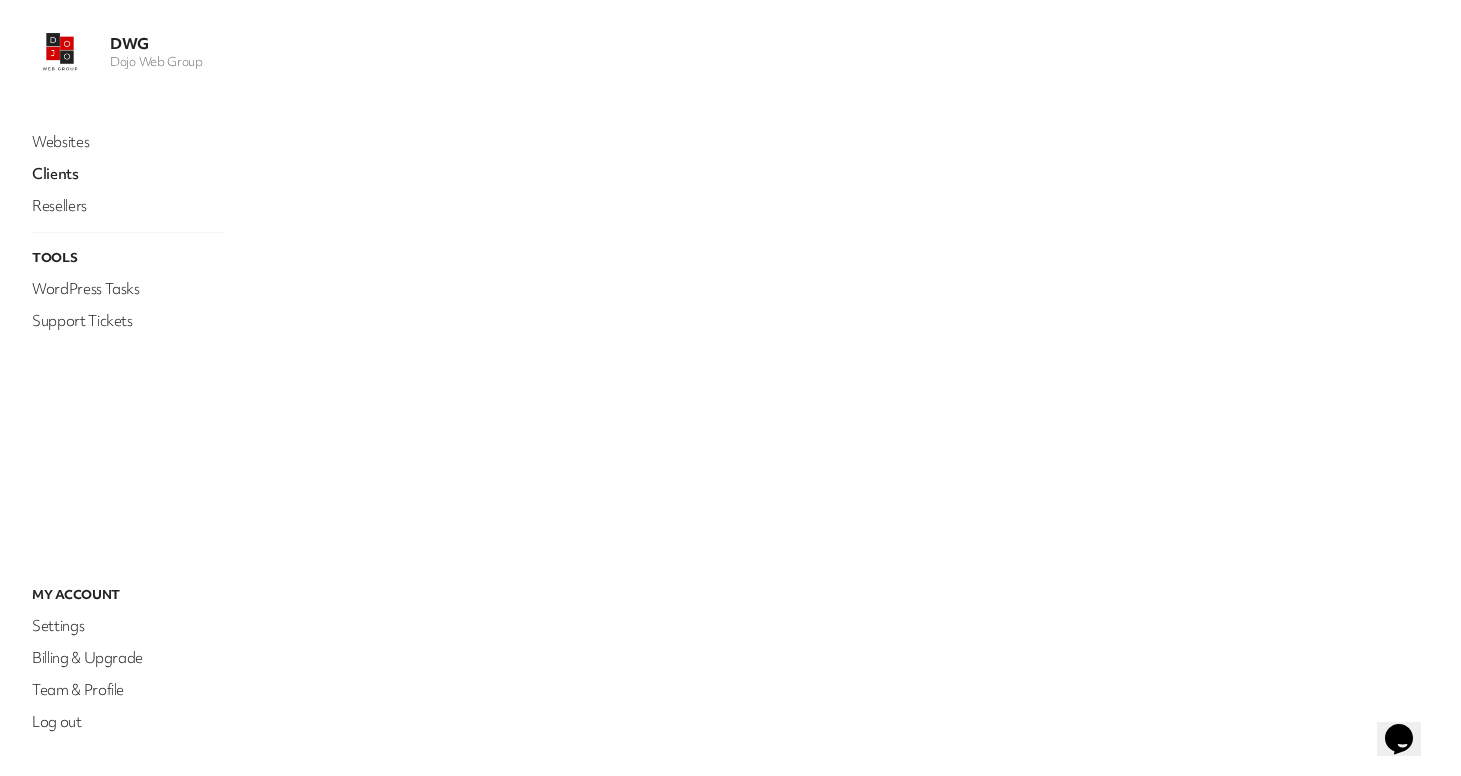 scroll, scrollTop: 0, scrollLeft: 0, axis: both 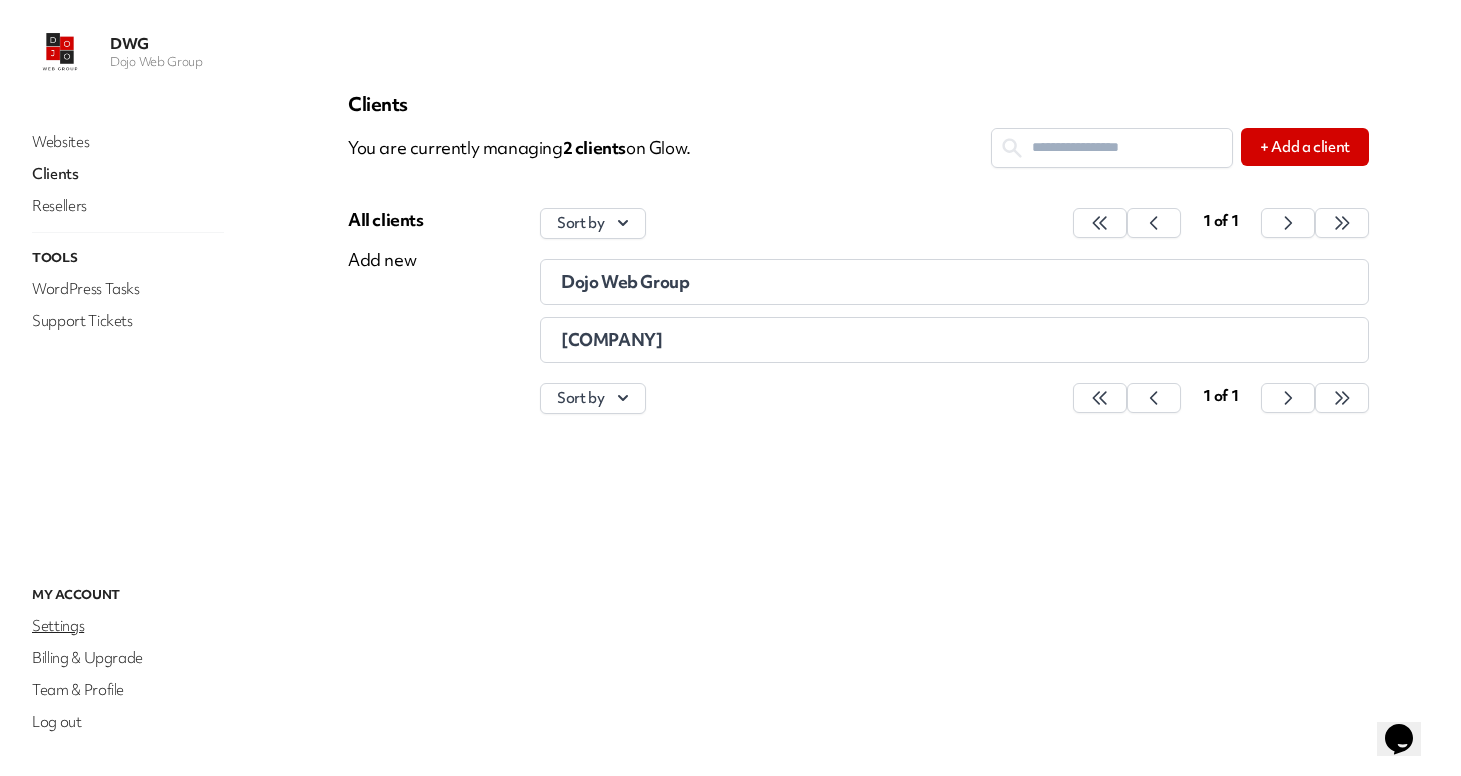 click on "Settings" at bounding box center [128, 626] 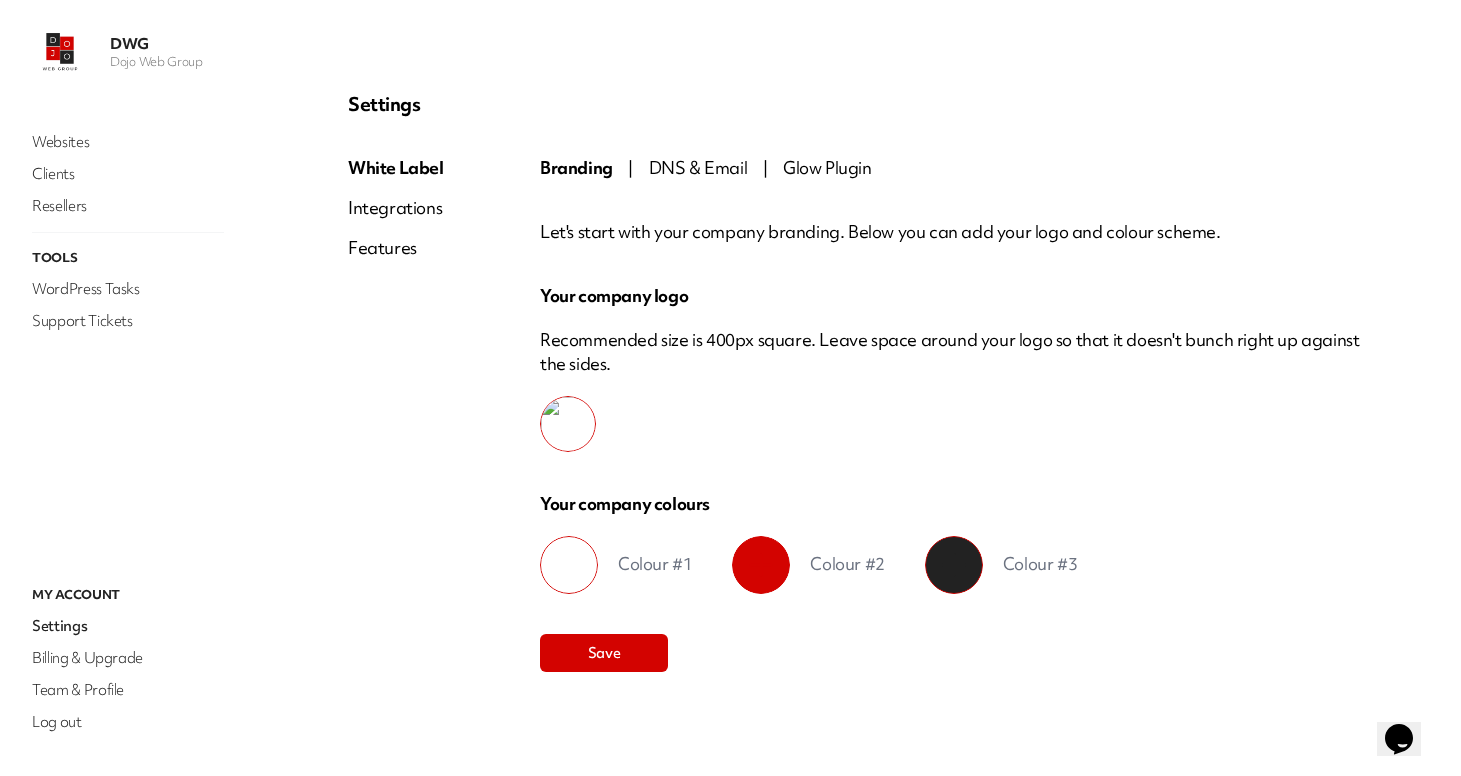 click on "DNS & Email" at bounding box center (698, 167) 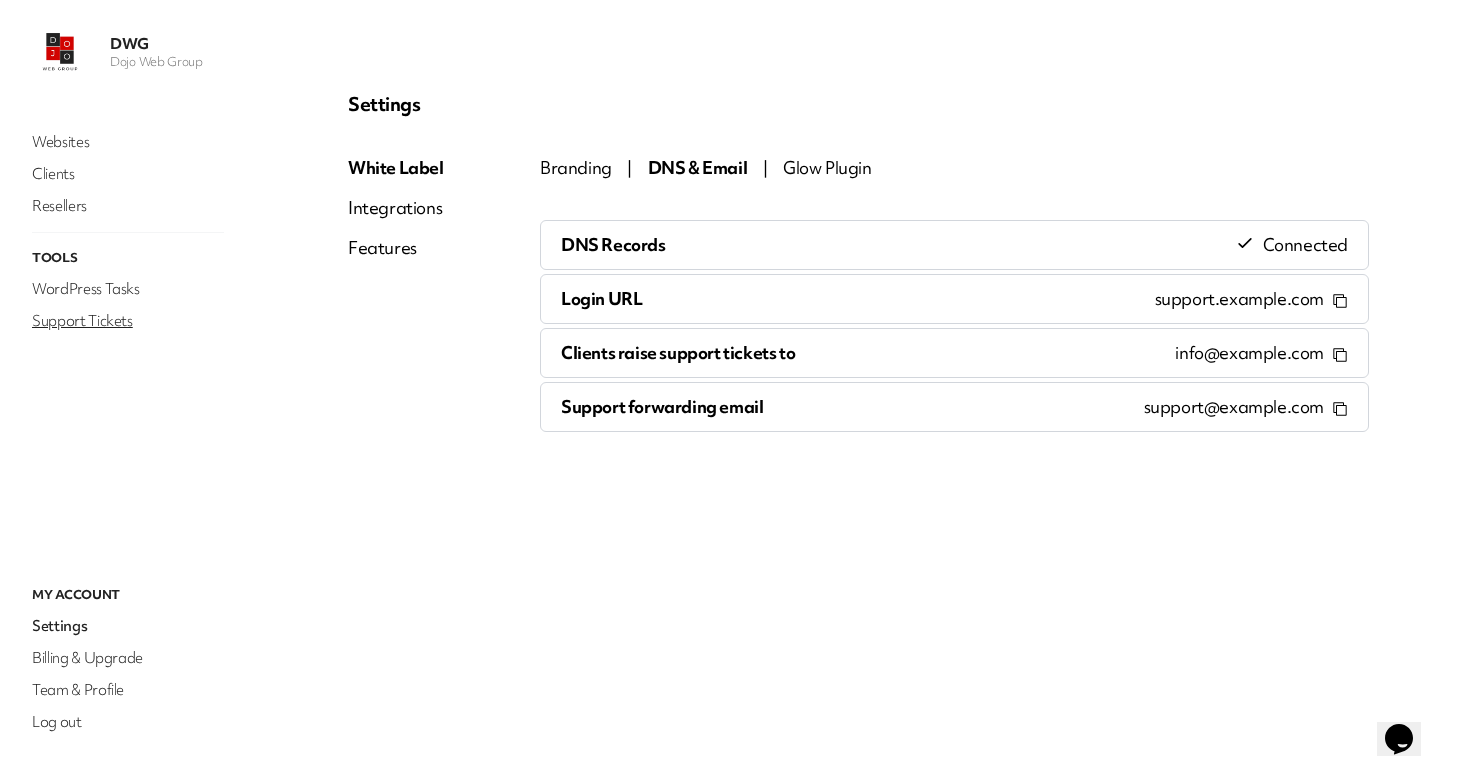 click on "Support Tickets" at bounding box center (128, 321) 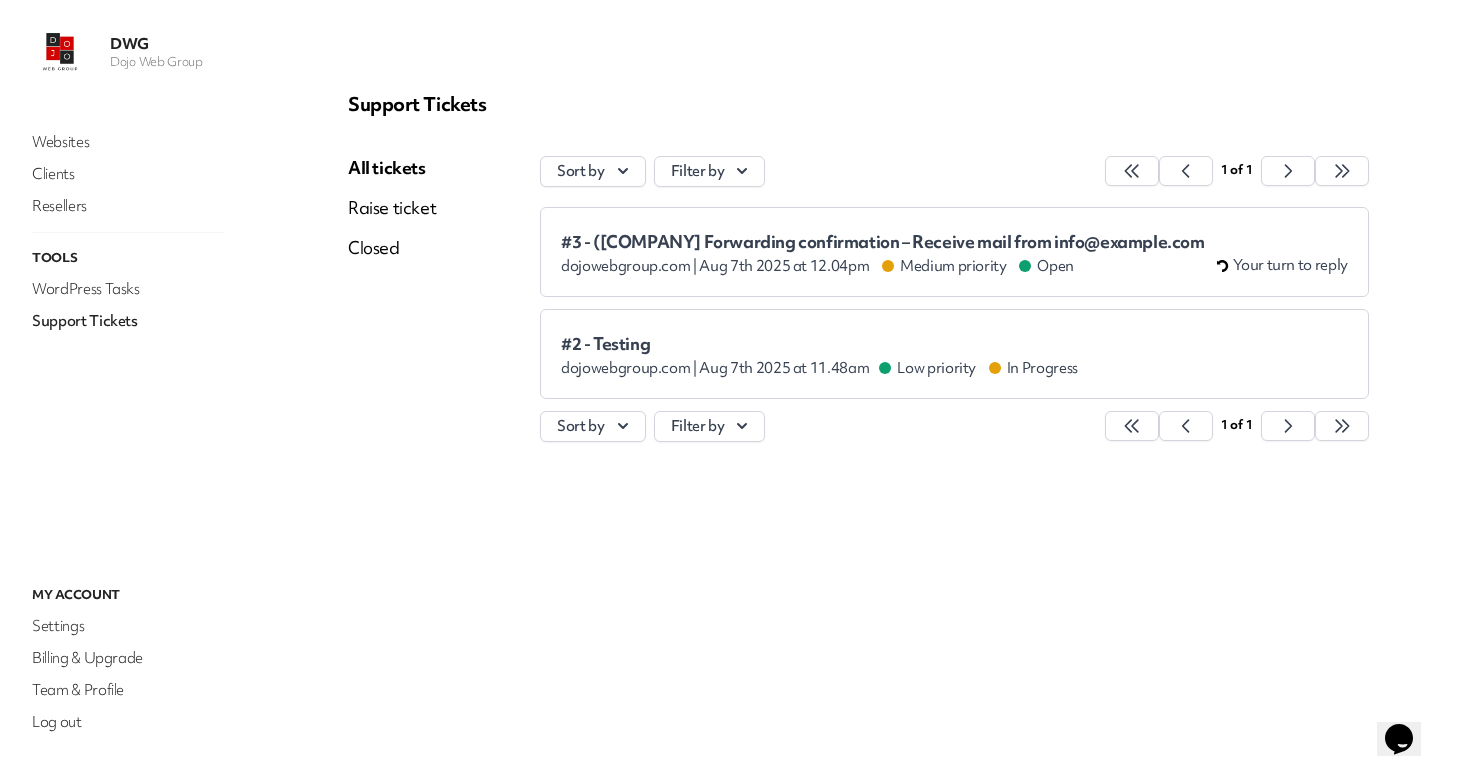 click on "Raise ticket" at bounding box center (392, 208) 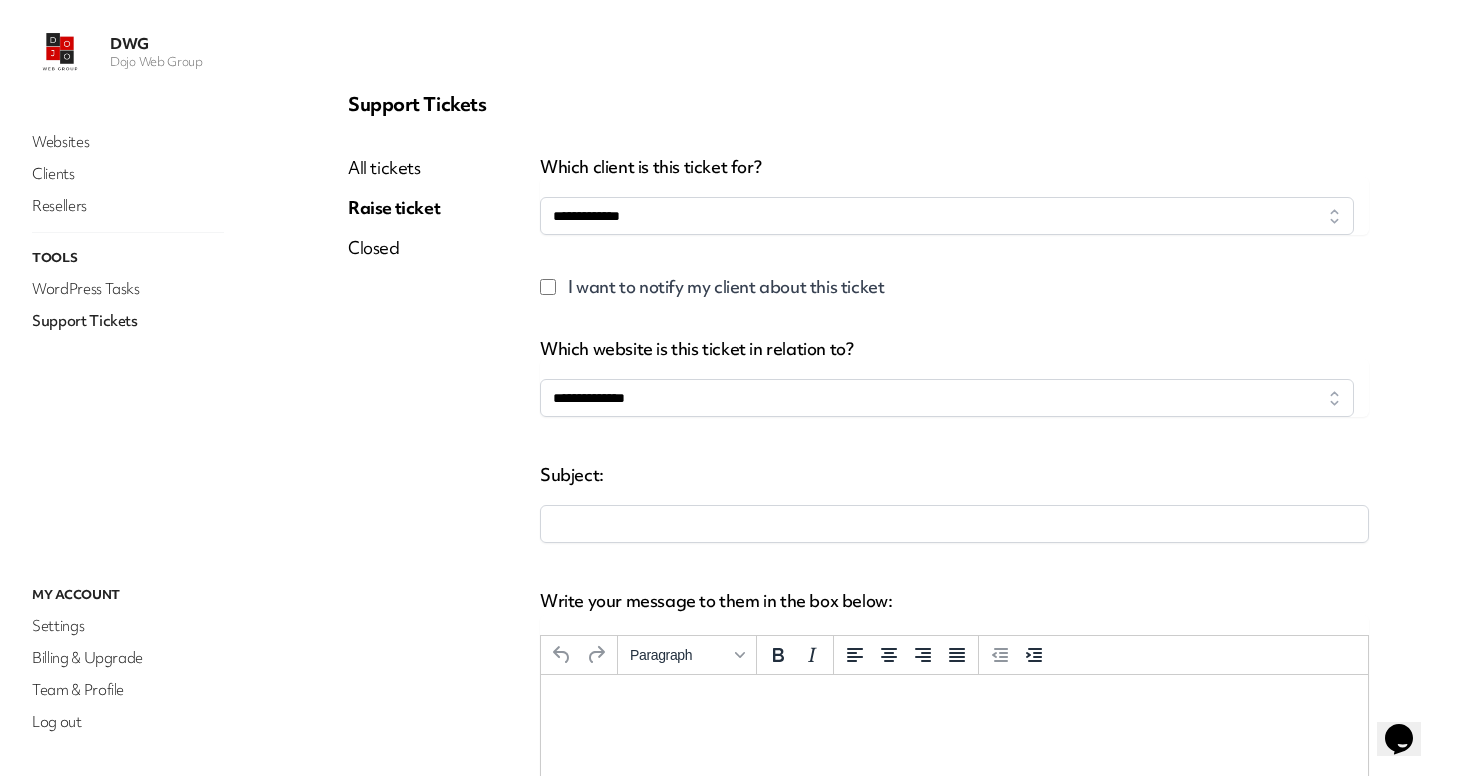 scroll, scrollTop: 0, scrollLeft: 0, axis: both 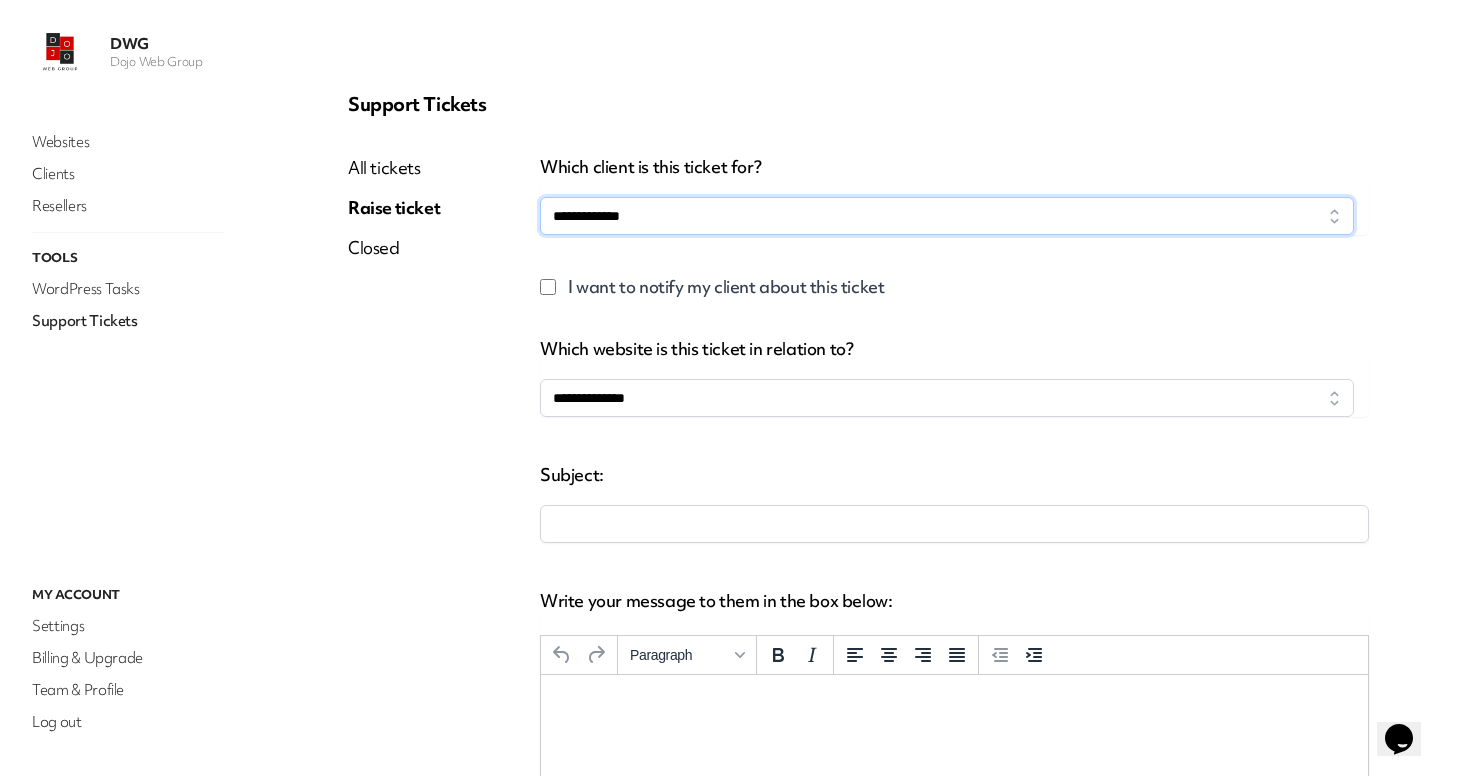 click on "**********" at bounding box center (947, 216) 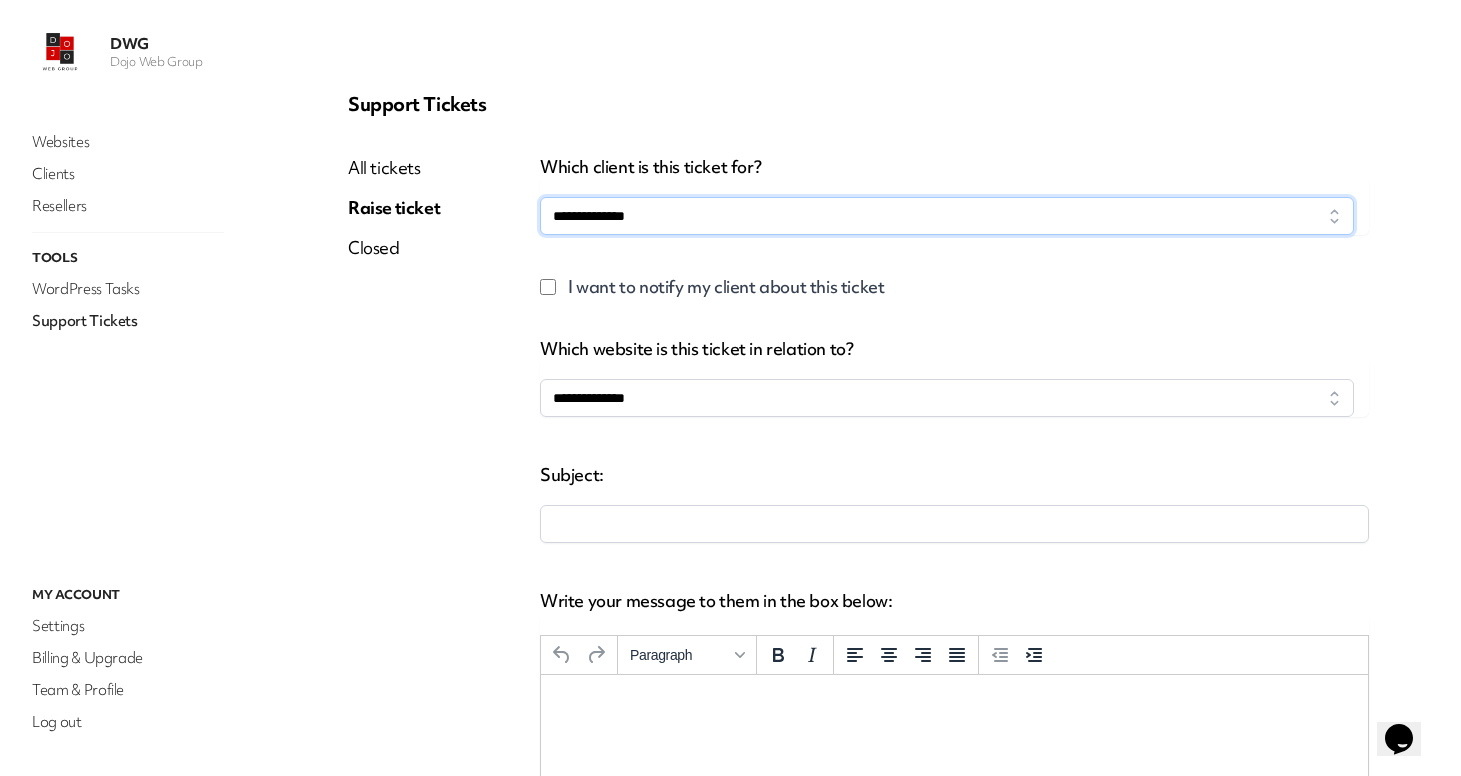 scroll, scrollTop: 0, scrollLeft: 0, axis: both 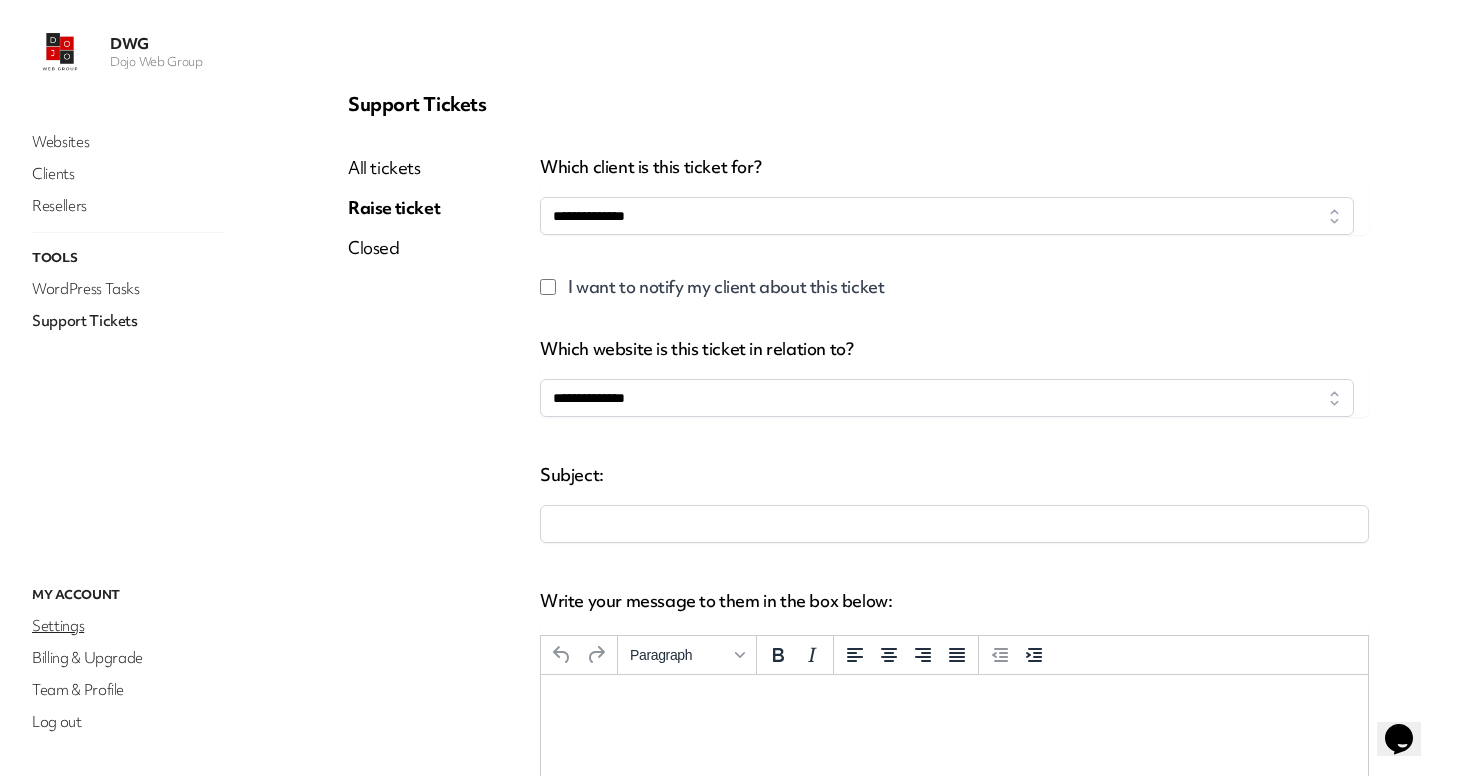 click on "Settings" at bounding box center (128, 626) 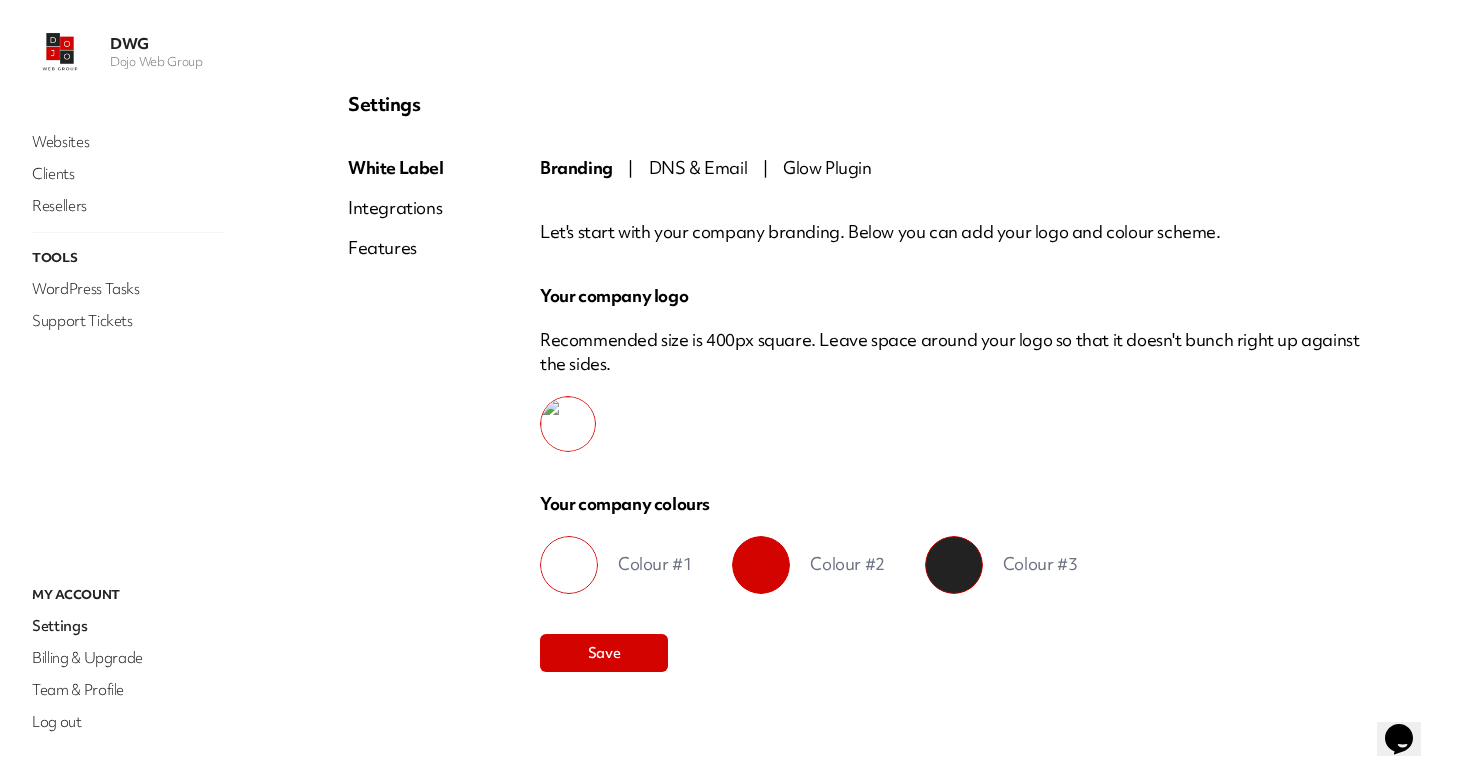 click on "DNS & Email" at bounding box center (698, 167) 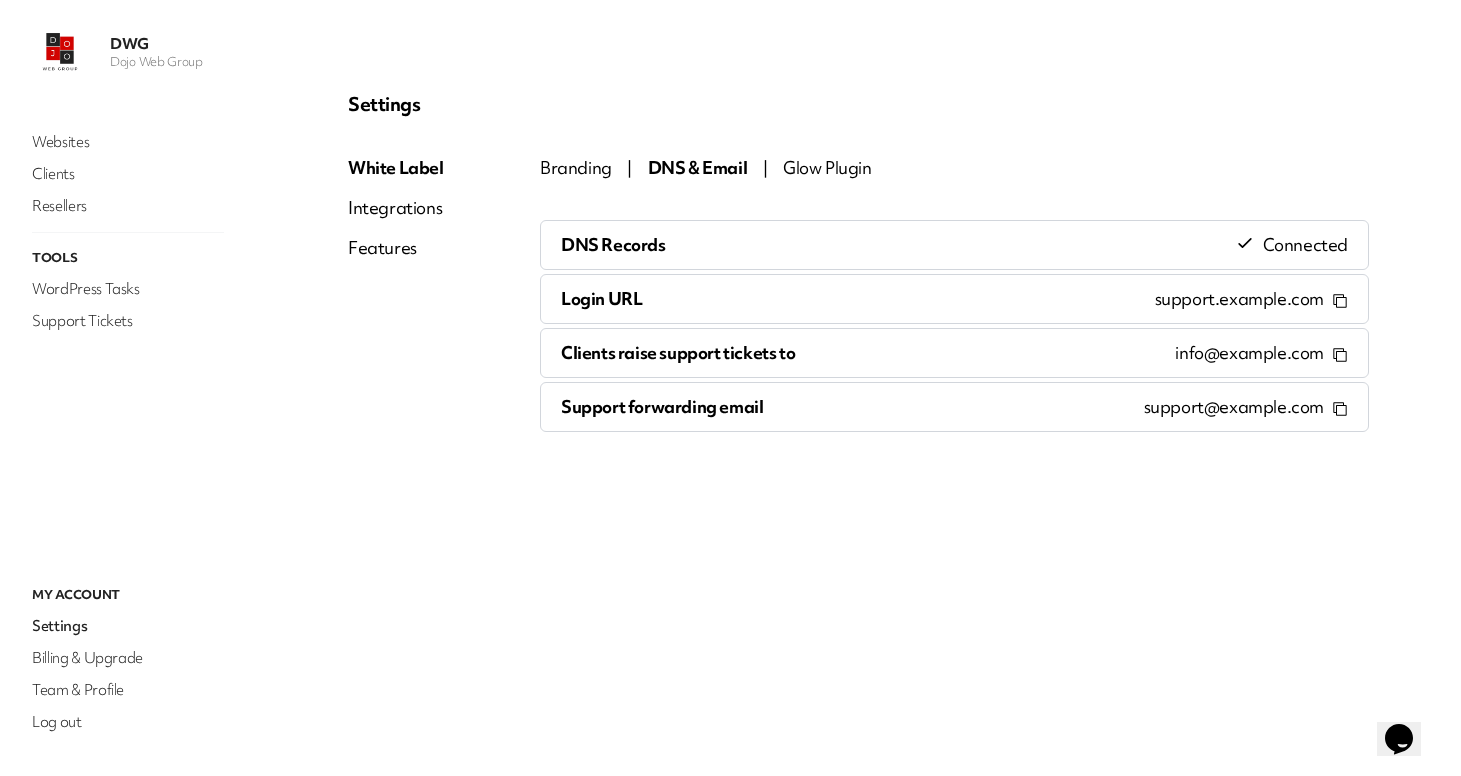 drag, startPoint x: 1126, startPoint y: 356, endPoint x: 1212, endPoint y: 355, distance: 86.00581 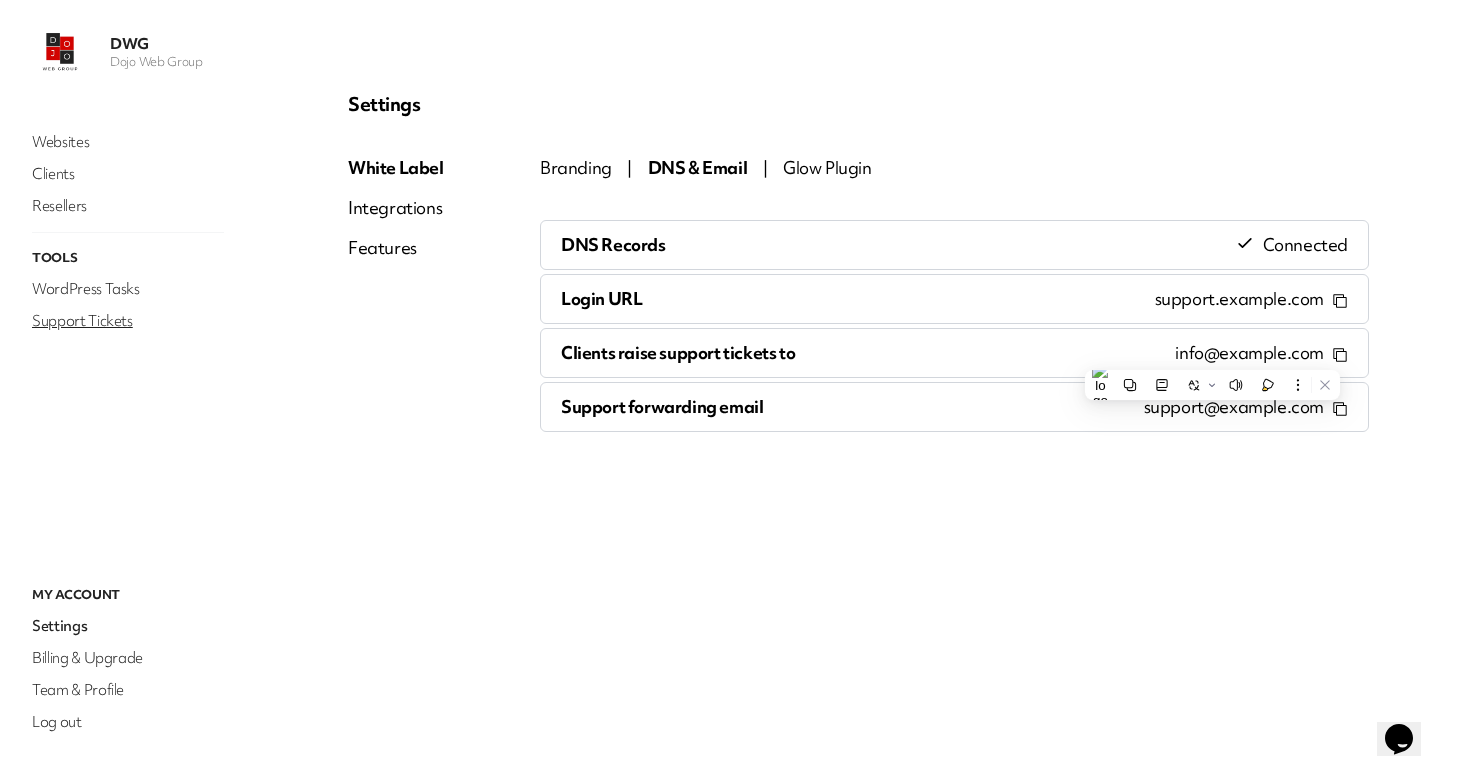 click on "Support Tickets" at bounding box center (128, 321) 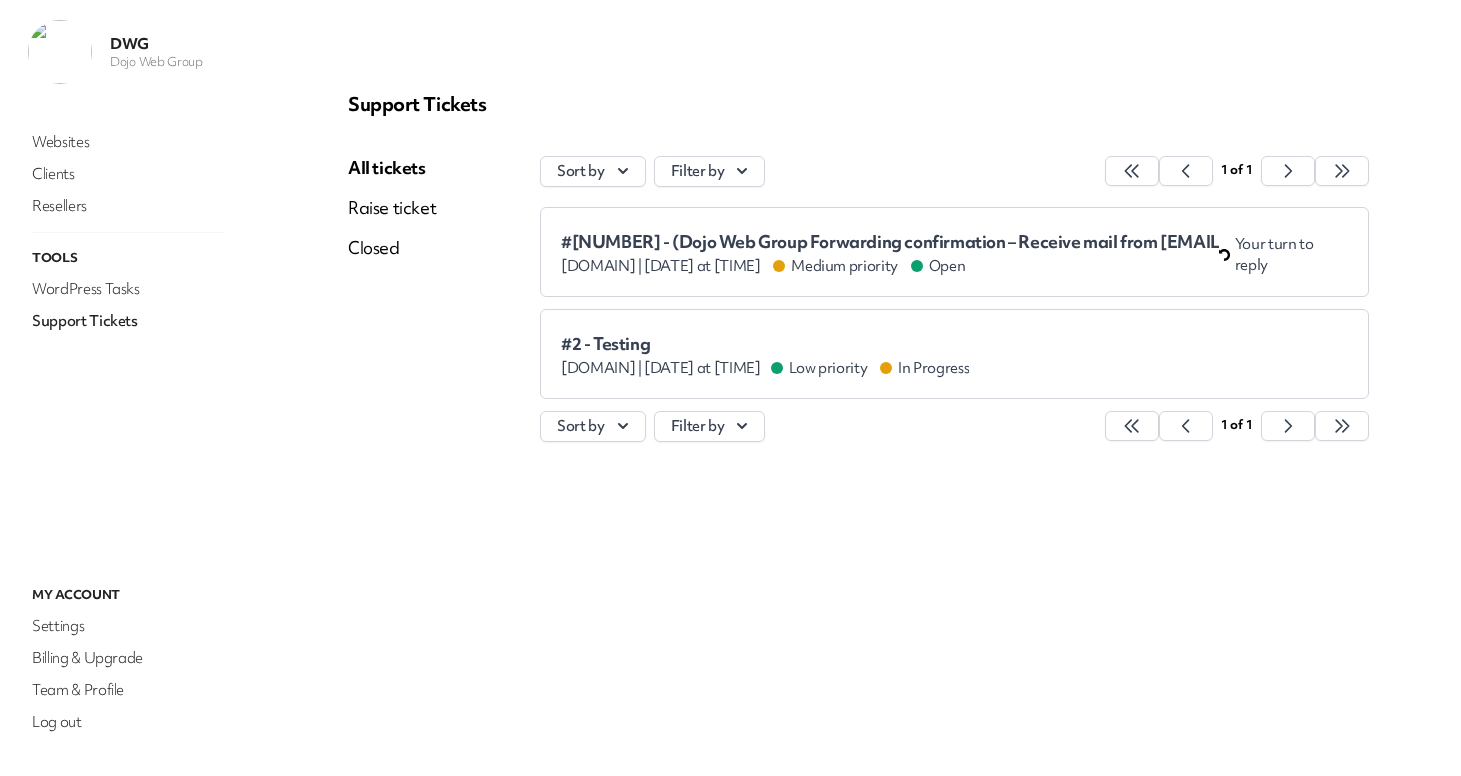 scroll, scrollTop: 0, scrollLeft: 0, axis: both 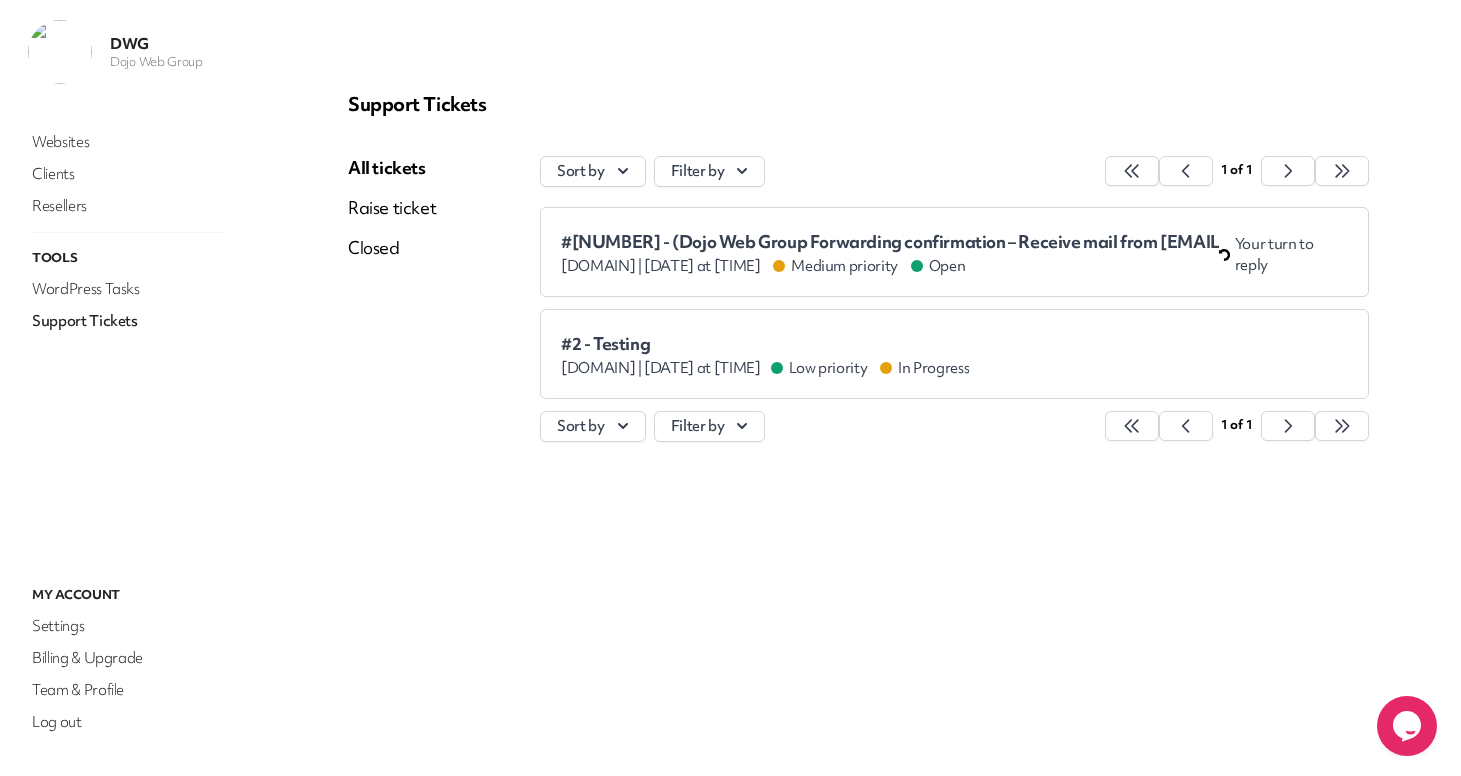 click on "Support Tickets
All tickets
Raise ticket
Closed
Sort by
Filter by
1 of 1       #3 - (Dojo Web Group Forwarding confirmation – Receive mail from info@dojowebgroup.com   dojowebgroup.com |
Aug 7th 2025 at 12.04pm
Medium priority
Open
Your turn to reply
#2 - Testing   dojowebgroup.com |
Aug 7th 2025 at 11.48am
Low priority
In Progress
Sort by
Filter by
1 of 1" at bounding box center (858, 388) 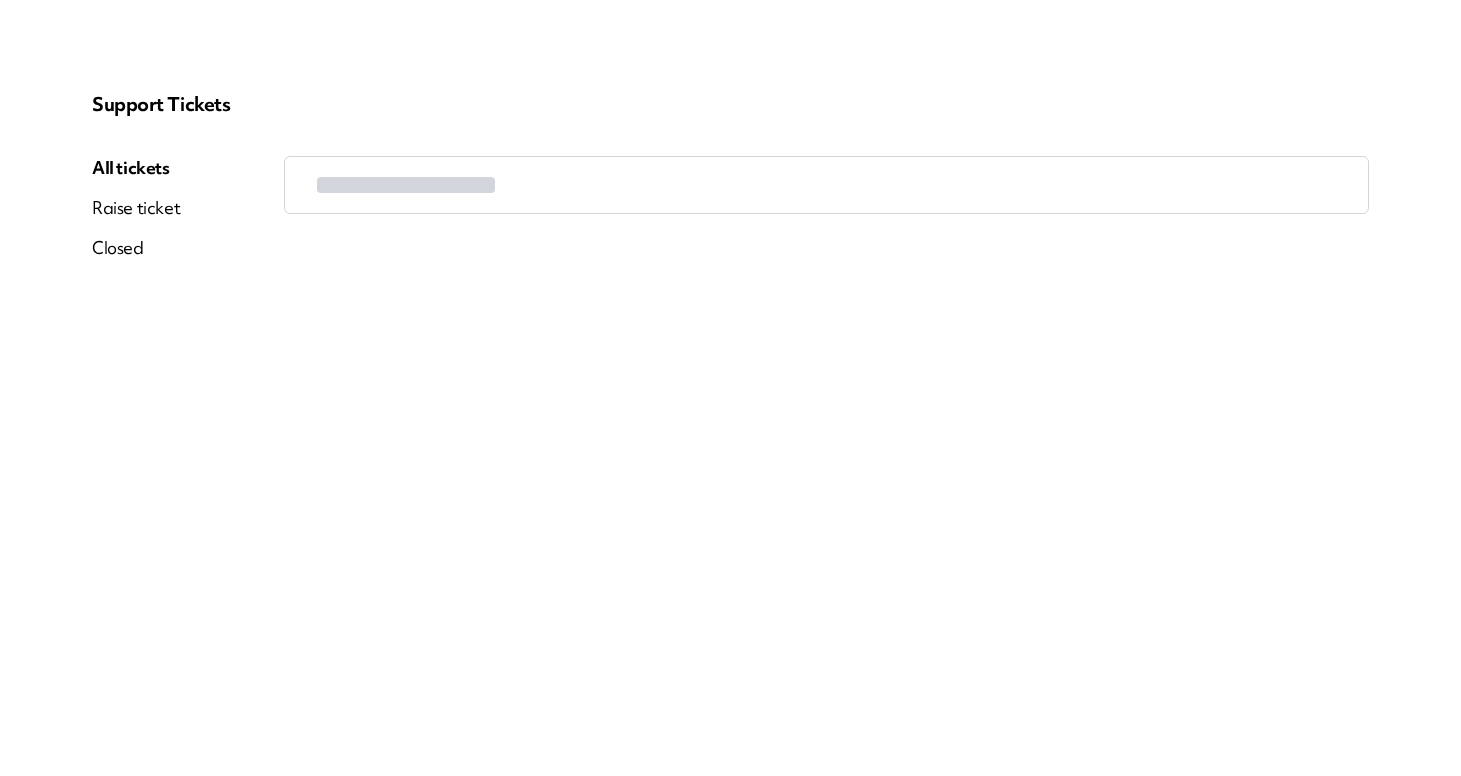 scroll, scrollTop: 0, scrollLeft: 0, axis: both 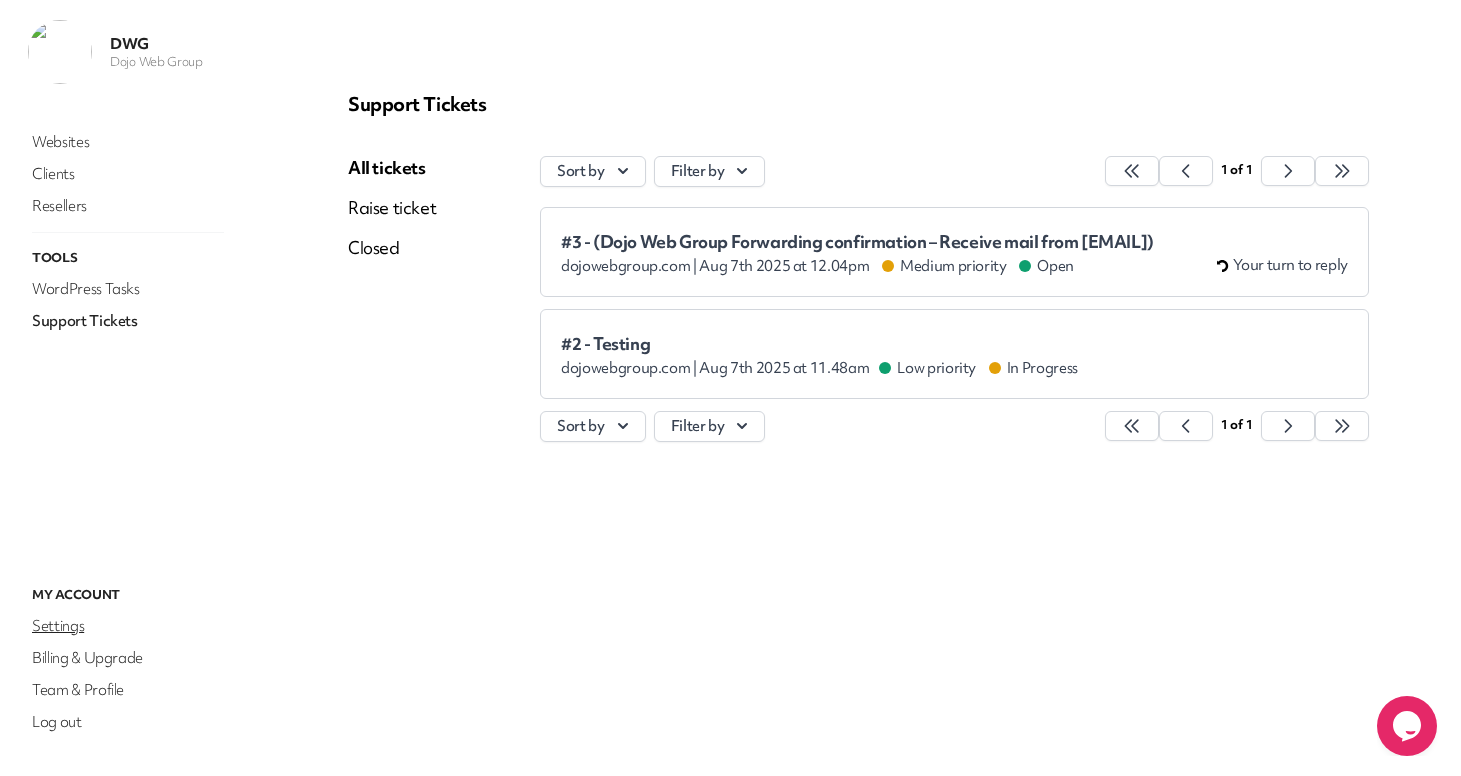 click on "Settings" at bounding box center [128, 626] 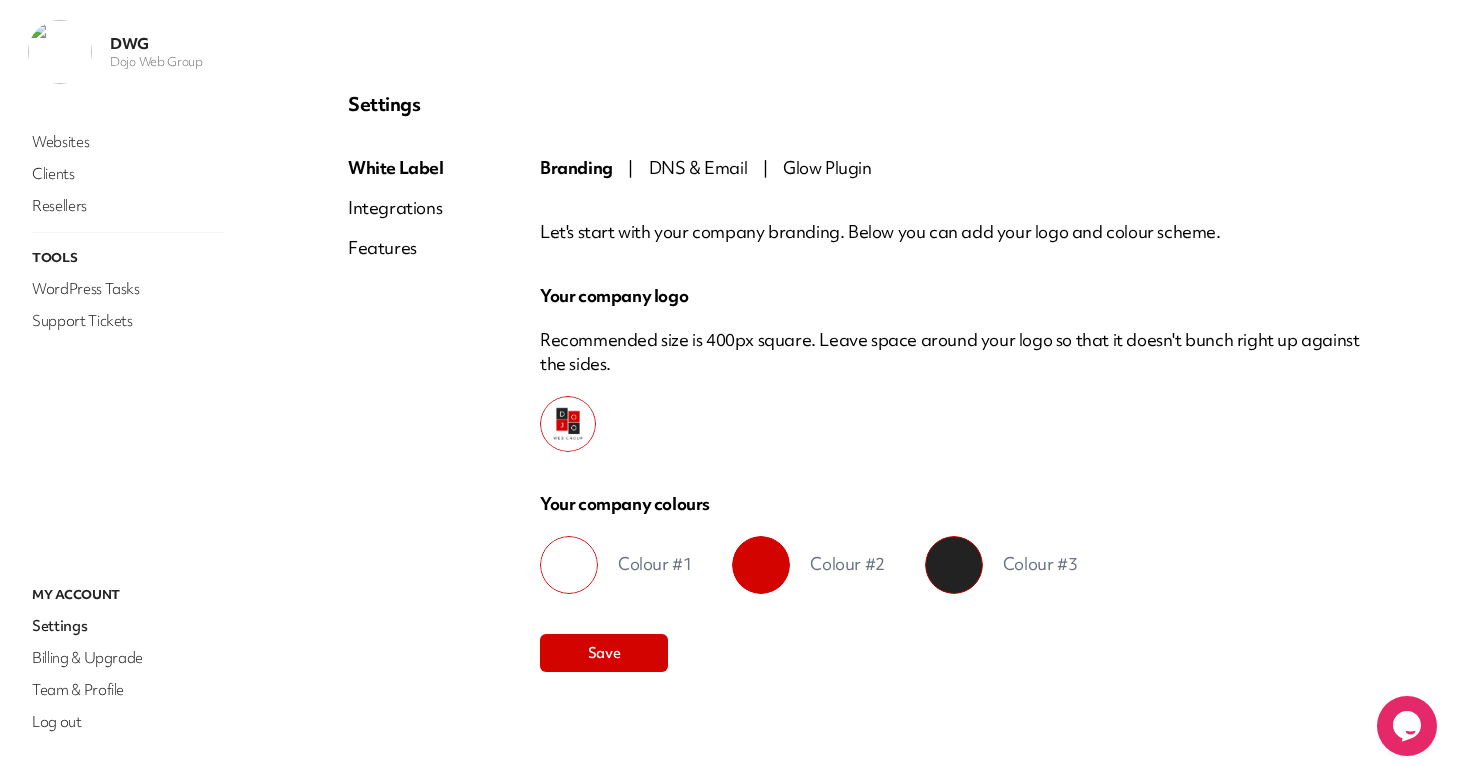 click on "DNS & Email" at bounding box center (698, 167) 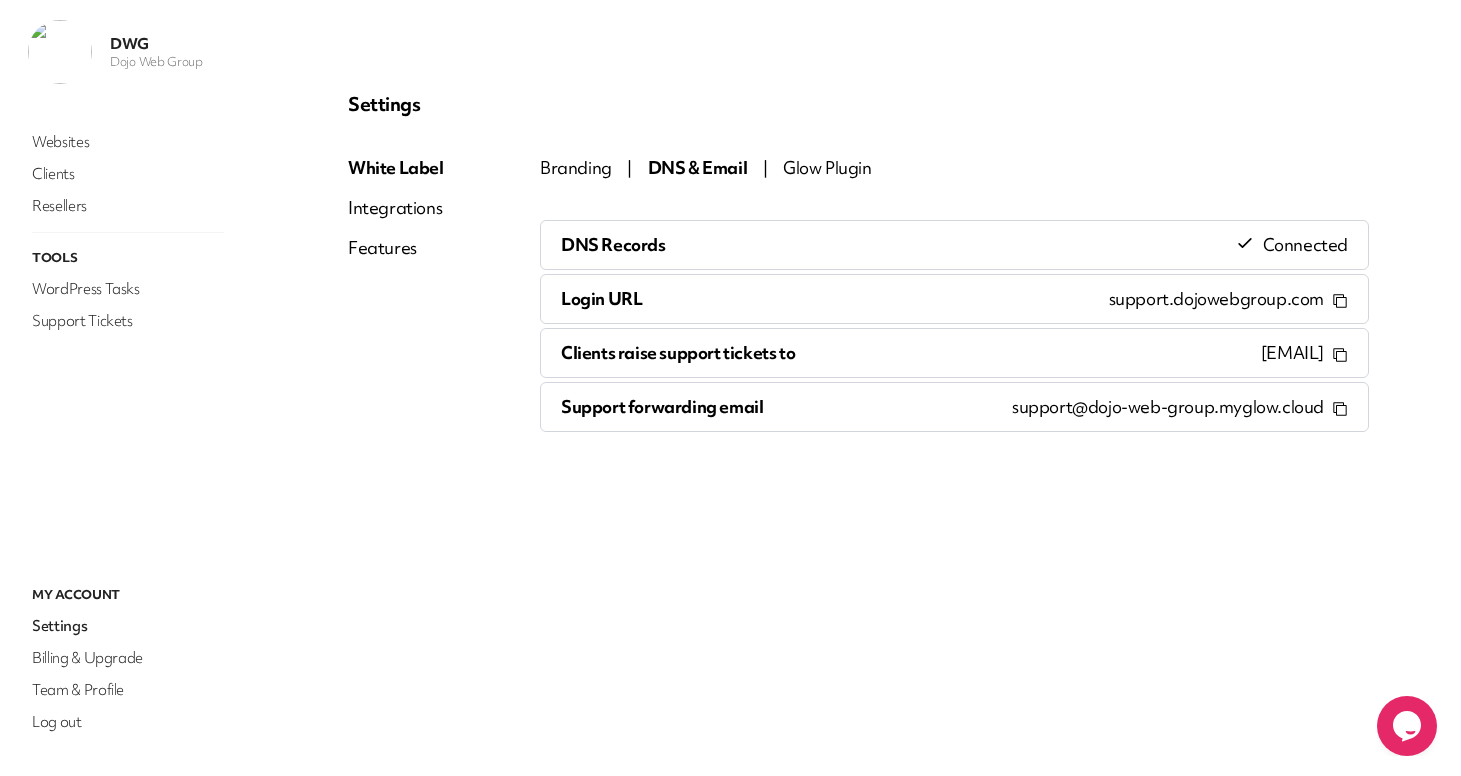 drag, startPoint x: 1019, startPoint y: 411, endPoint x: 1269, endPoint y: 412, distance: 250.002 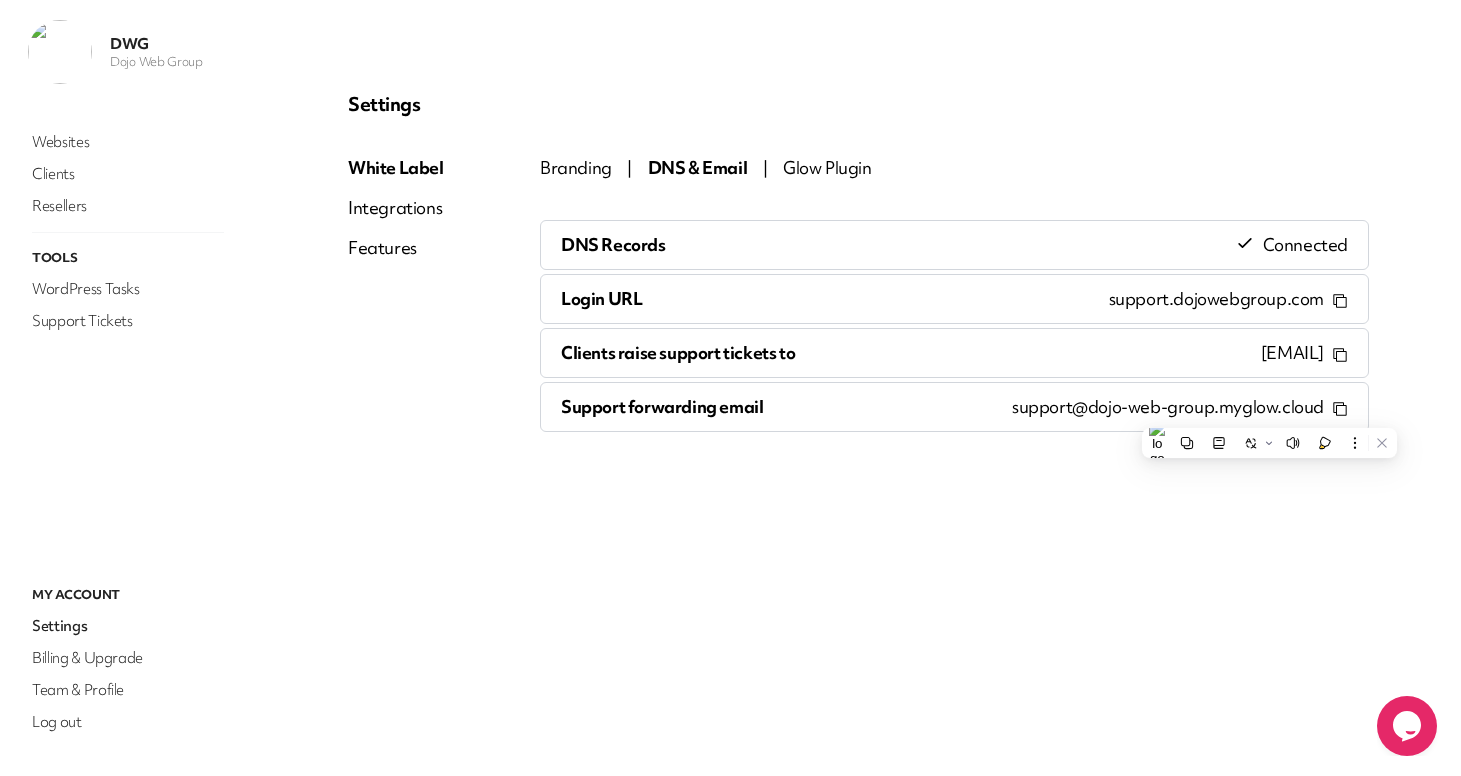 click on "Settings
White Label
Integrations
Features
Branding   |   DNS & Email   |   Glow Plugin                           DNS Records
Connected
Login URL
support.dojowebgroup.com
Clients raise support tickets to
info@dojowebgroup.com
Support forwarding email
support@dojo-web-group.myglow.cloud" at bounding box center [858, 388] 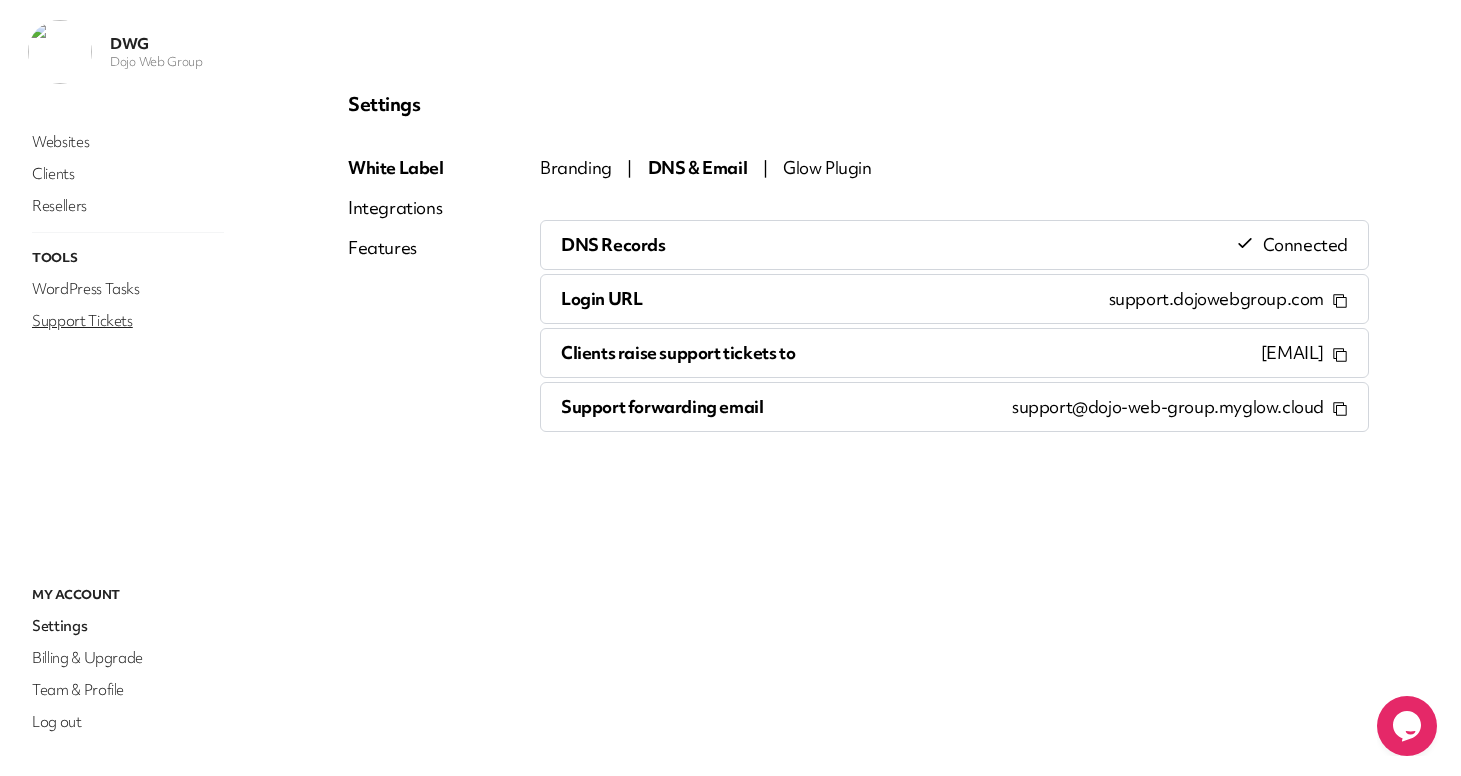 click on "Support Tickets" at bounding box center (128, 321) 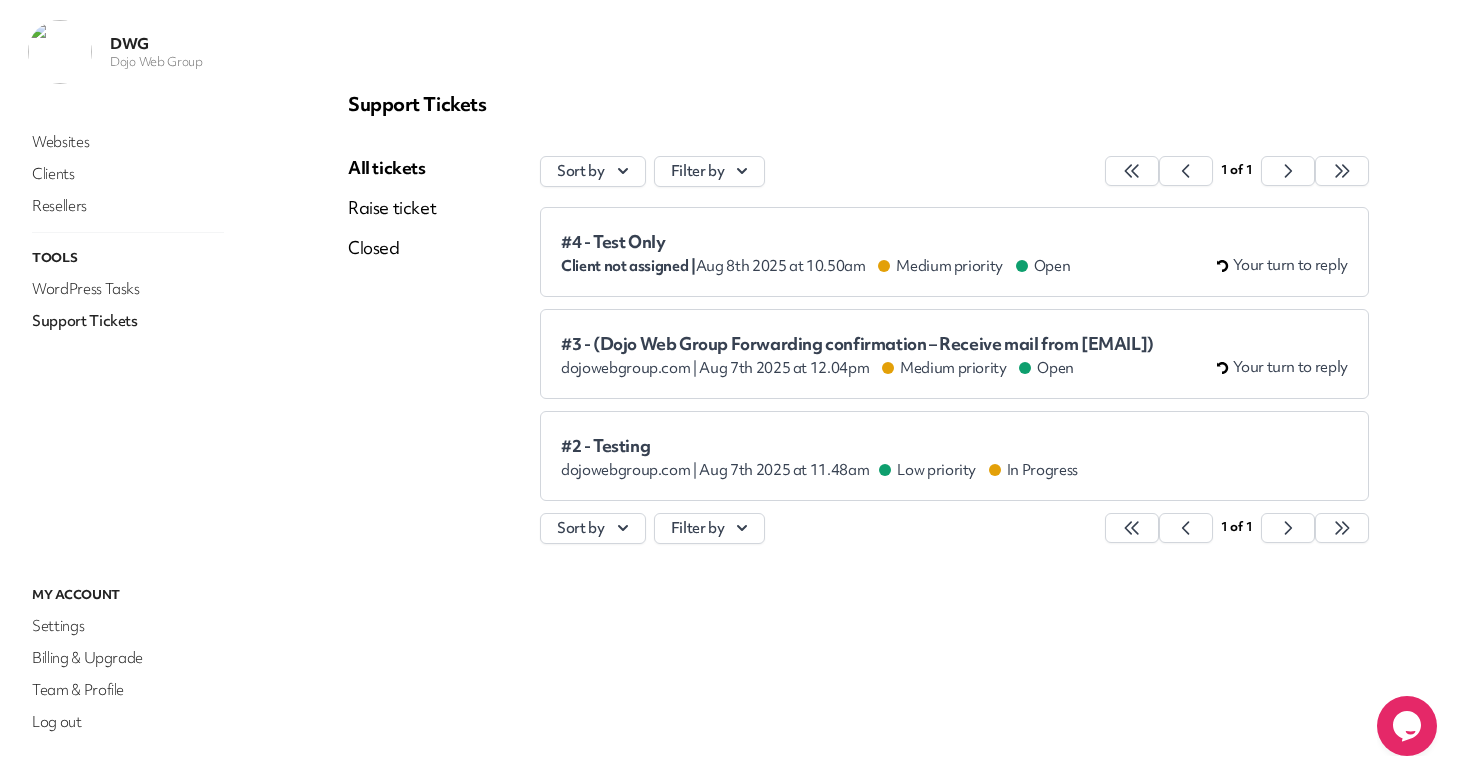click on "#[NUMBER] - [TEXT]" at bounding box center [815, 242] 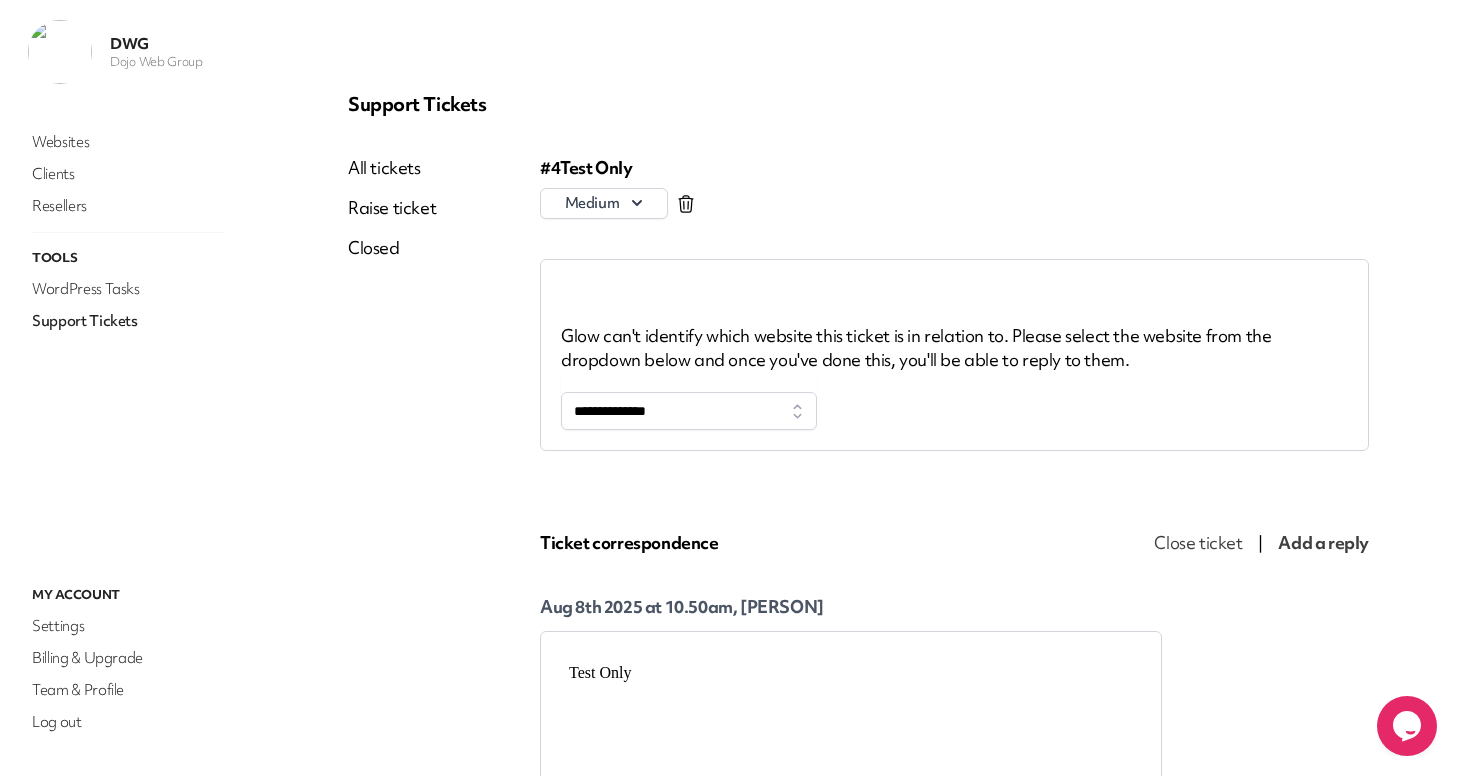 scroll, scrollTop: 0, scrollLeft: 0, axis: both 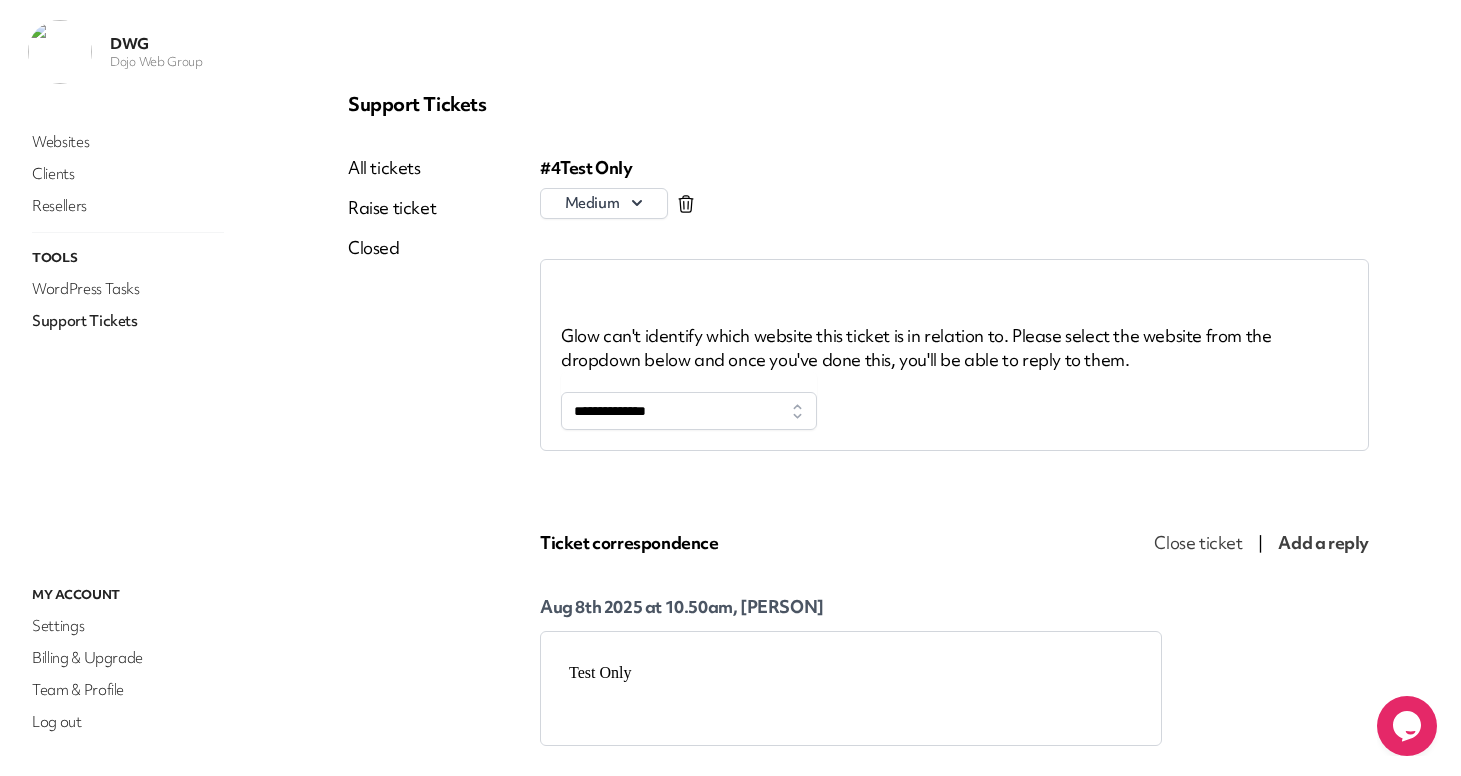 click on "Support Tickets" at bounding box center (128, 321) 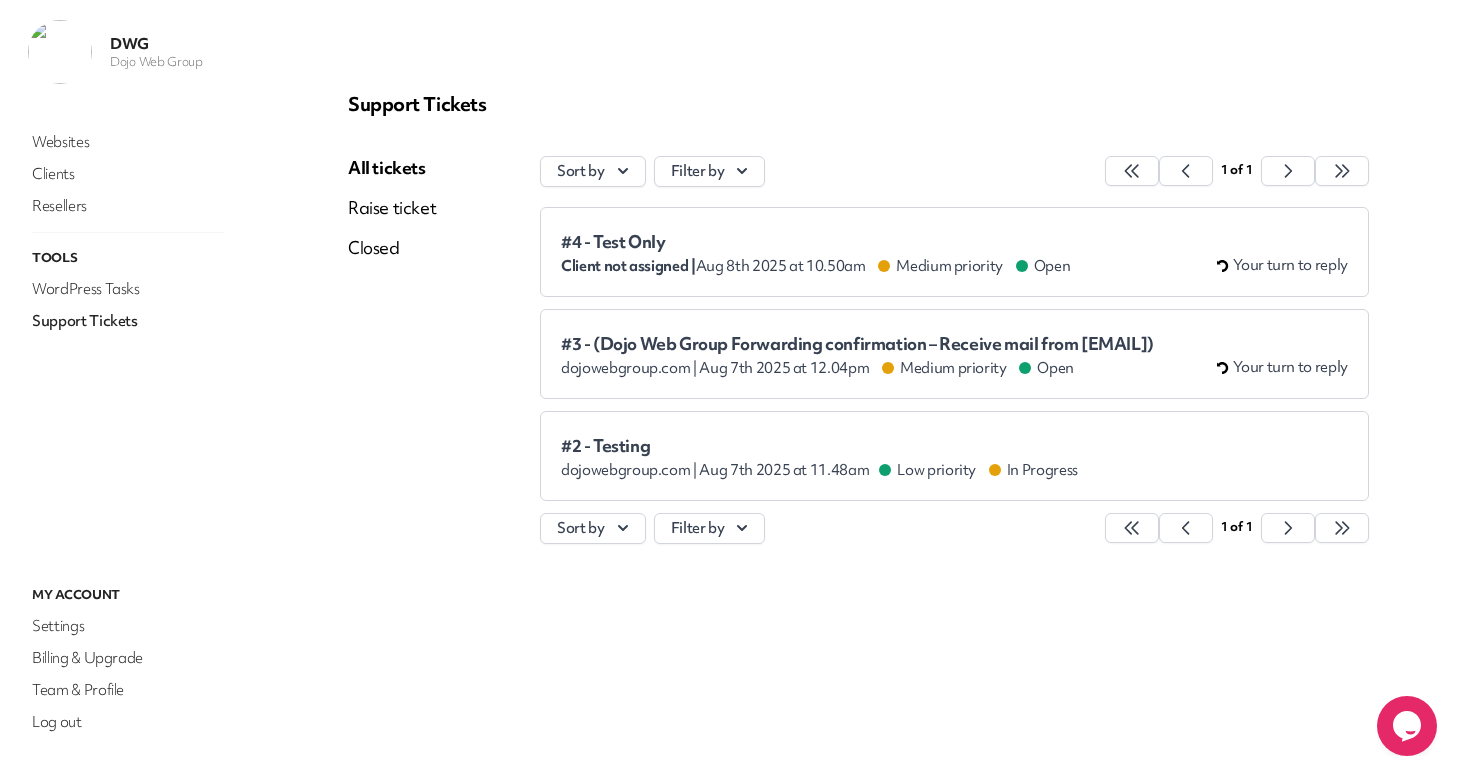 click on "All tickets
Raise ticket
Closed" at bounding box center (444, 360) 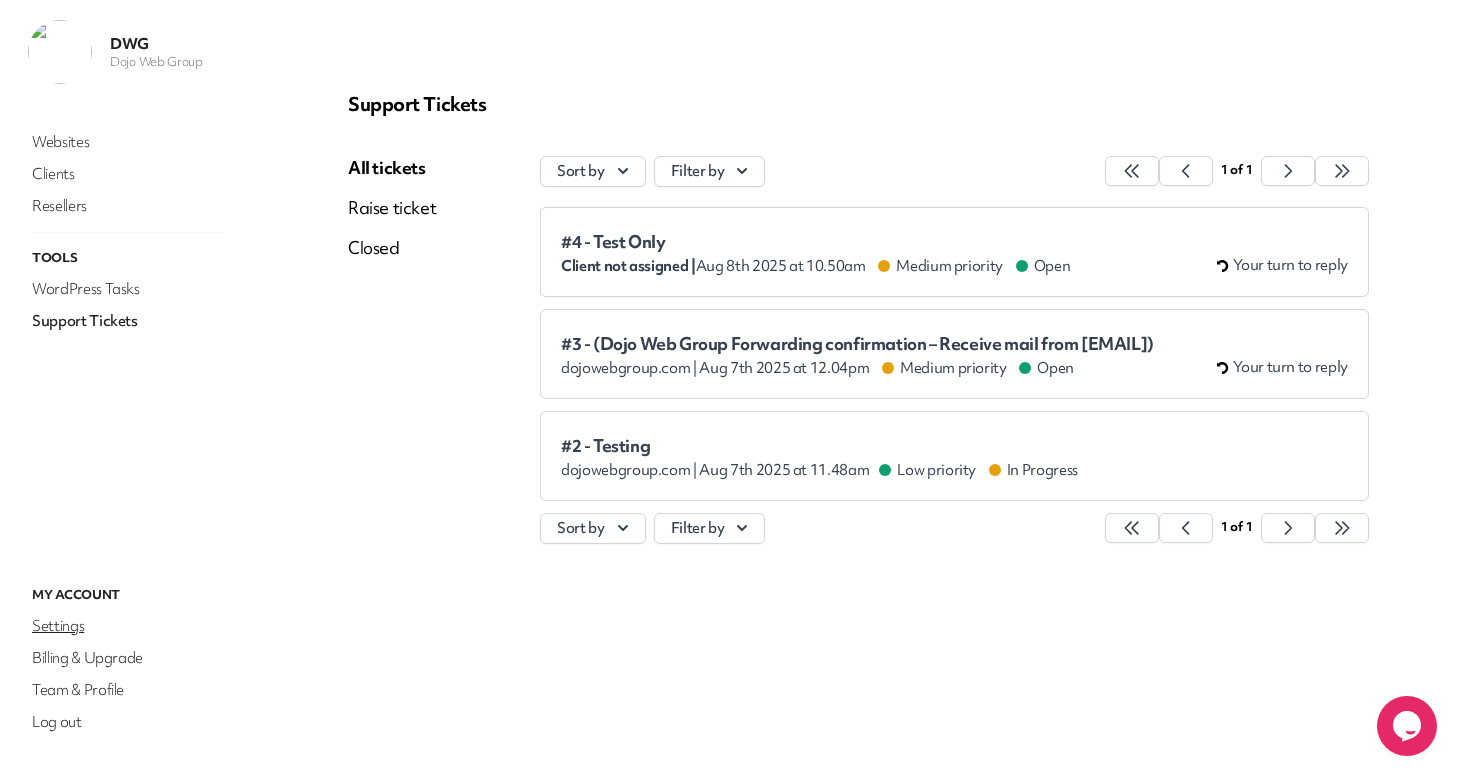 click on "Settings" at bounding box center [128, 626] 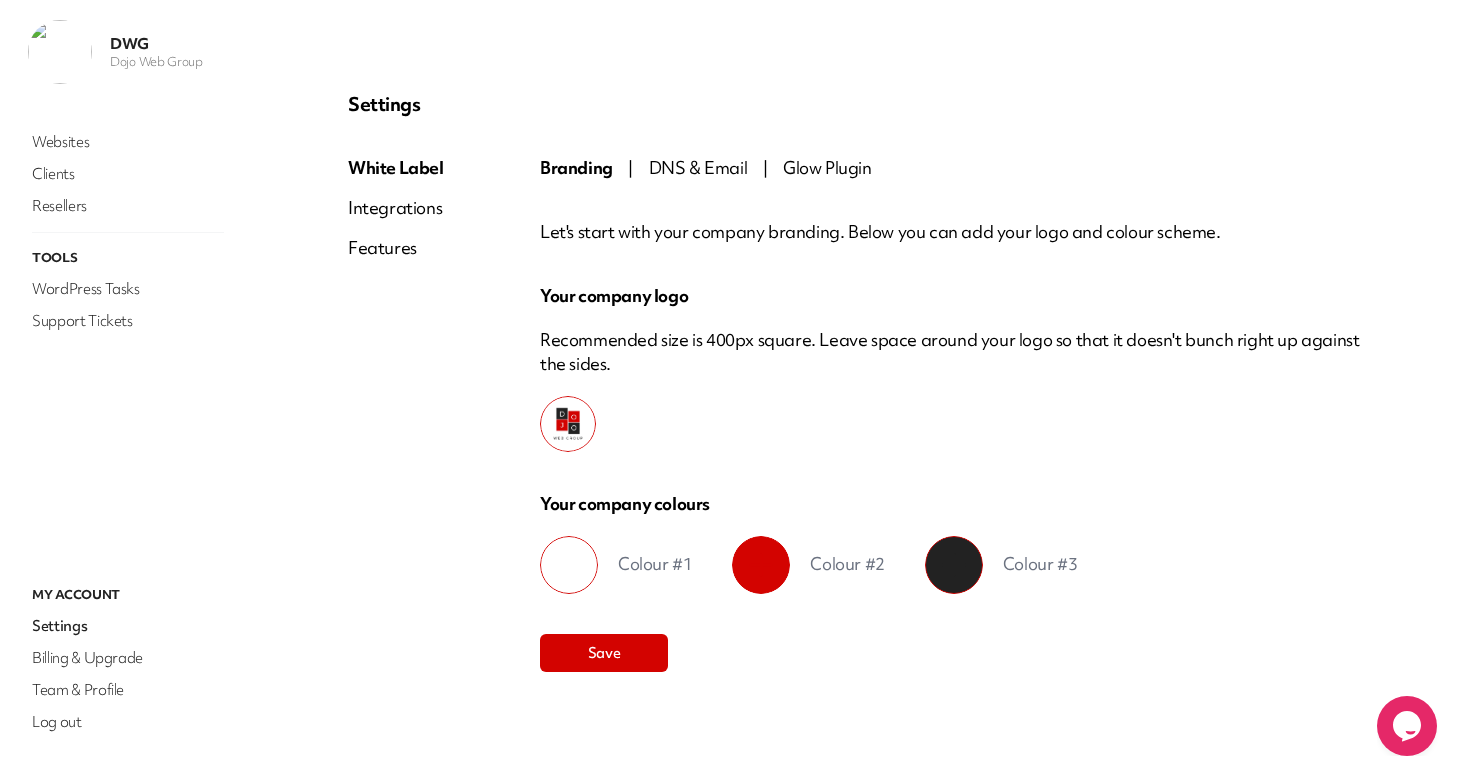 click on "Branding   |   DNS & Email   |   Glow Plugin                       Let's start with your company branding. Below you can add your logo and colour scheme.     Your company logo   Recommended size is 400px square. Leave space around your logo so that it doesn't bunch right up against the sides.       Change    company logo     Your company colours       Change   *******   Colour #1       Change   *******   Colour #2       Change   *******   Colour #3   Save" at bounding box center [954, 414] 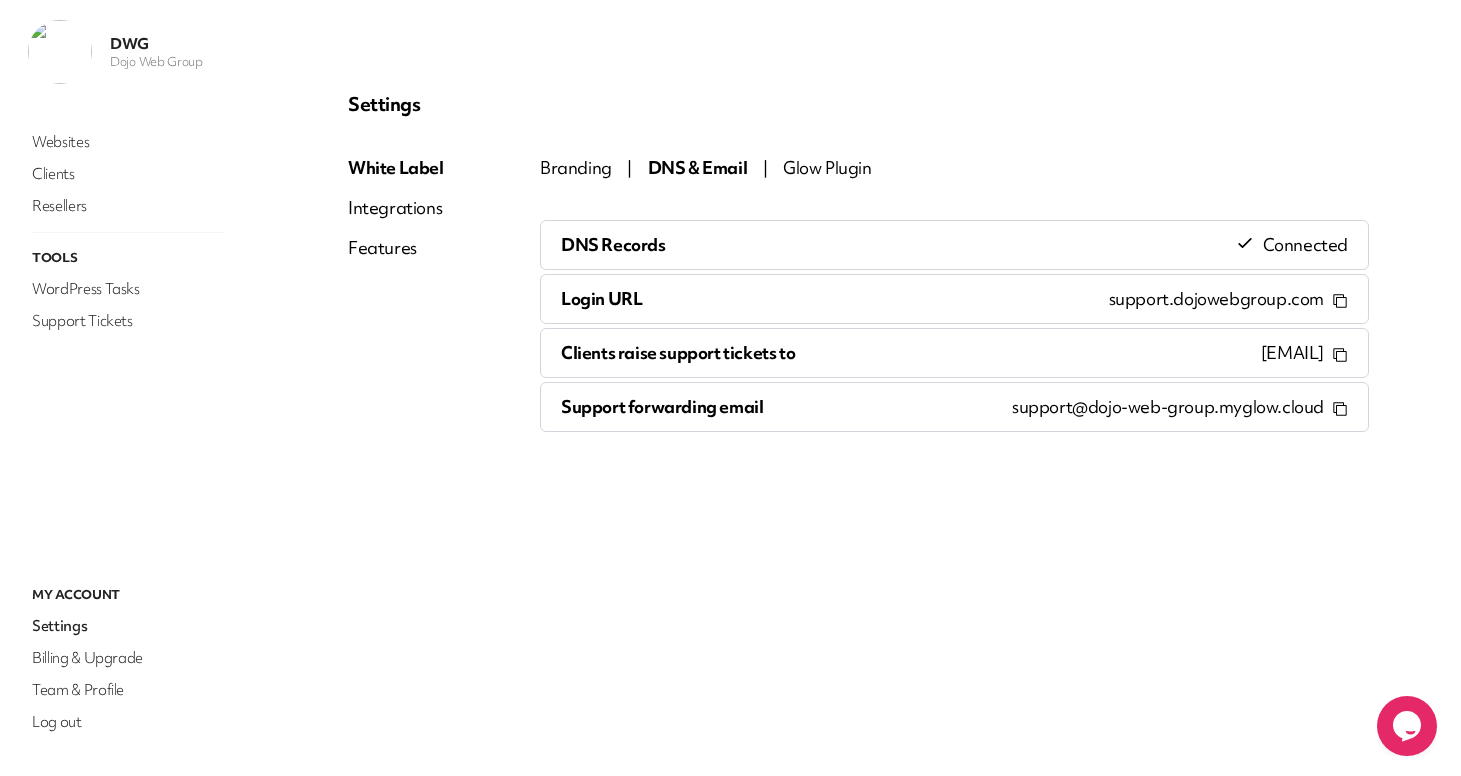 click 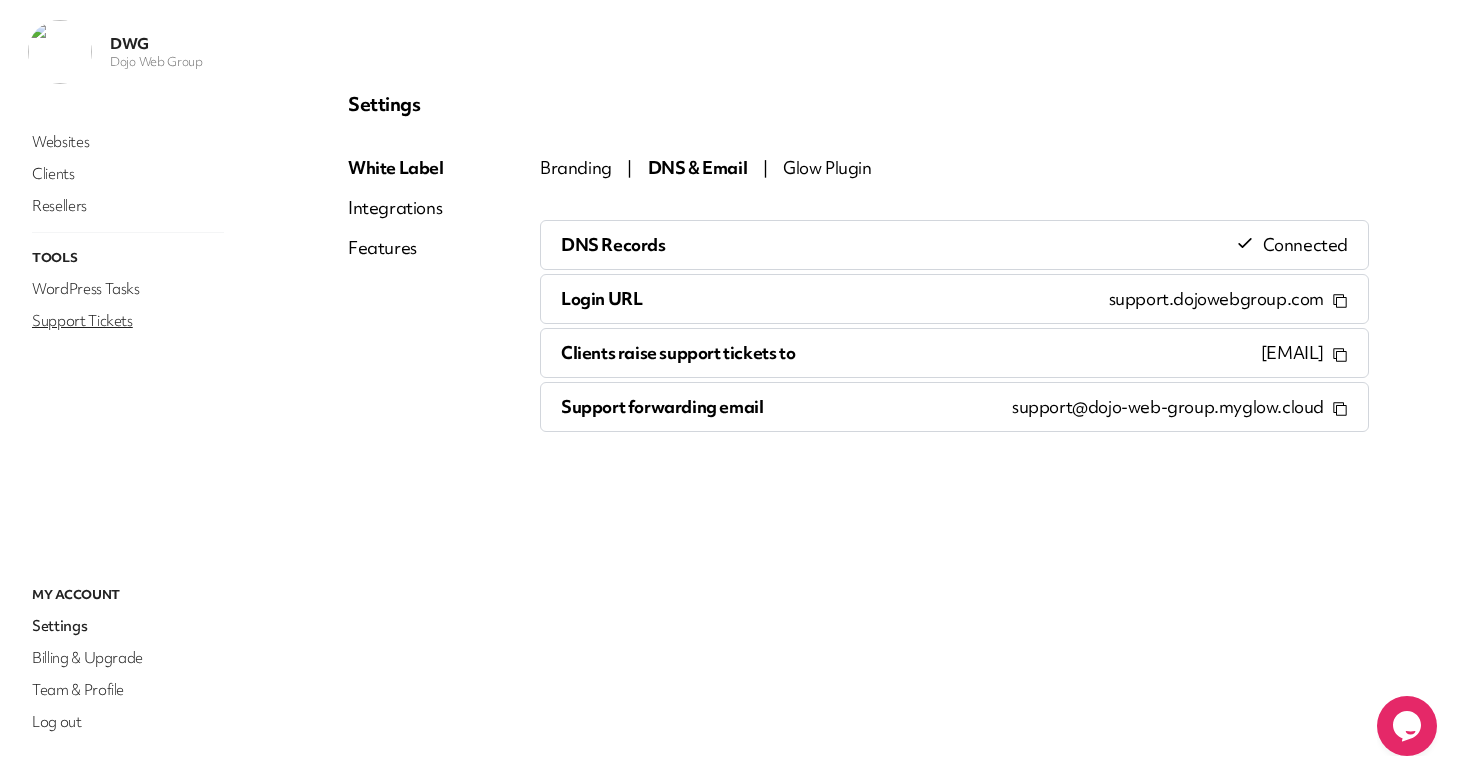 click on "Support Tickets" at bounding box center (128, 321) 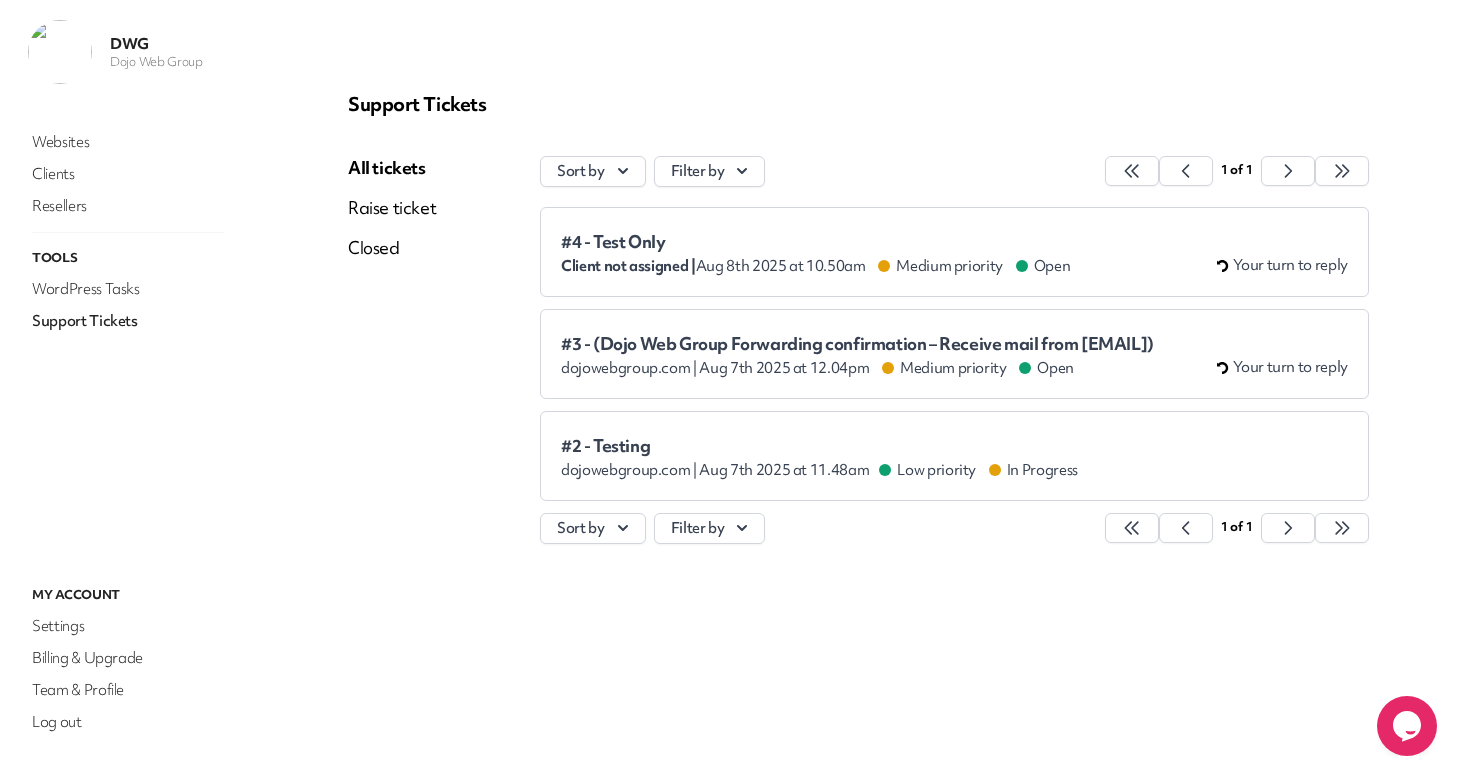 click on "All tickets
Raise ticket
Closed" at bounding box center [444, 360] 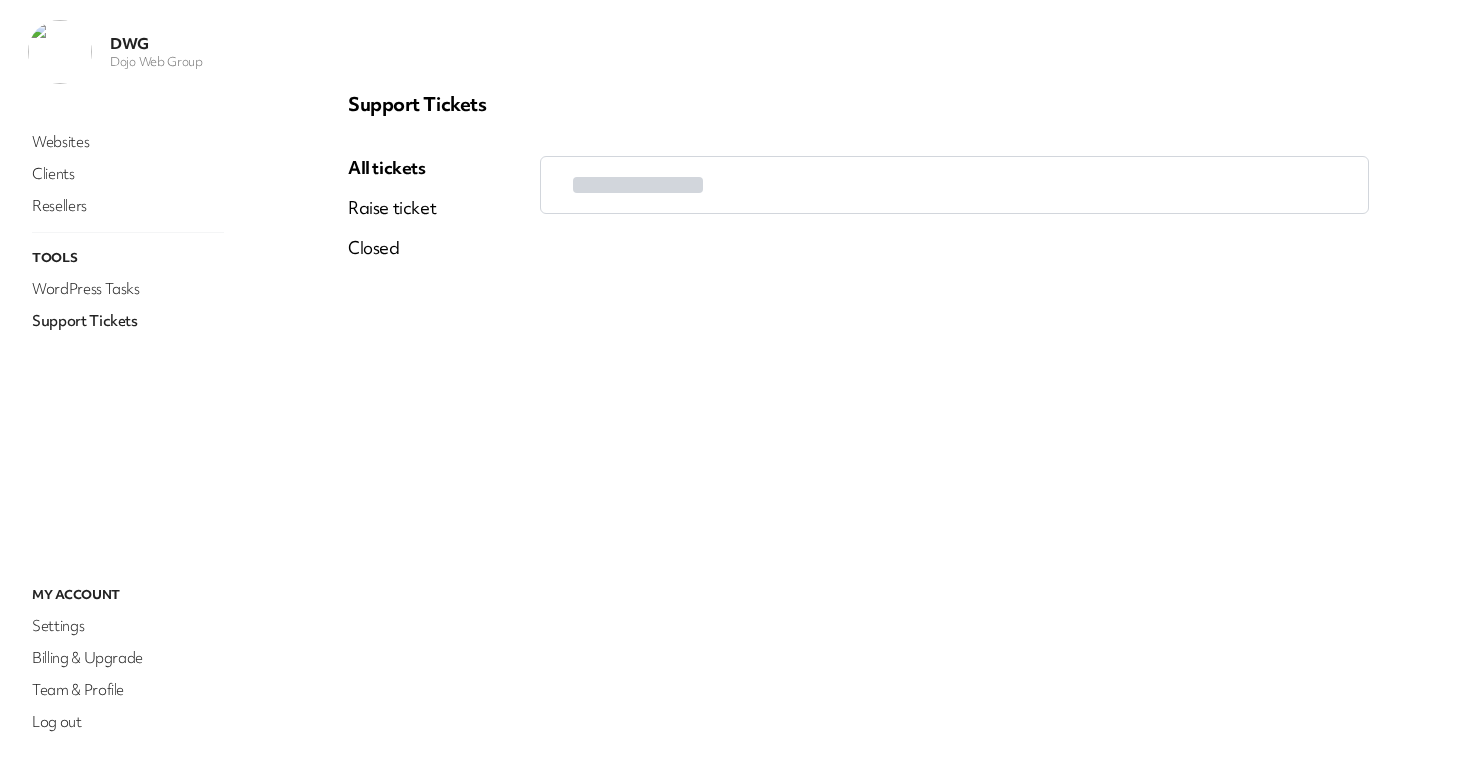 scroll, scrollTop: 0, scrollLeft: 0, axis: both 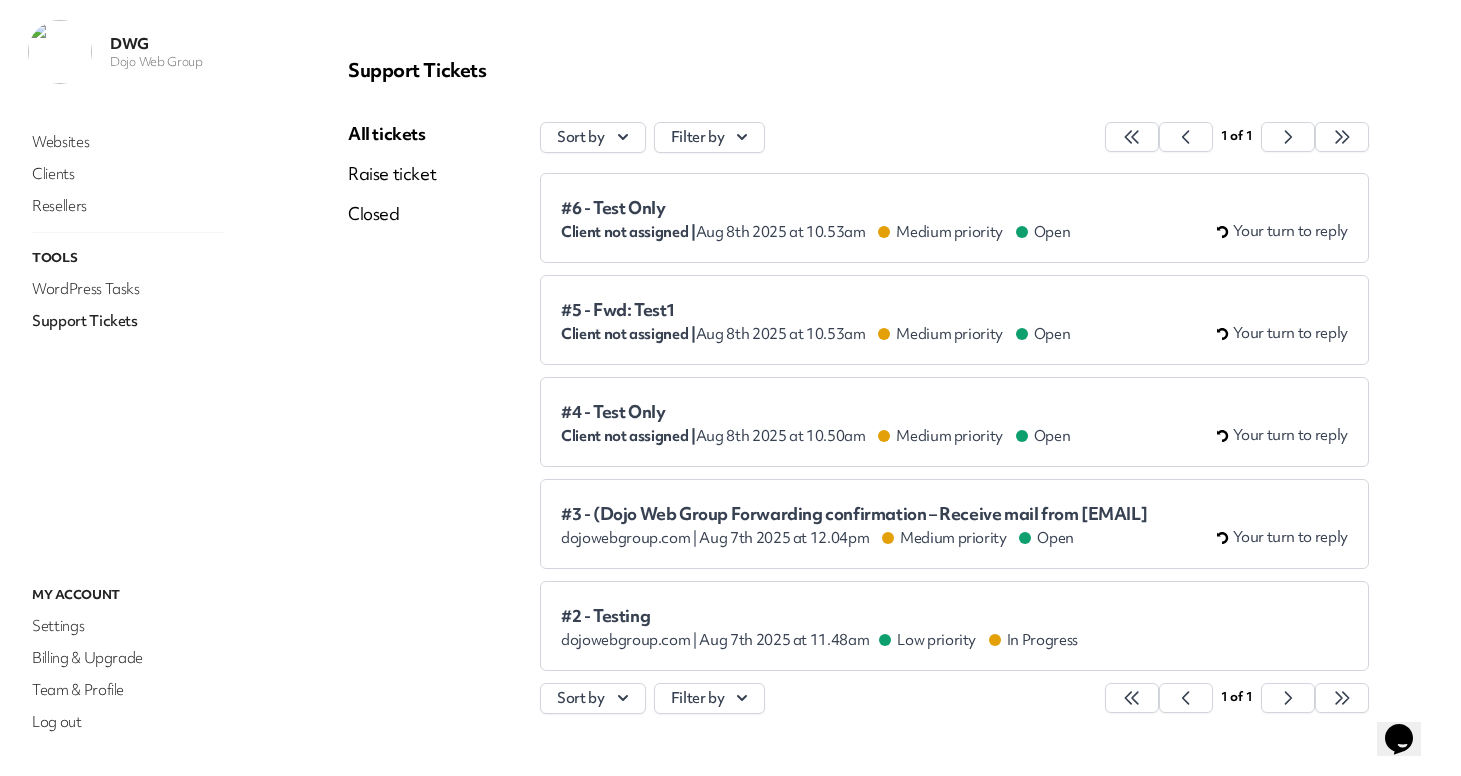 click on "Aug [MONTH] [DAY] [YEAR] at [TIME]" at bounding box center (954, 320) 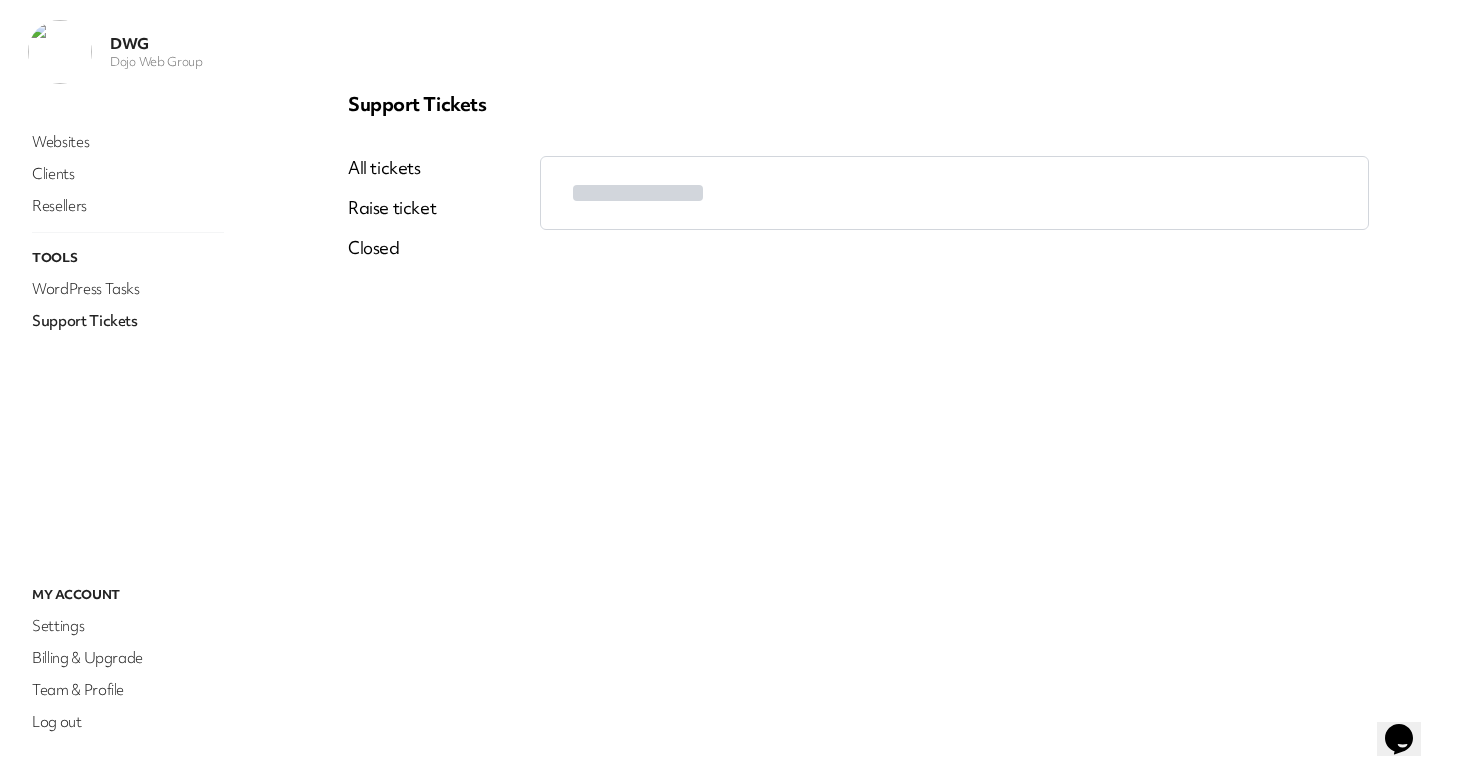 scroll, scrollTop: 0, scrollLeft: 0, axis: both 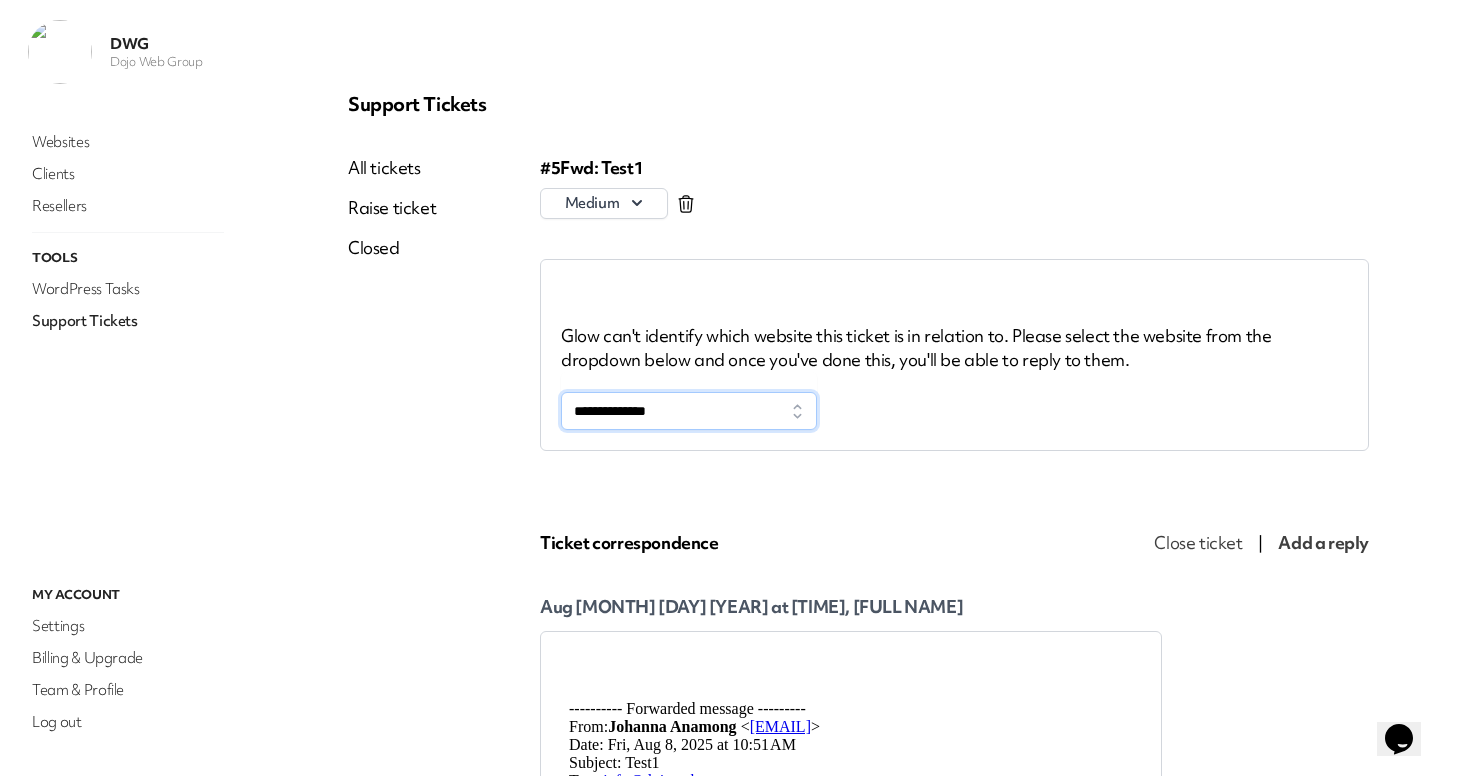 click on "**********" at bounding box center (689, 411) 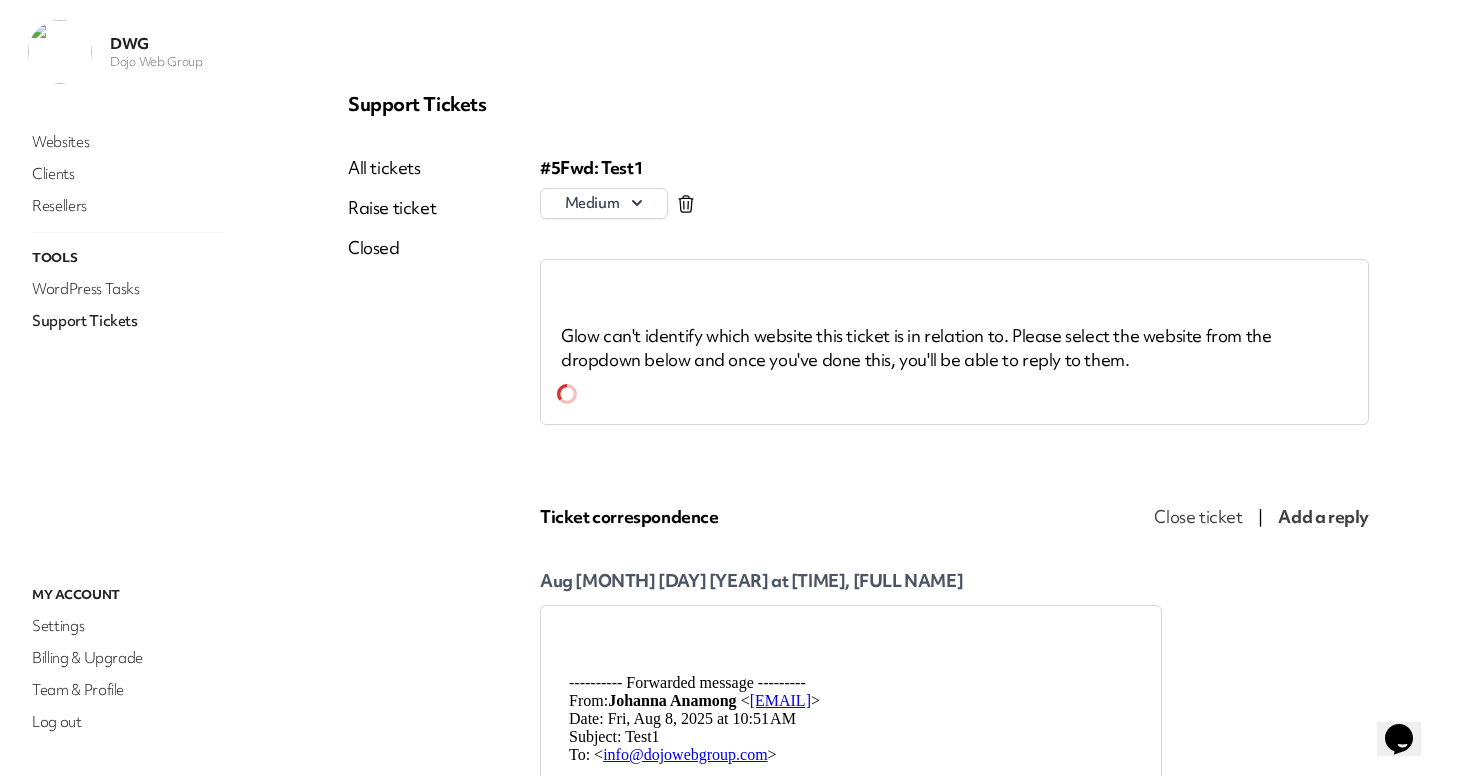 click on "Aug [MONTH] [DAY] [YEAR] at [TIME], [FULL NAME]" at bounding box center [954, 521] 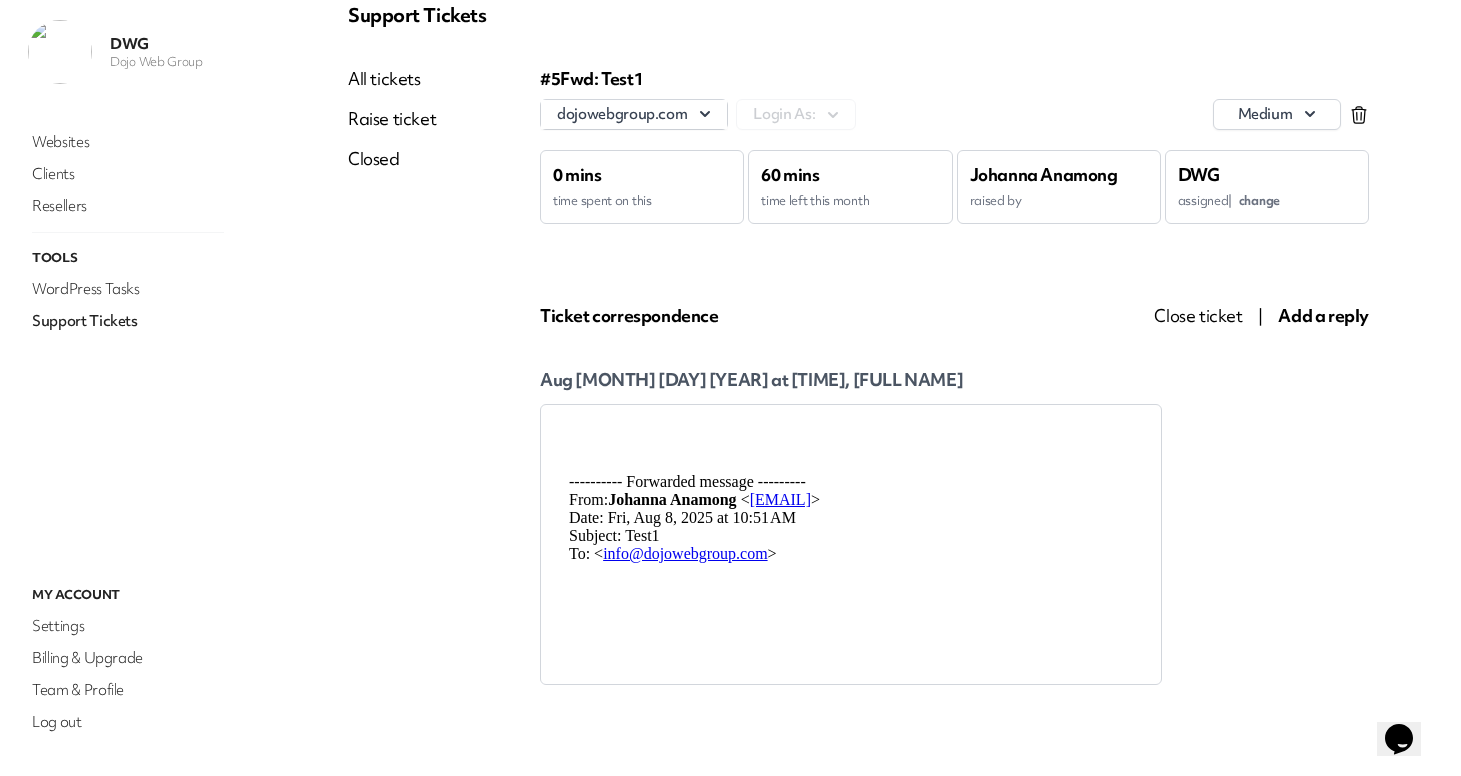 scroll, scrollTop: 90, scrollLeft: 0, axis: vertical 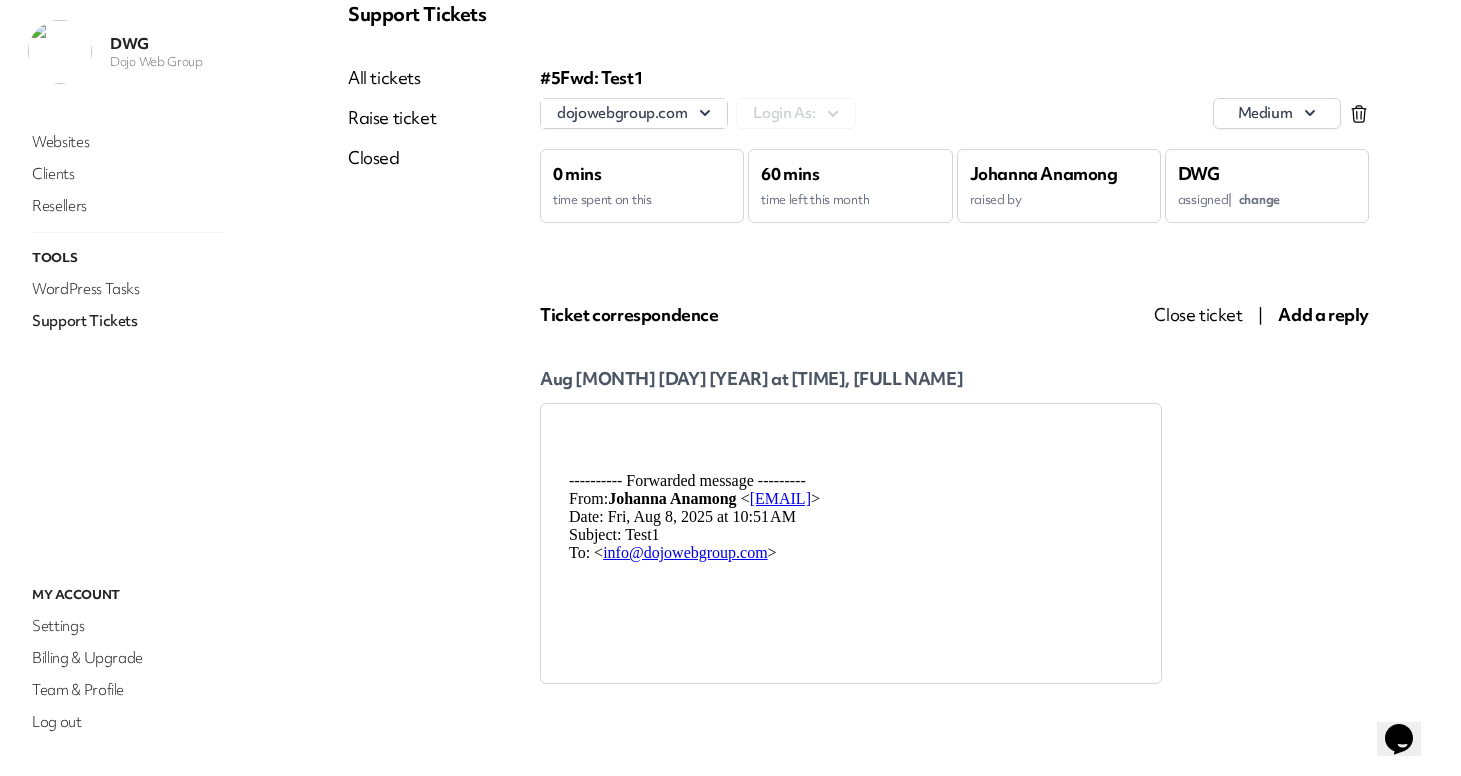 click on "Add a reply" at bounding box center [1323, 314] 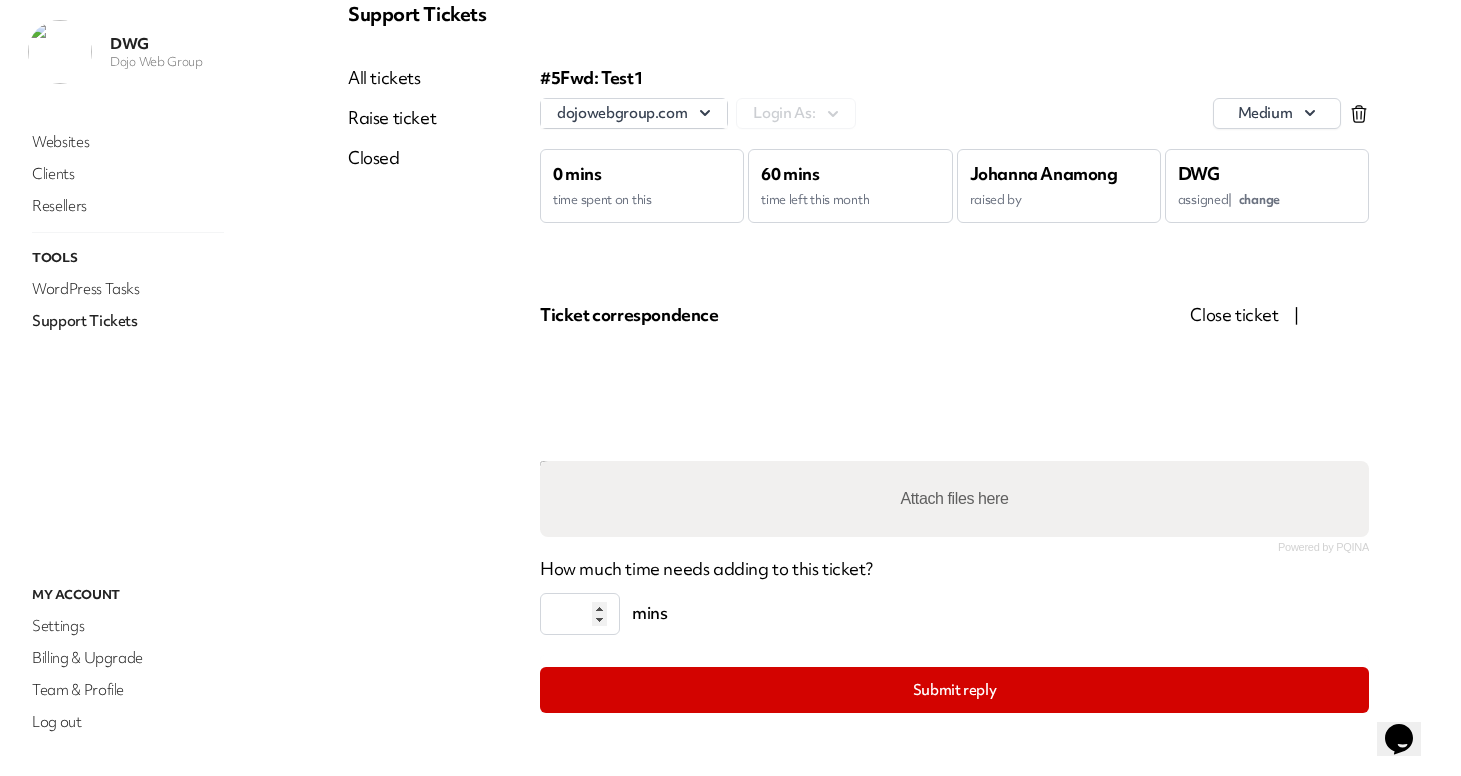 scroll, scrollTop: 90, scrollLeft: 0, axis: vertical 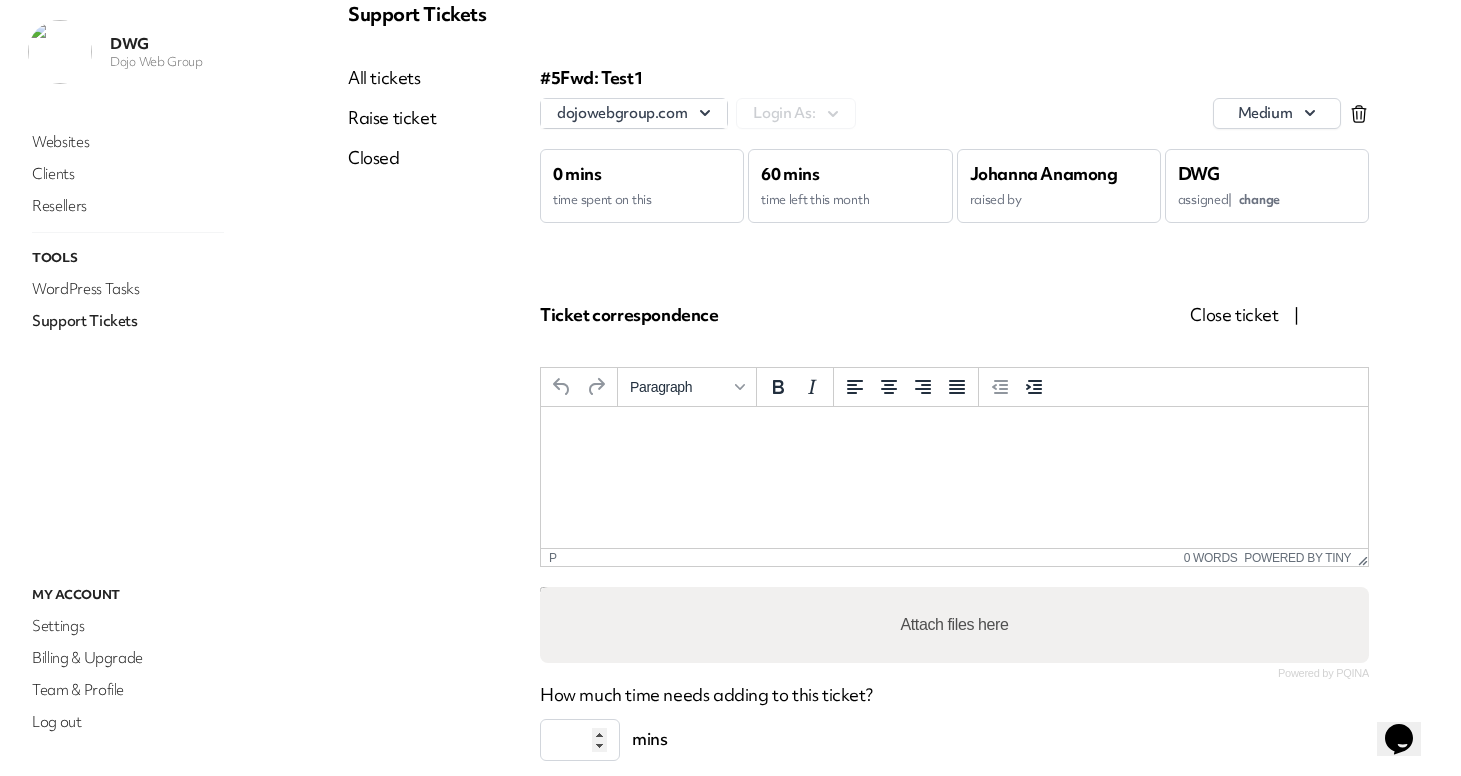 click at bounding box center [954, 434] 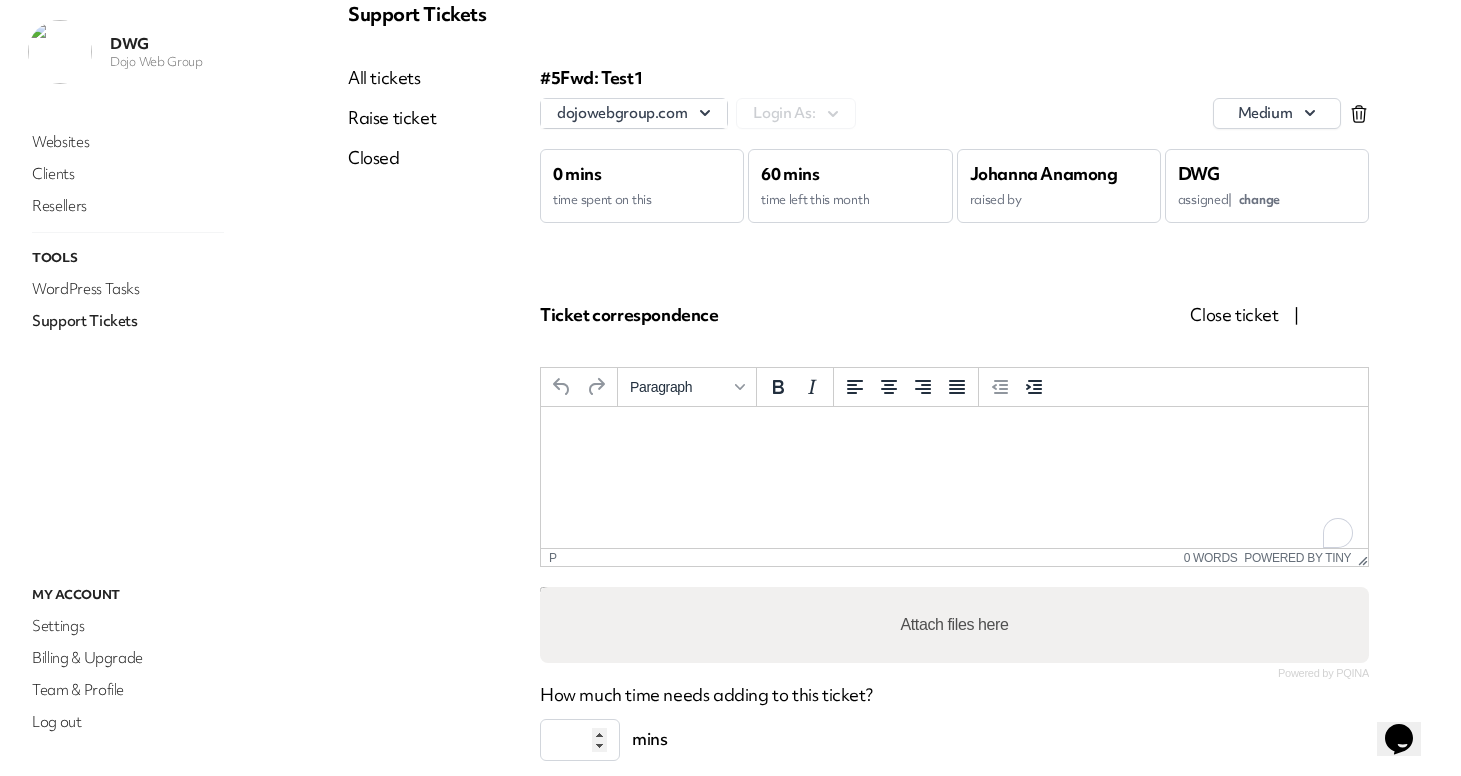 type 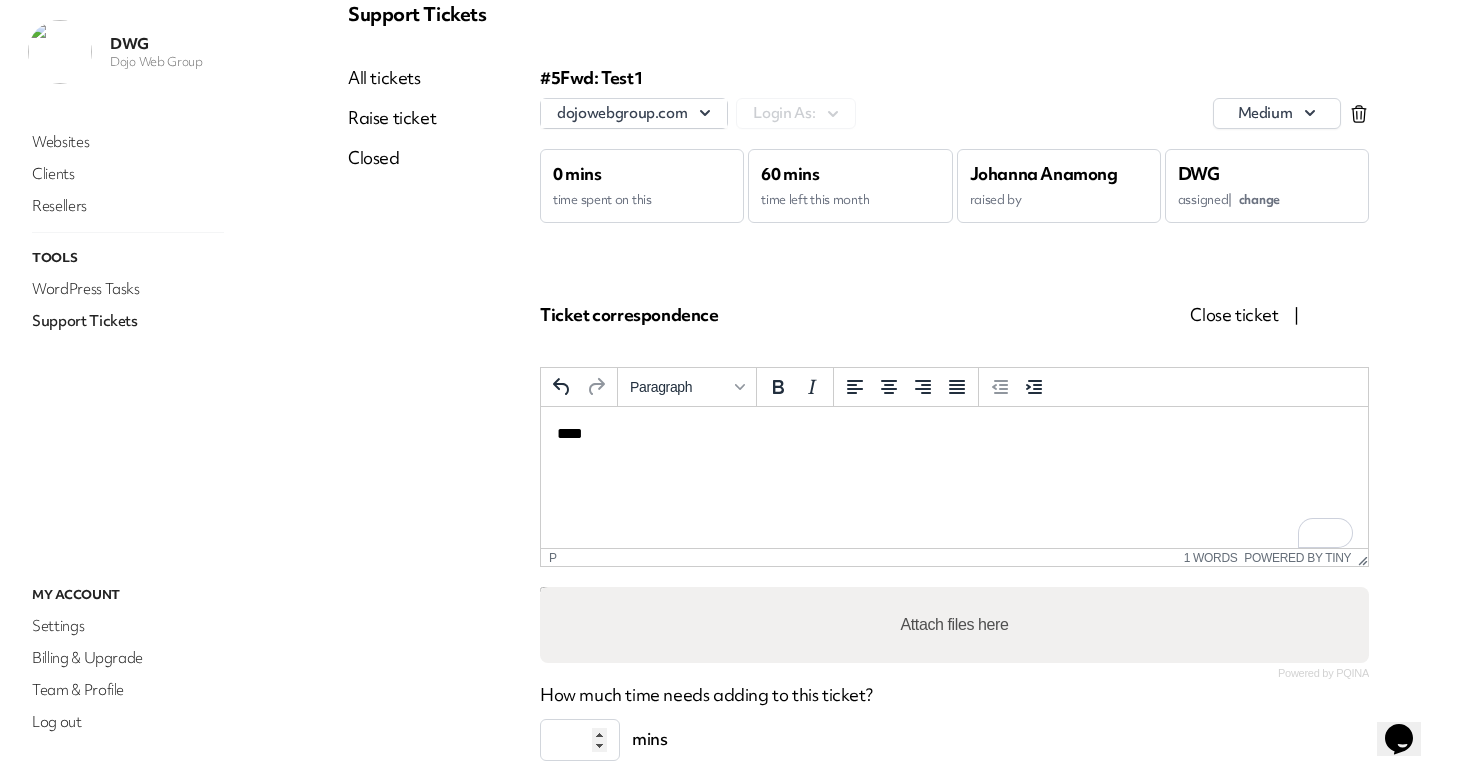 scroll, scrollTop: 245, scrollLeft: 0, axis: vertical 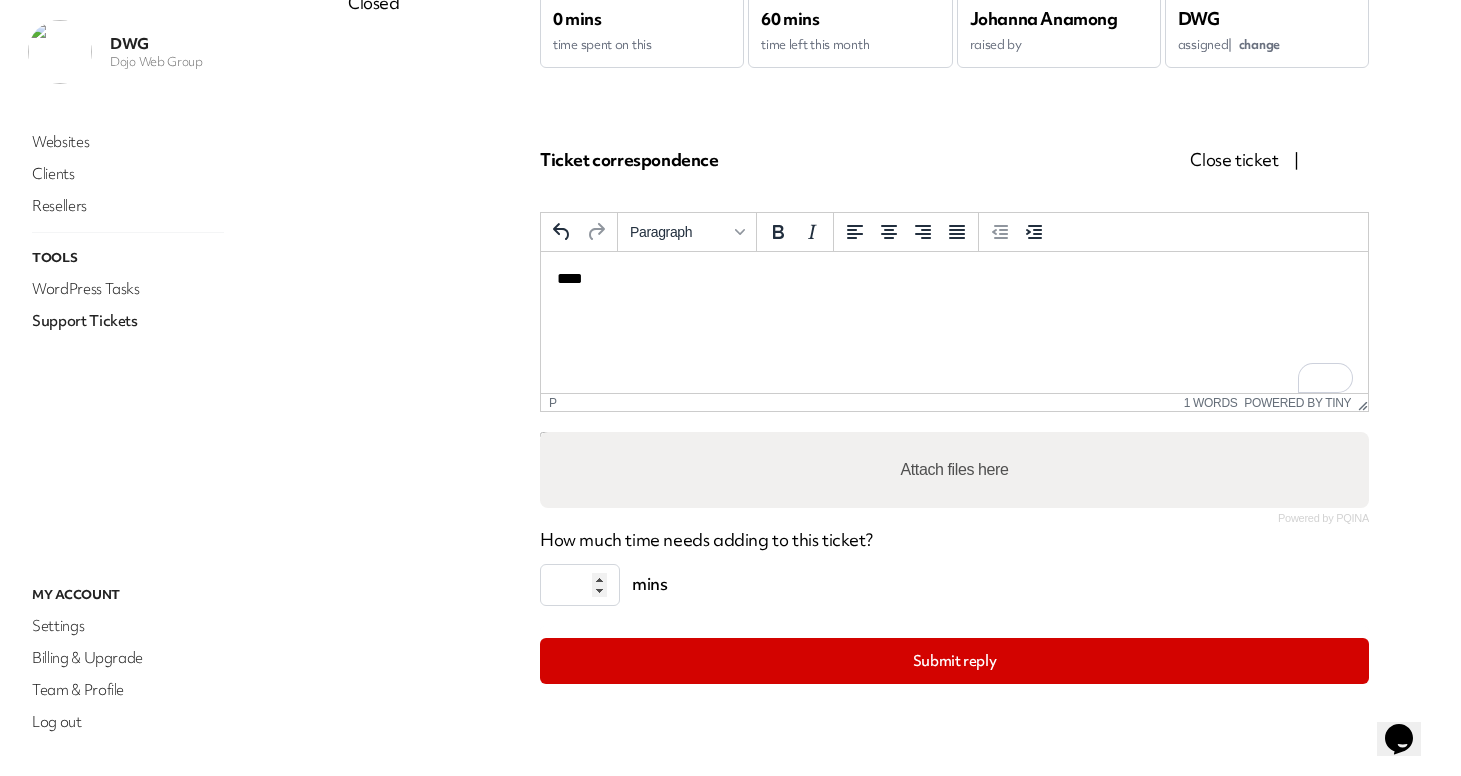 click on "Attach files here" at bounding box center [955, 470] 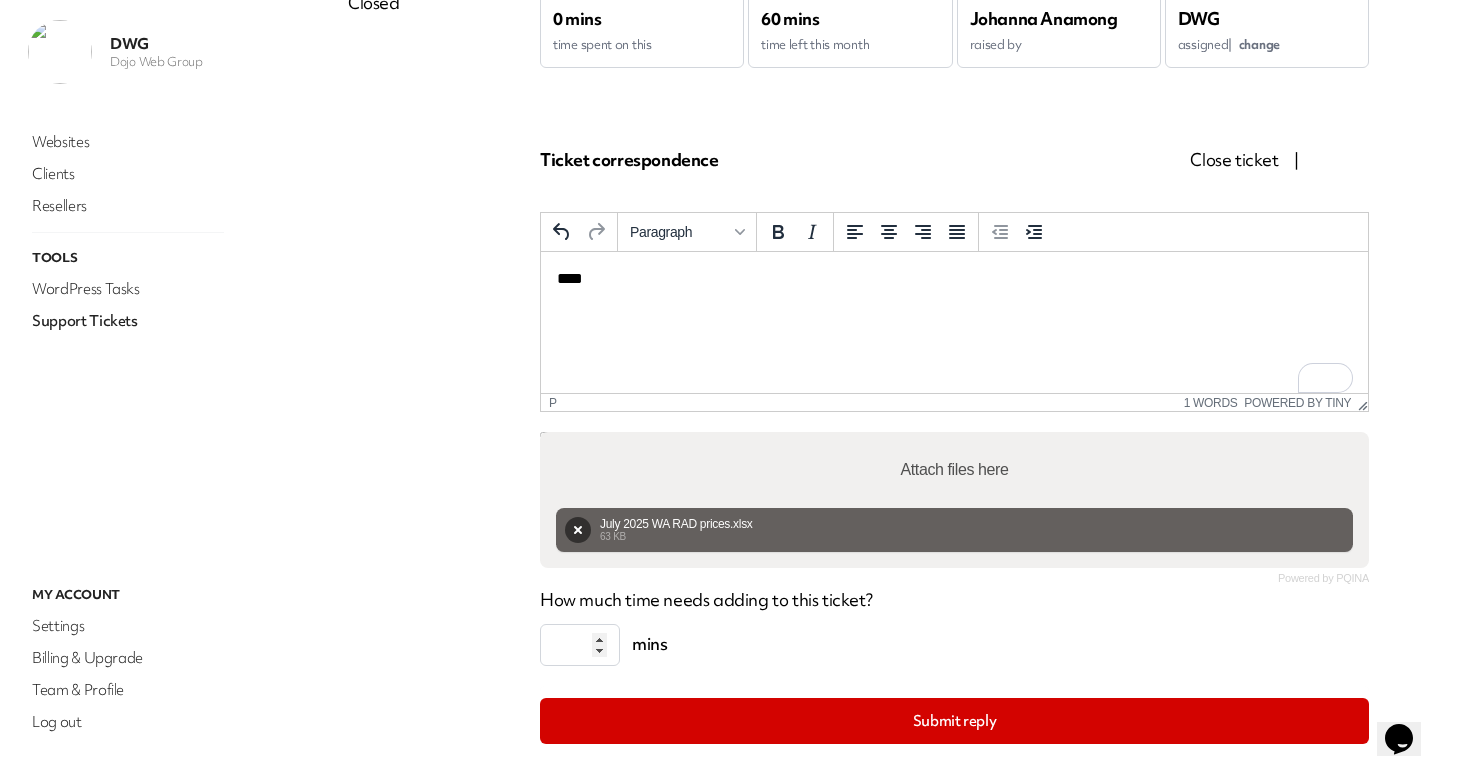 click on "Support Tickets
All tickets
Raise ticket
Closed
#5  Fwd: Test1
dojowebgroup.com
Login As:
medium
0 mins   time spent on this   60 mins   time left this month   Johanna Anamong   raised by   DWG   assigned
|
change
Ticket correspondence   Close ticket     |         Cancel           Paragraph p 1 words Powered by Tiny     Powered by PQINA Attach files here July 2025 WA RAD prices.xlsx Abort Retry Remove July 2025 WA RAD prices.xlsx 63 KB   How much time needs adding to this ticket?   *
mins
Submit reply" at bounding box center [858, 388] 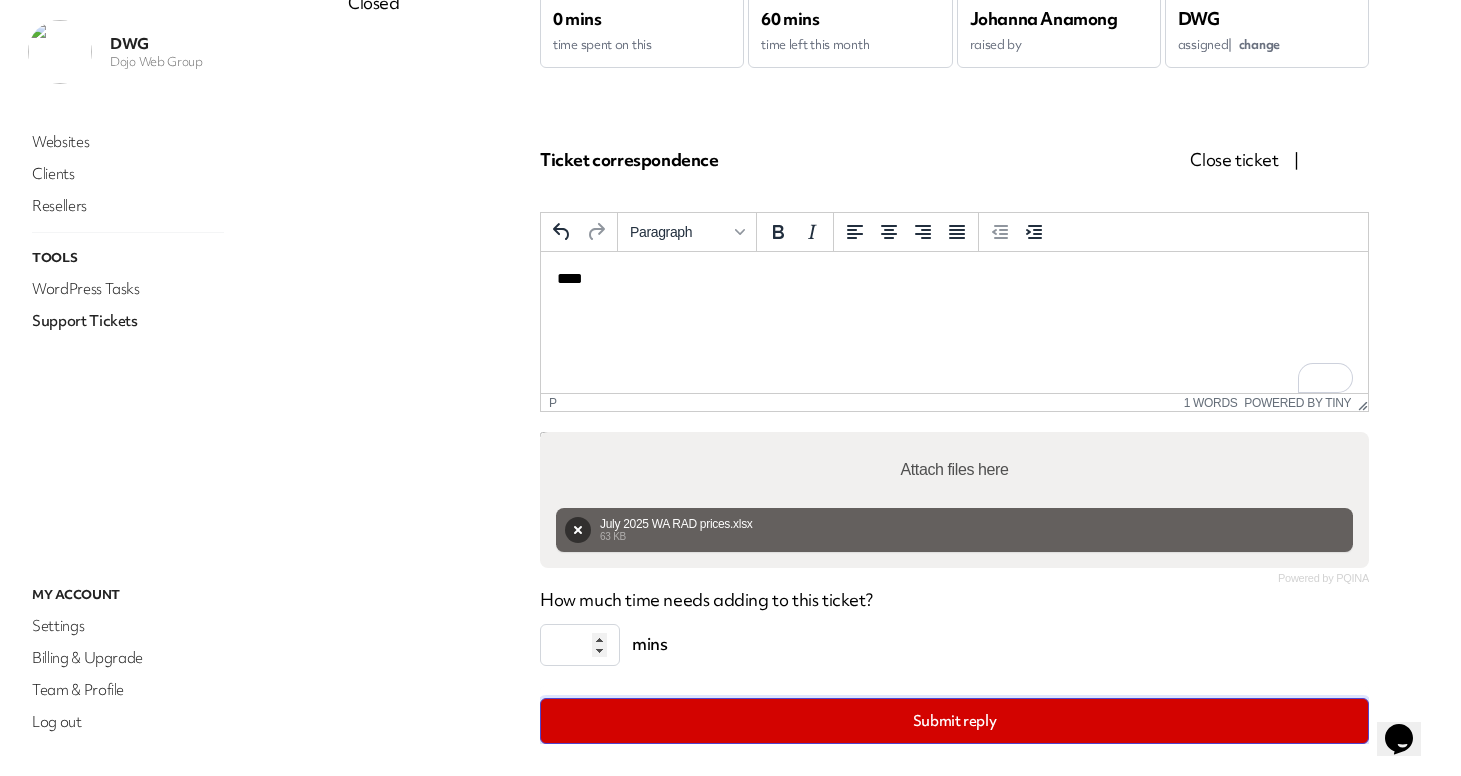 click on "Submit reply" at bounding box center (954, 721) 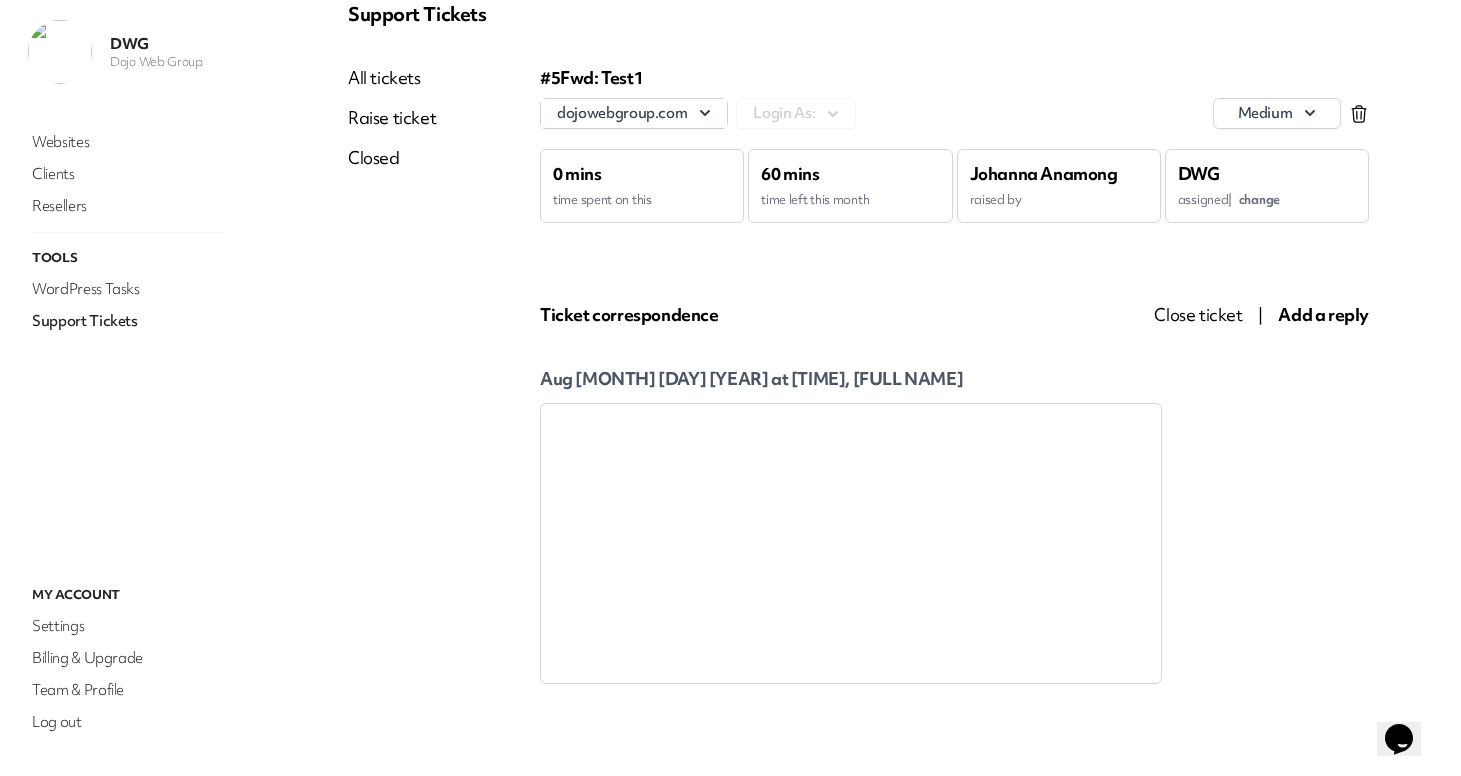 scroll, scrollTop: 90, scrollLeft: 0, axis: vertical 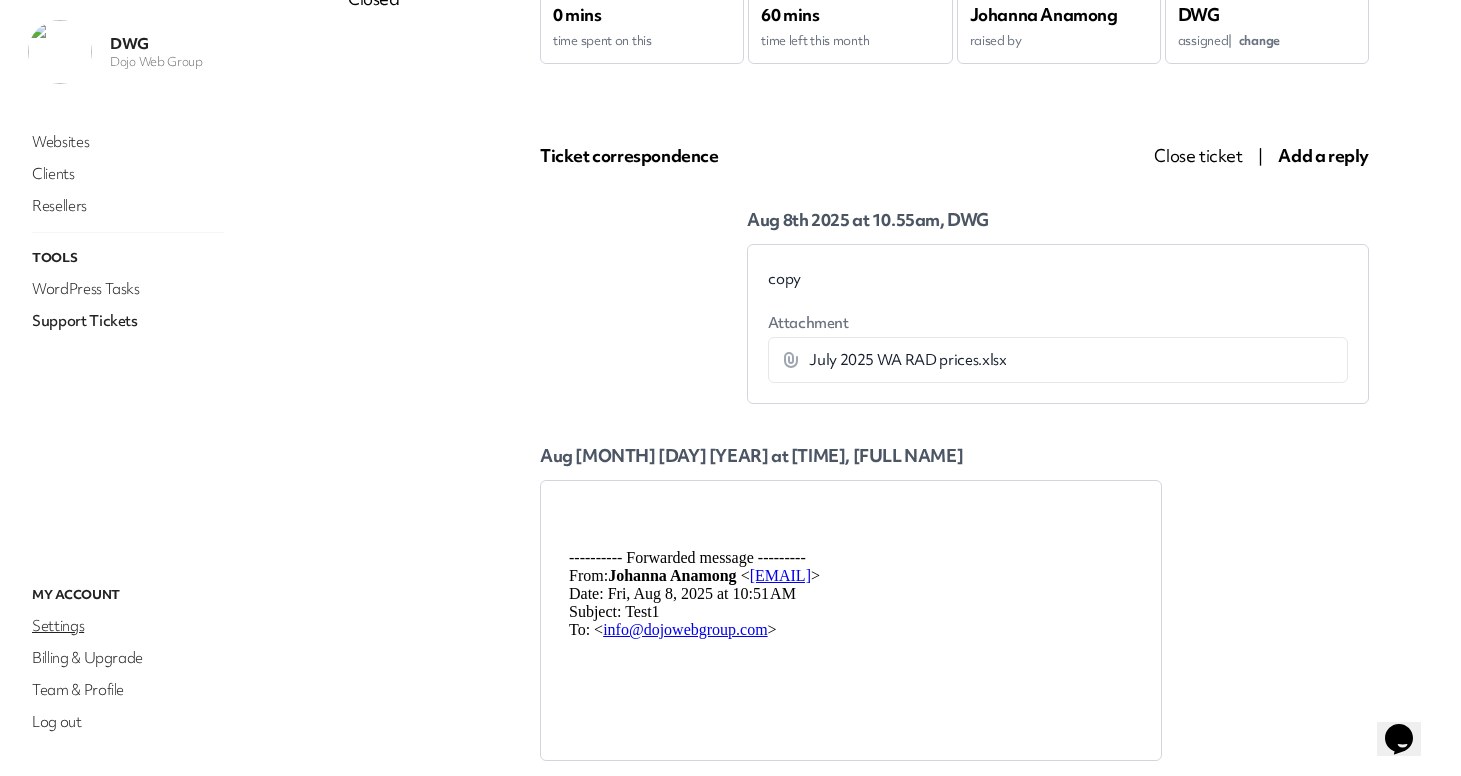 click on "Settings" at bounding box center (128, 626) 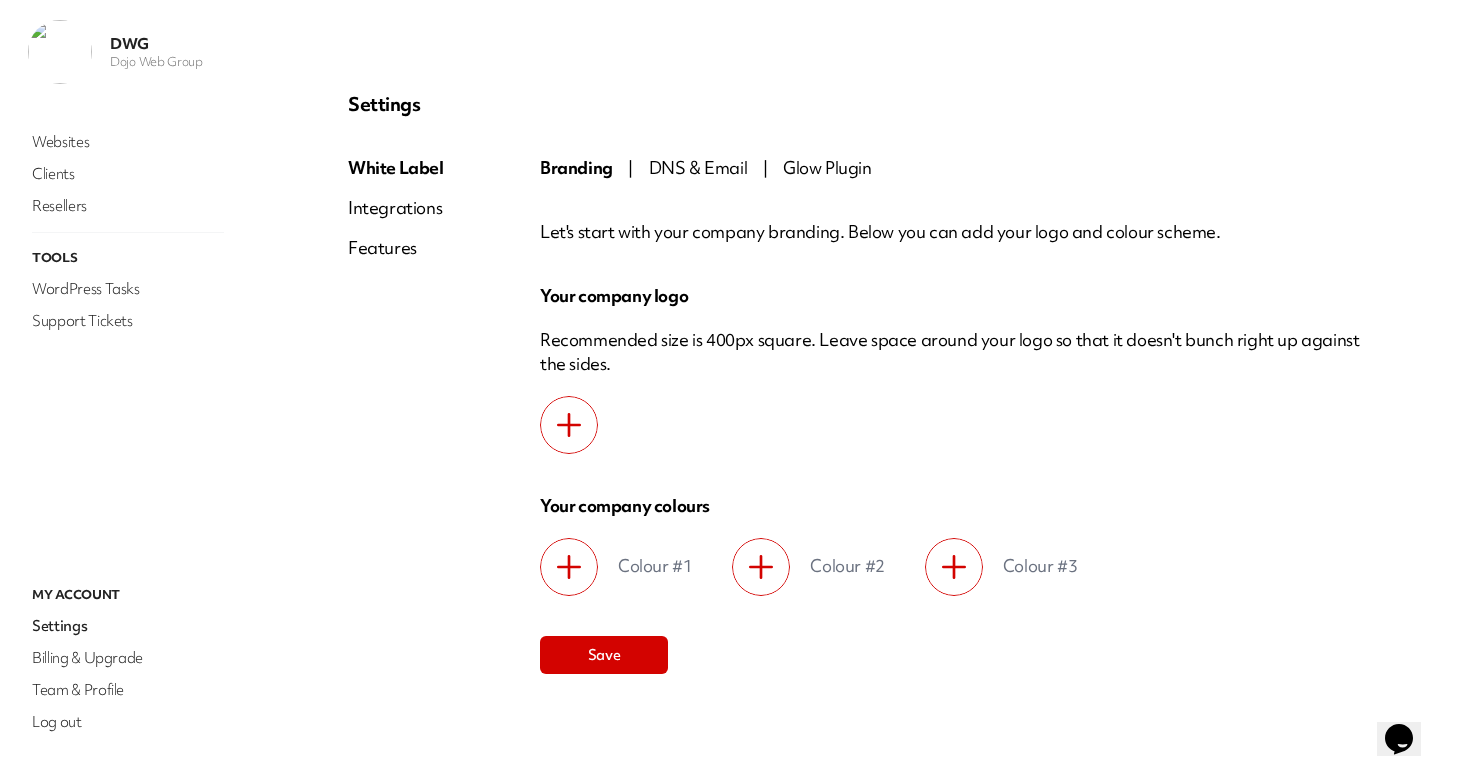 scroll, scrollTop: 0, scrollLeft: 0, axis: both 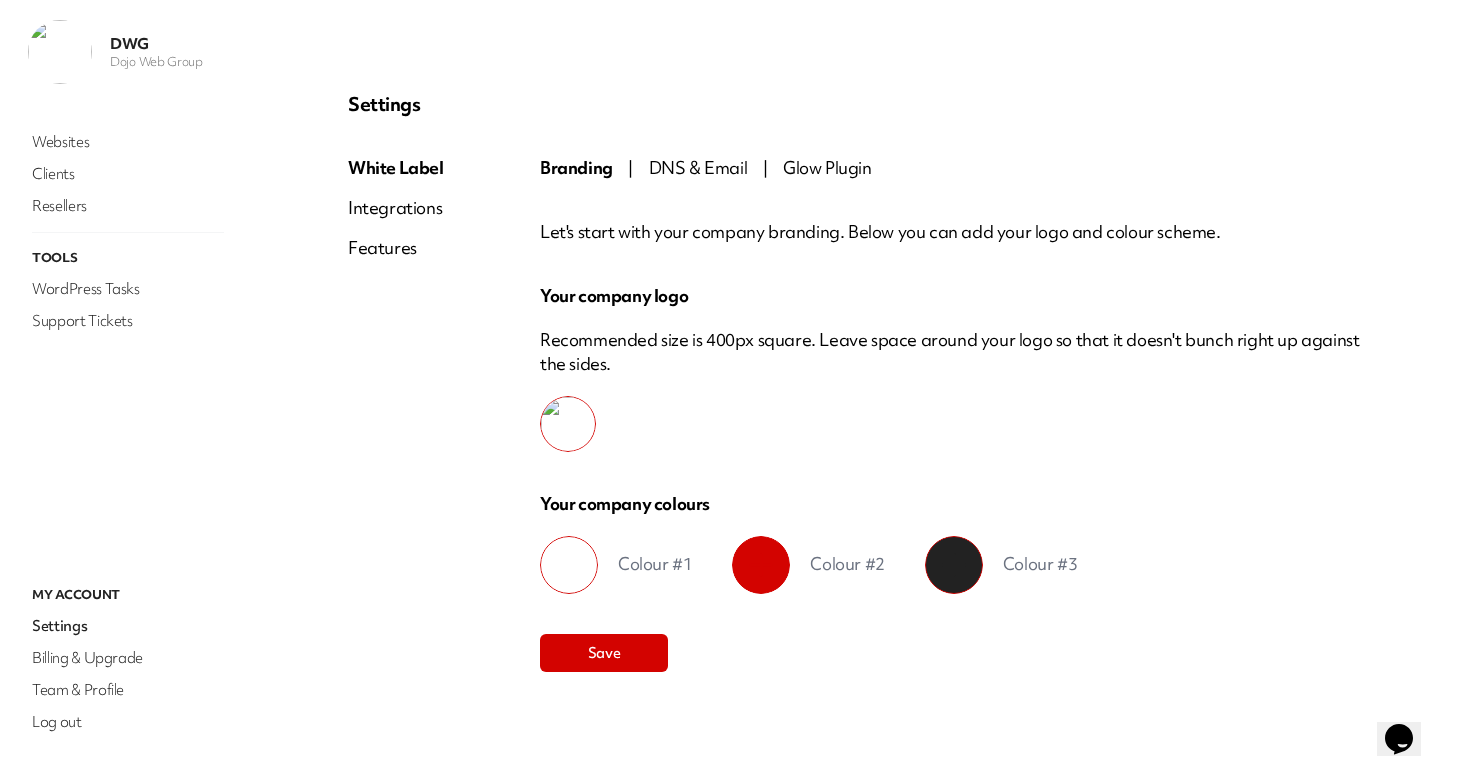 click on "Features" at bounding box center [396, 248] 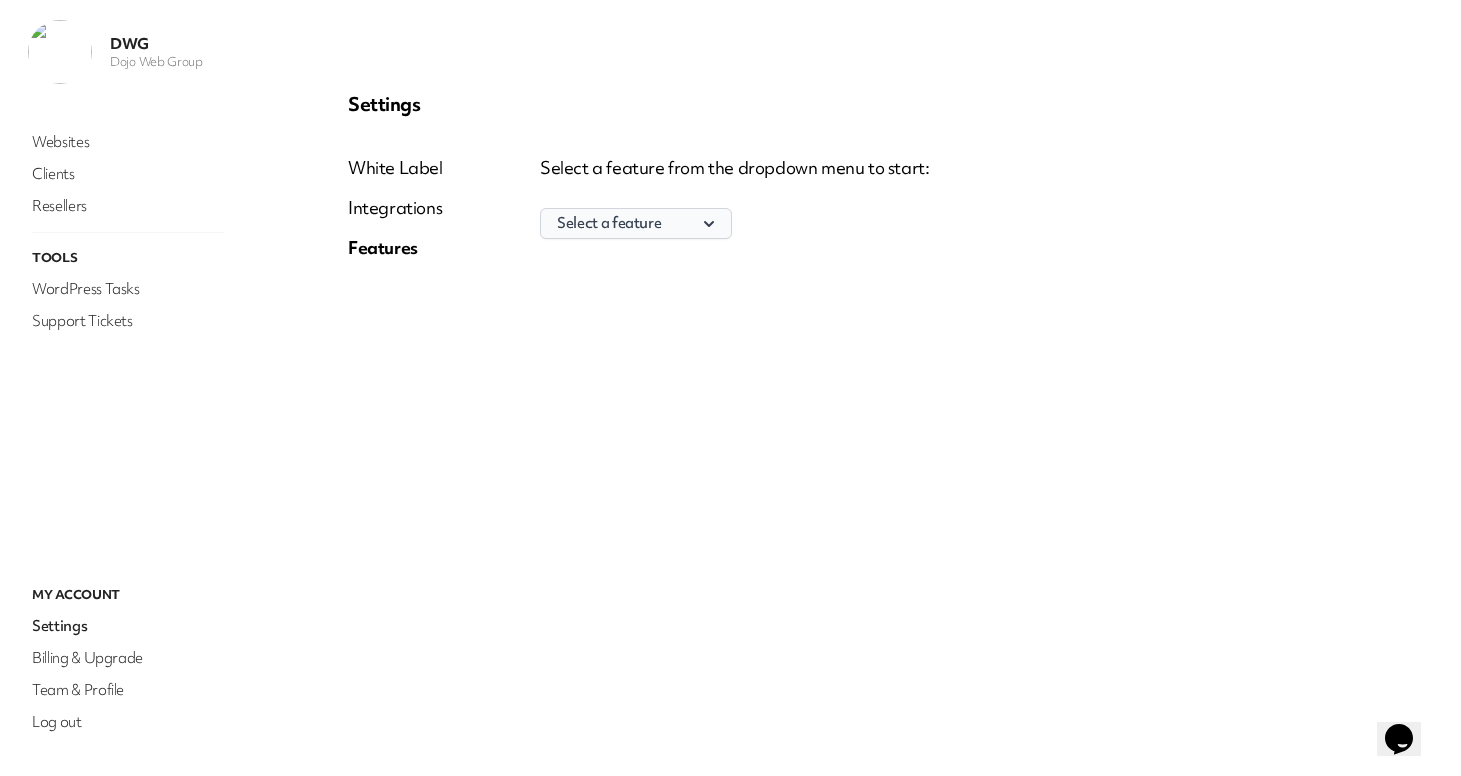 click on "Select a feature" at bounding box center (636, 223) 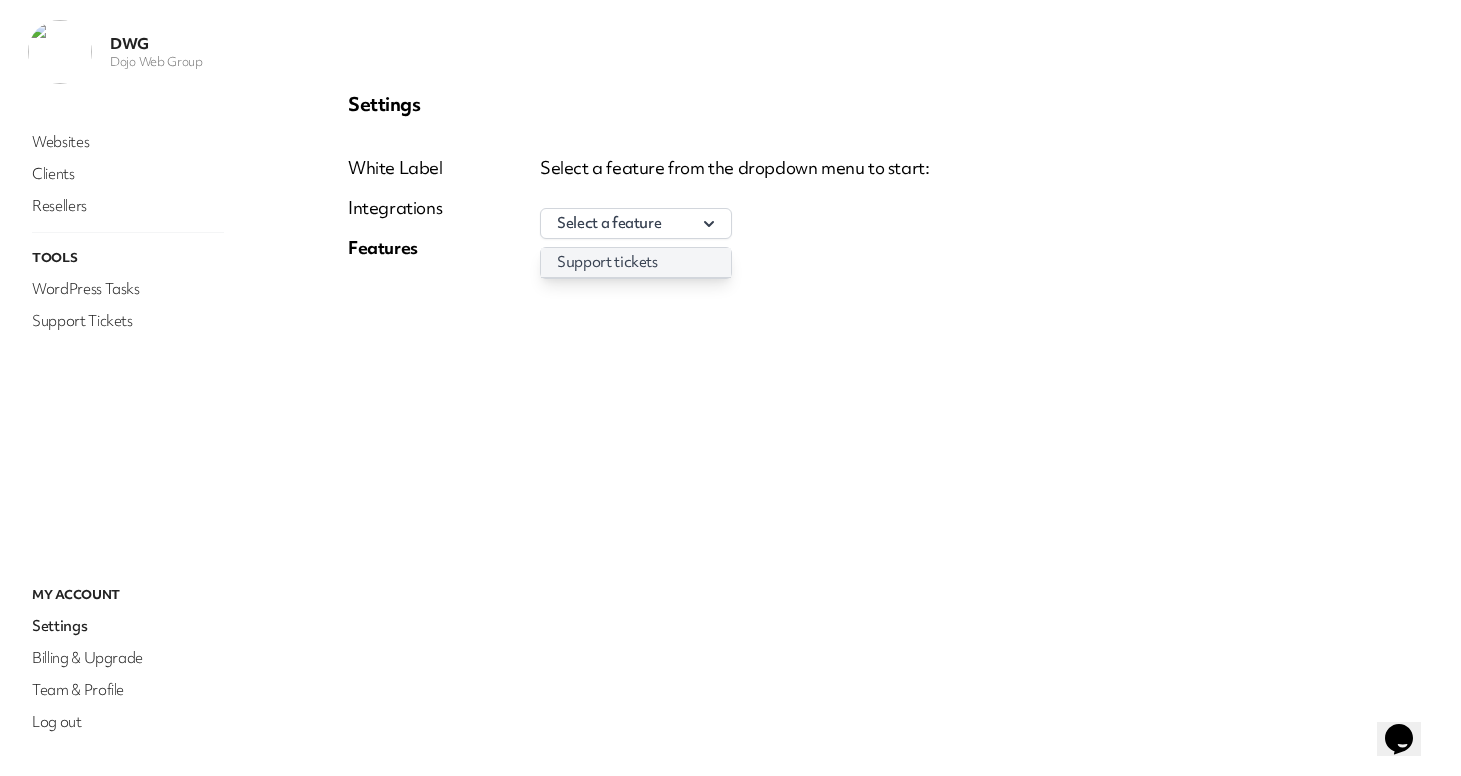 click on "Support tickets" at bounding box center [636, 262] 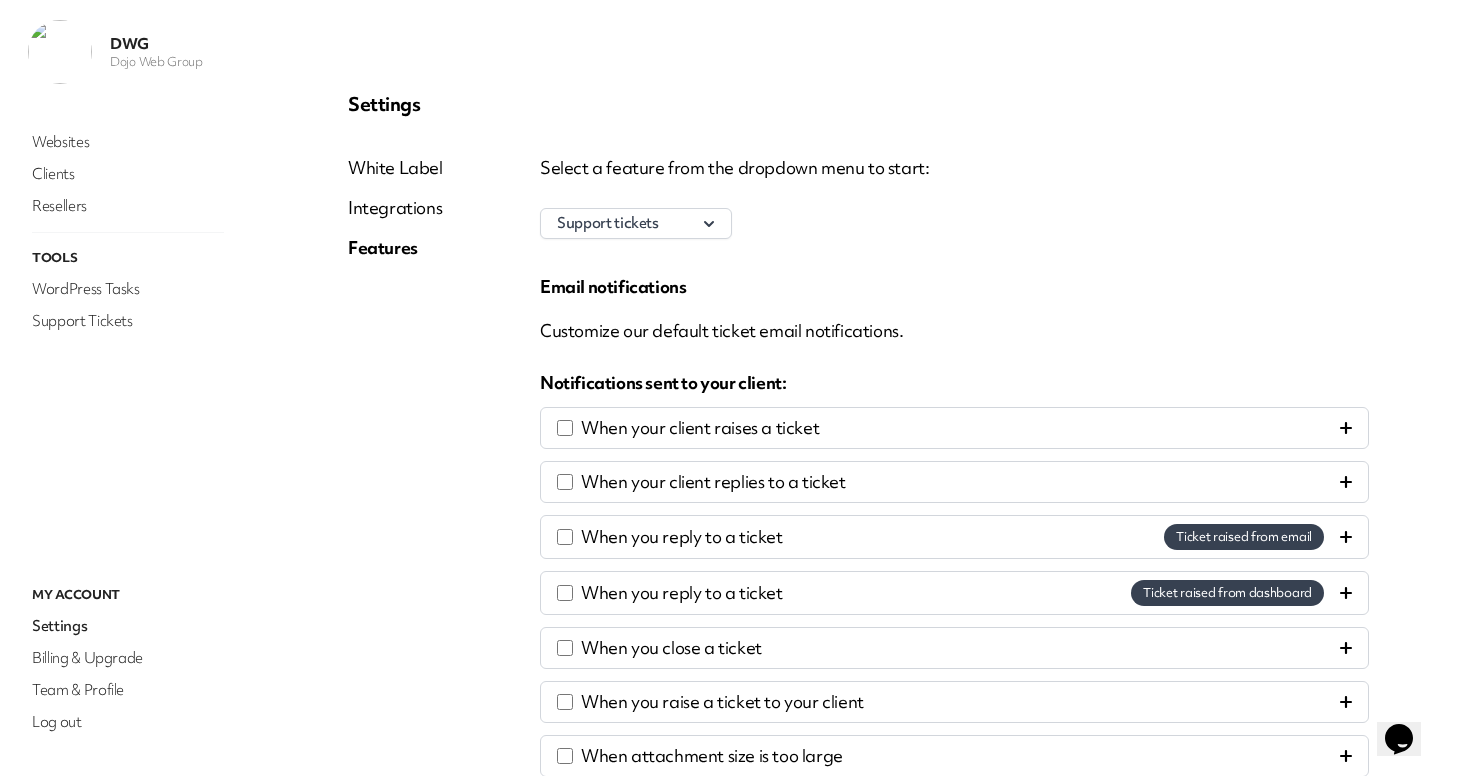 scroll, scrollTop: 186, scrollLeft: 0, axis: vertical 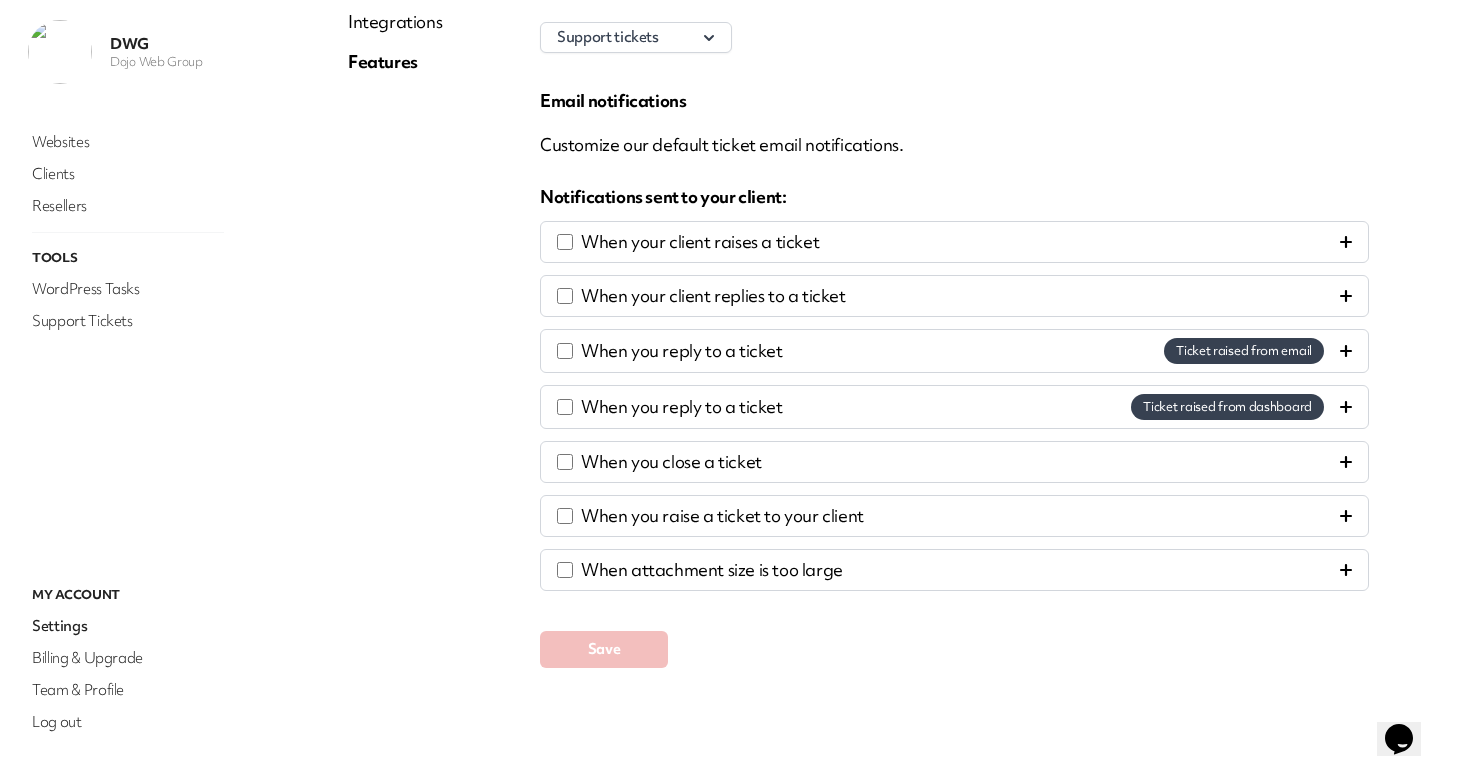 click 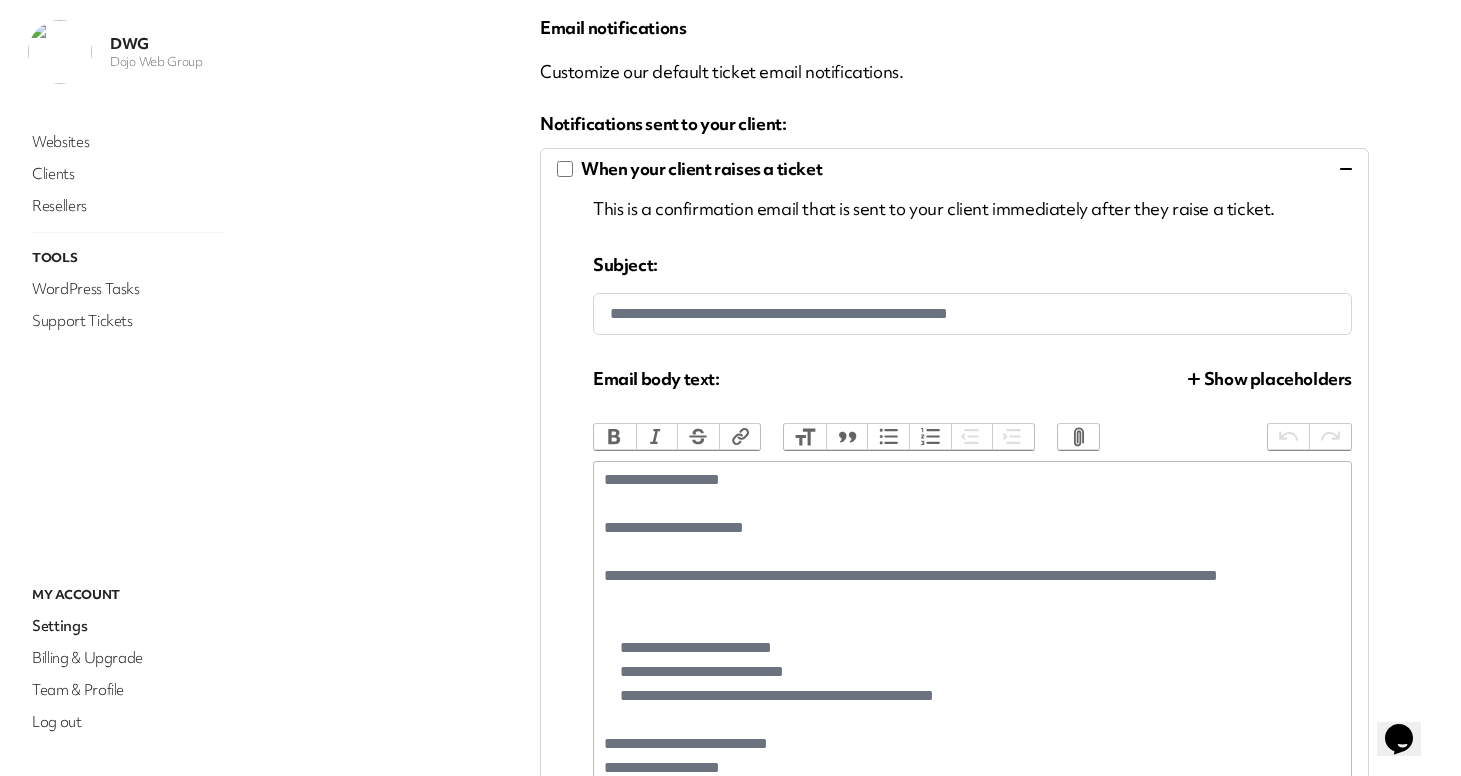 scroll, scrollTop: 375, scrollLeft: 0, axis: vertical 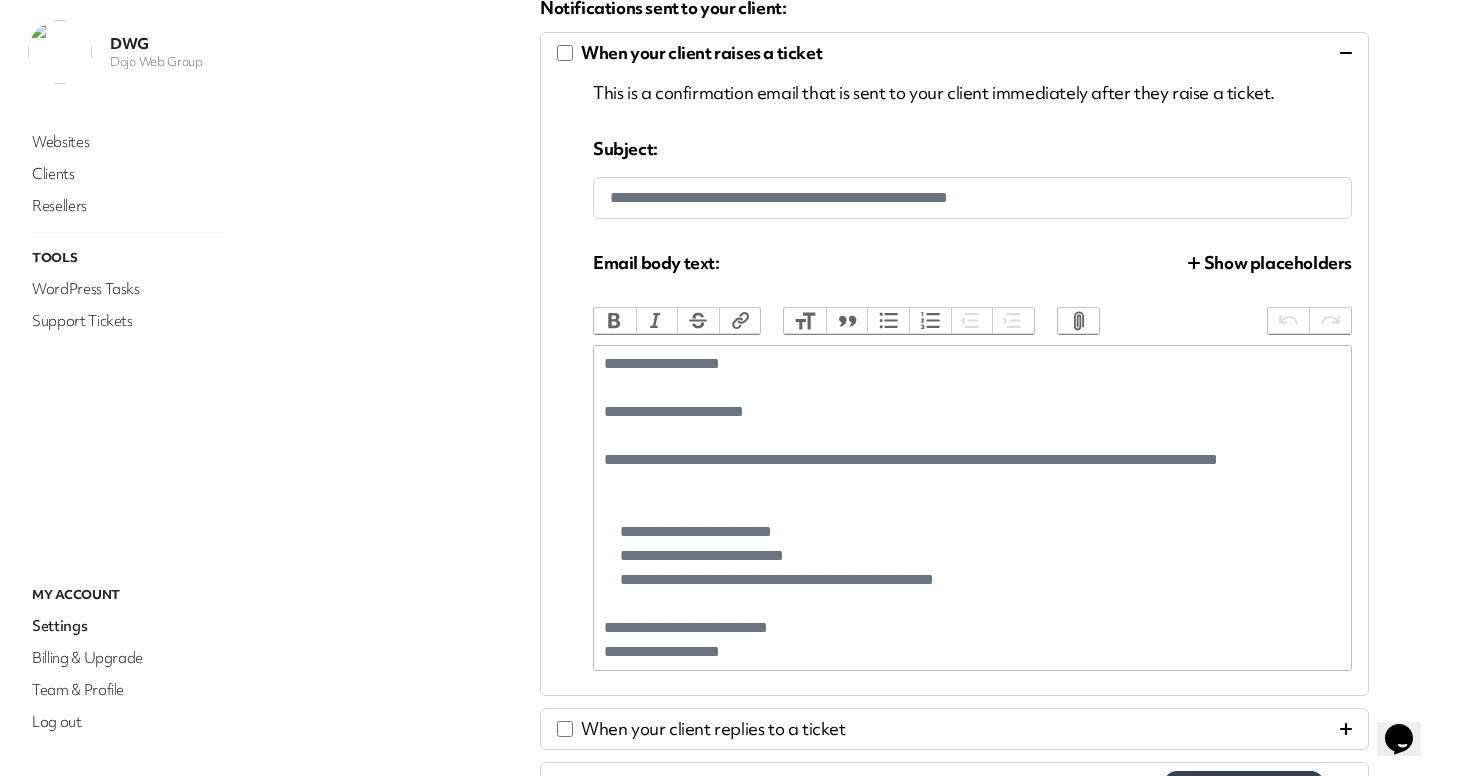 click on "**********" 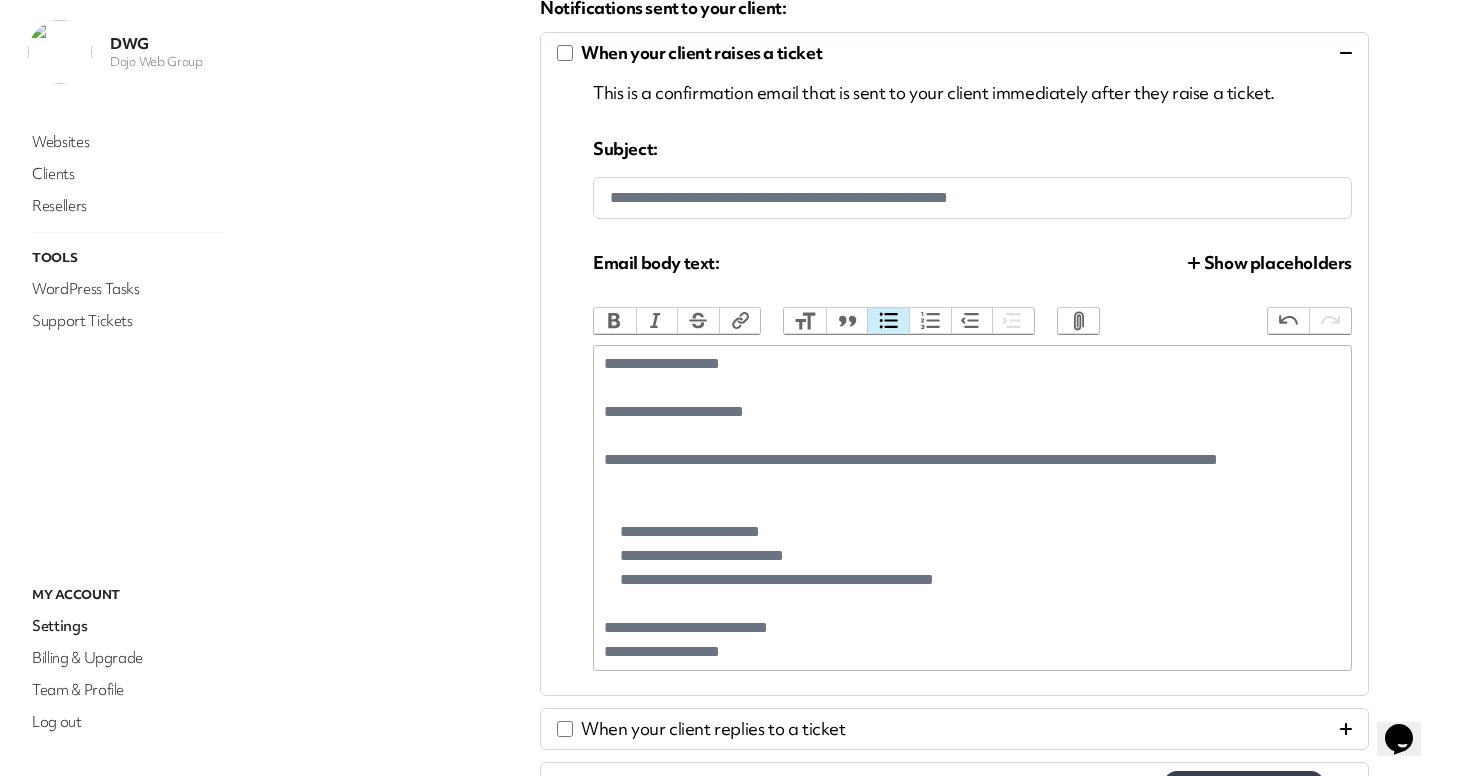 click on "**********" 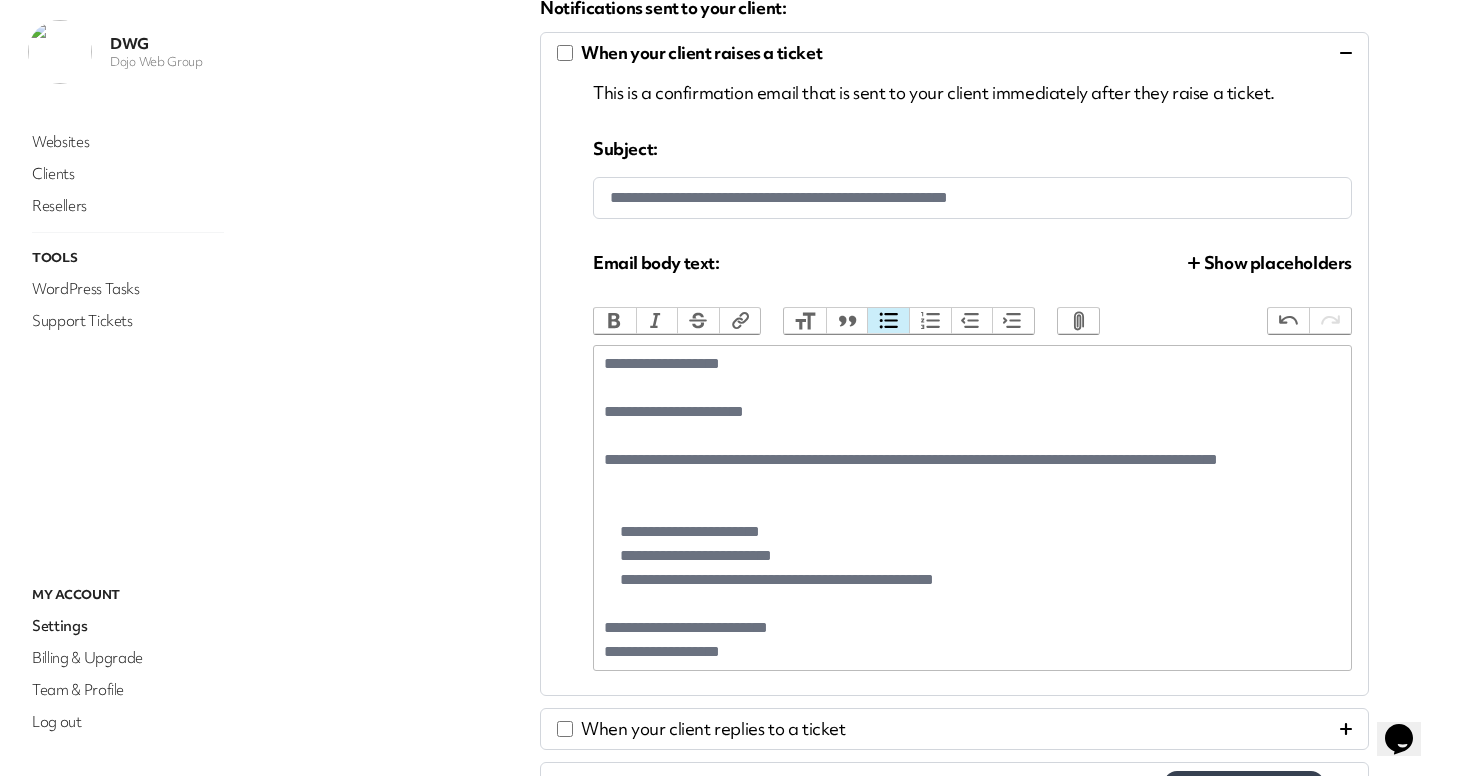 click on "**********" 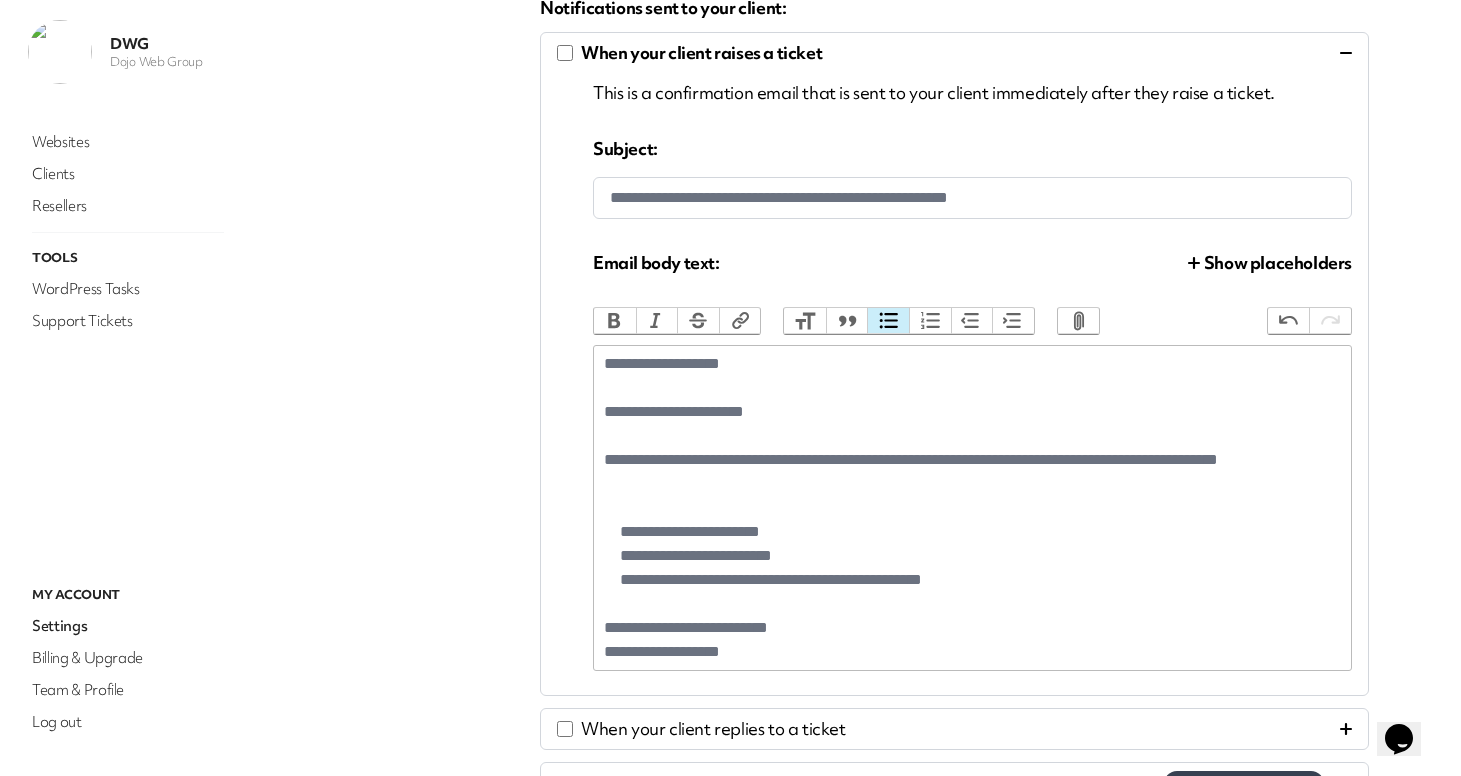 type on "**********" 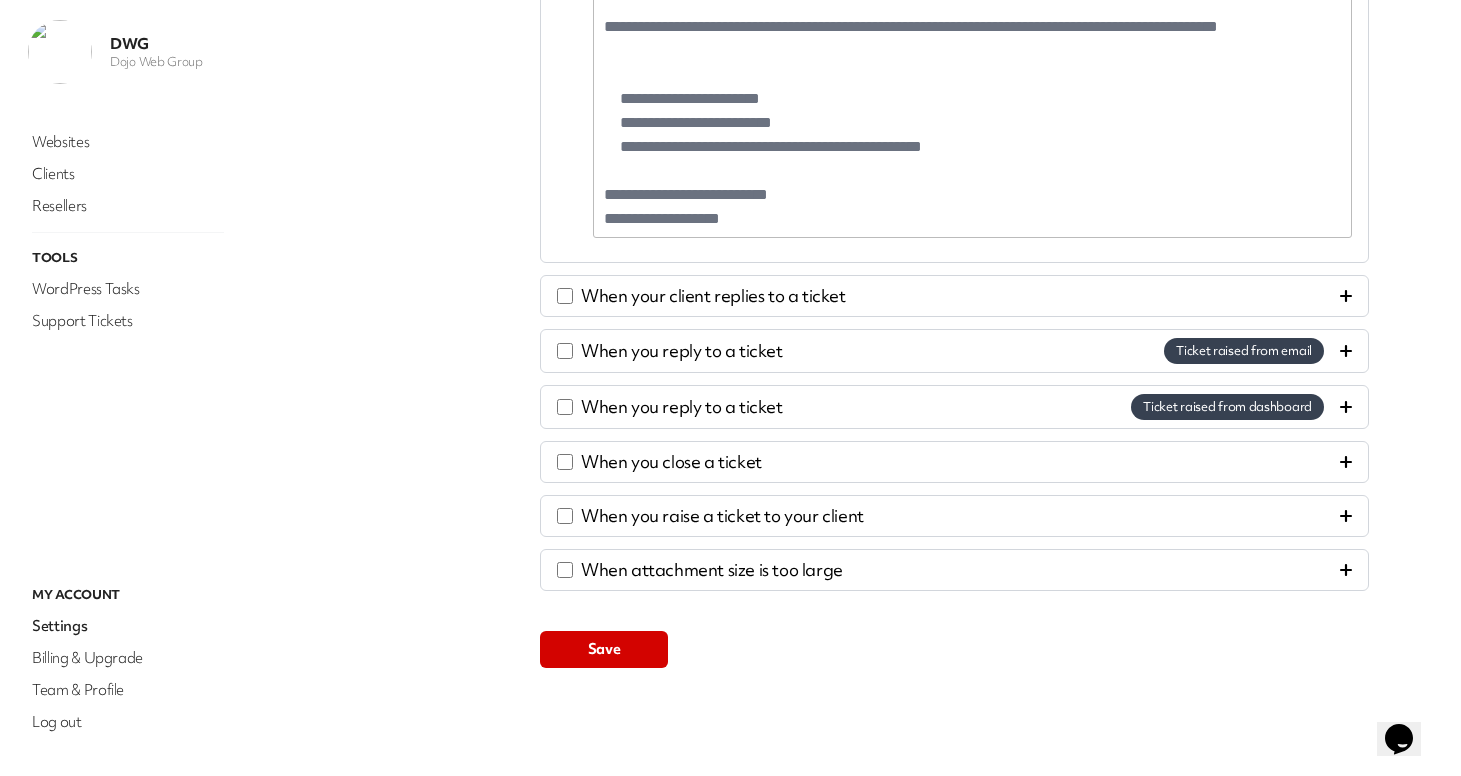 click on "Save" at bounding box center [604, 649] 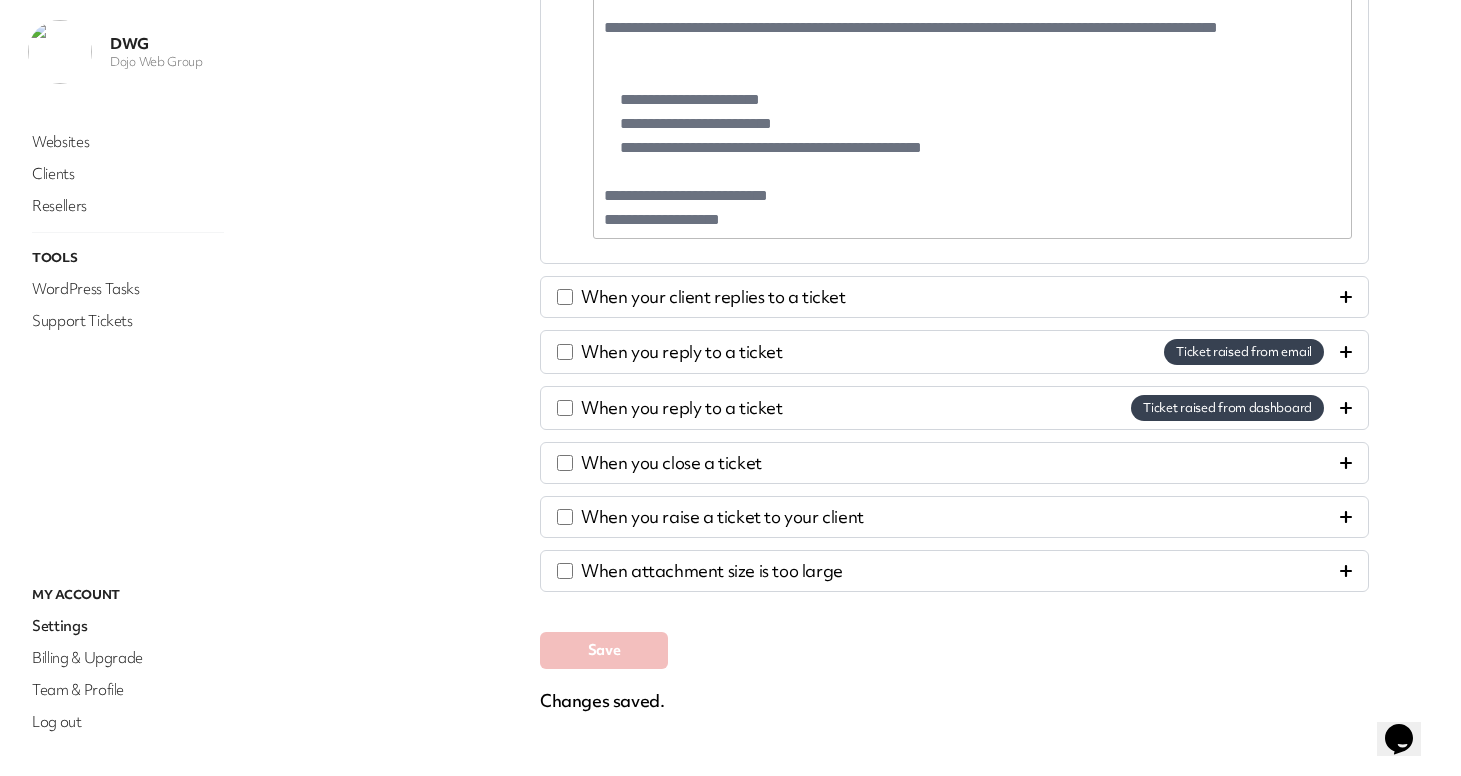 scroll, scrollTop: 808, scrollLeft: 0, axis: vertical 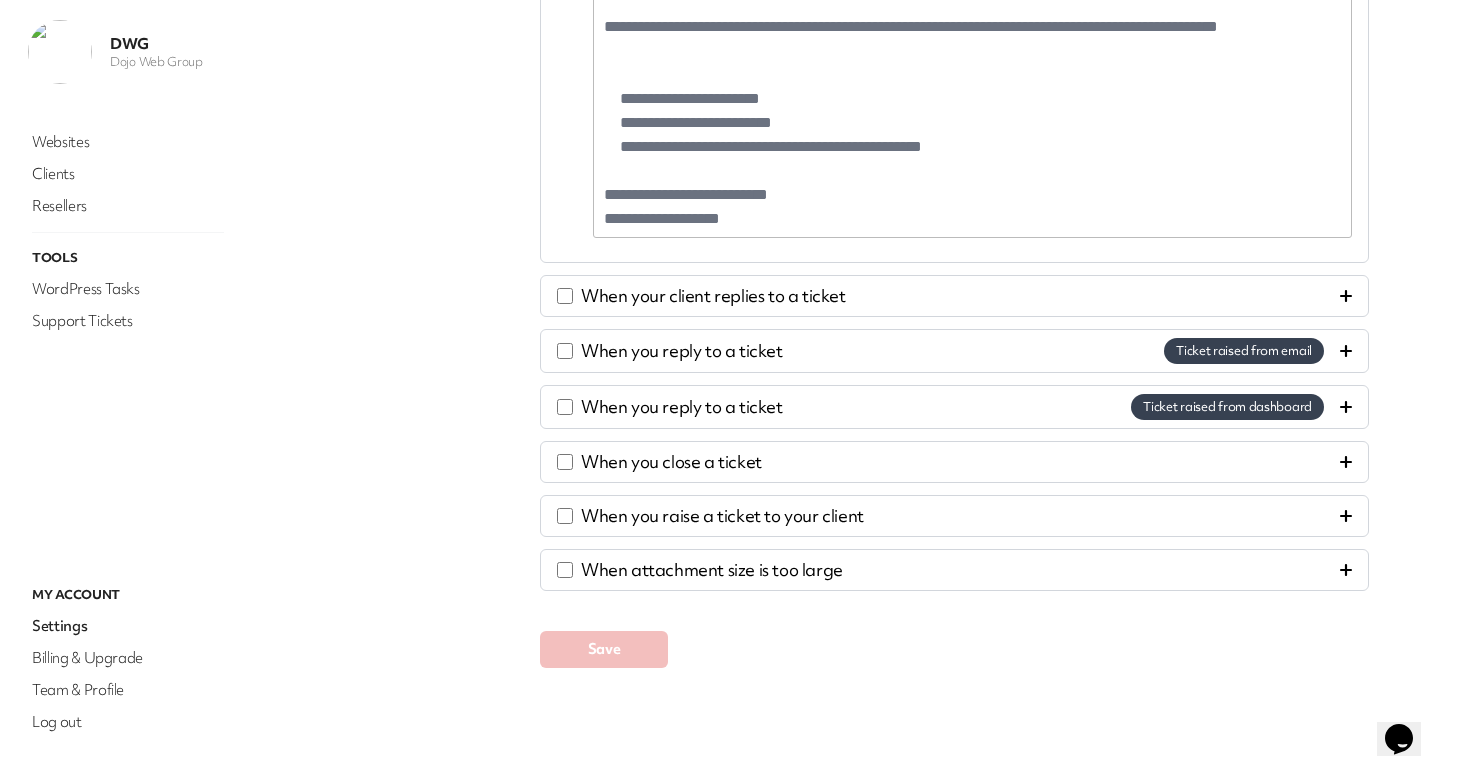 click on "White Label
Integrations
Features" at bounding box center [395, 16] 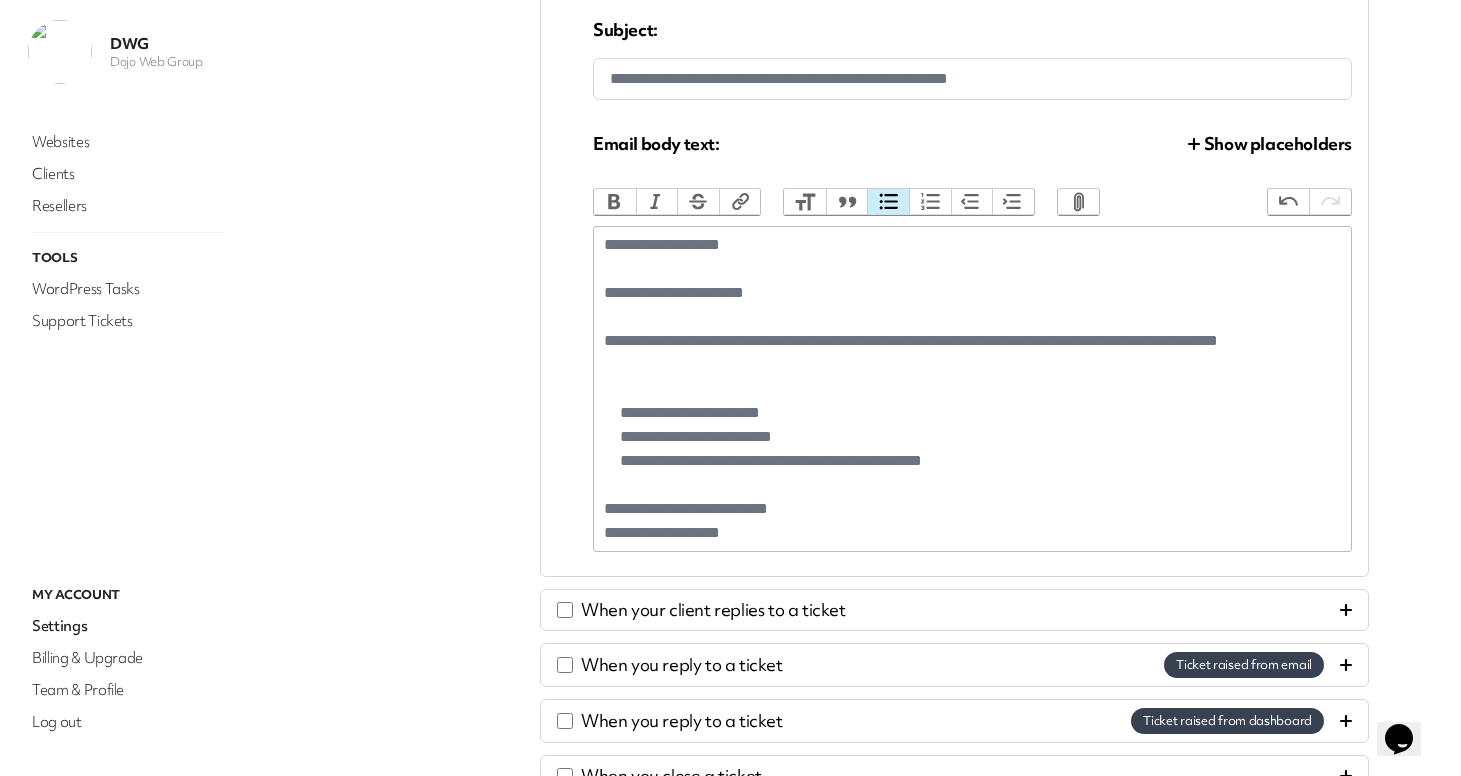 scroll, scrollTop: 785, scrollLeft: 0, axis: vertical 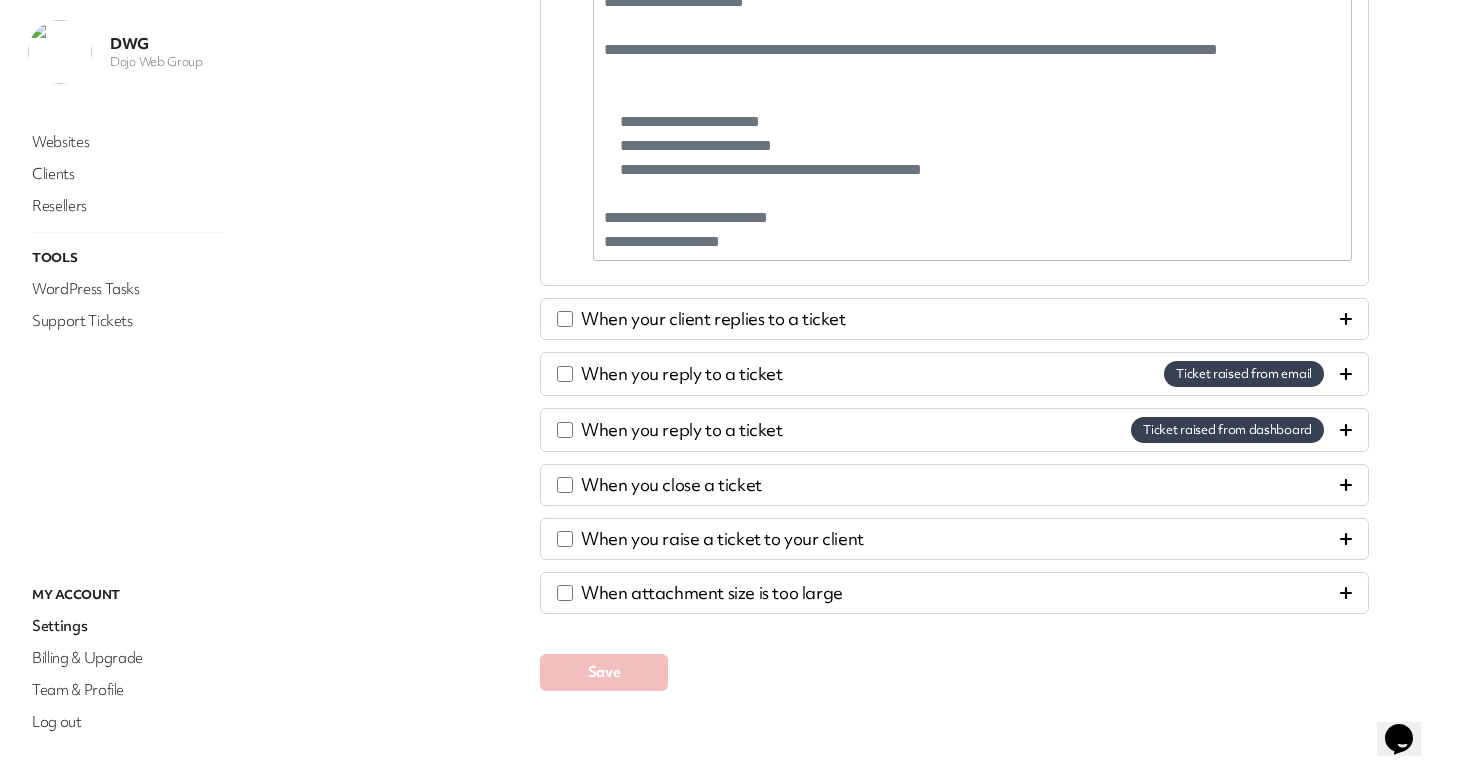 click 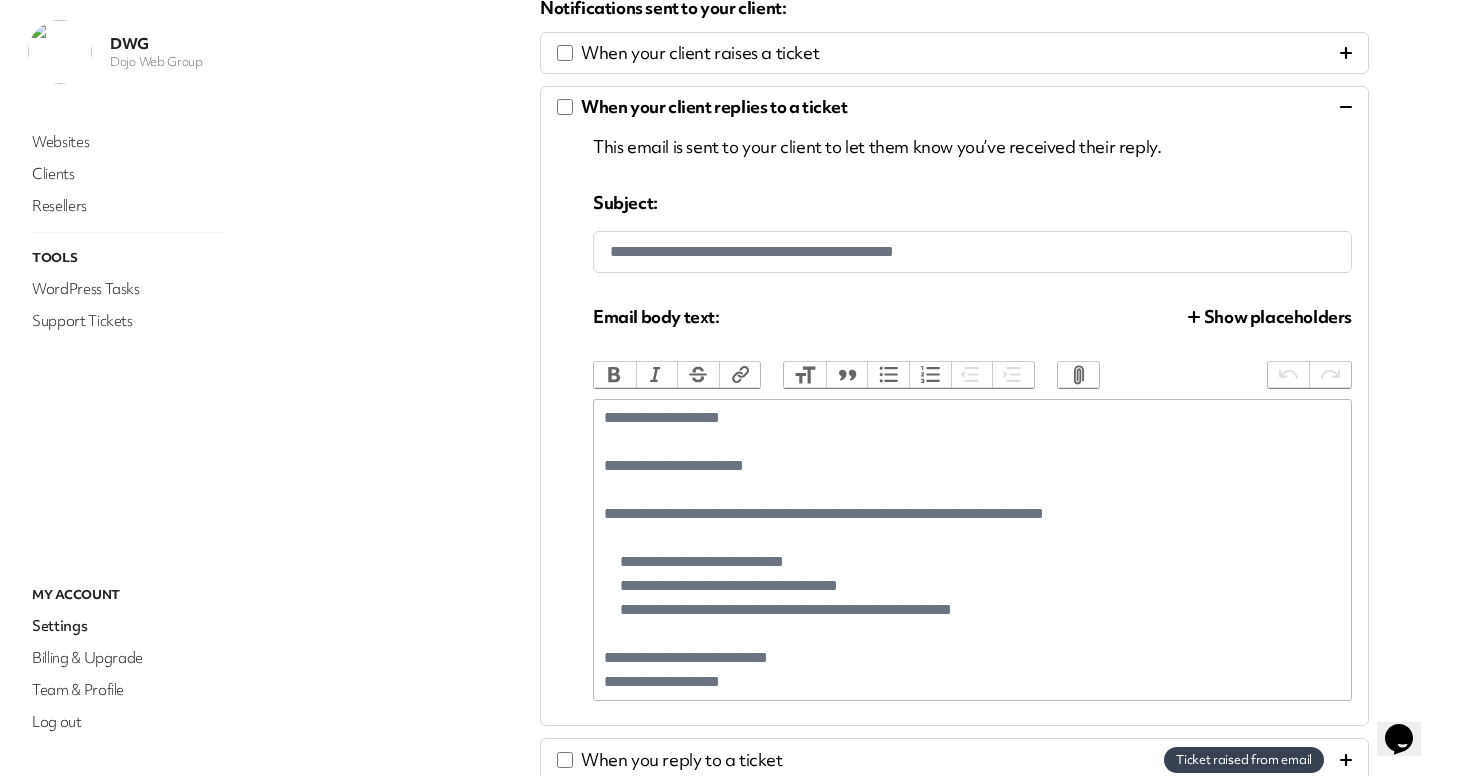 scroll, scrollTop: 431, scrollLeft: 0, axis: vertical 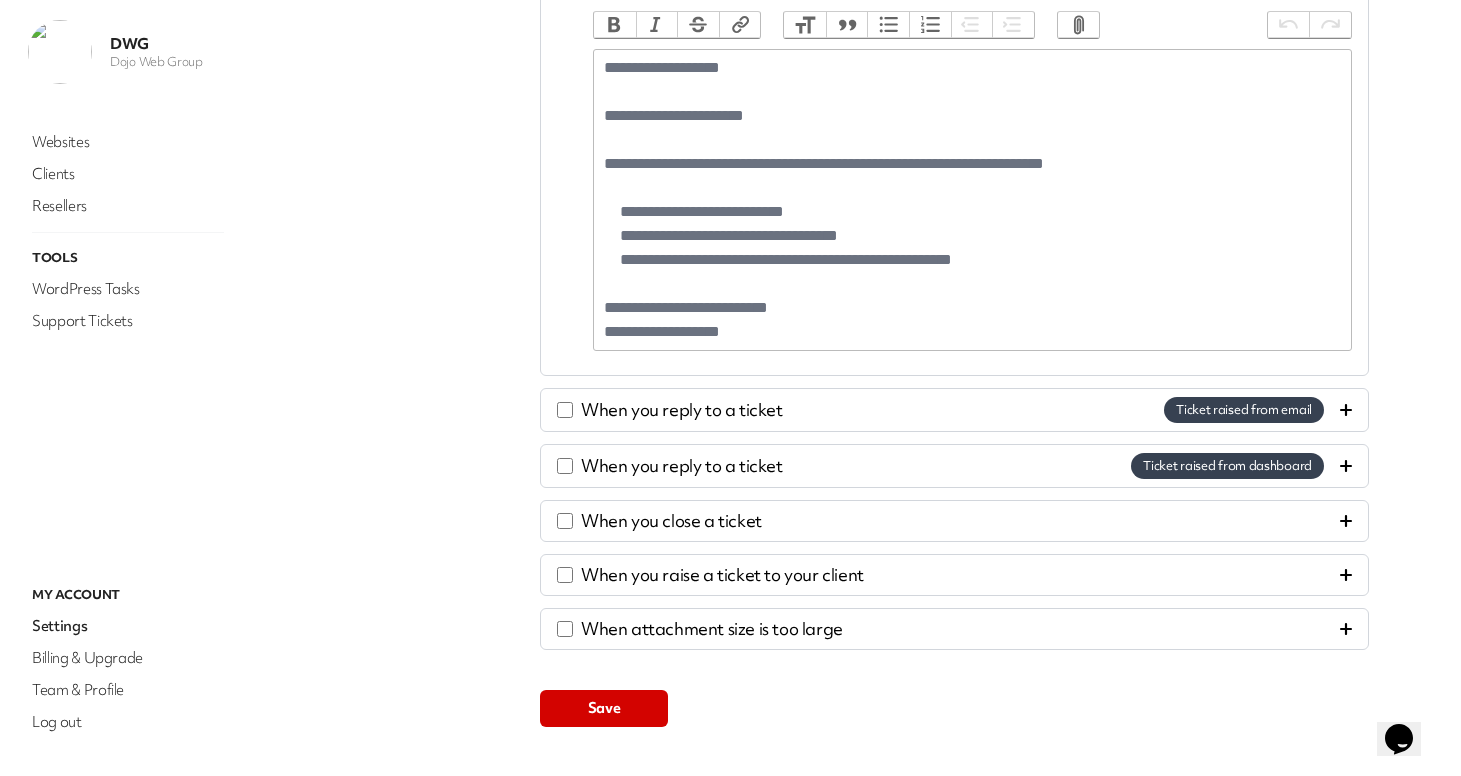 click 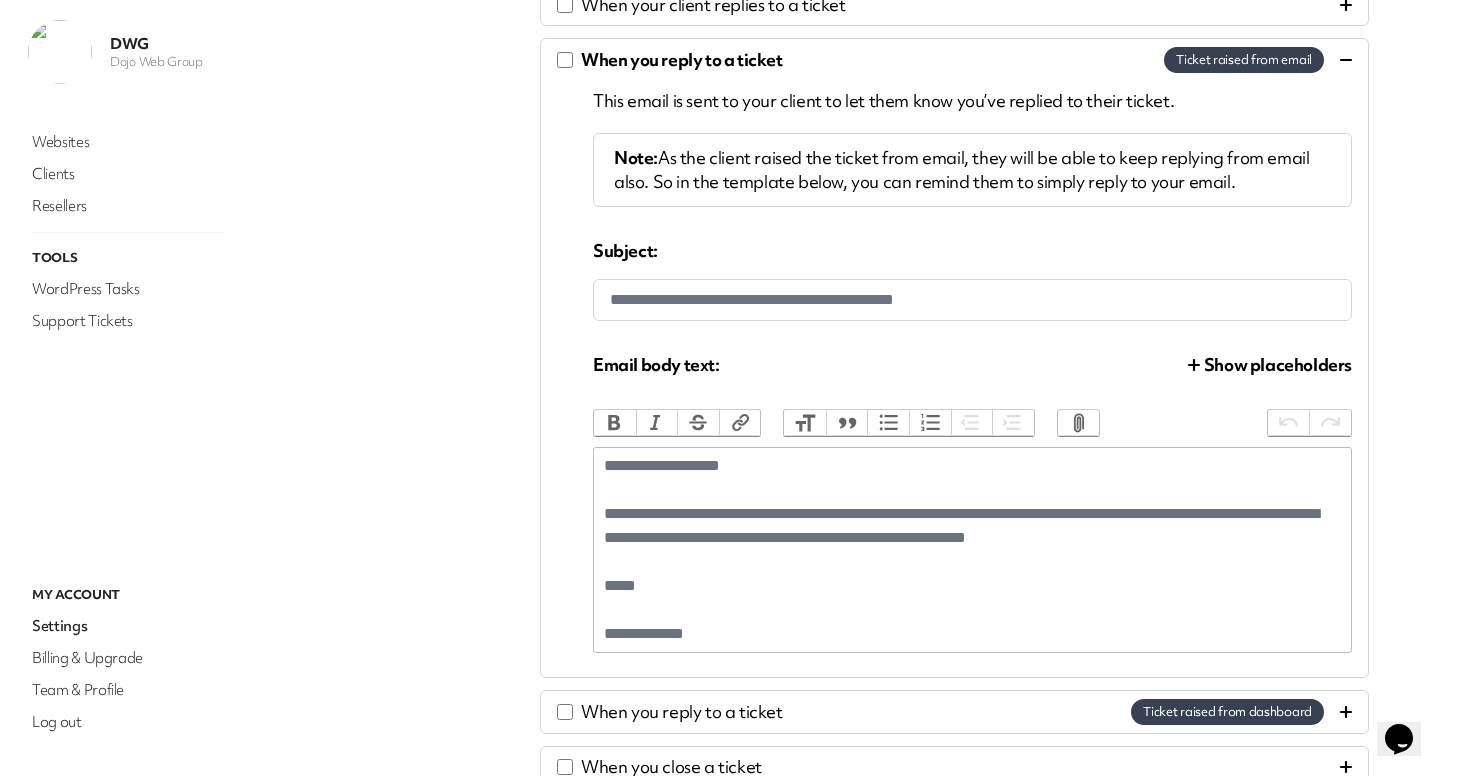 scroll, scrollTop: 473, scrollLeft: 0, axis: vertical 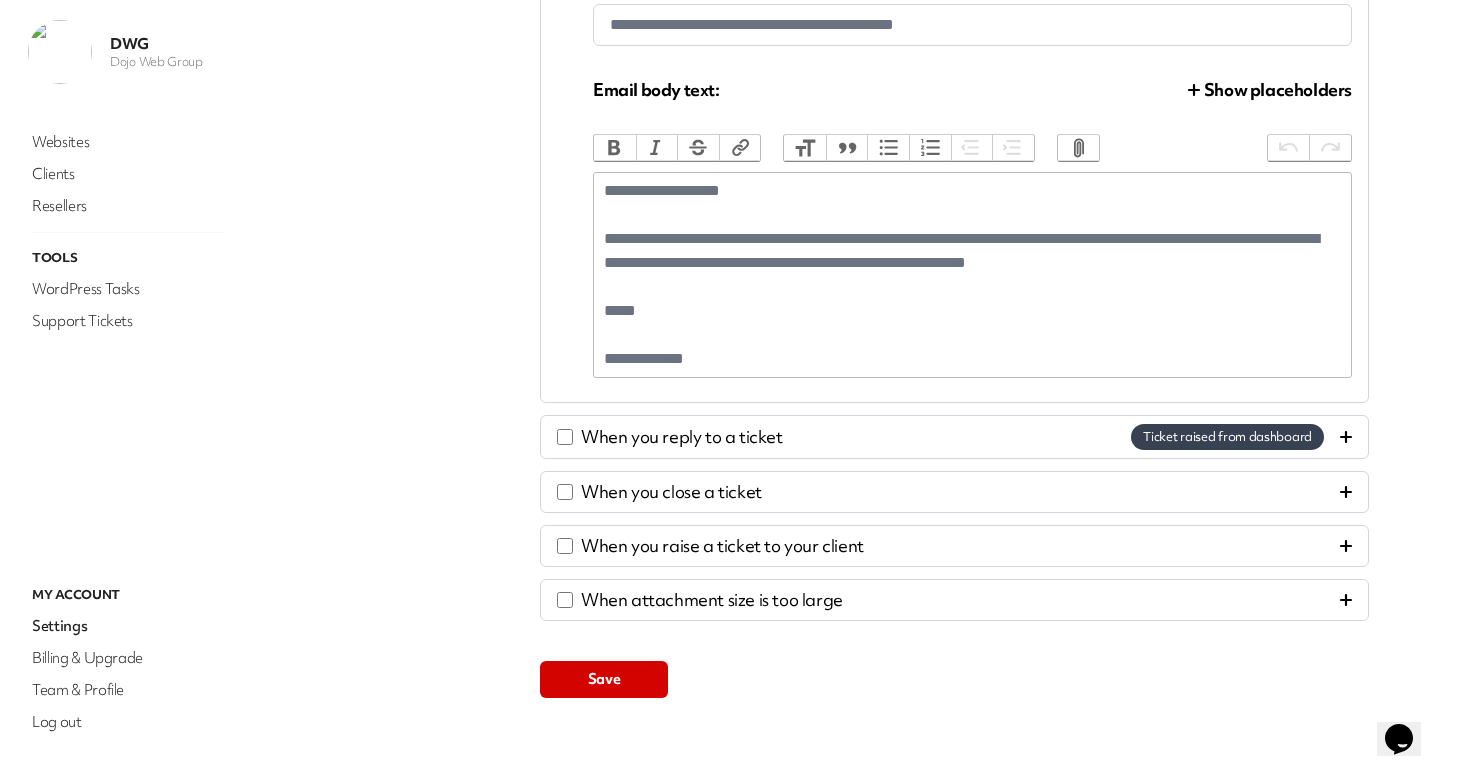 click on "When you reply to a ticket   Ticket raised from dashboard" at bounding box center (954, 437) 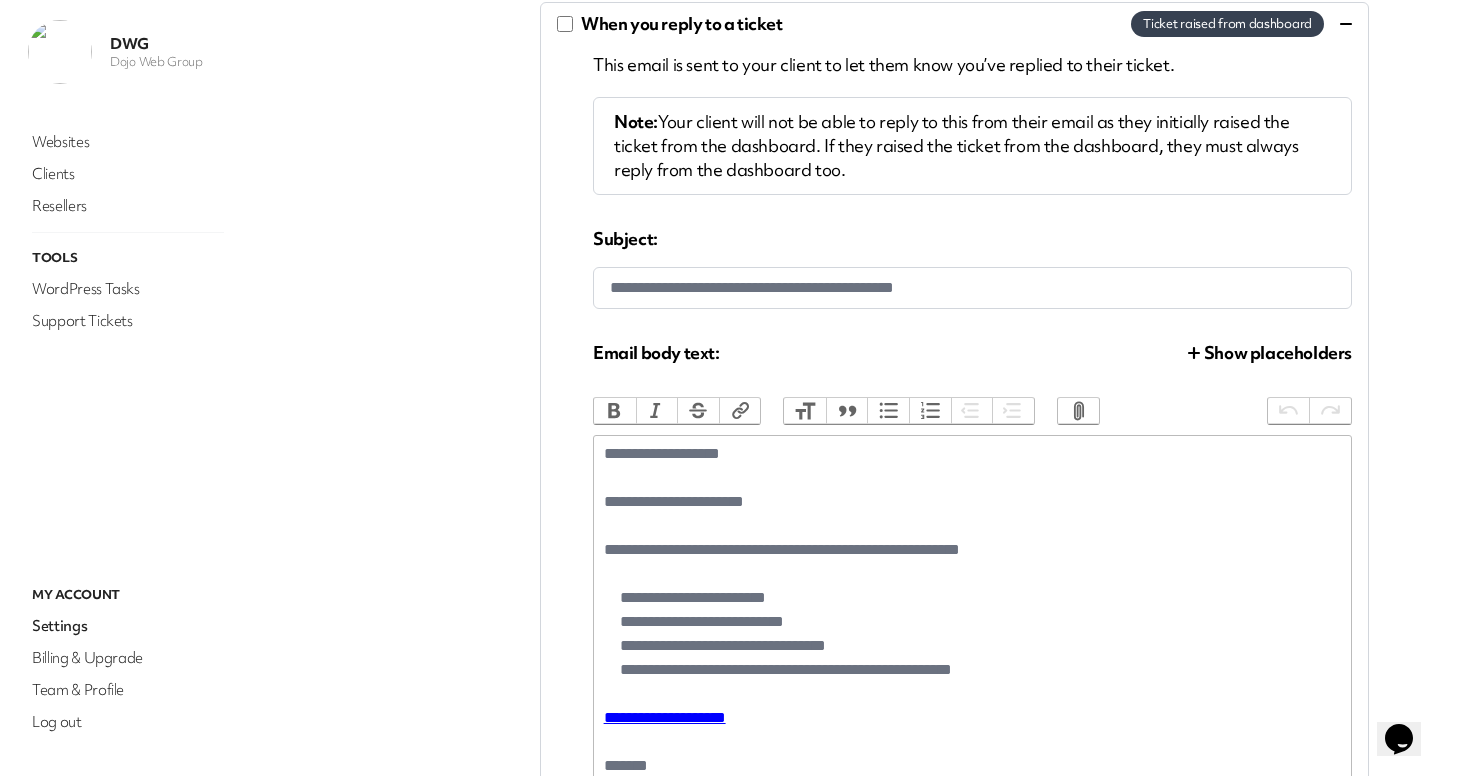 scroll, scrollTop: 563, scrollLeft: 0, axis: vertical 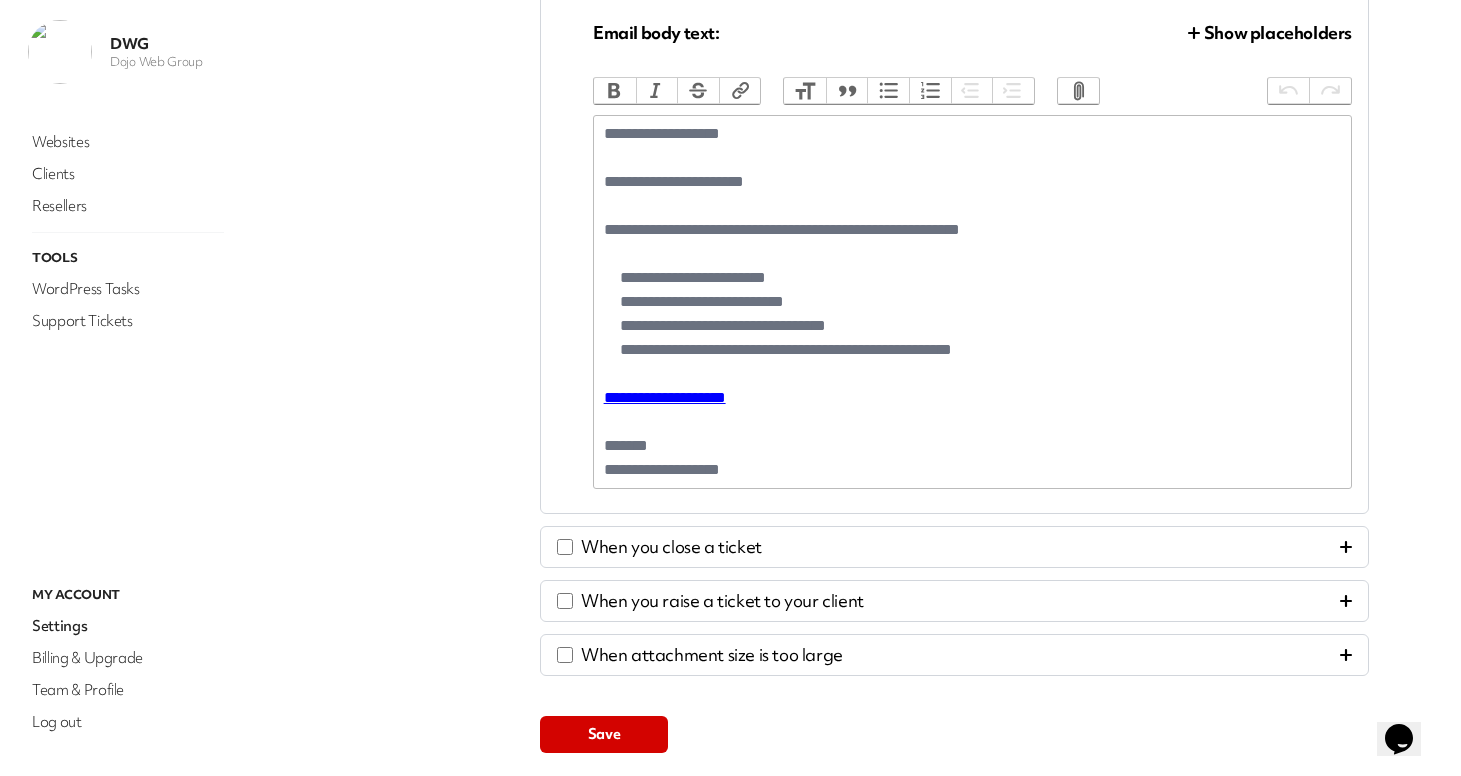 click on "When you close a ticket" at bounding box center [954, 547] 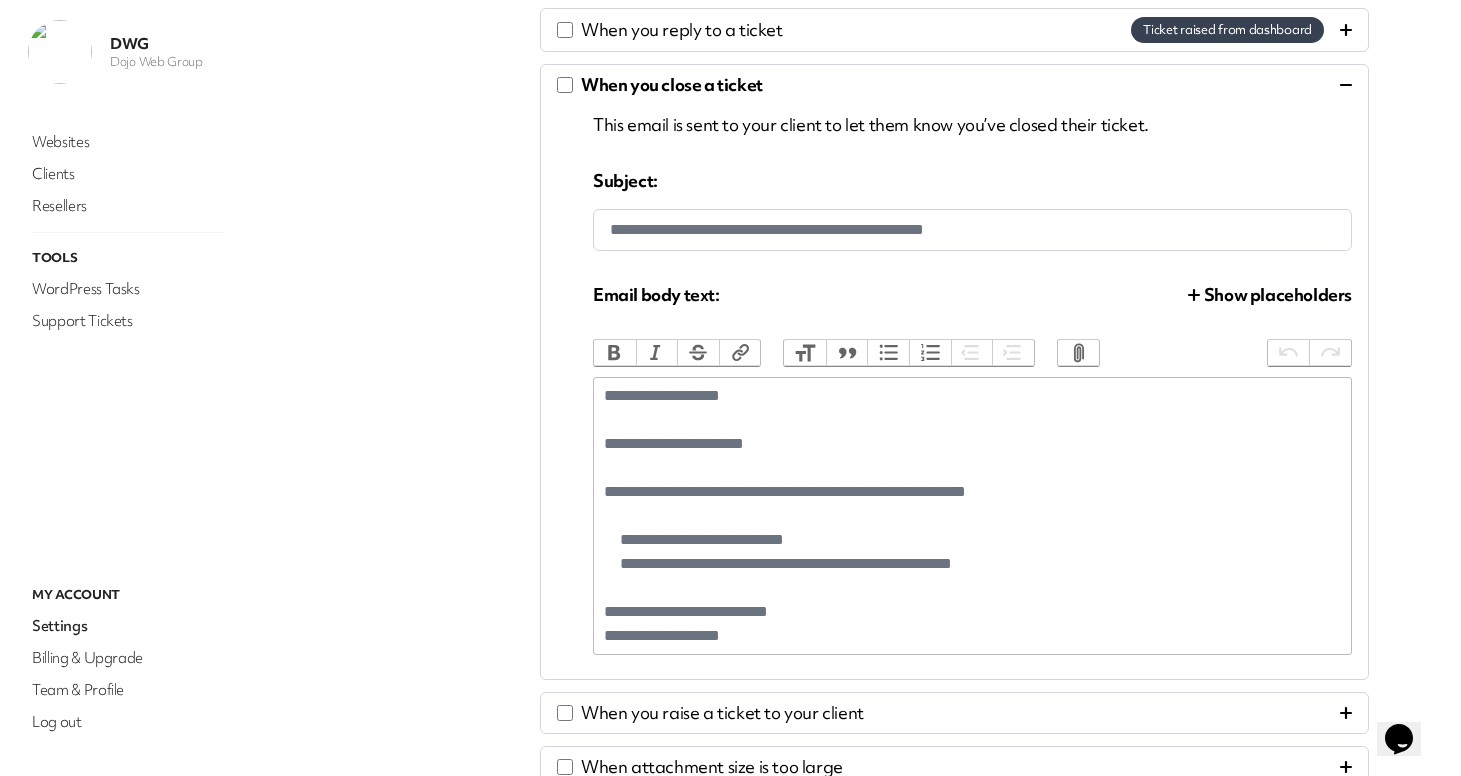 scroll, scrollTop: 529, scrollLeft: 0, axis: vertical 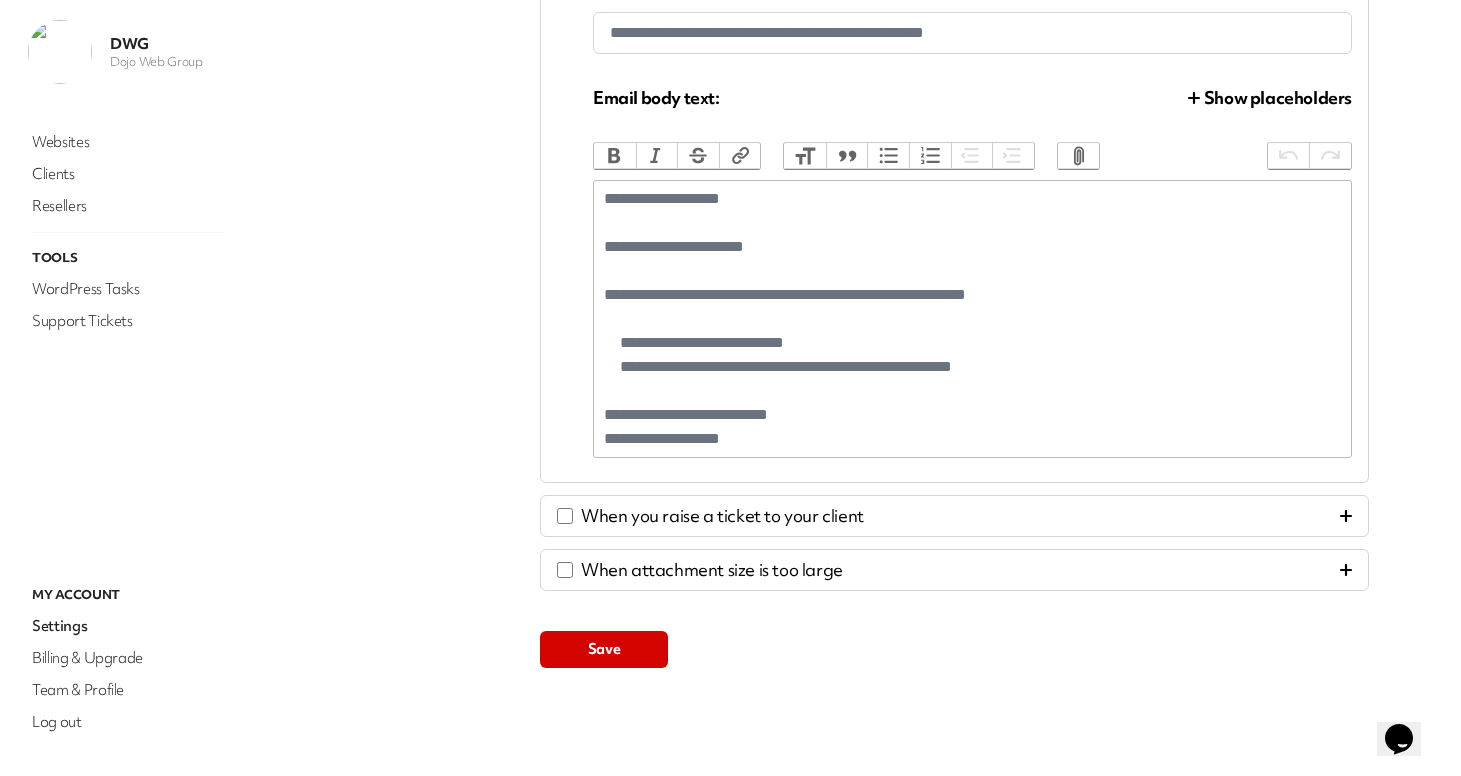 click on "When you raise a ticket to your client" at bounding box center [954, 516] 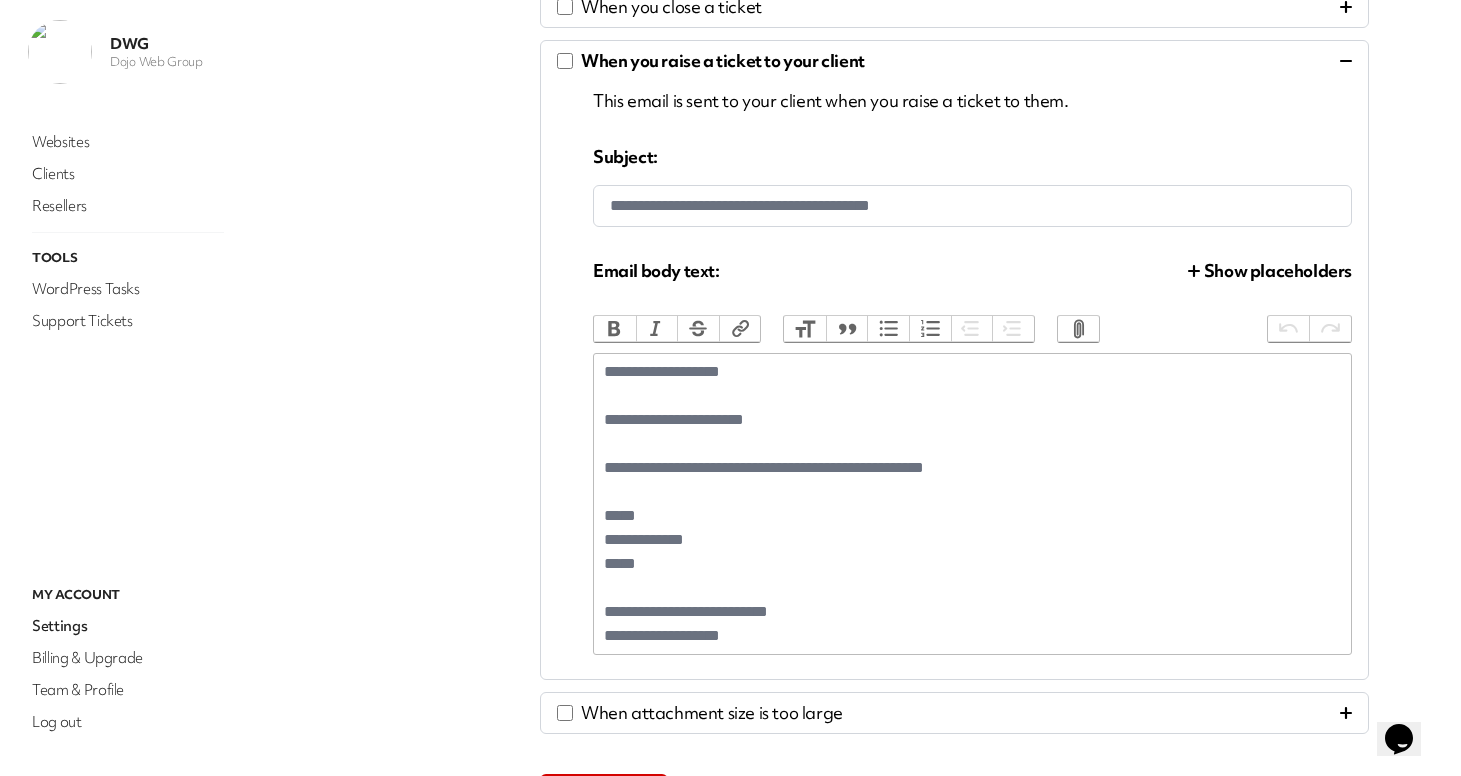 scroll, scrollTop: 624, scrollLeft: 0, axis: vertical 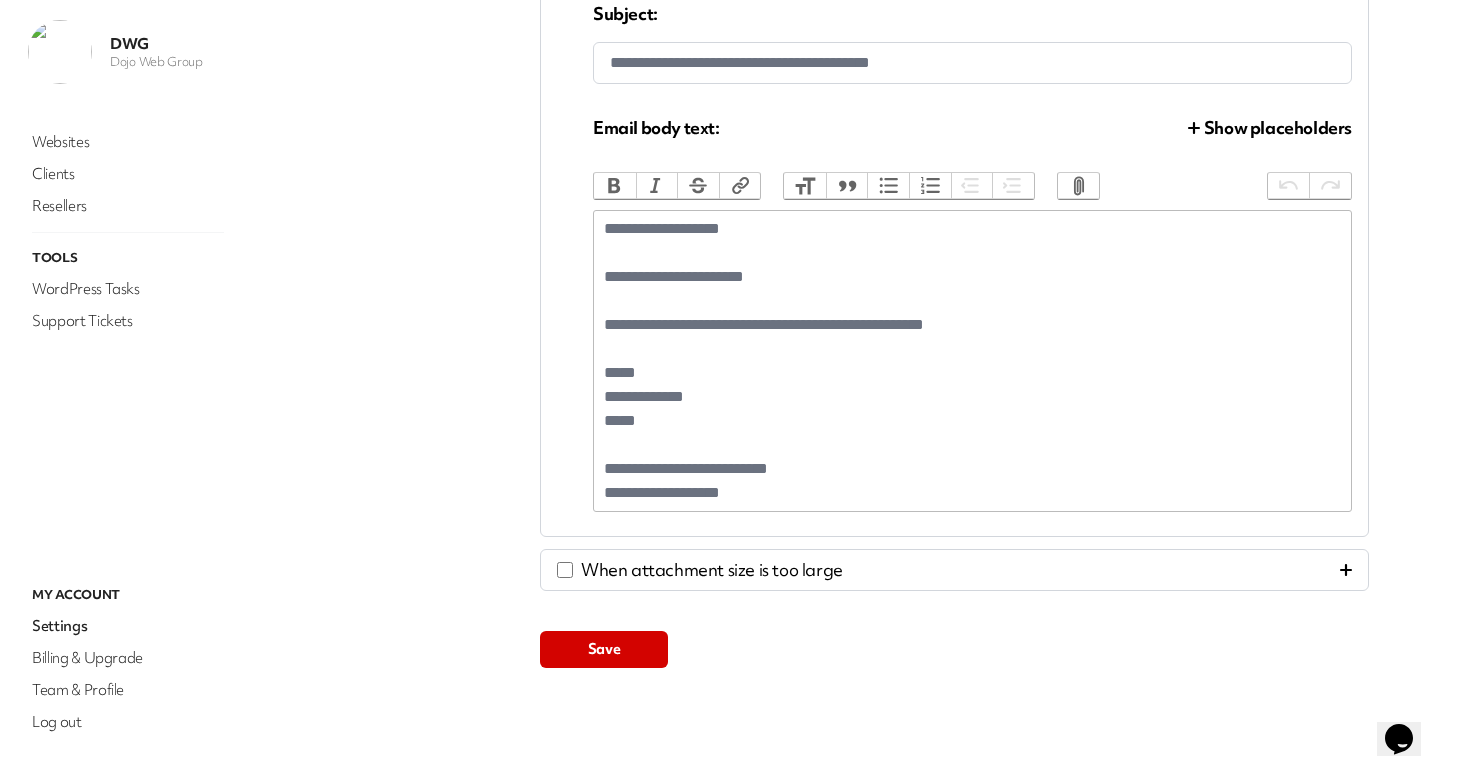 click on "When attachment size is too large" at bounding box center [954, 570] 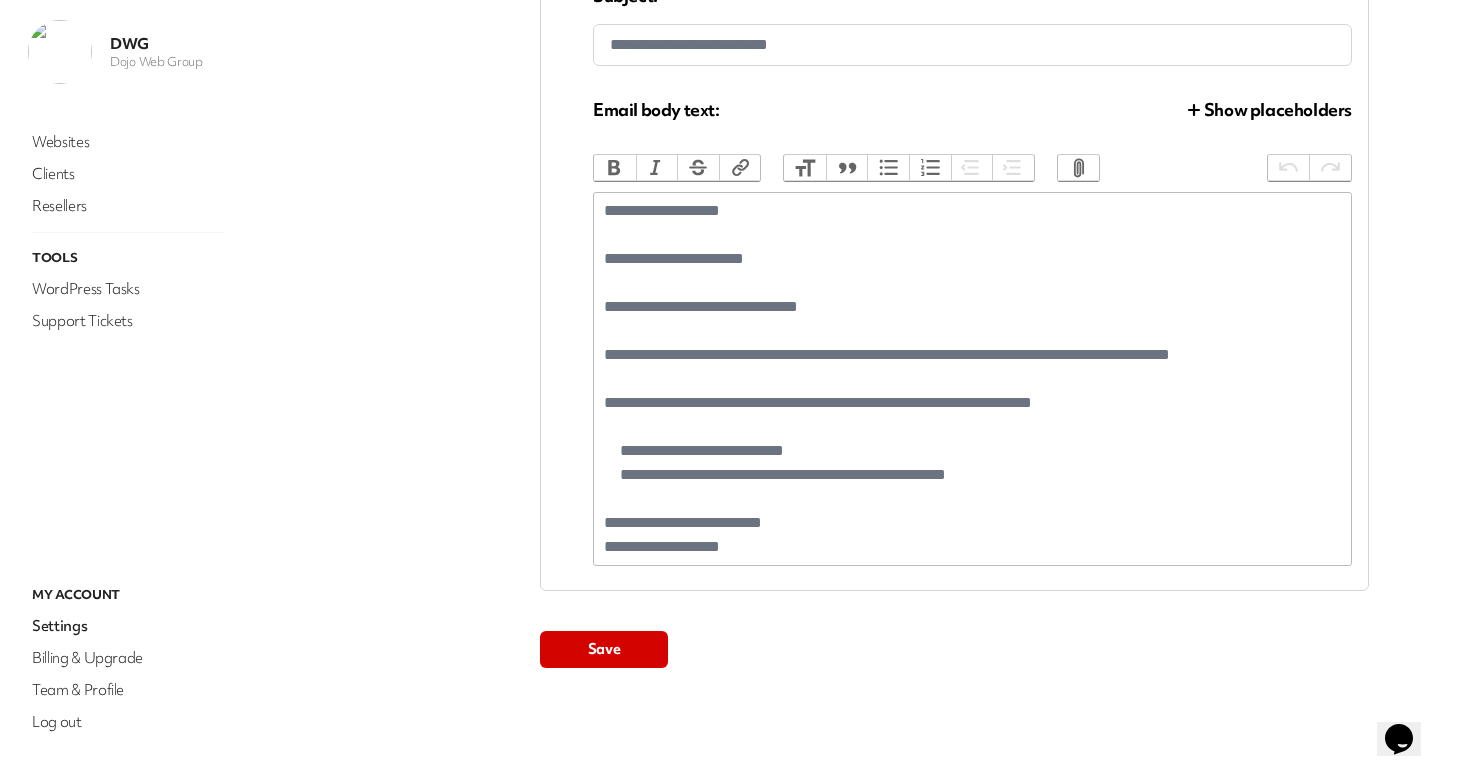 click on "Save" at bounding box center (604, 649) 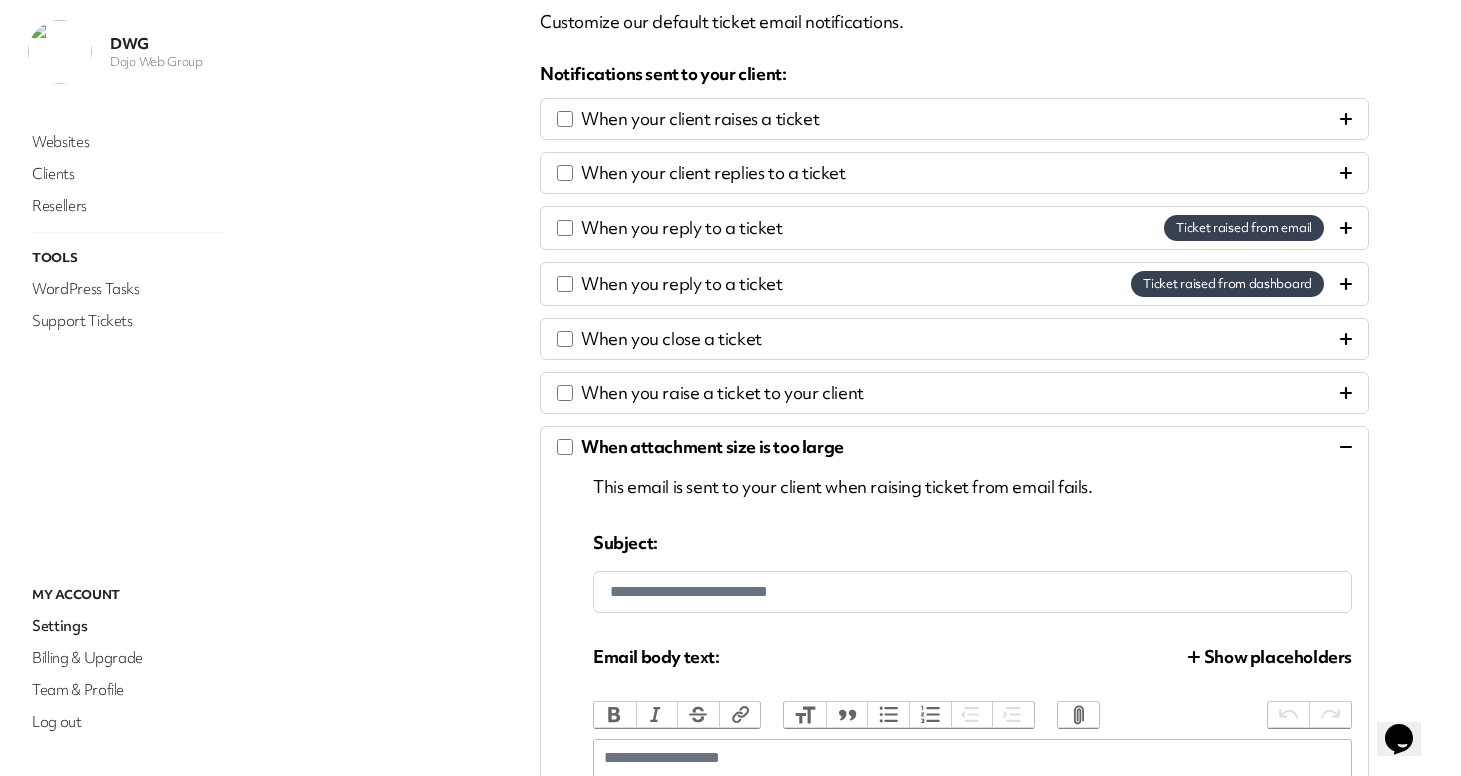 scroll, scrollTop: 308, scrollLeft: 0, axis: vertical 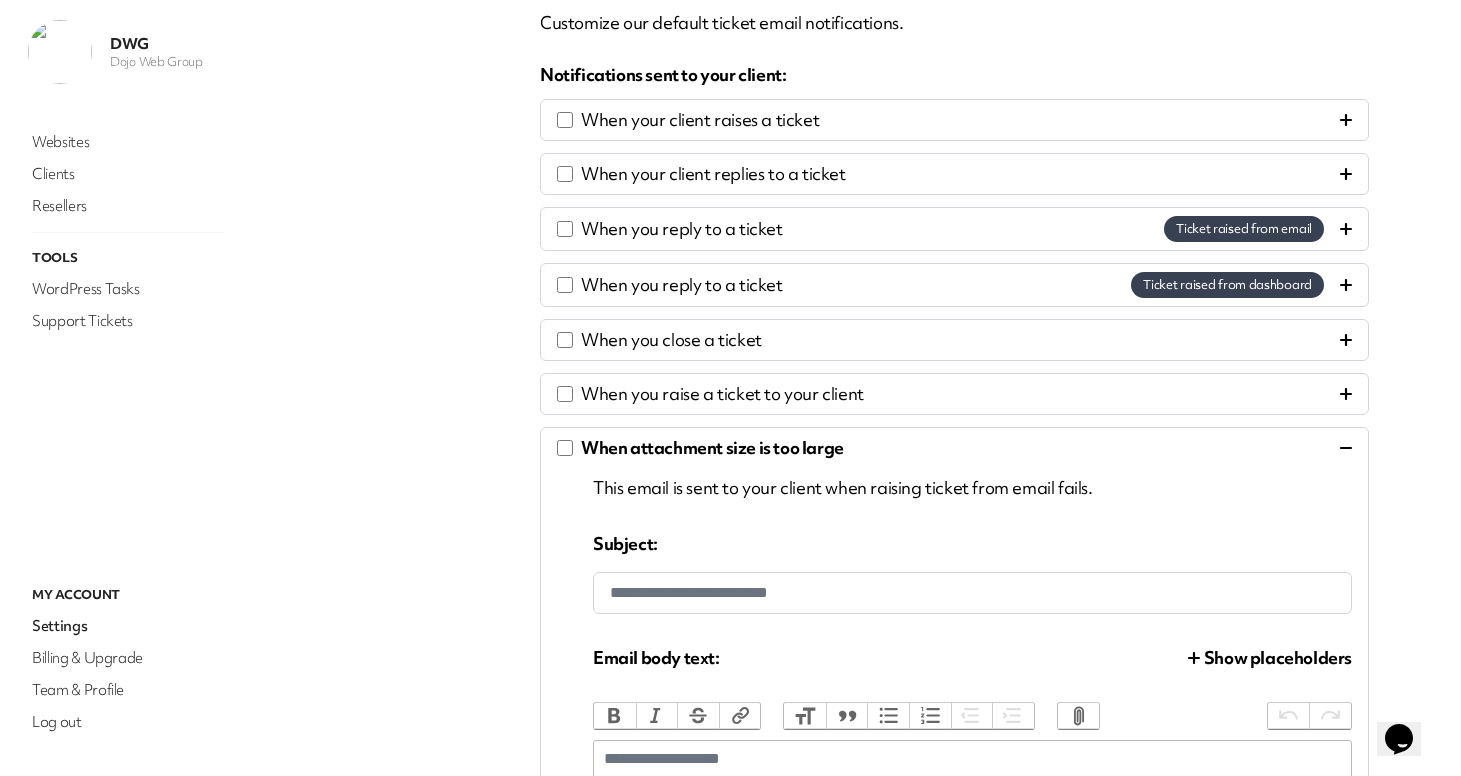 click 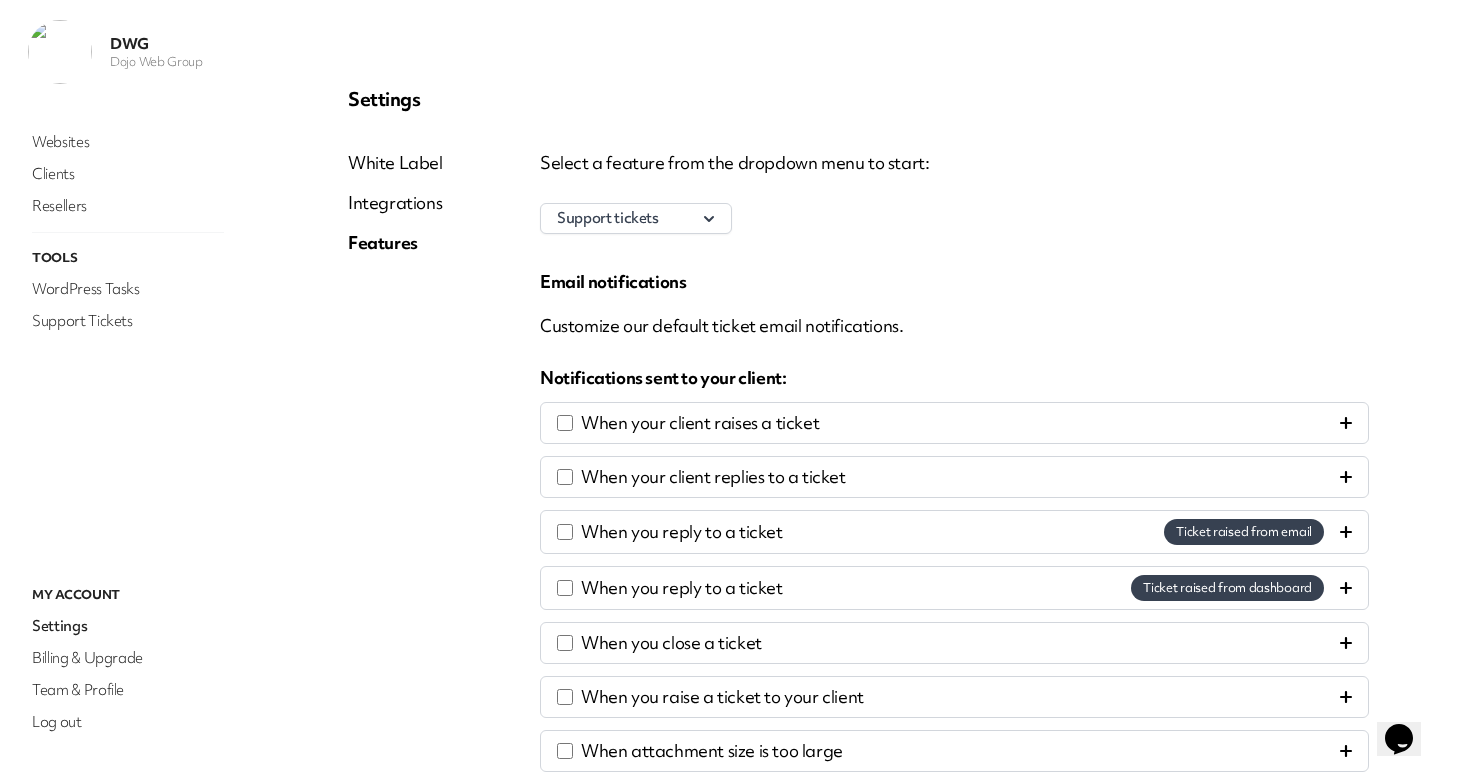 scroll, scrollTop: 0, scrollLeft: 0, axis: both 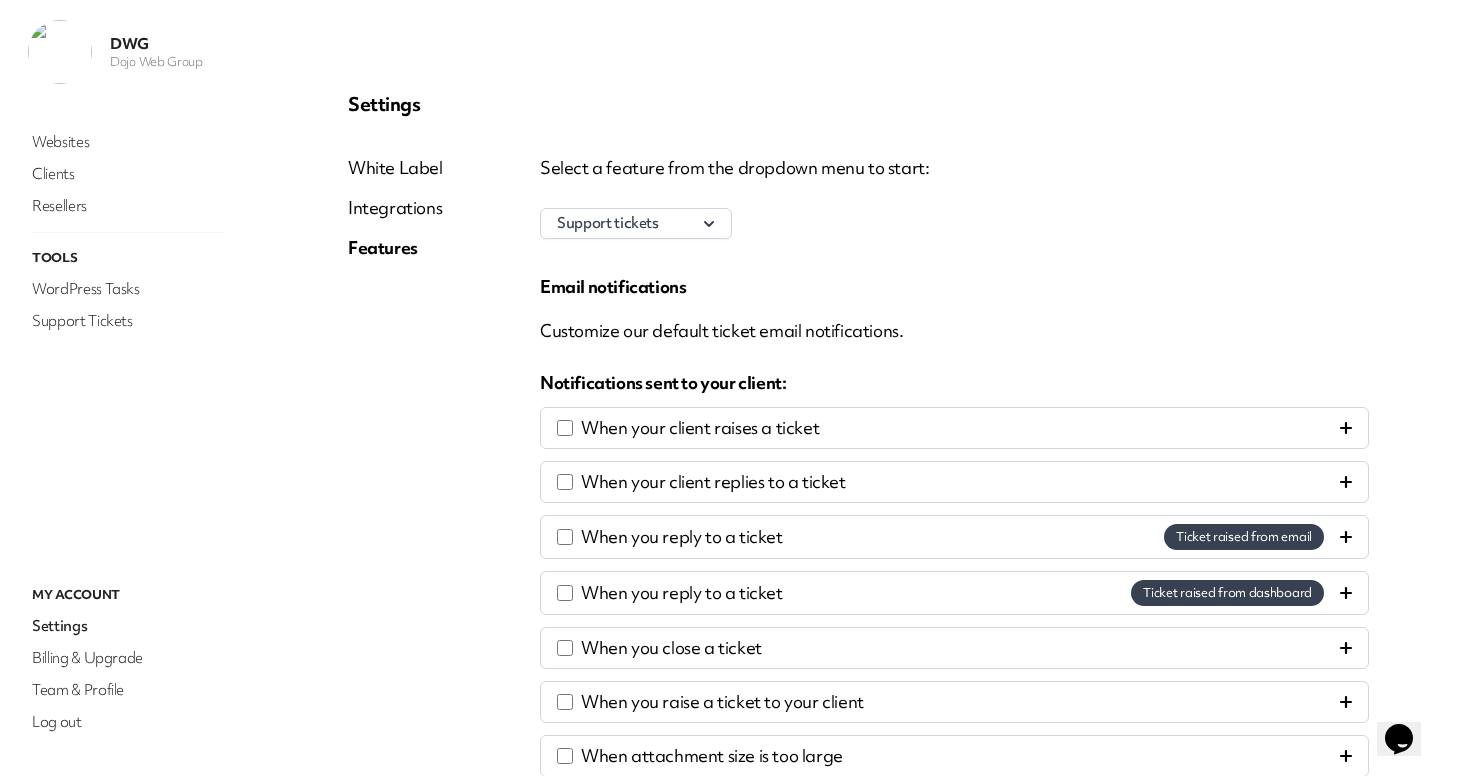 click on "Integrations" at bounding box center [395, 208] 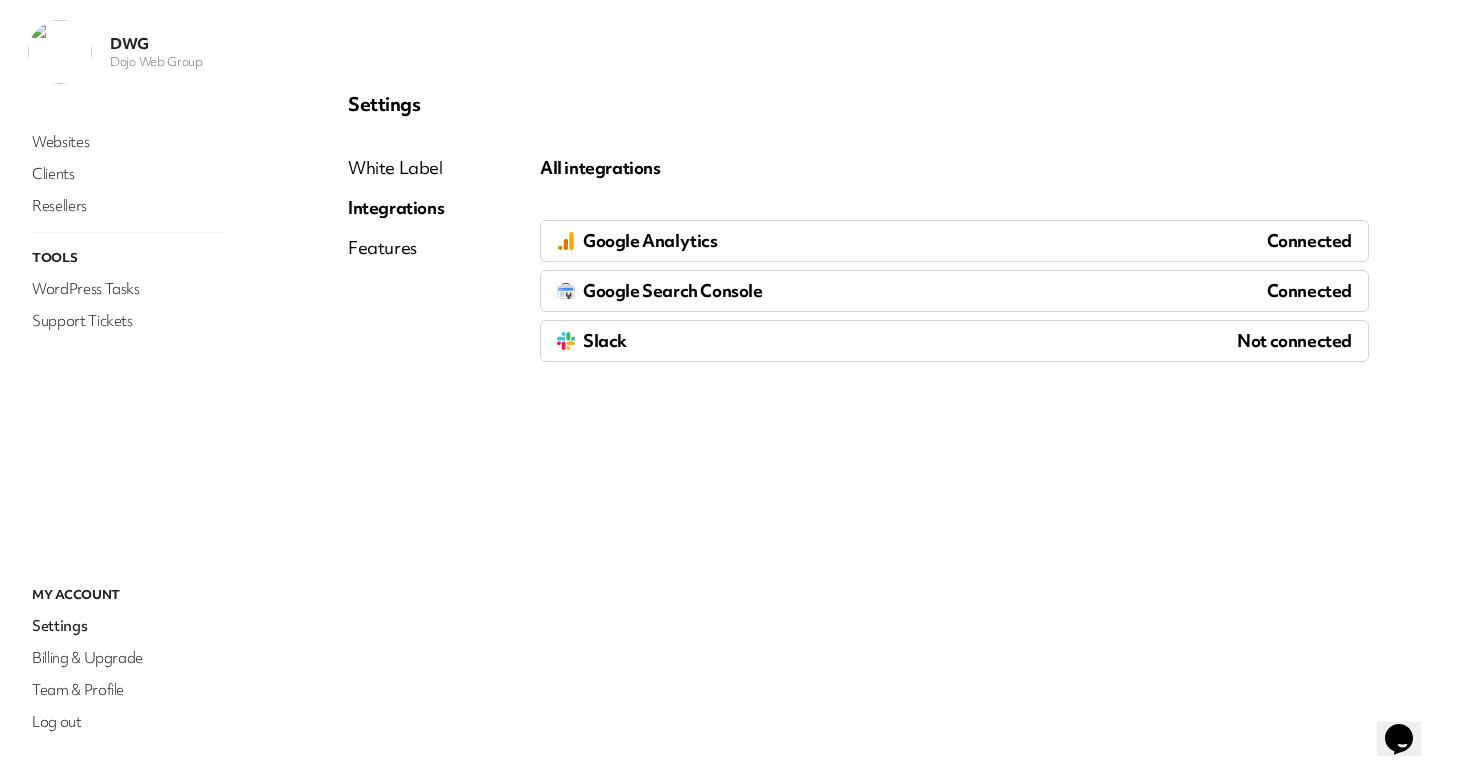 click on "White Label" at bounding box center (396, 168) 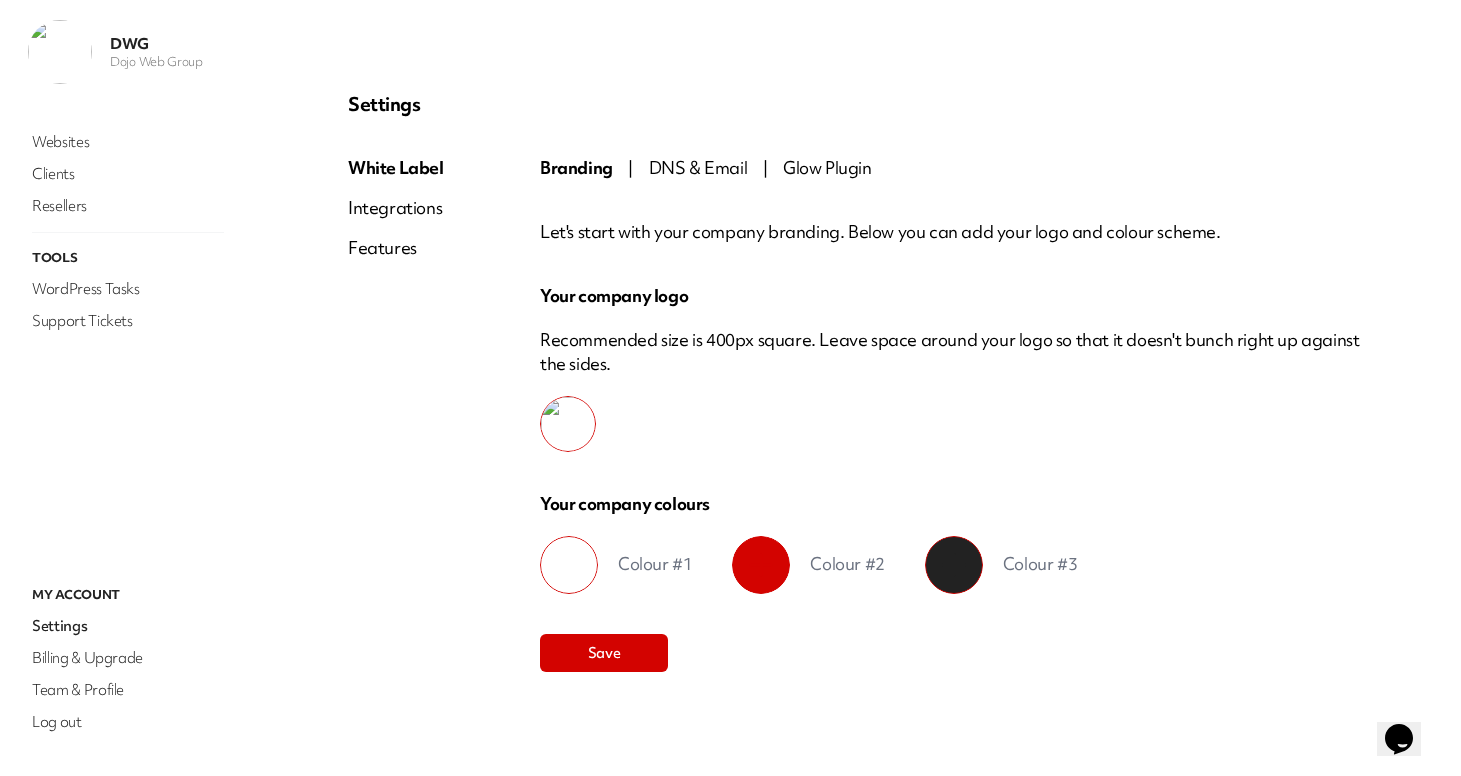click on "DNS & Email" at bounding box center [698, 167] 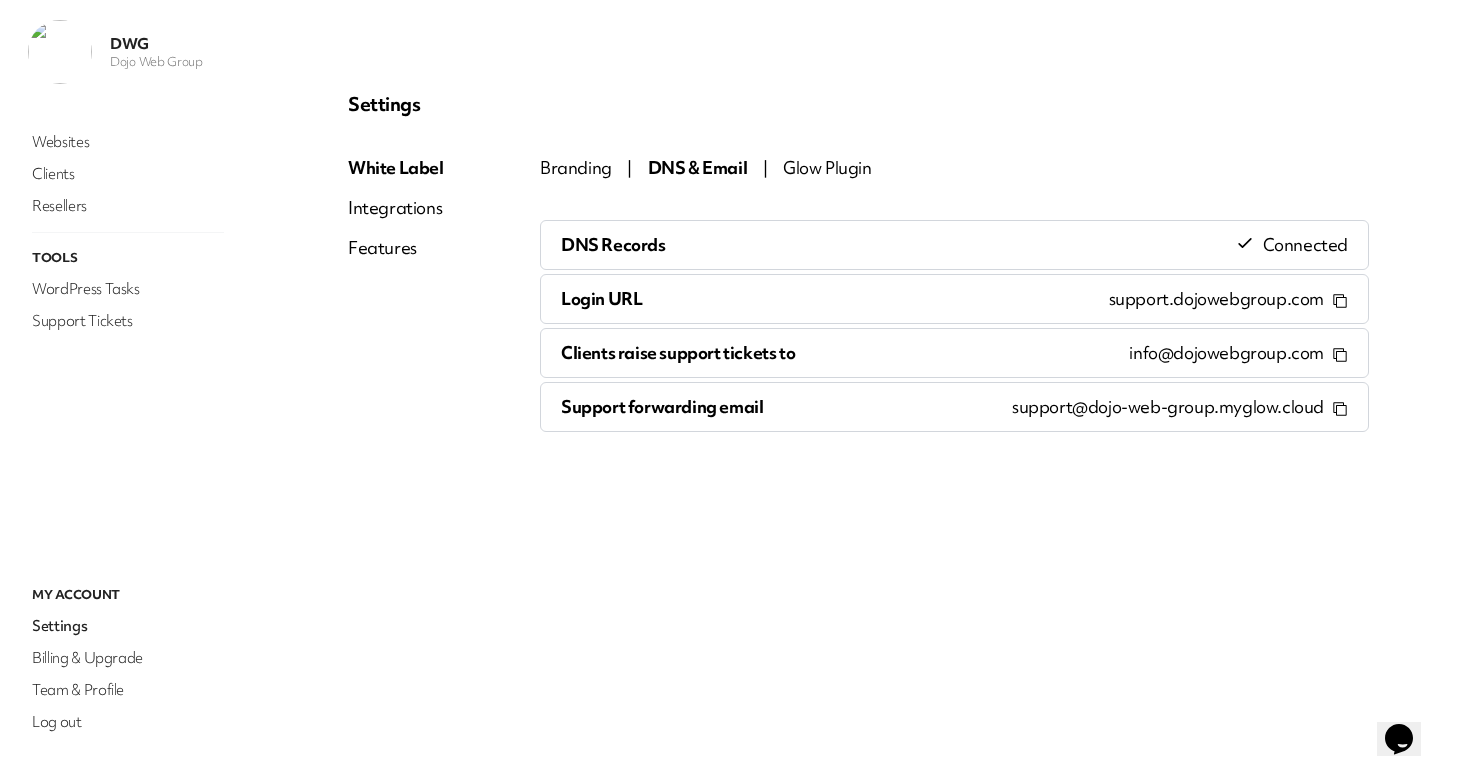 click on "Settings
White Label
Integrations
Features
Branding   |   DNS & Email   |   Glow Plugin                           DNS Records
Connected
Login URL
support.dojowebgroup.com
Clients raise support tickets to
[EMAIL]
Support forwarding email
support@dojo-web-group.myglow.cloud" at bounding box center [858, 388] 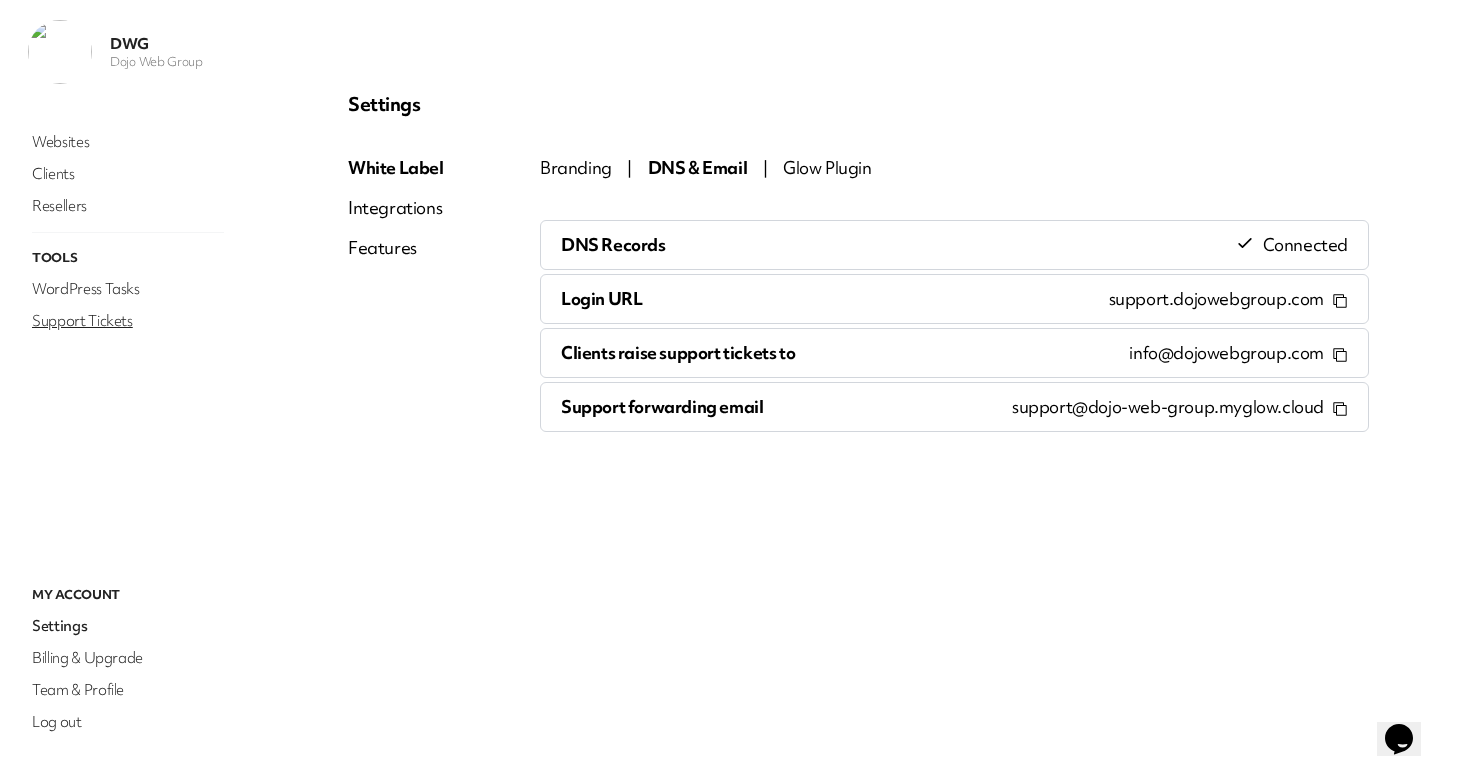 click on "Support Tickets" at bounding box center (128, 321) 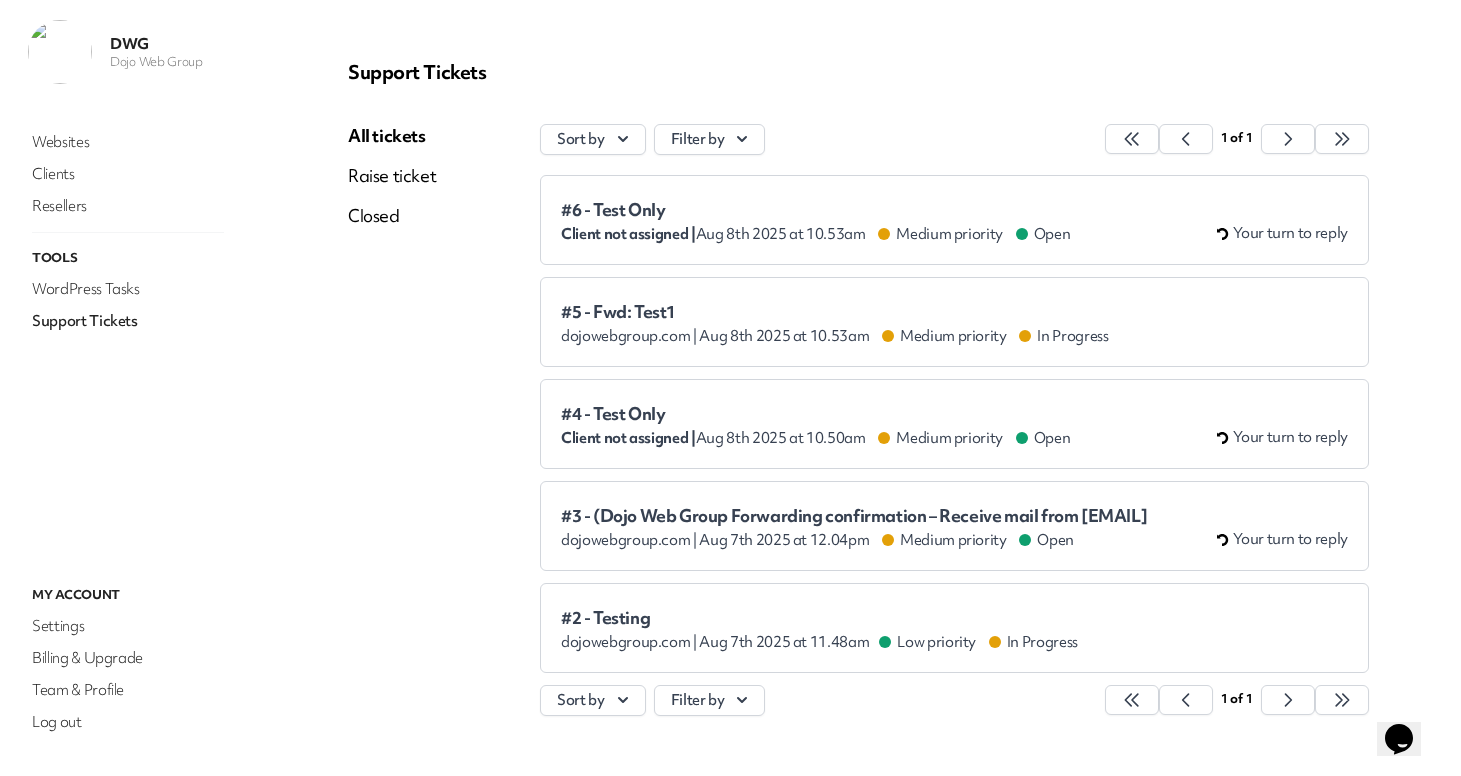 scroll, scrollTop: 48, scrollLeft: 0, axis: vertical 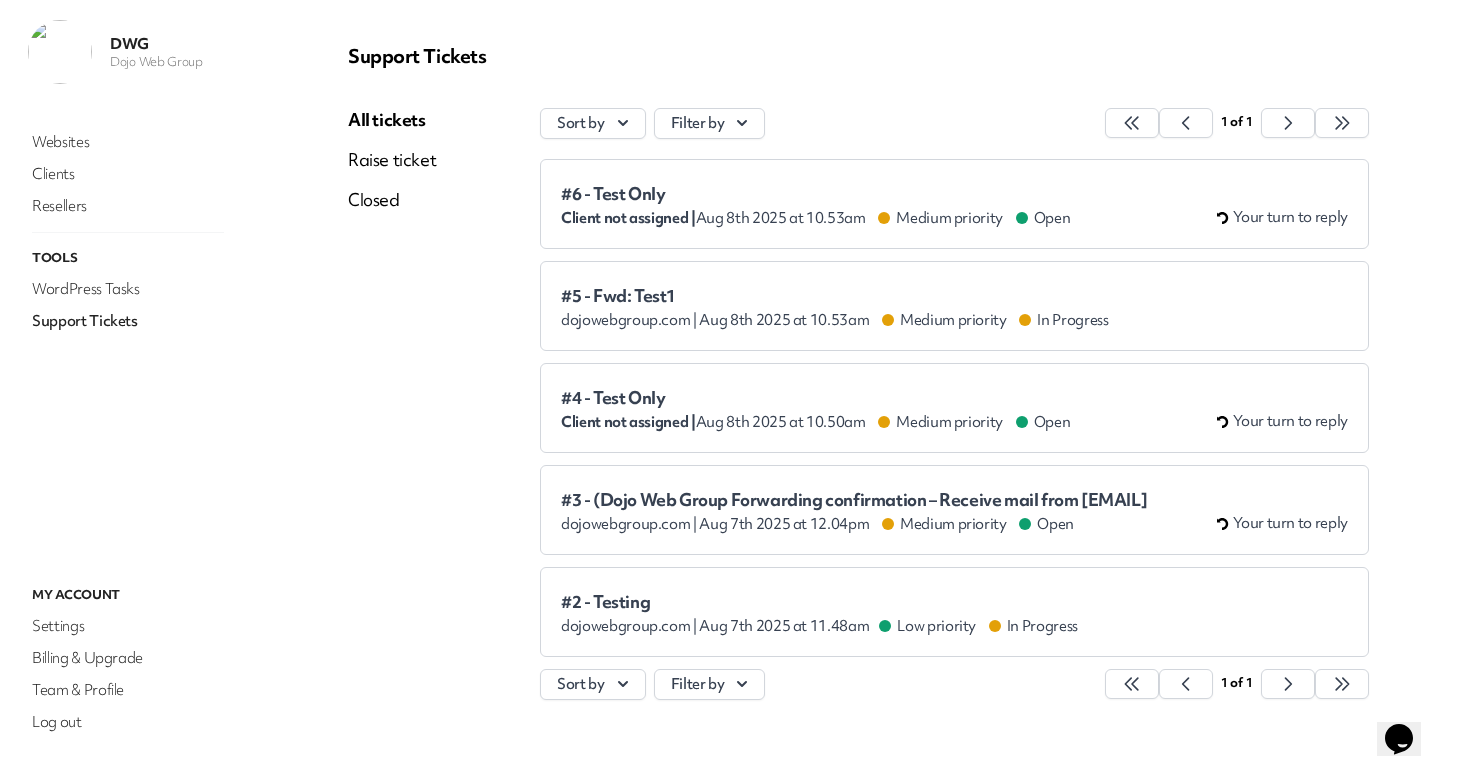 click on "#6 - Test Only" at bounding box center [815, 194] 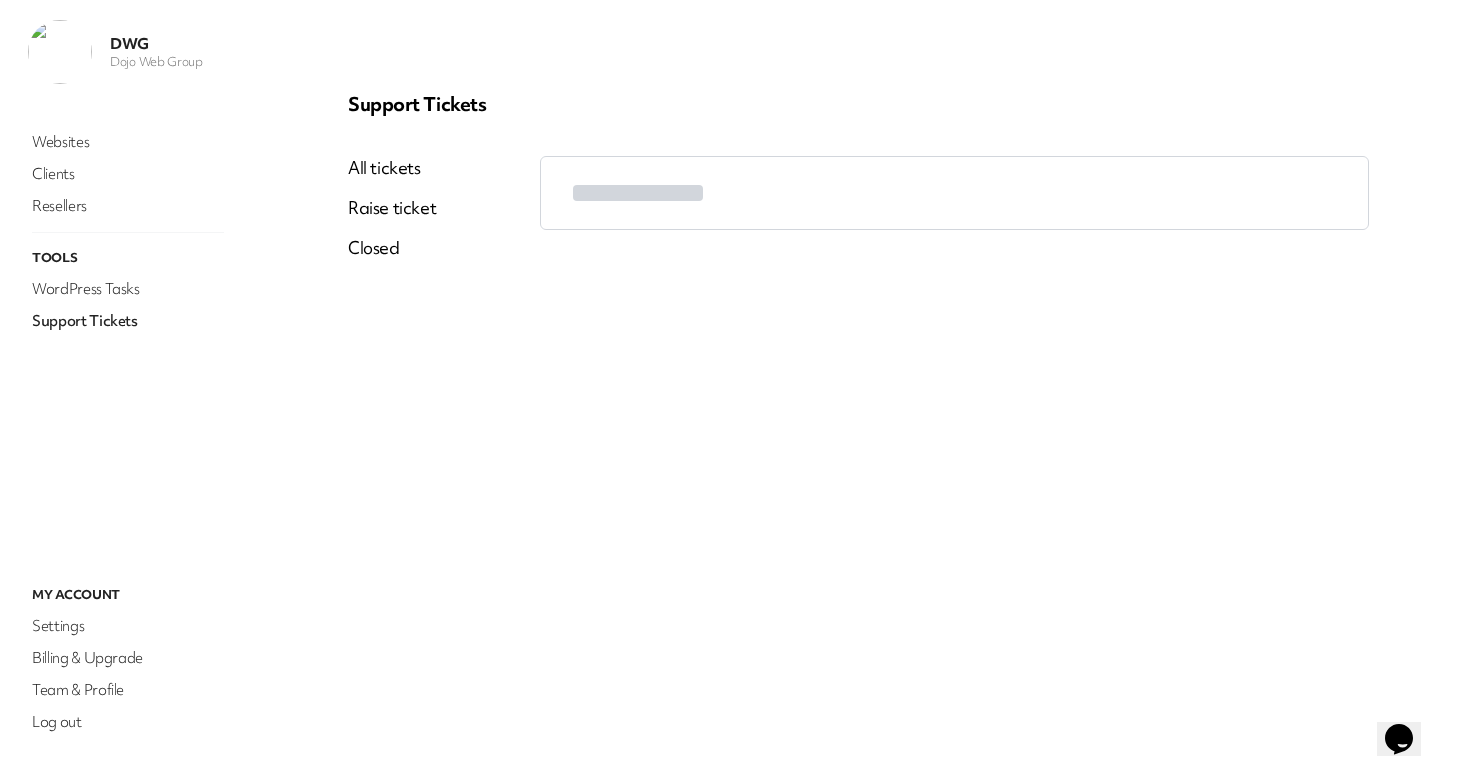 scroll, scrollTop: 0, scrollLeft: 0, axis: both 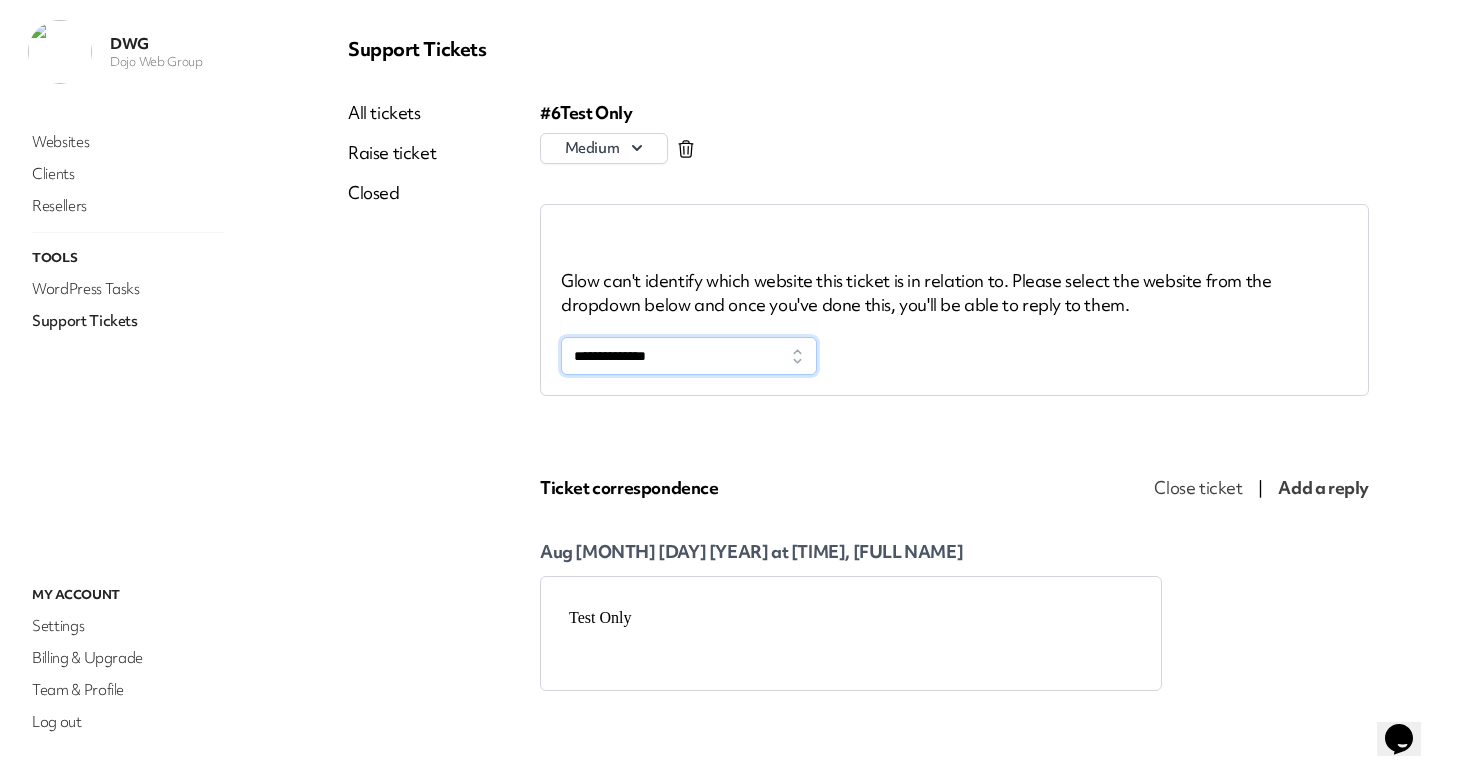 click on "**********" at bounding box center (689, 356) 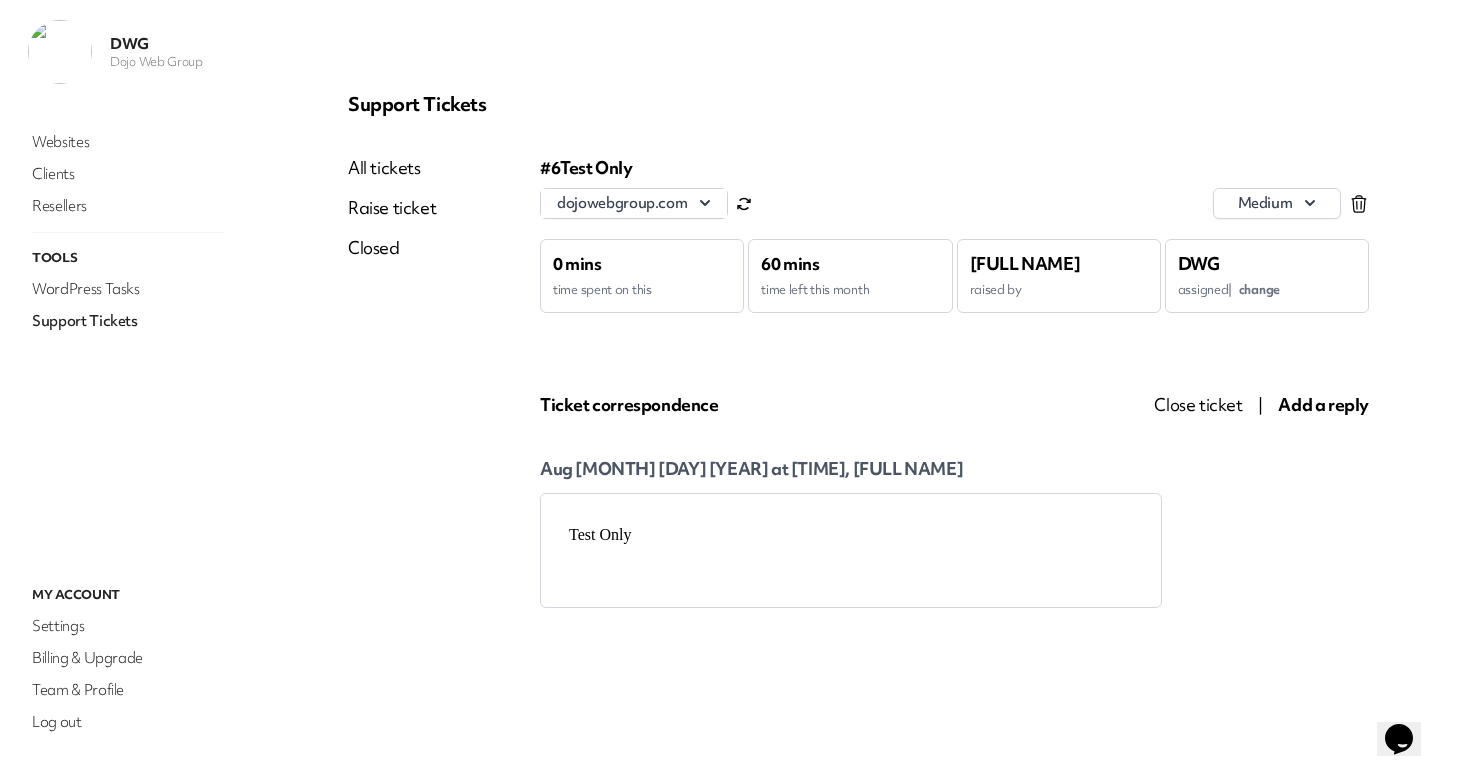 scroll, scrollTop: 0, scrollLeft: 0, axis: both 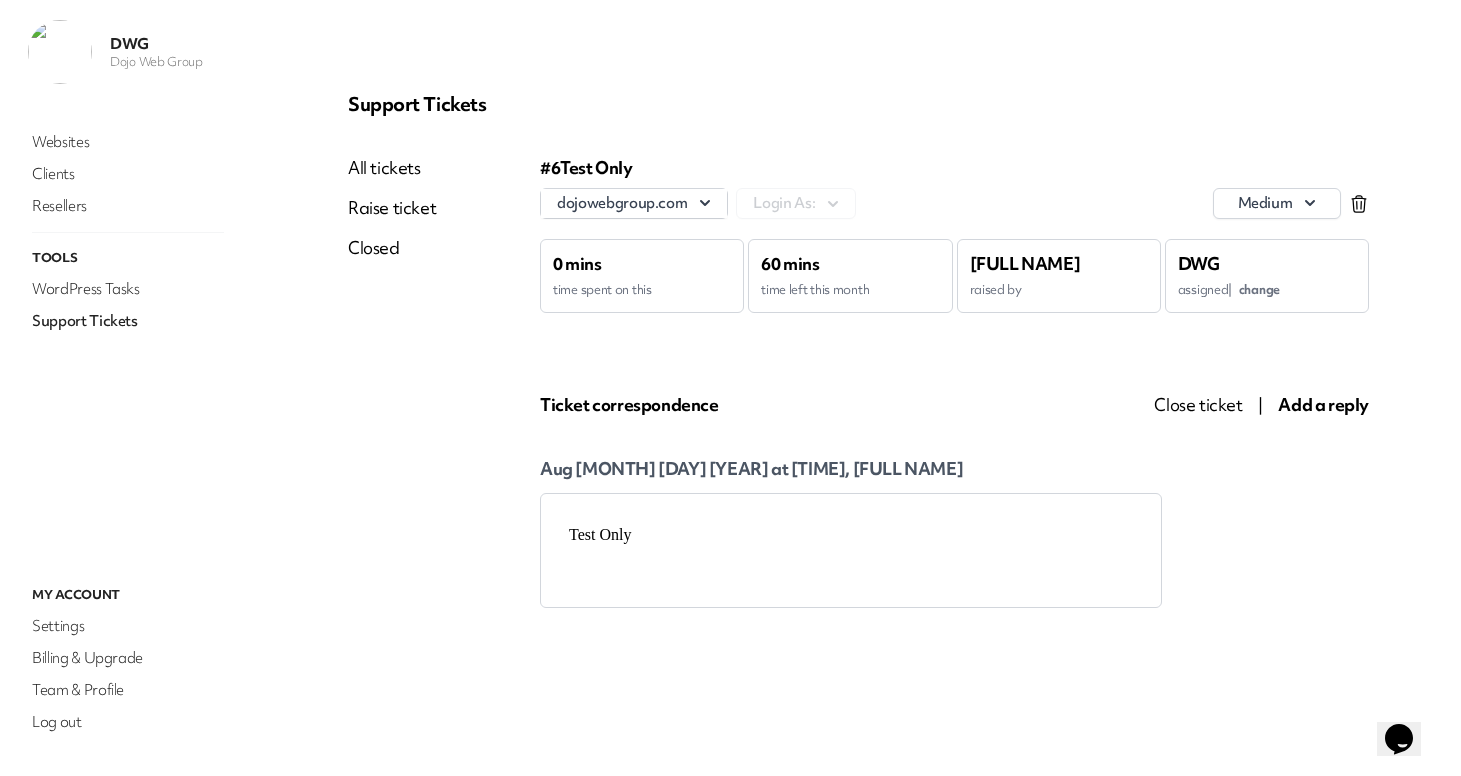 click on "Add a reply" at bounding box center [1323, 404] 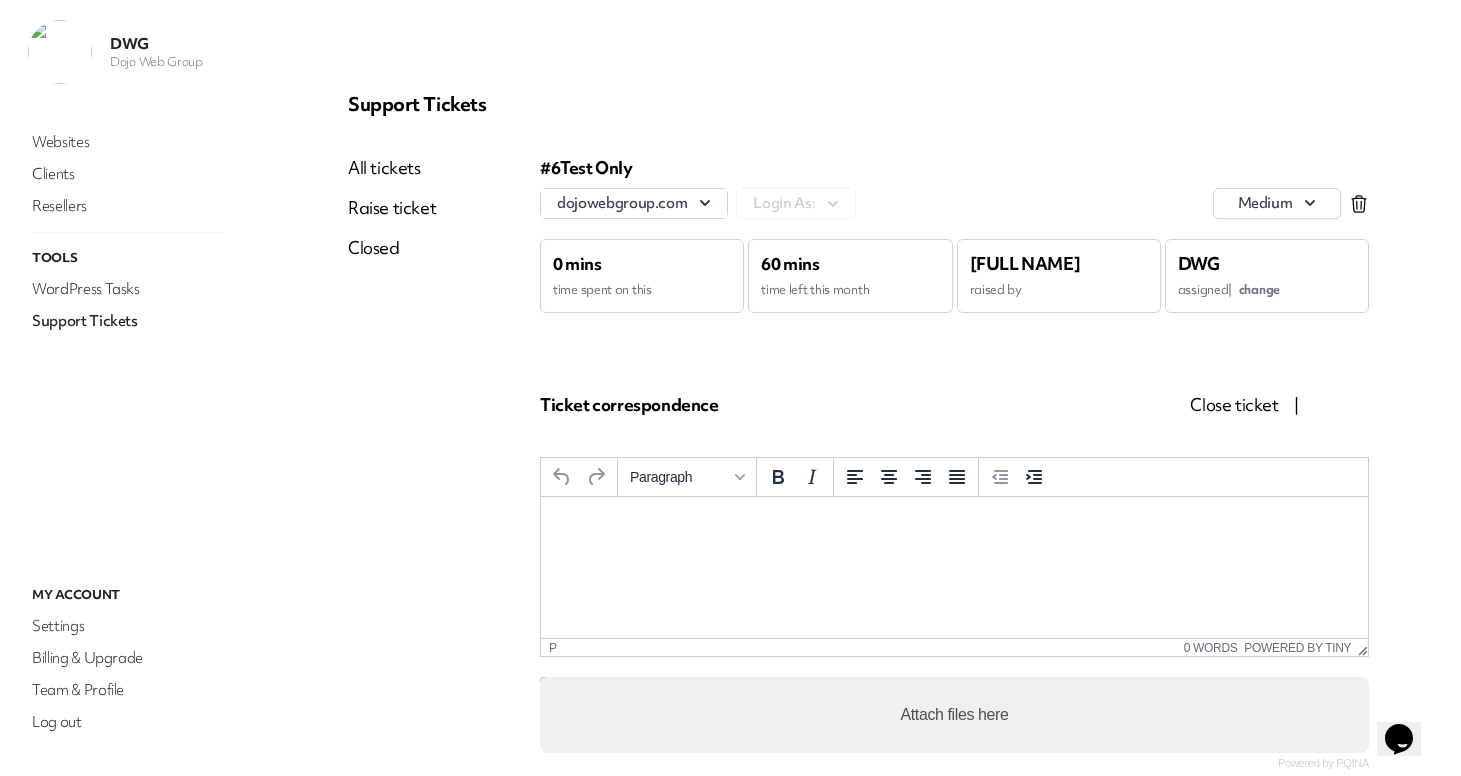 scroll, scrollTop: 0, scrollLeft: 0, axis: both 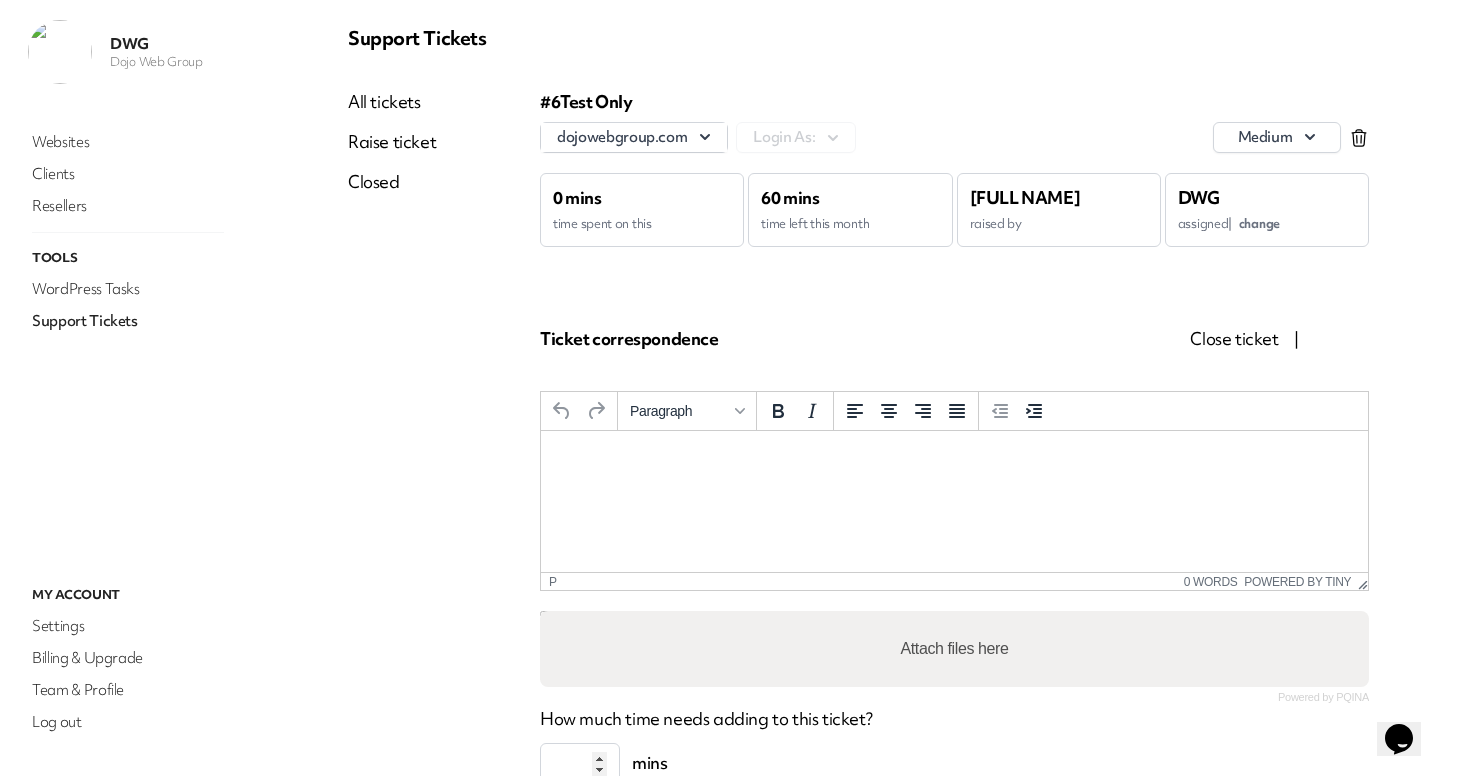 click at bounding box center [954, 458] 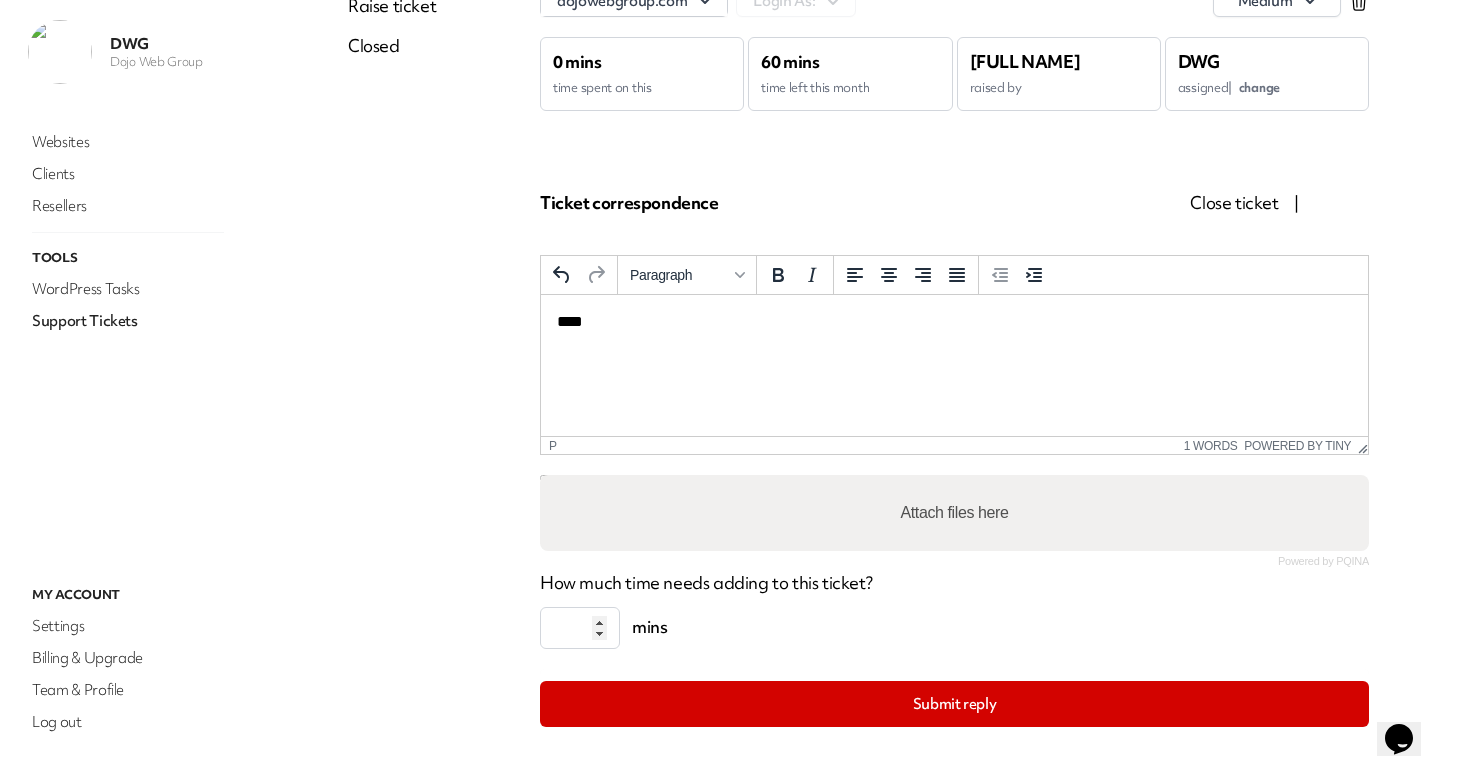 scroll, scrollTop: 245, scrollLeft: 0, axis: vertical 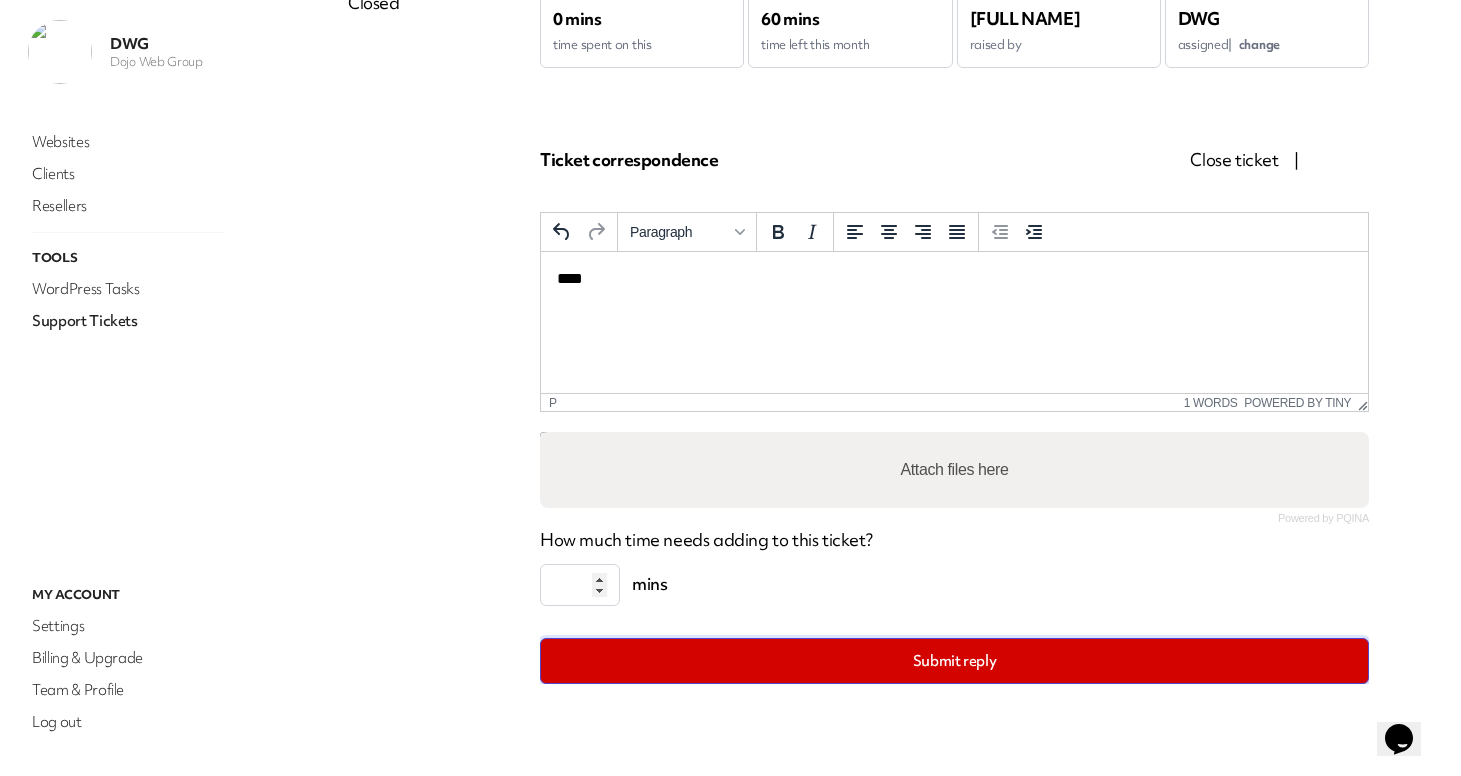 click on "Submit reply" at bounding box center [954, 661] 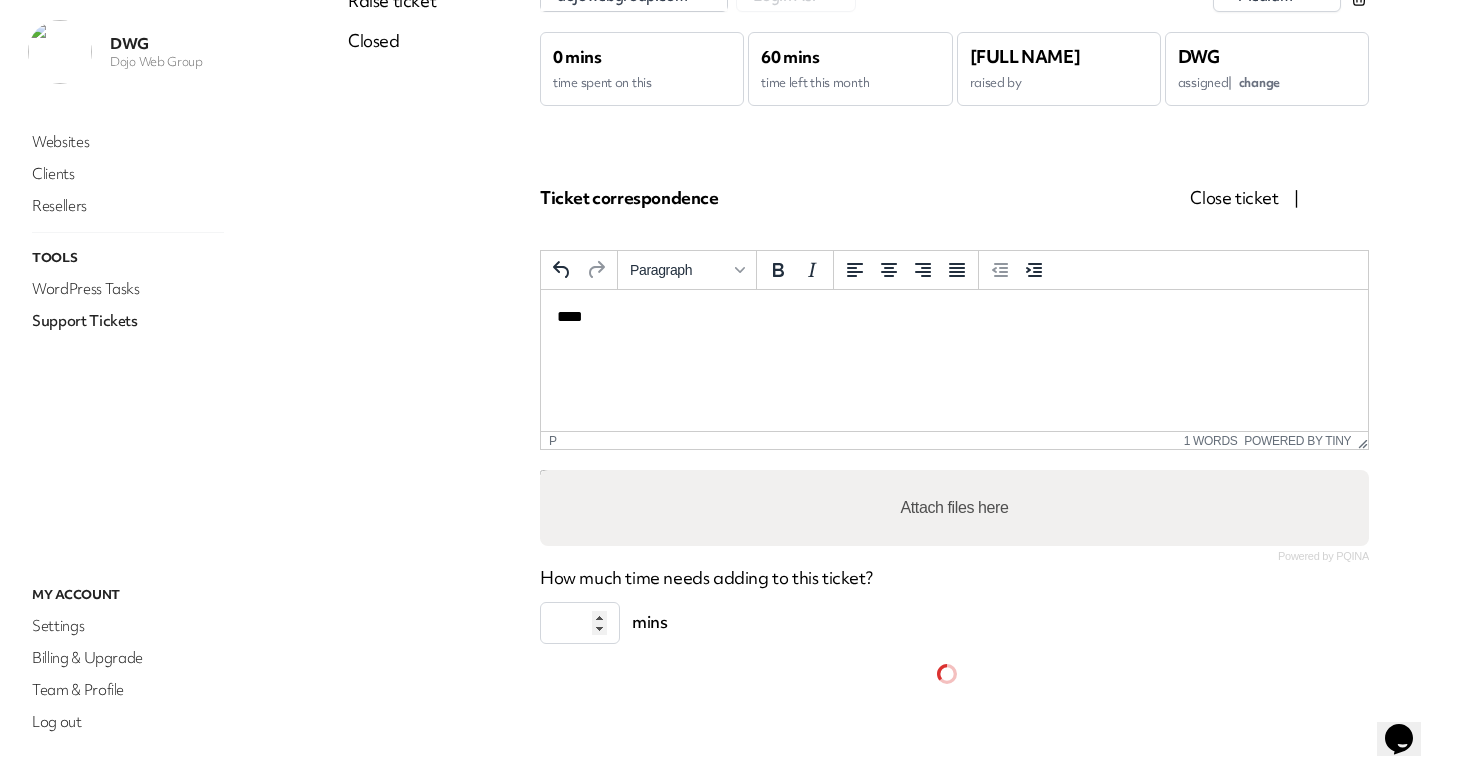 scroll, scrollTop: 207, scrollLeft: 0, axis: vertical 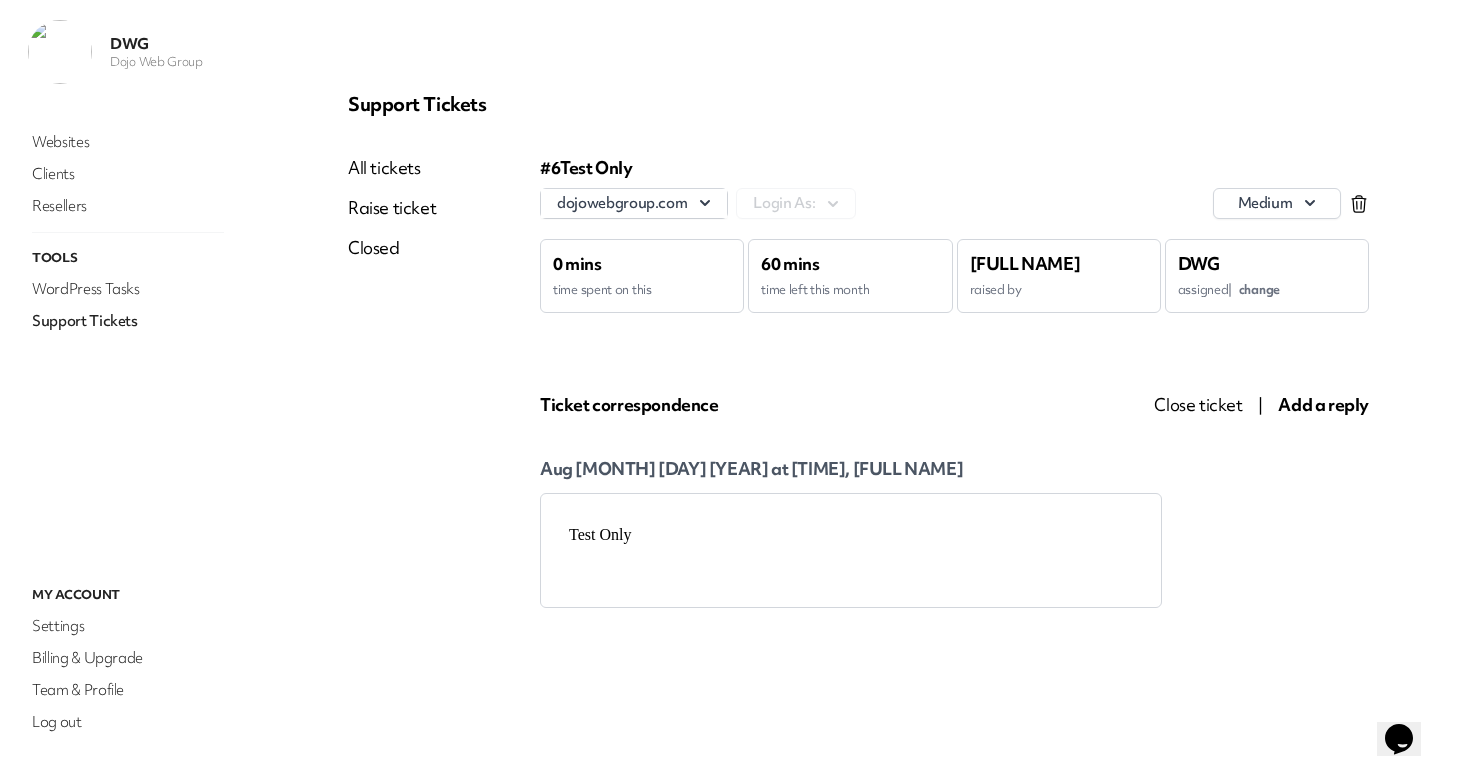 click on "All tickets" at bounding box center (392, 168) 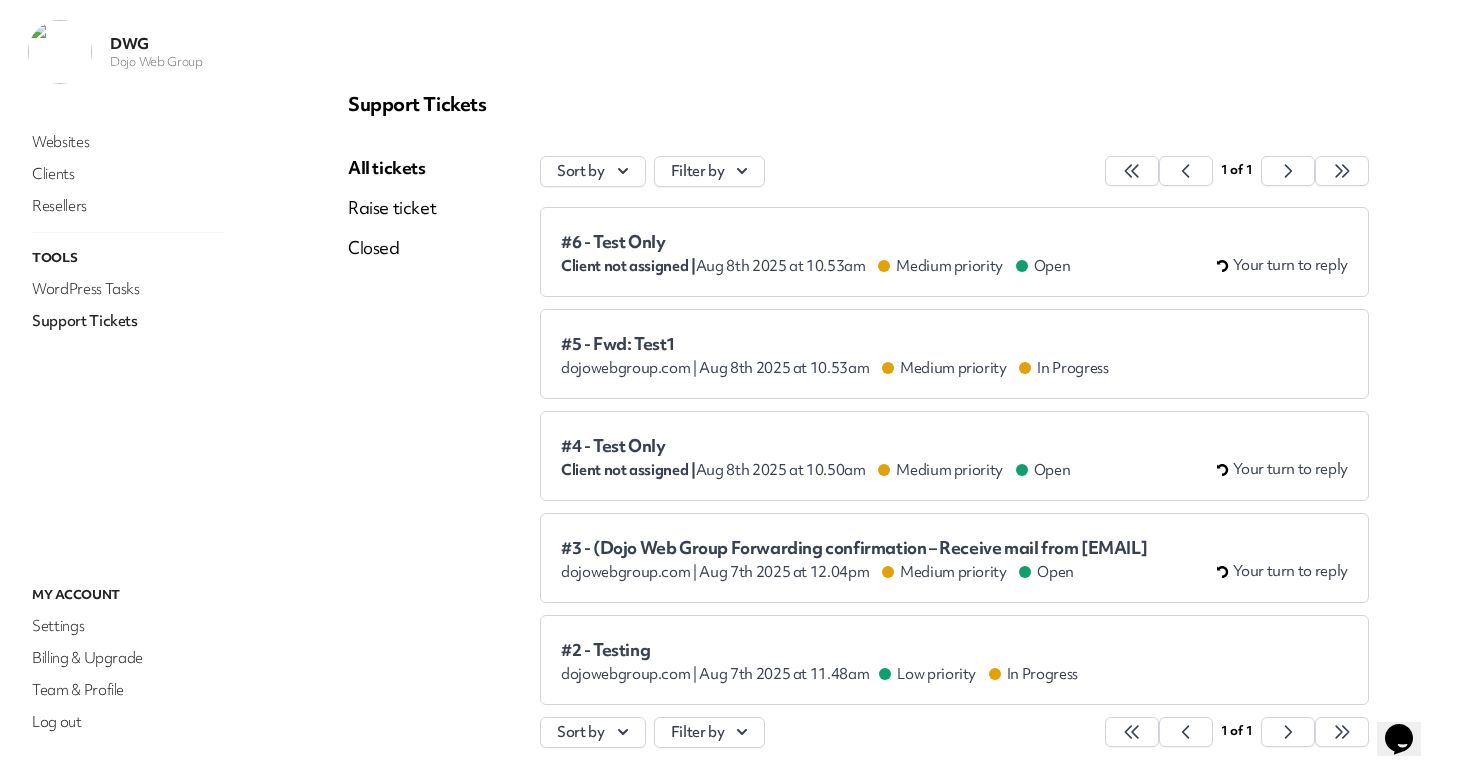 click on "#5 - Fwd: Test1   dojowebgroup.com |
Aug 8th 2025 at 10.53am
Medium priority
In Progress" at bounding box center (835, 356) 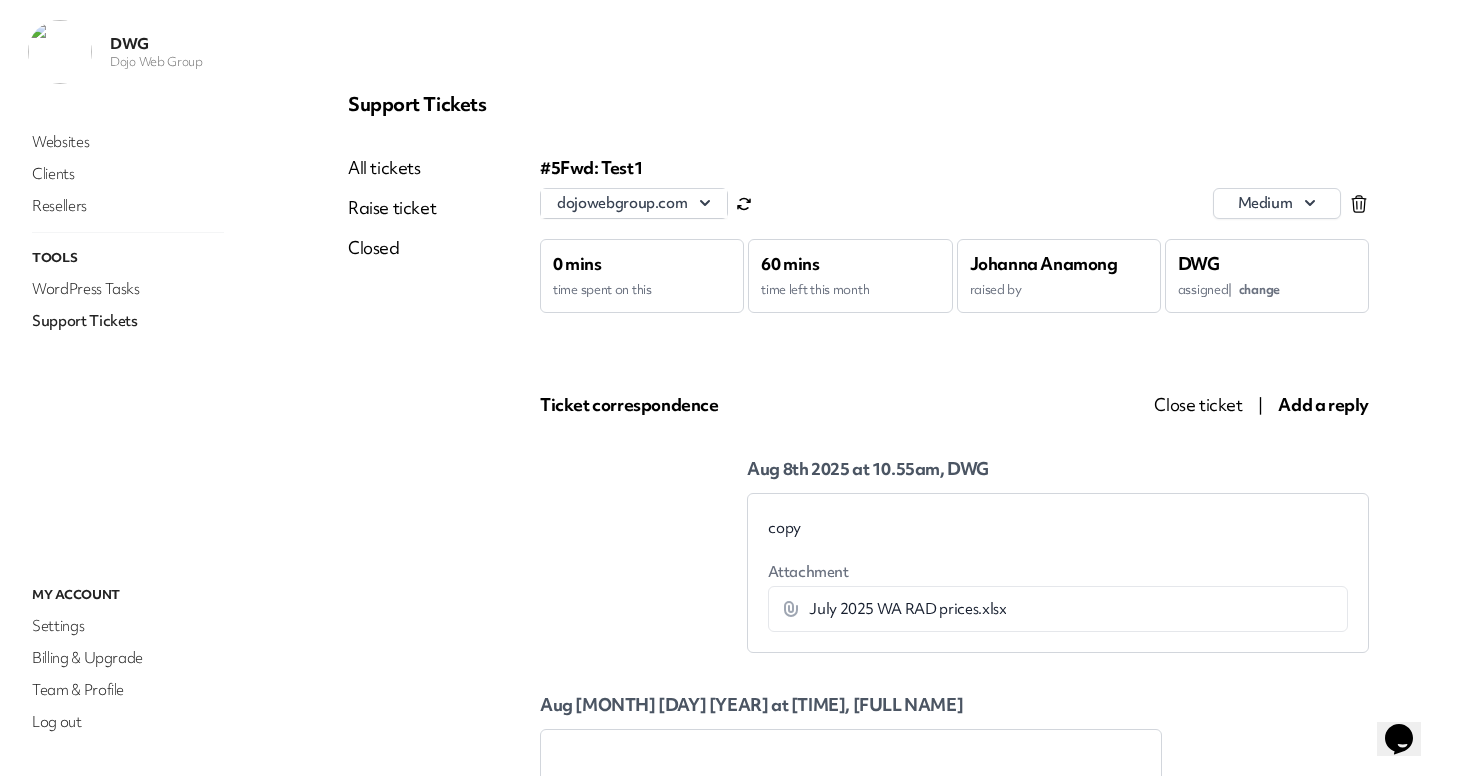 scroll, scrollTop: 0, scrollLeft: 0, axis: both 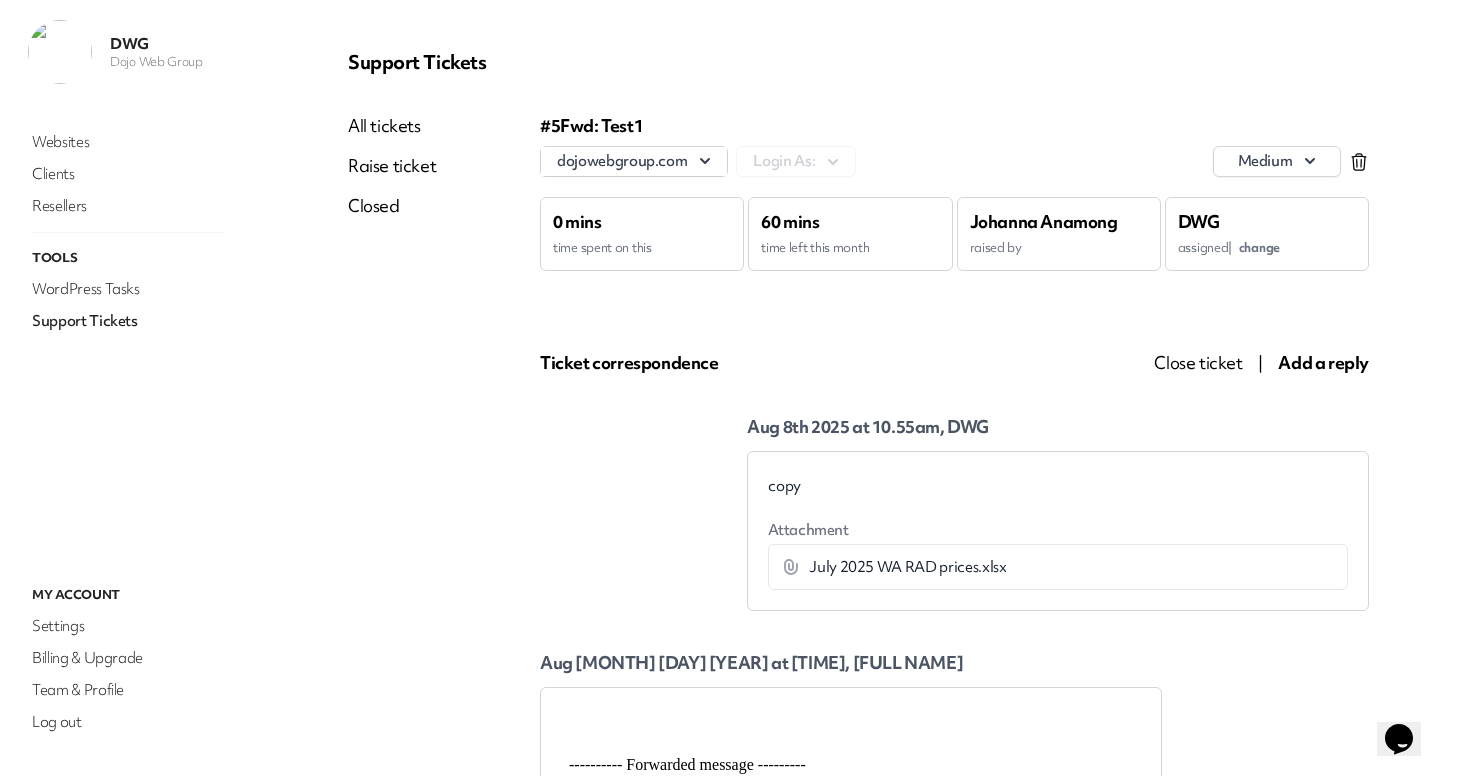 click on "All tickets" at bounding box center [392, 126] 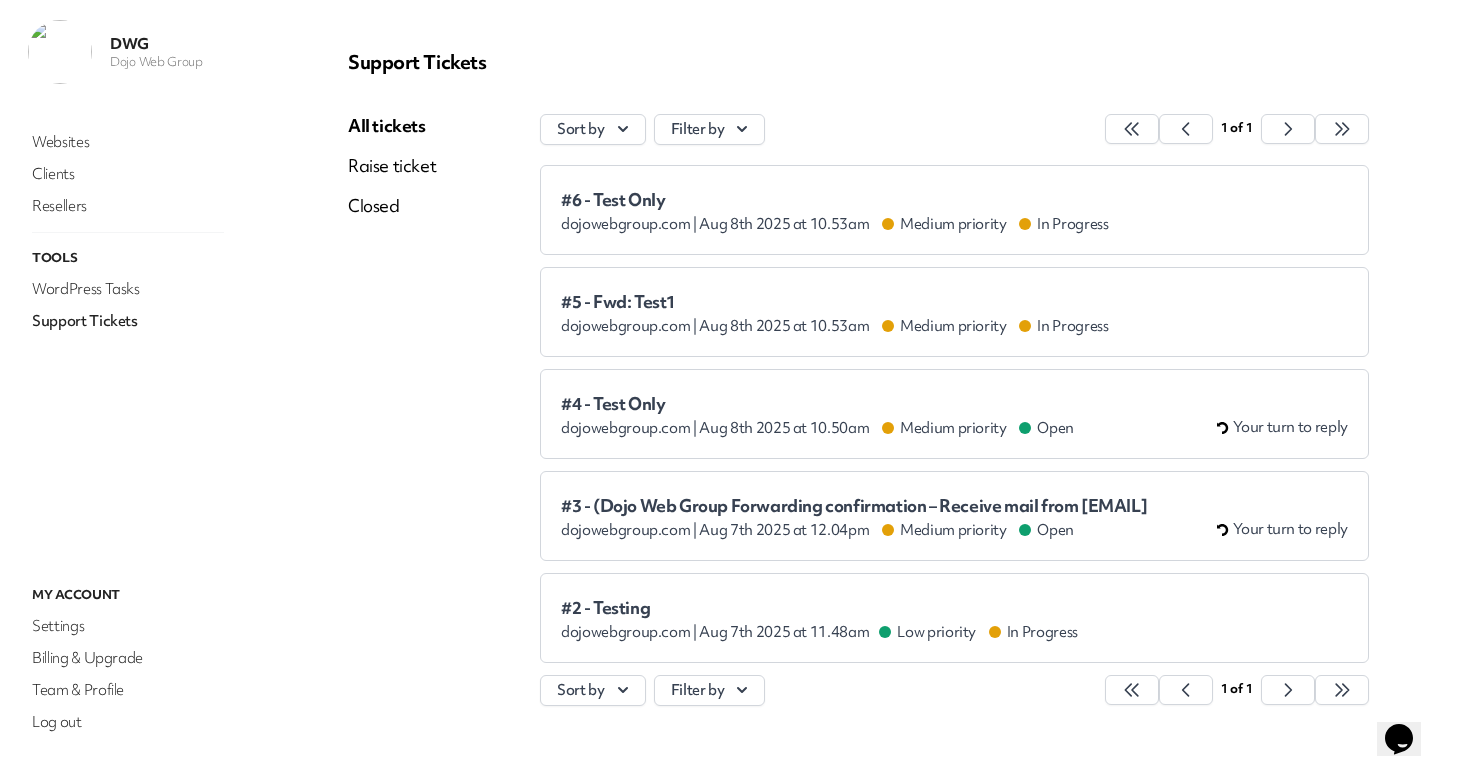 click on "#6 - Test Only" at bounding box center [835, 200] 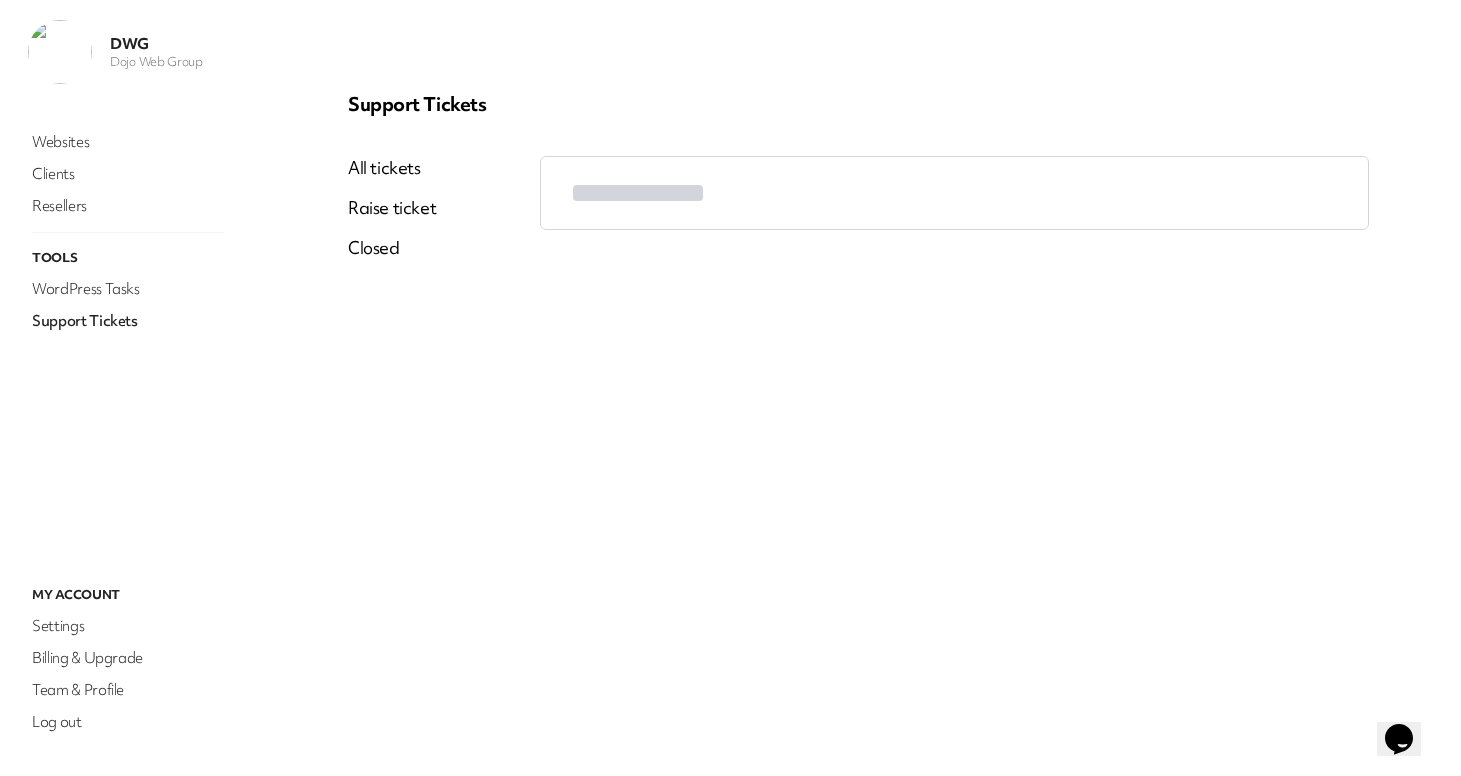 scroll, scrollTop: 0, scrollLeft: 0, axis: both 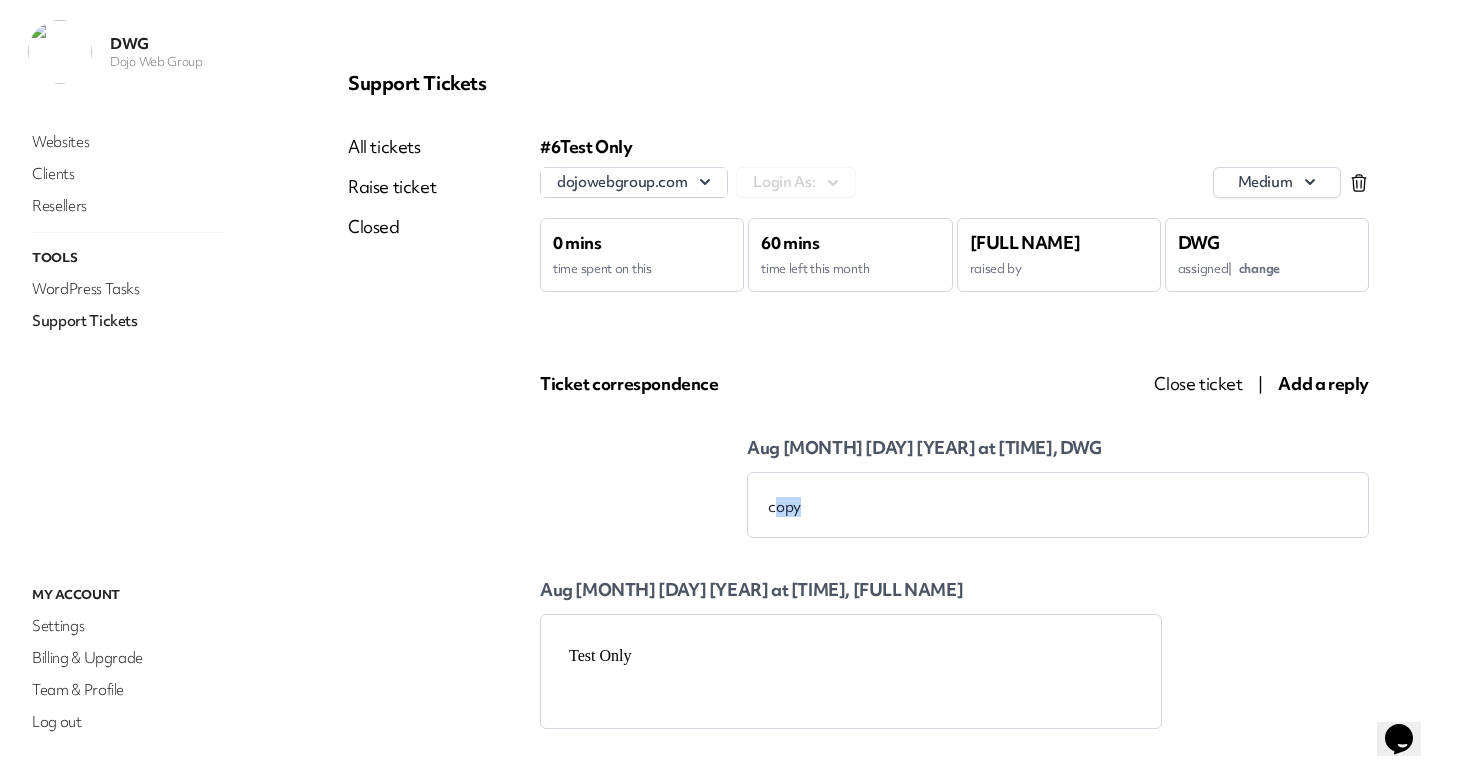 drag, startPoint x: 773, startPoint y: 509, endPoint x: 849, endPoint y: 509, distance: 76 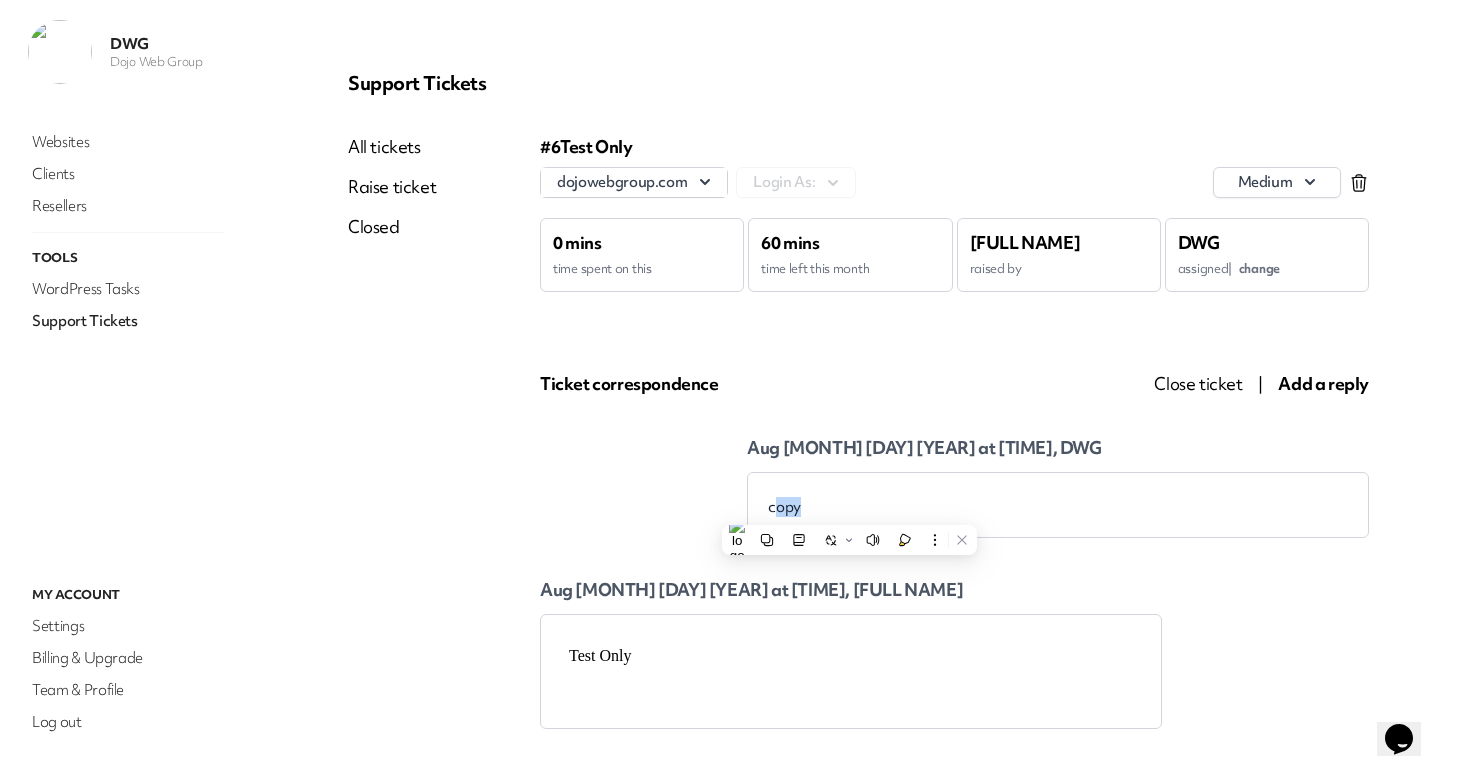 click on "copy" at bounding box center (1058, 507) 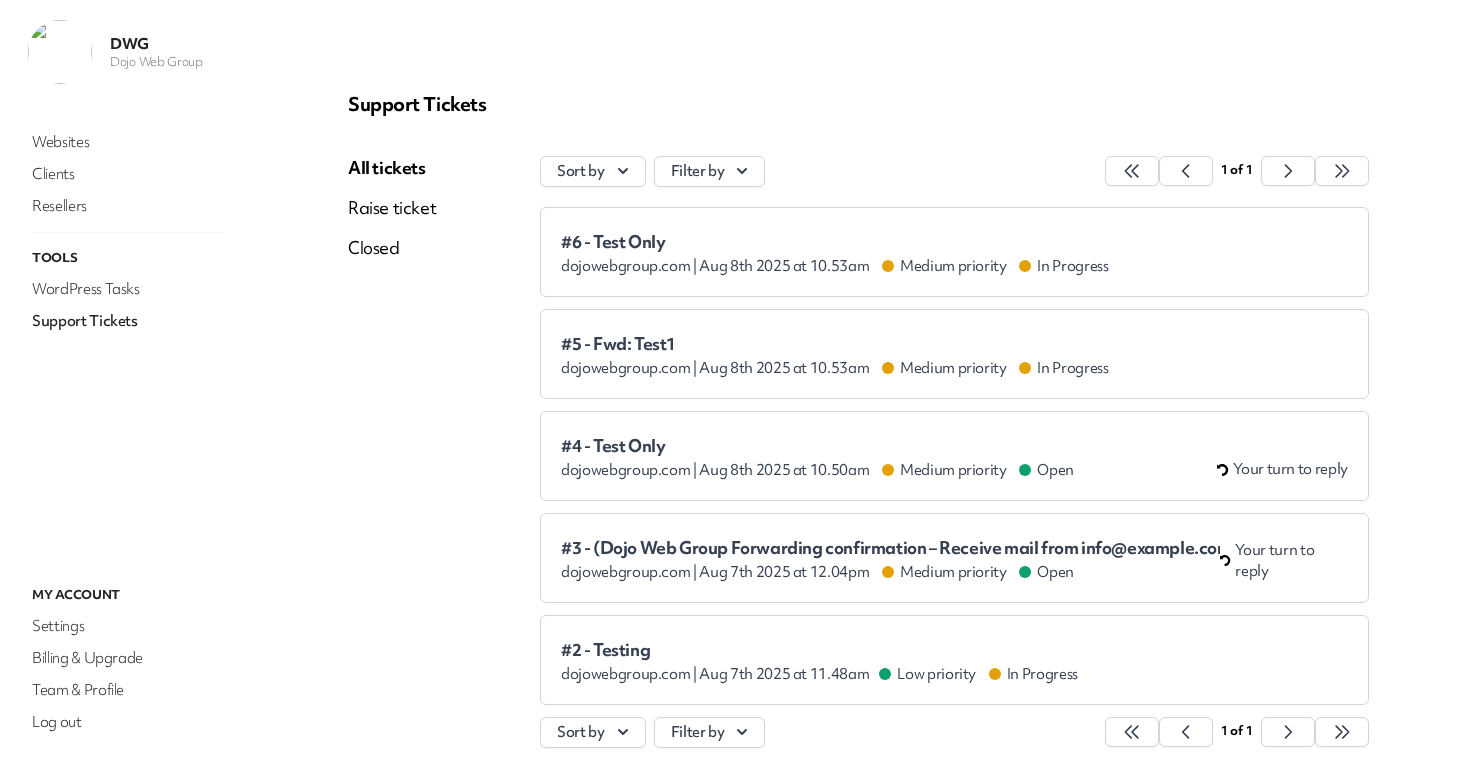scroll, scrollTop: 0, scrollLeft: 0, axis: both 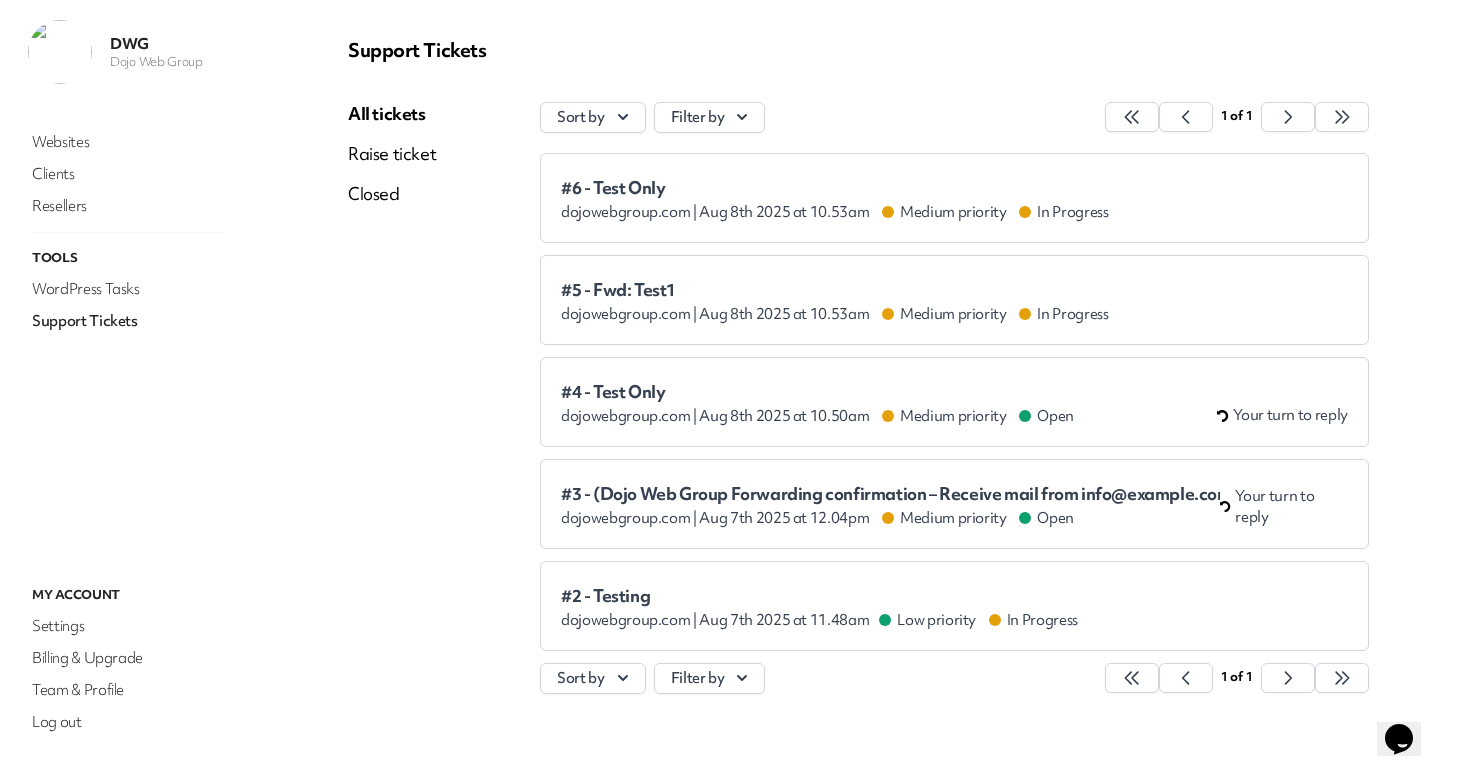 click on "#6 - Test Only" at bounding box center (835, 188) 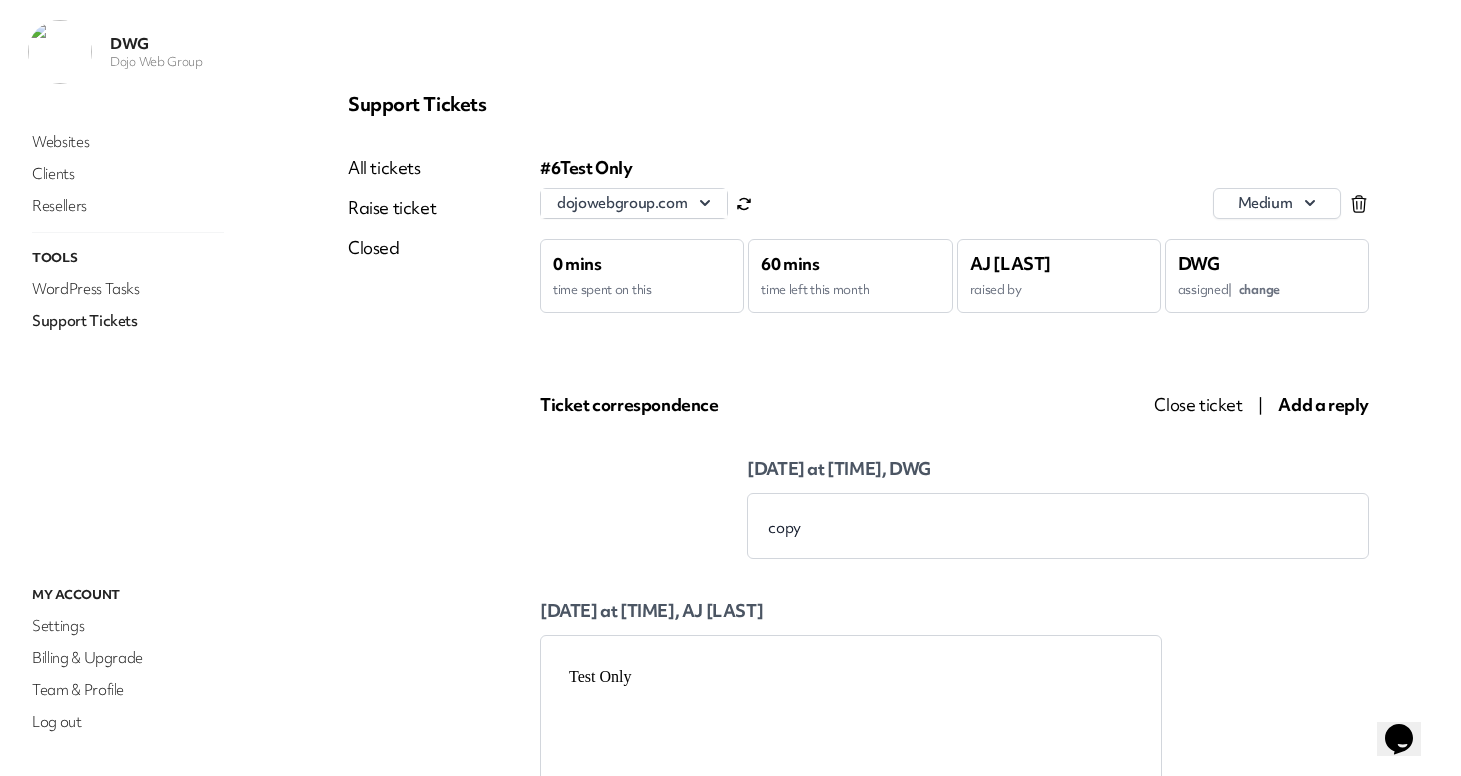 scroll, scrollTop: 0, scrollLeft: 0, axis: both 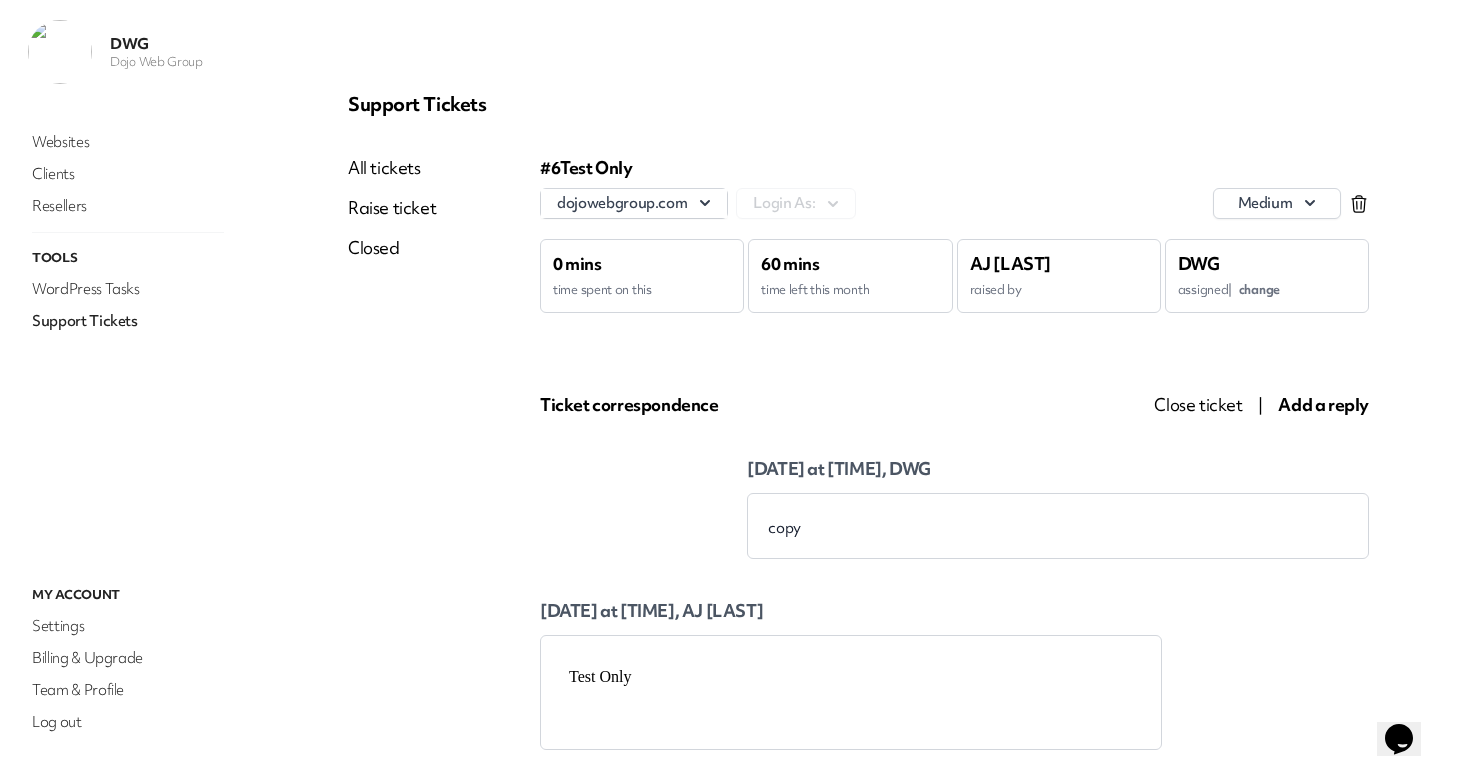 click on "All tickets" at bounding box center [392, 168] 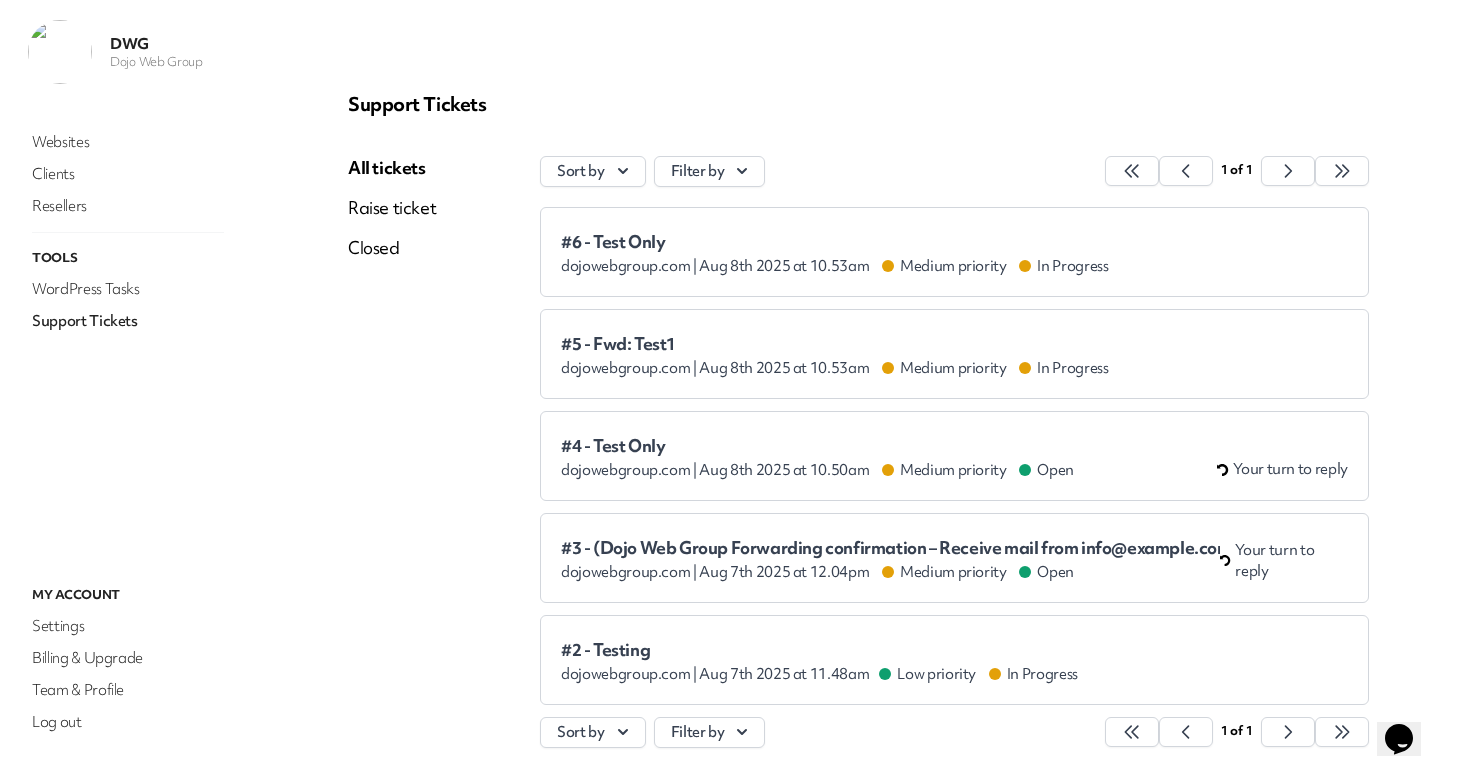 click on "#5 - Fwd: Test1" at bounding box center (835, 344) 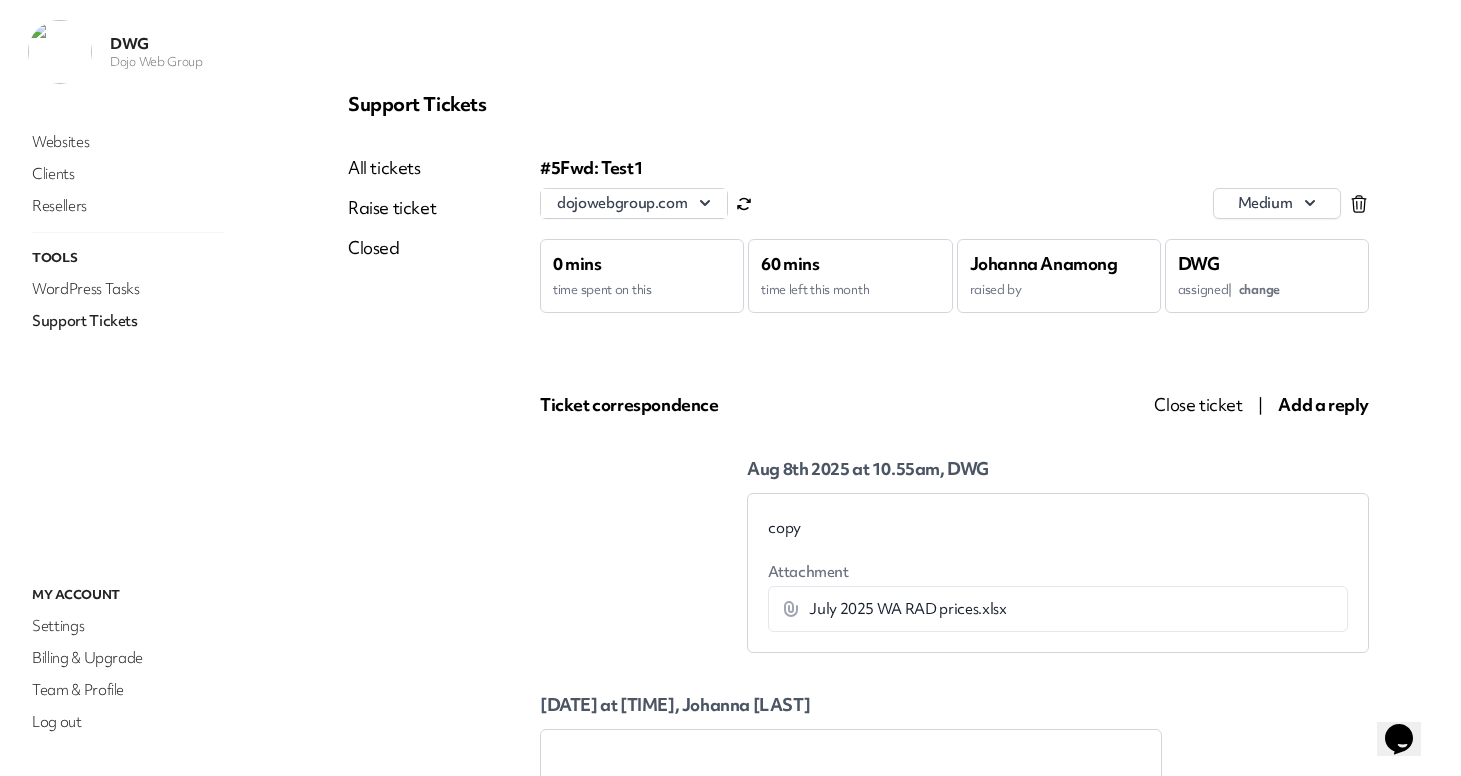 scroll, scrollTop: 0, scrollLeft: 0, axis: both 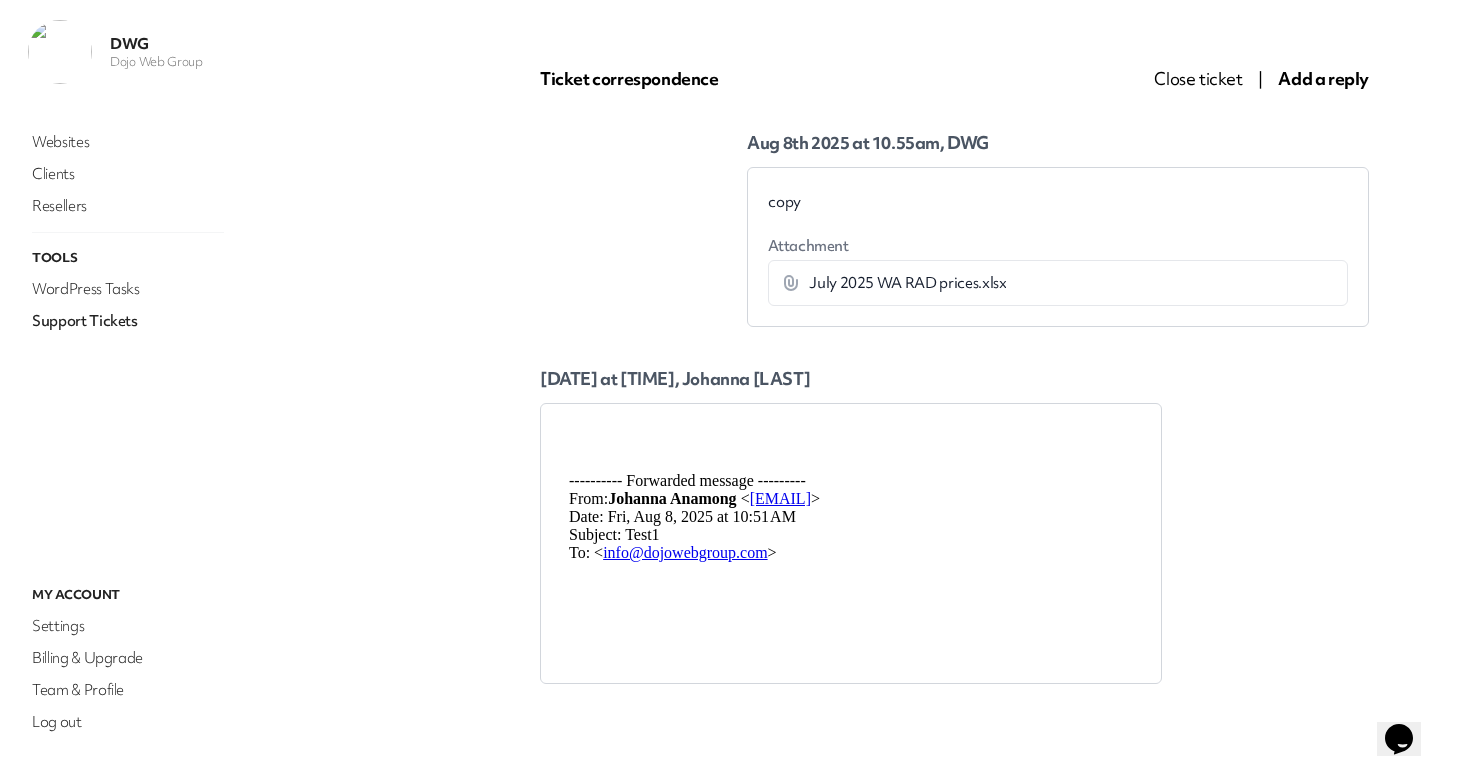 click on "---------- Forwarded message --------- From:  Johanna Anamong   < [EMAIL] > Date: Fri, Aug 8, 2025 at 10:51 AM Subject: Test1 To:  < [EMAIL] >" at bounding box center (851, 517) 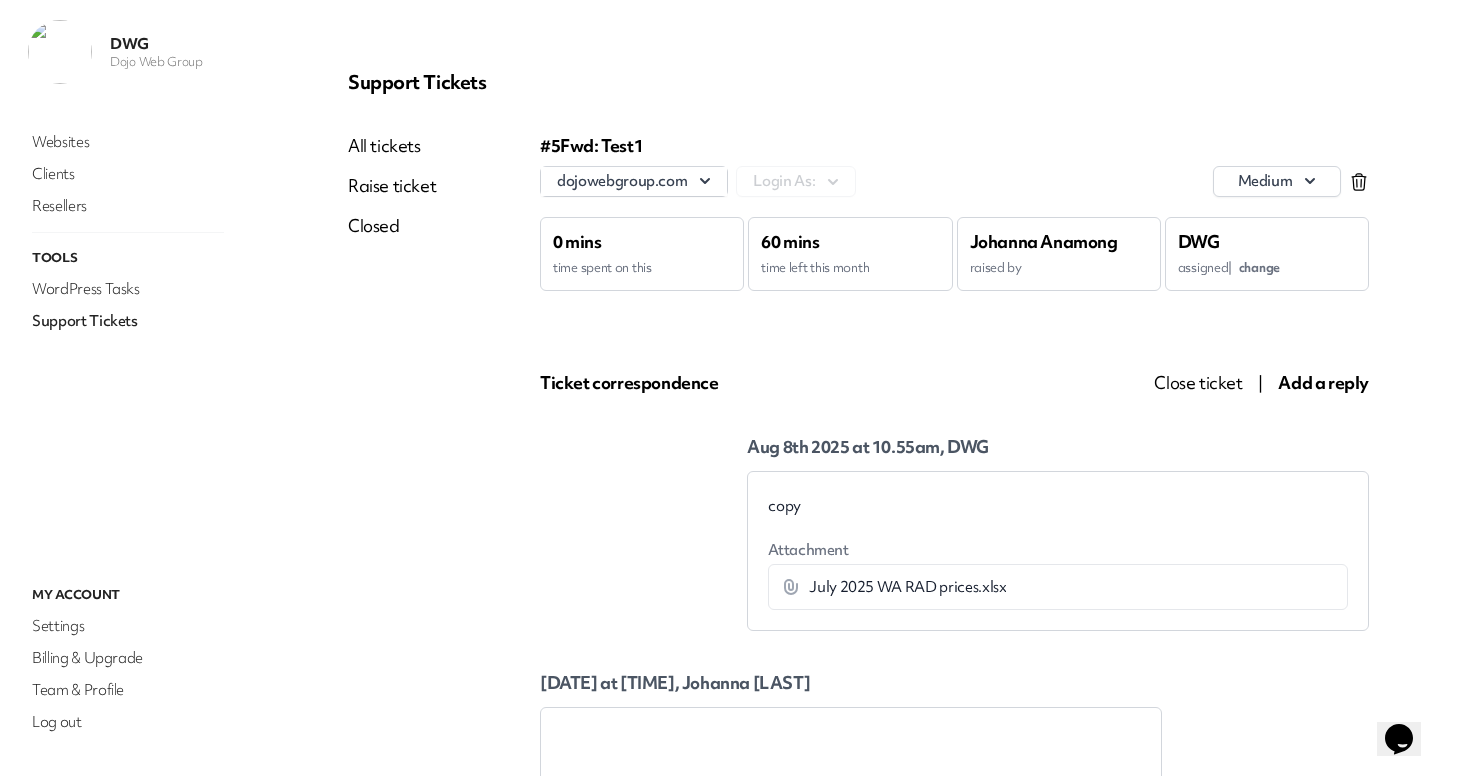 scroll, scrollTop: 48, scrollLeft: 0, axis: vertical 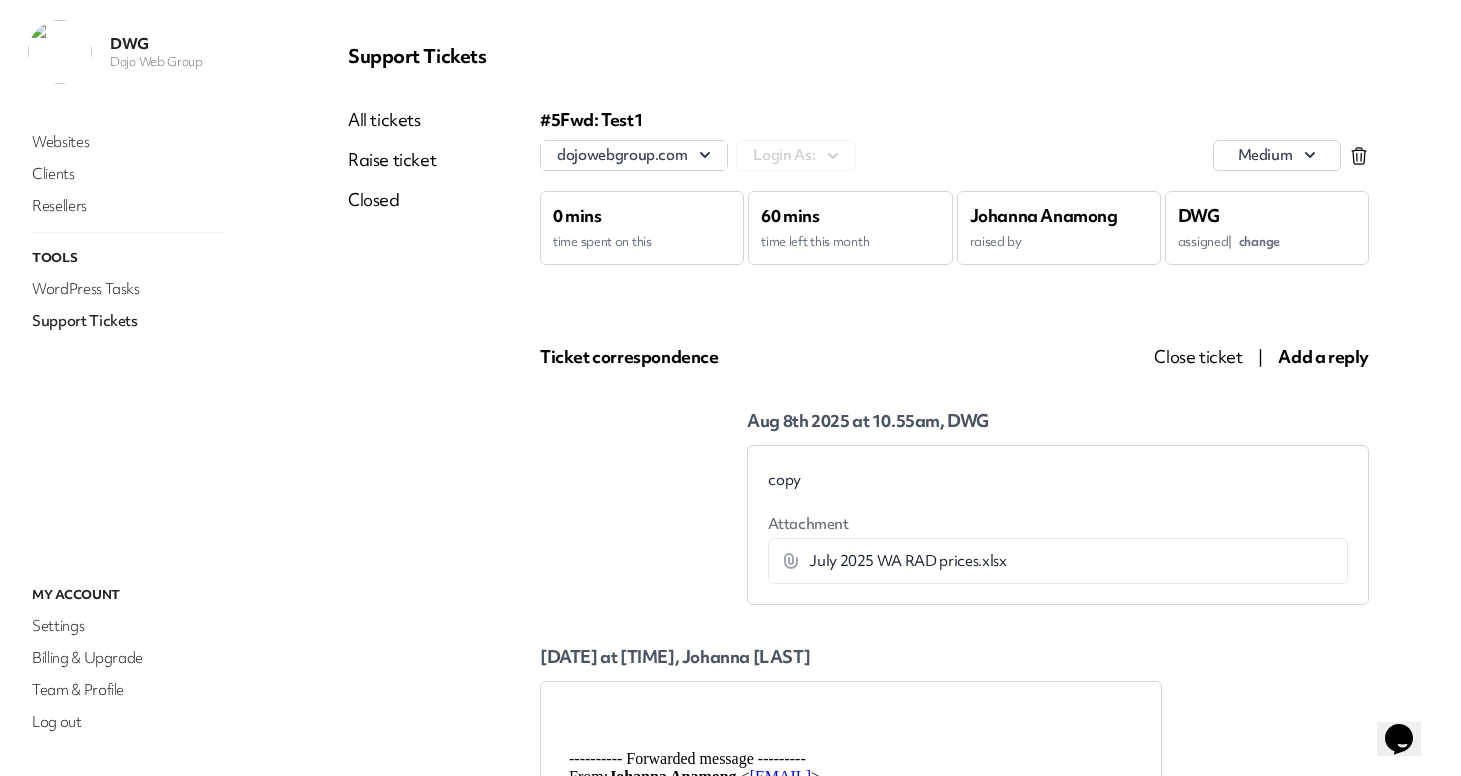 click on "July 2025 WA RAD prices.xlsx" at bounding box center (1013, 561) 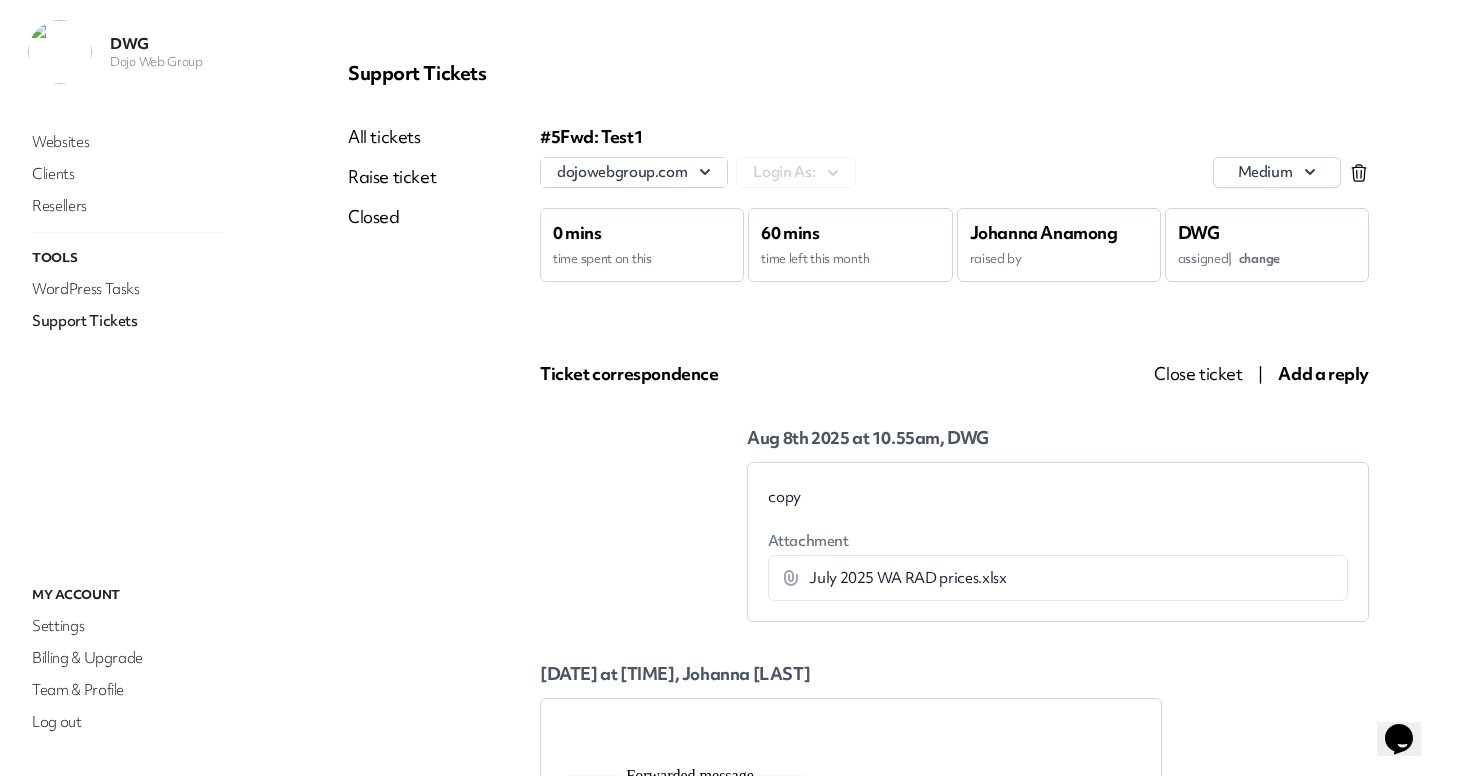 scroll, scrollTop: 13, scrollLeft: 0, axis: vertical 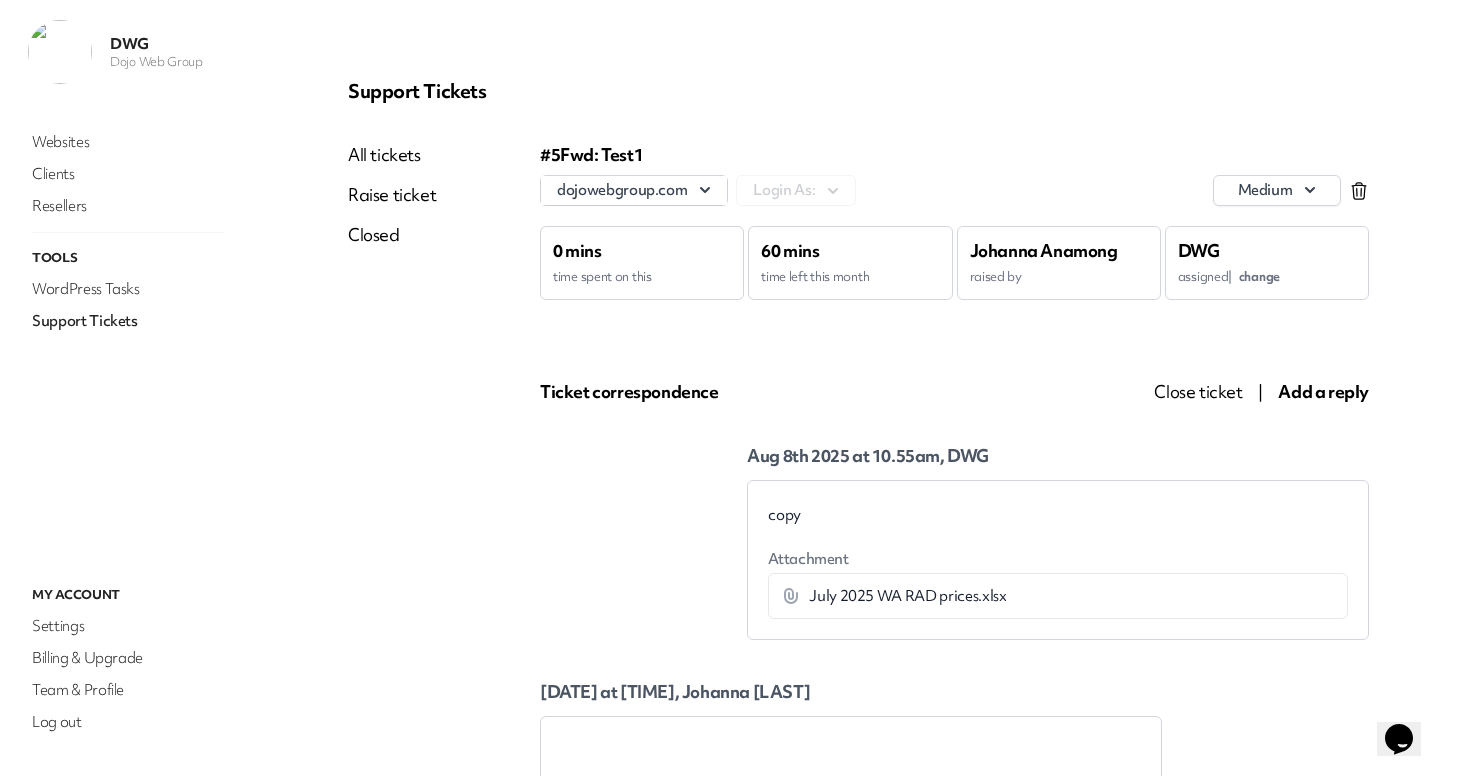 click on "Support Tickets" at bounding box center [128, 321] 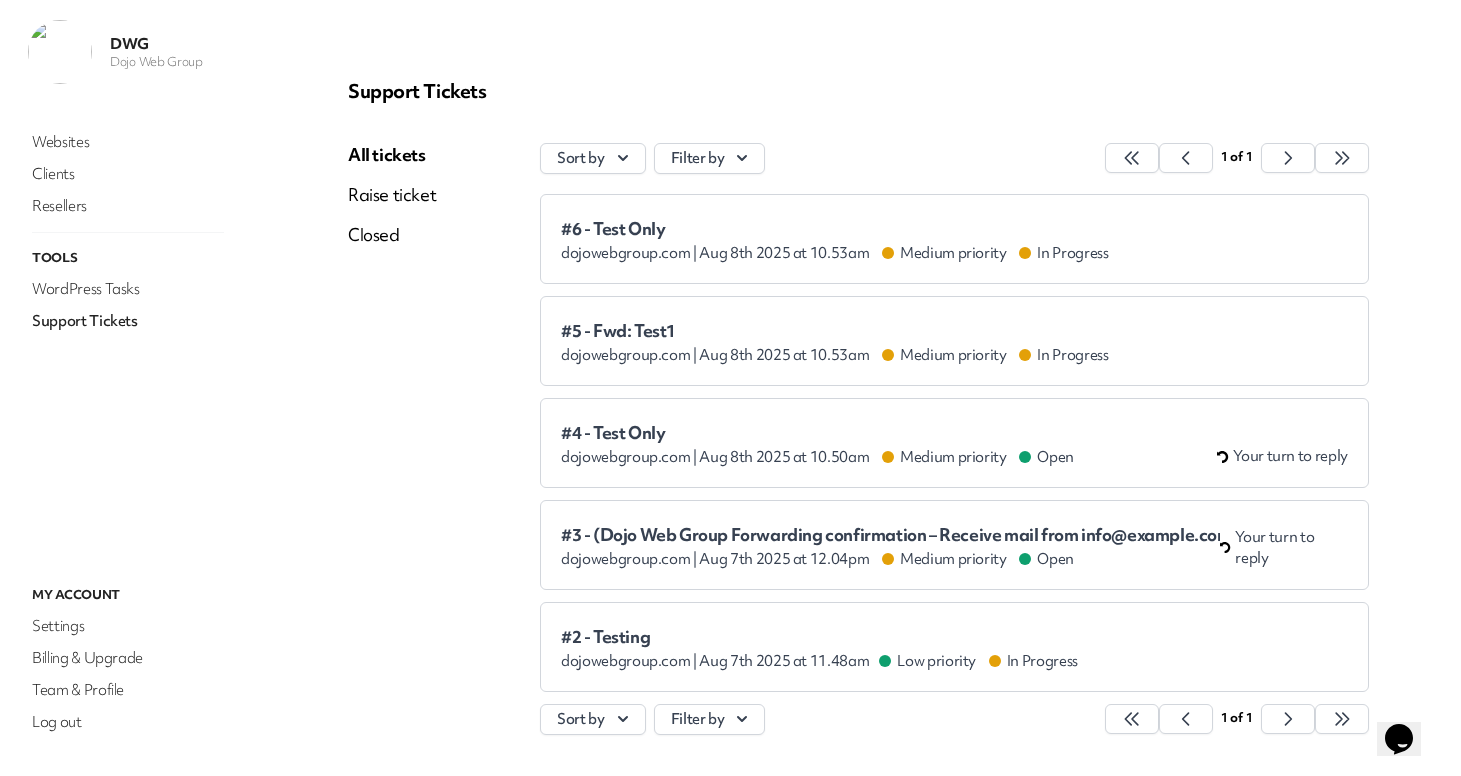 click on "#6 - Test Only" at bounding box center [835, 229] 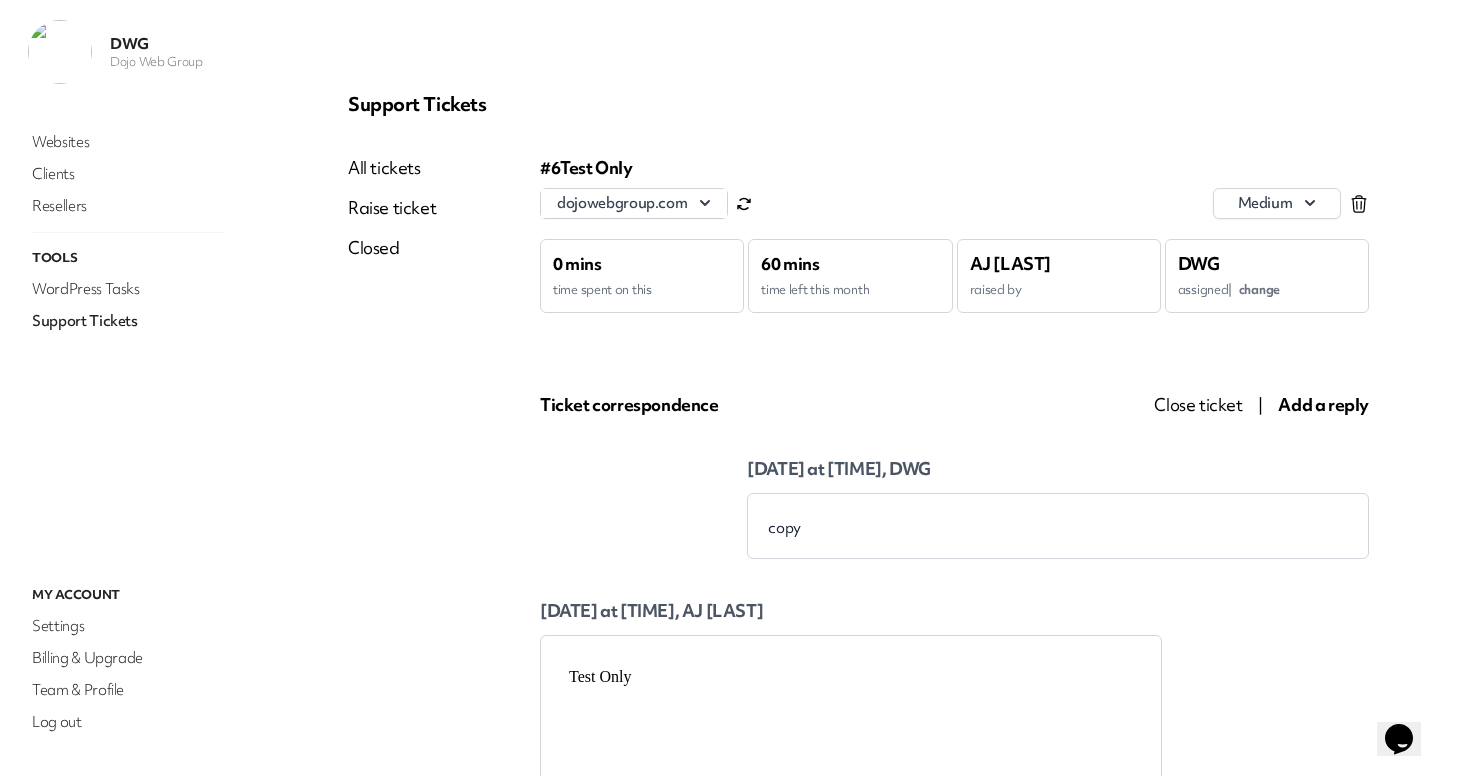 scroll, scrollTop: 0, scrollLeft: 0, axis: both 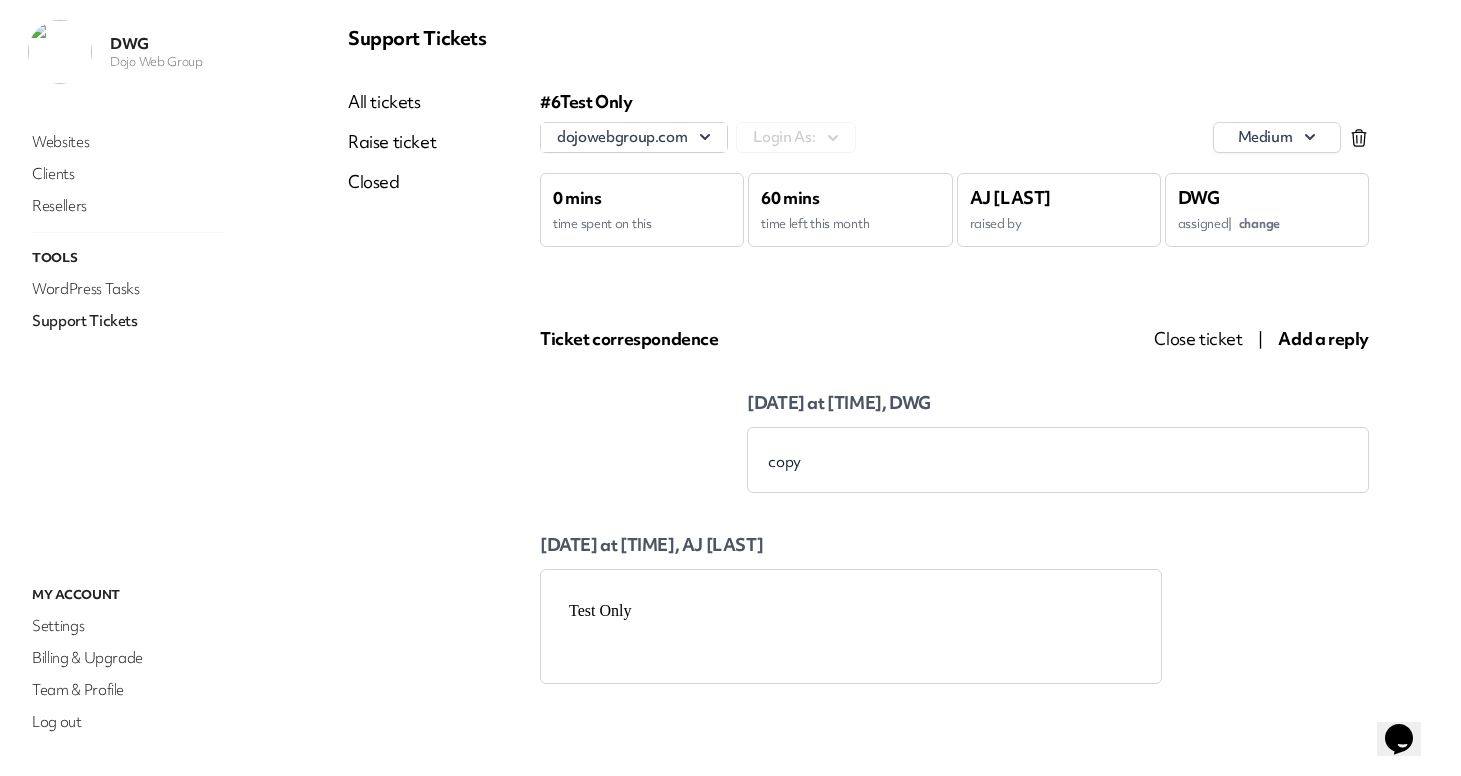 click on "Closed" at bounding box center (392, 182) 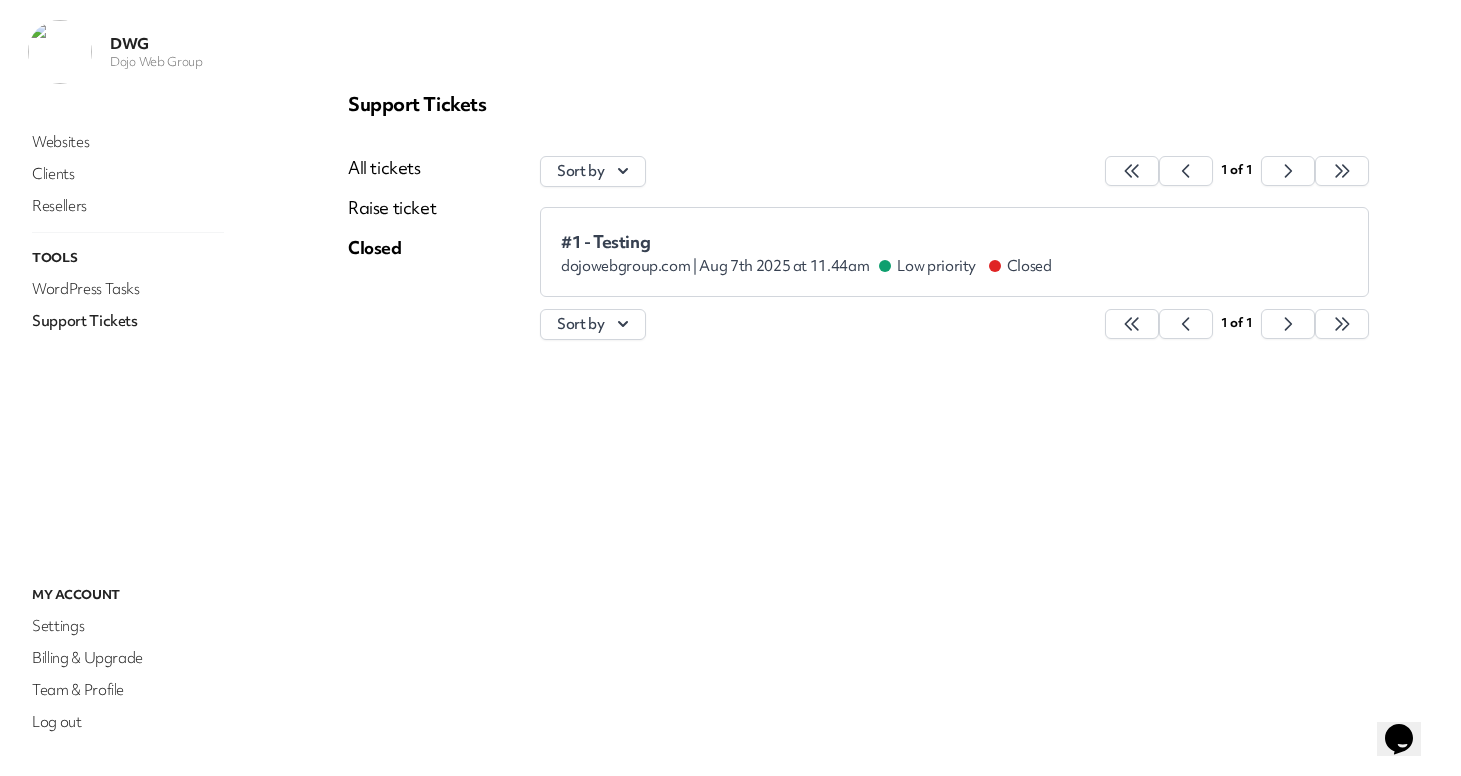 click on "All tickets" at bounding box center (392, 168) 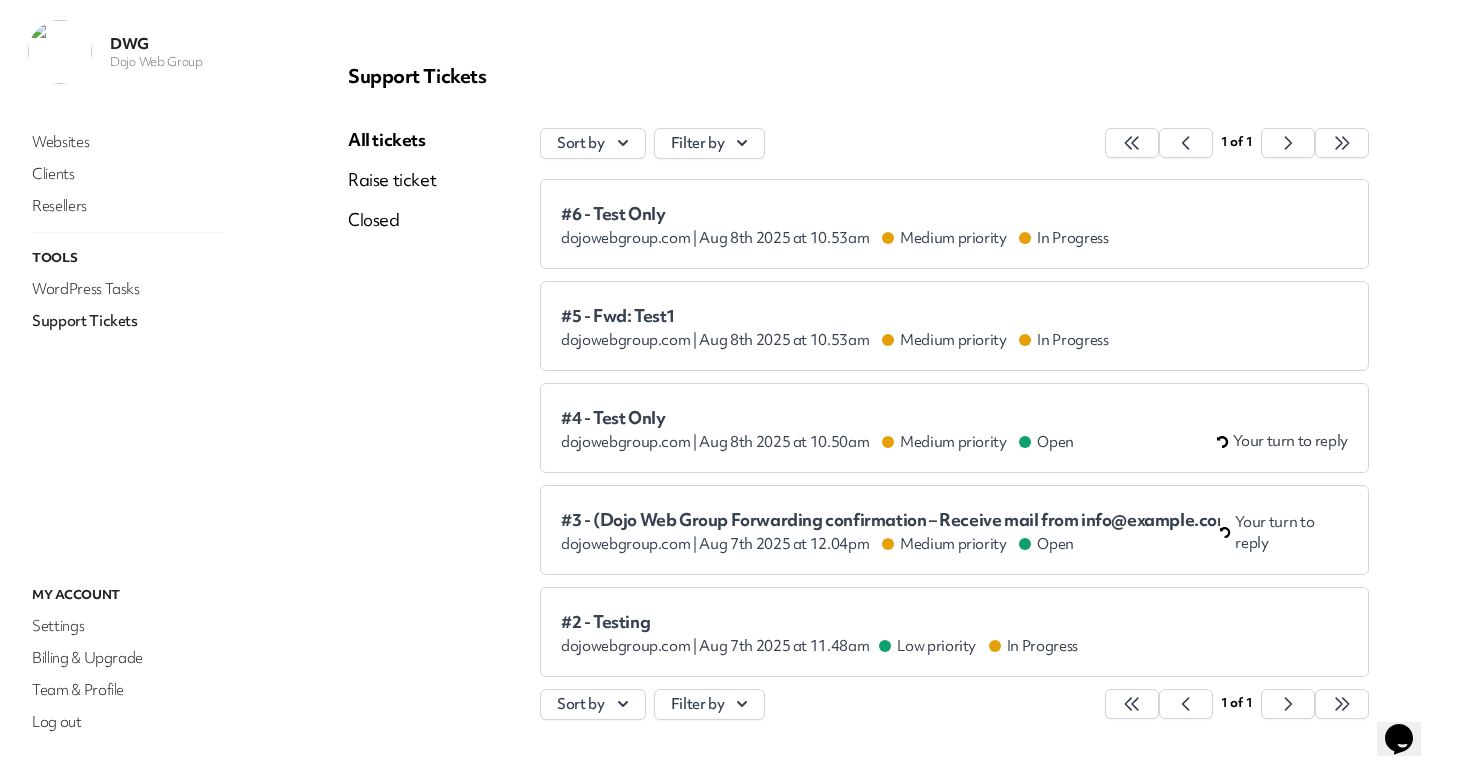 scroll, scrollTop: 0, scrollLeft: 0, axis: both 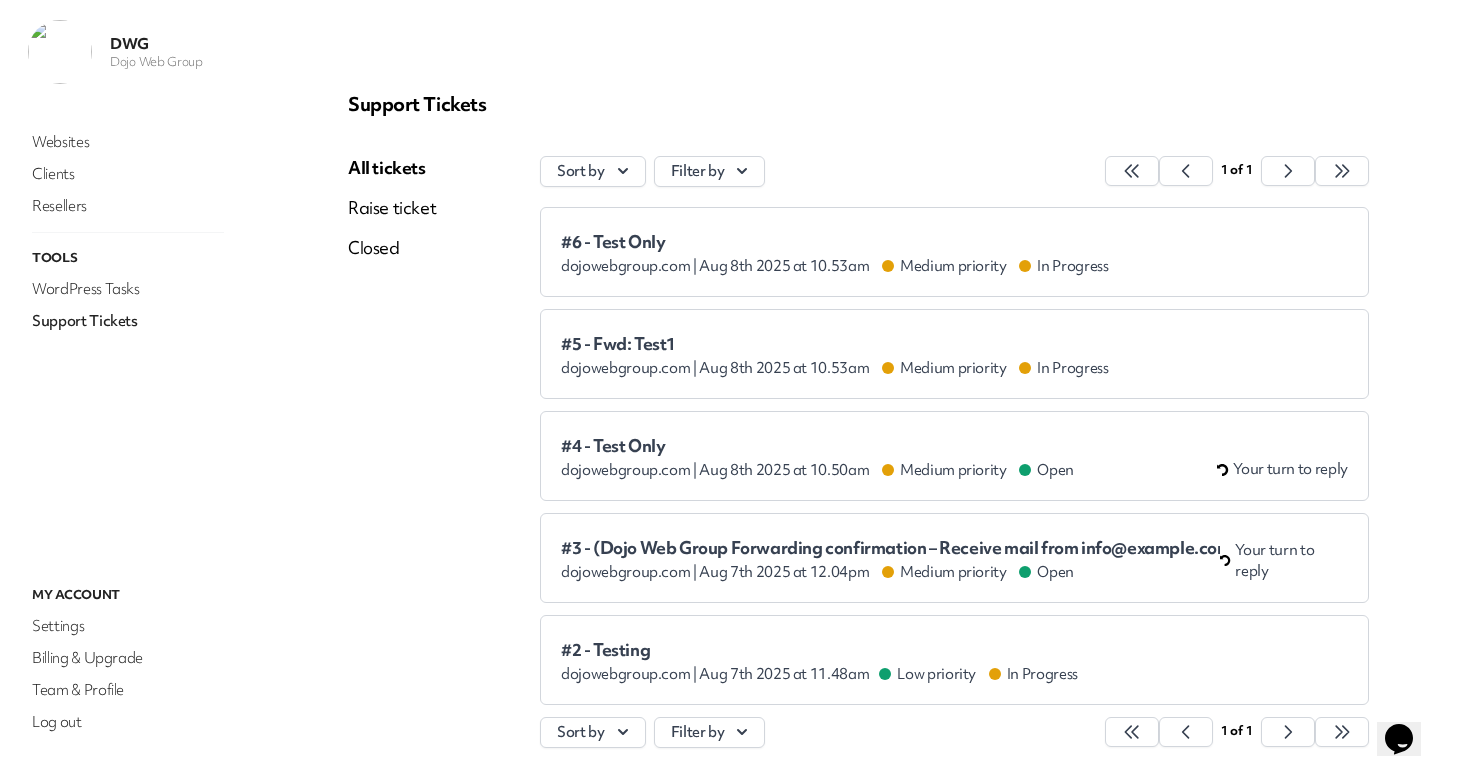 click on "All tickets" at bounding box center (392, 168) 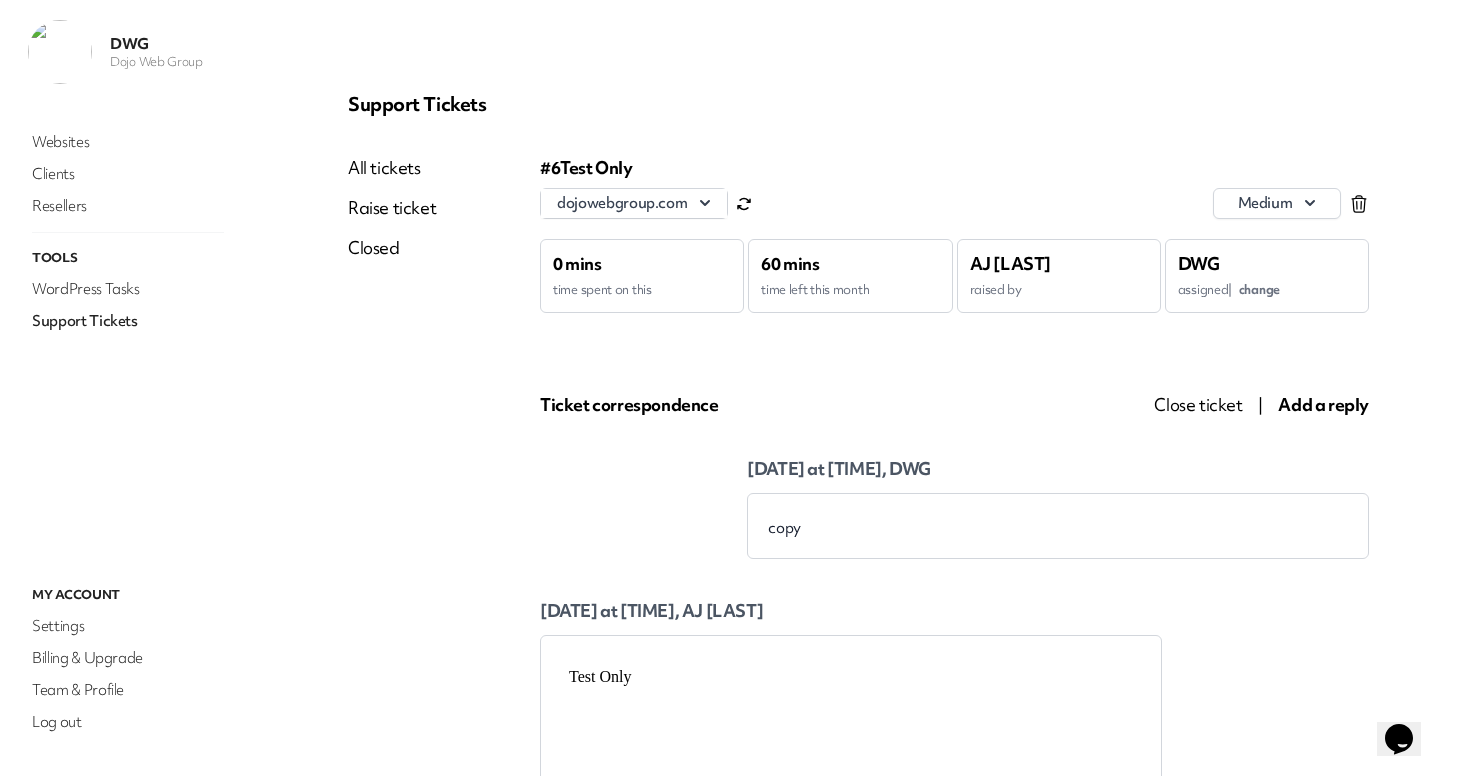 scroll, scrollTop: 0, scrollLeft: 0, axis: both 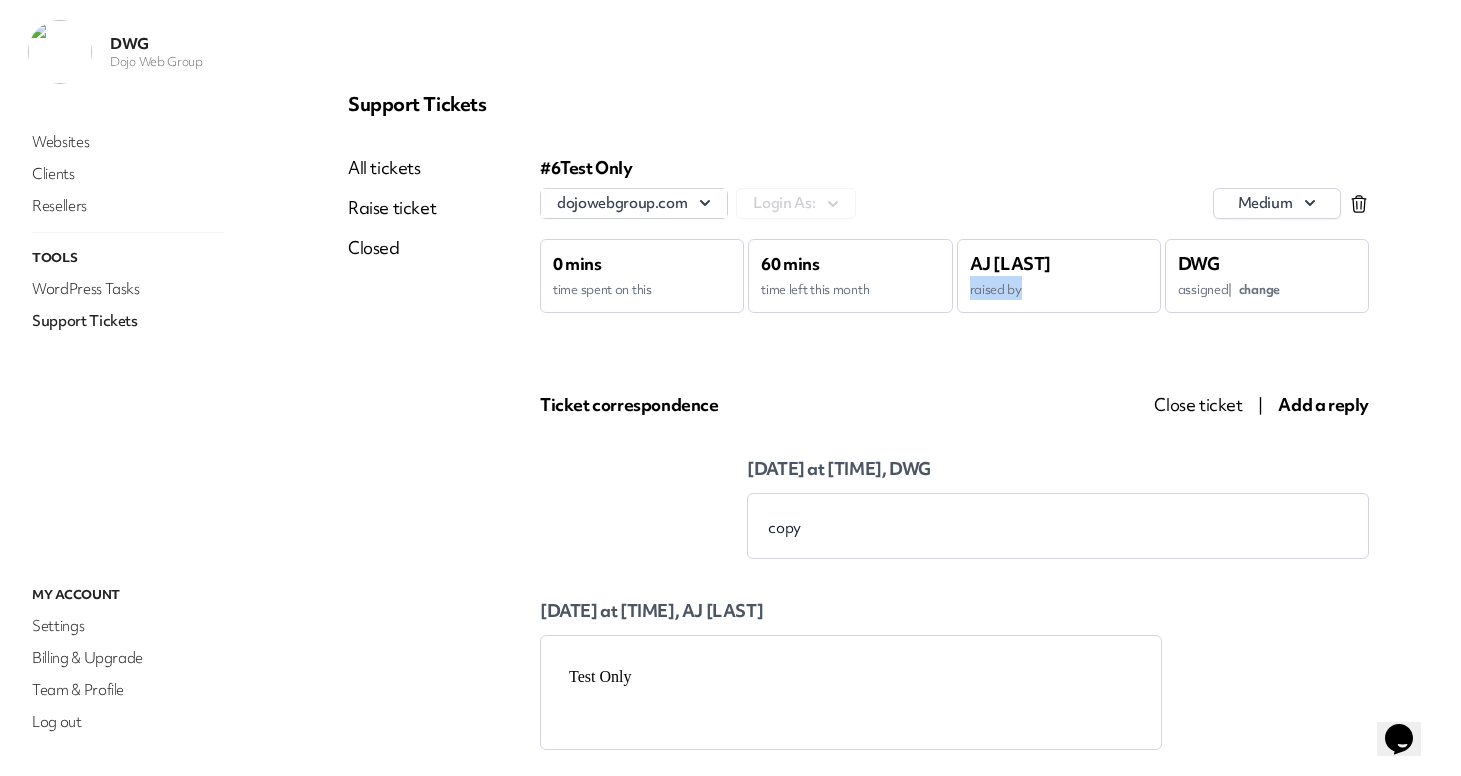 drag, startPoint x: 959, startPoint y: 280, endPoint x: 1034, endPoint y: 279, distance: 75.00667 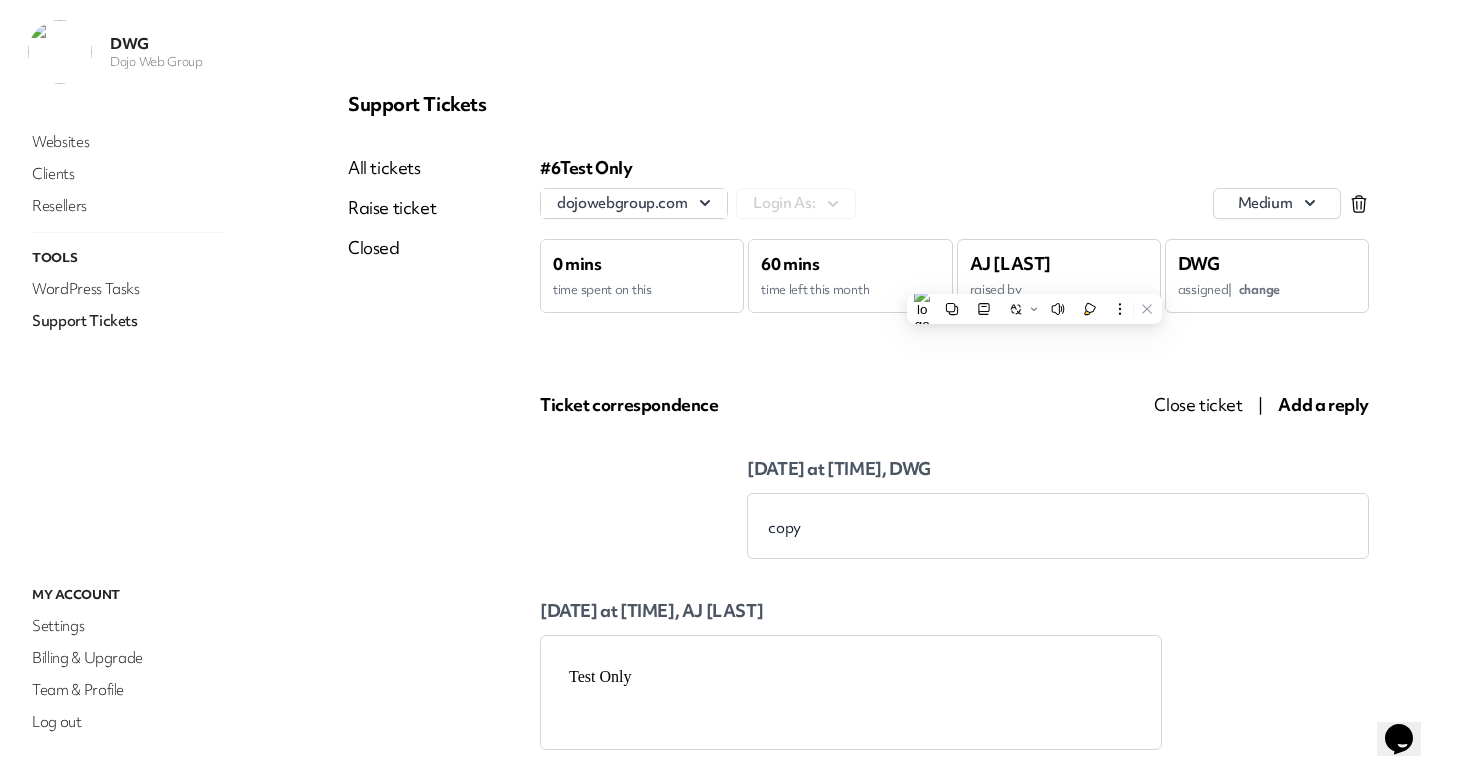 click on "[NAME]" at bounding box center [1010, 263] 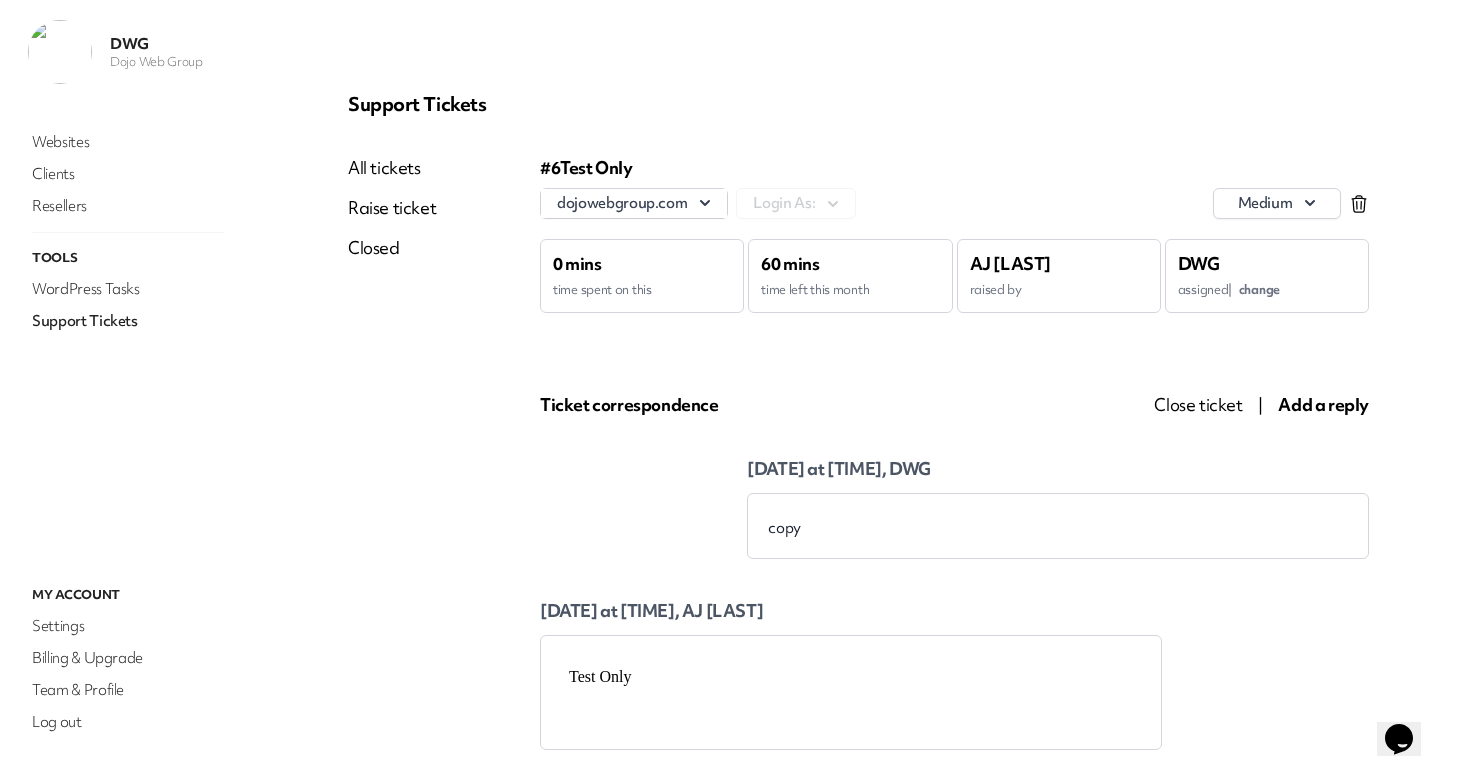 click on "[NAME]" at bounding box center [1010, 263] 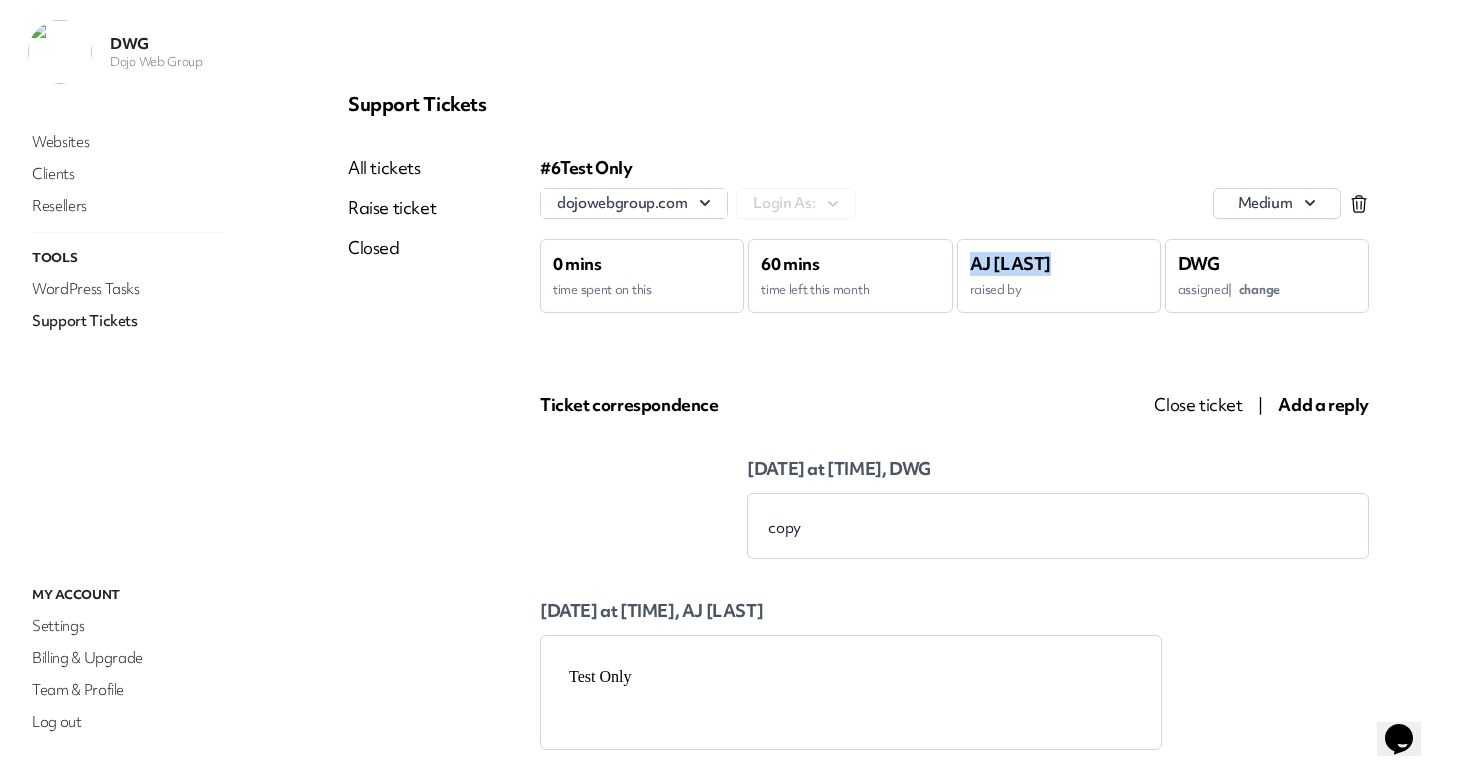 drag, startPoint x: 959, startPoint y: 261, endPoint x: 1097, endPoint y: 272, distance: 138.43771 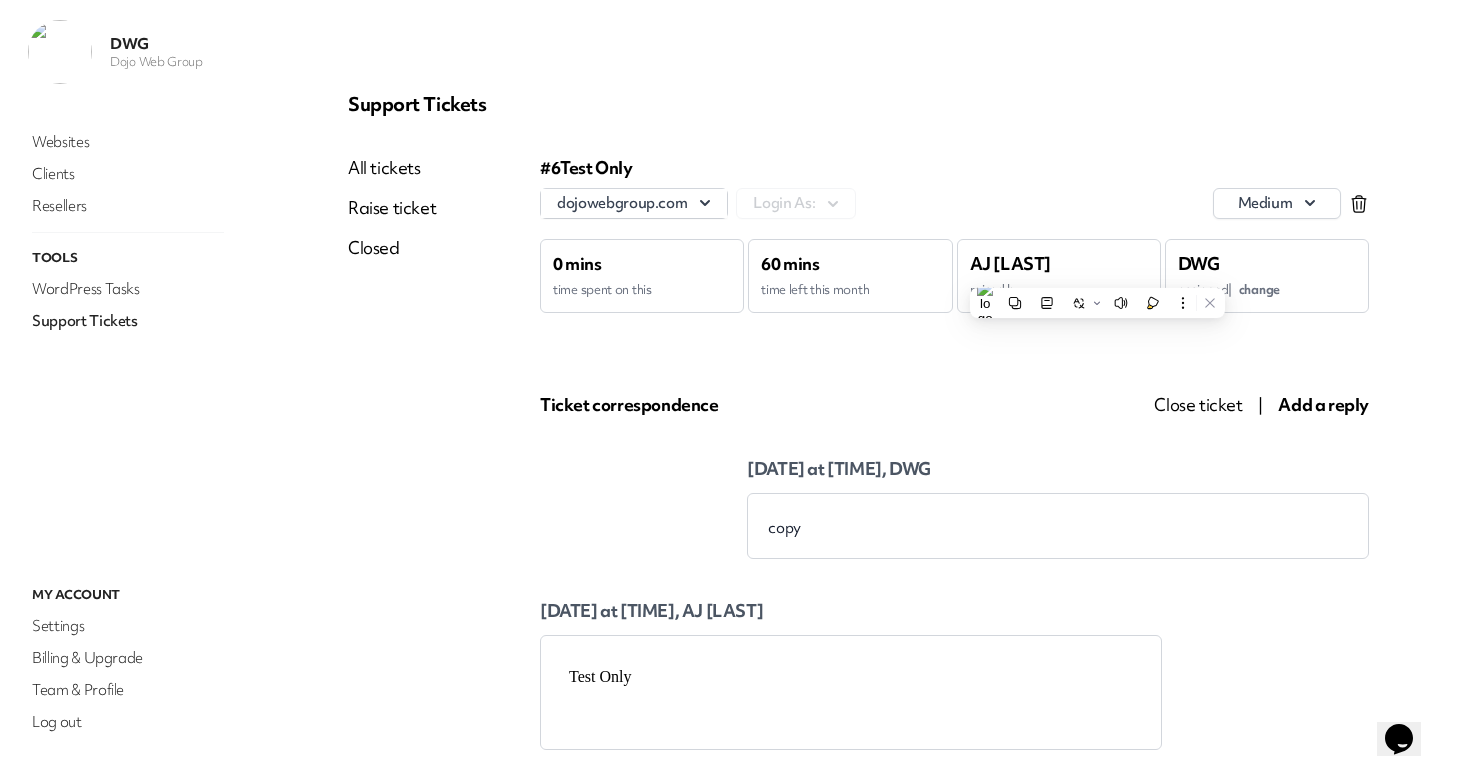 click on "#6  Test Only
dojowebgroup.com
Login As:
medium
0 mins   time spent on this   60 mins   time left this month   AJ Mabuti   raised by   DWG   assigned
|
change
Ticket correspondence   Close ticket     |   Add a reply
Aug 8th 2025 at 10.59am, DWG
copy
Aug 8th 2025 at 10.53am, AJ Mabuti" at bounding box center [954, 453] 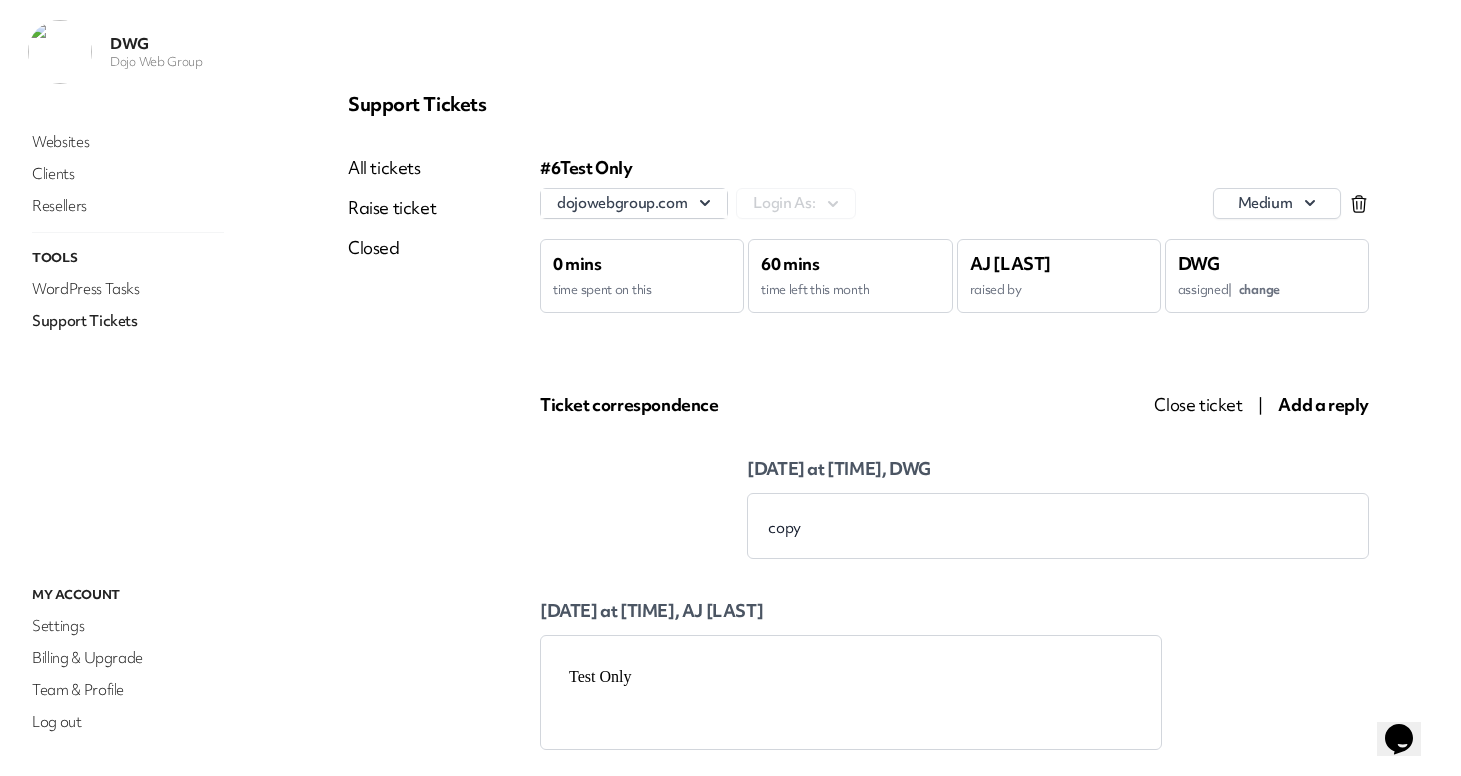 click on "All tickets" at bounding box center [392, 168] 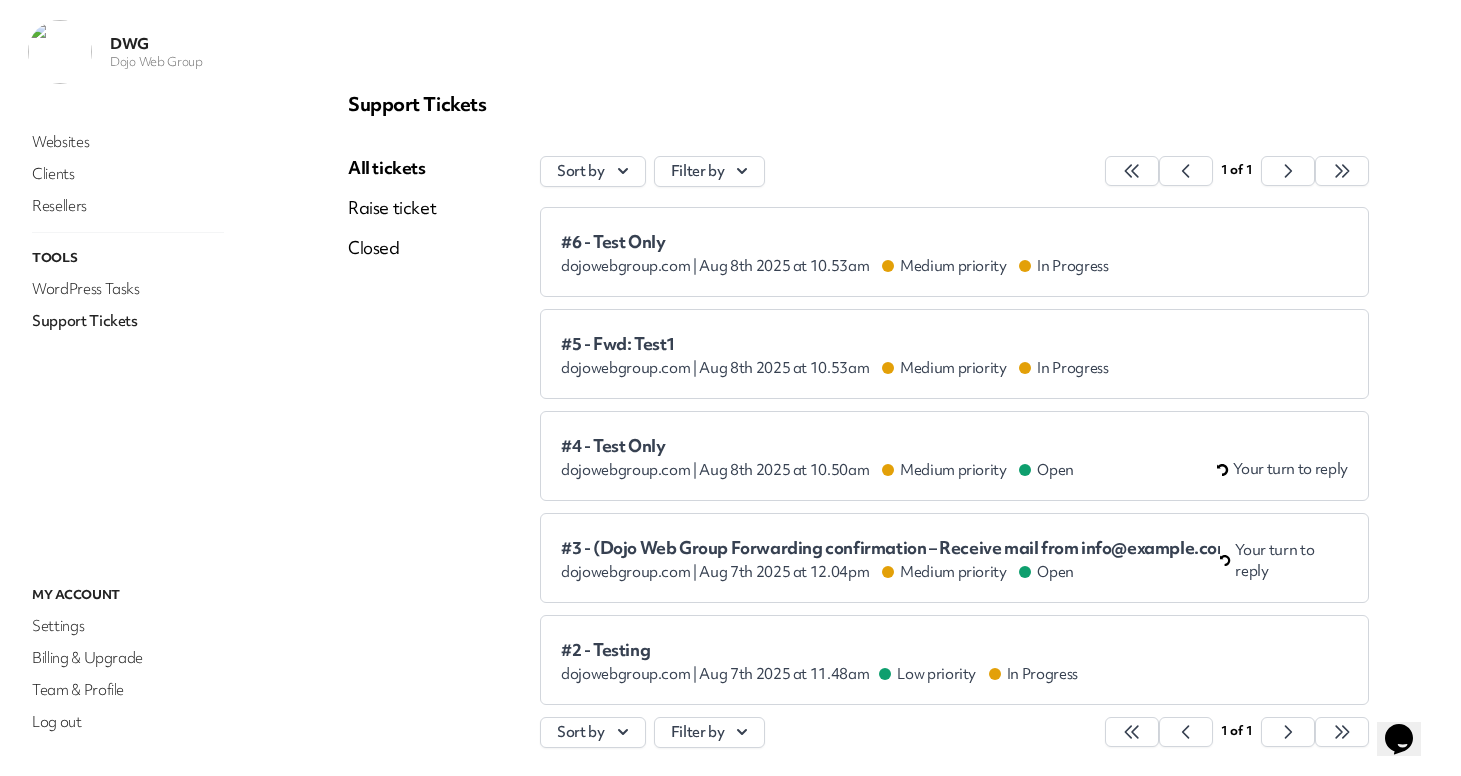 click on "#5 - Fwd: Test1   dojowebgroup.com |
Aug 8th 2025 at 10.53am
Medium priority
In Progress" at bounding box center (954, 354) 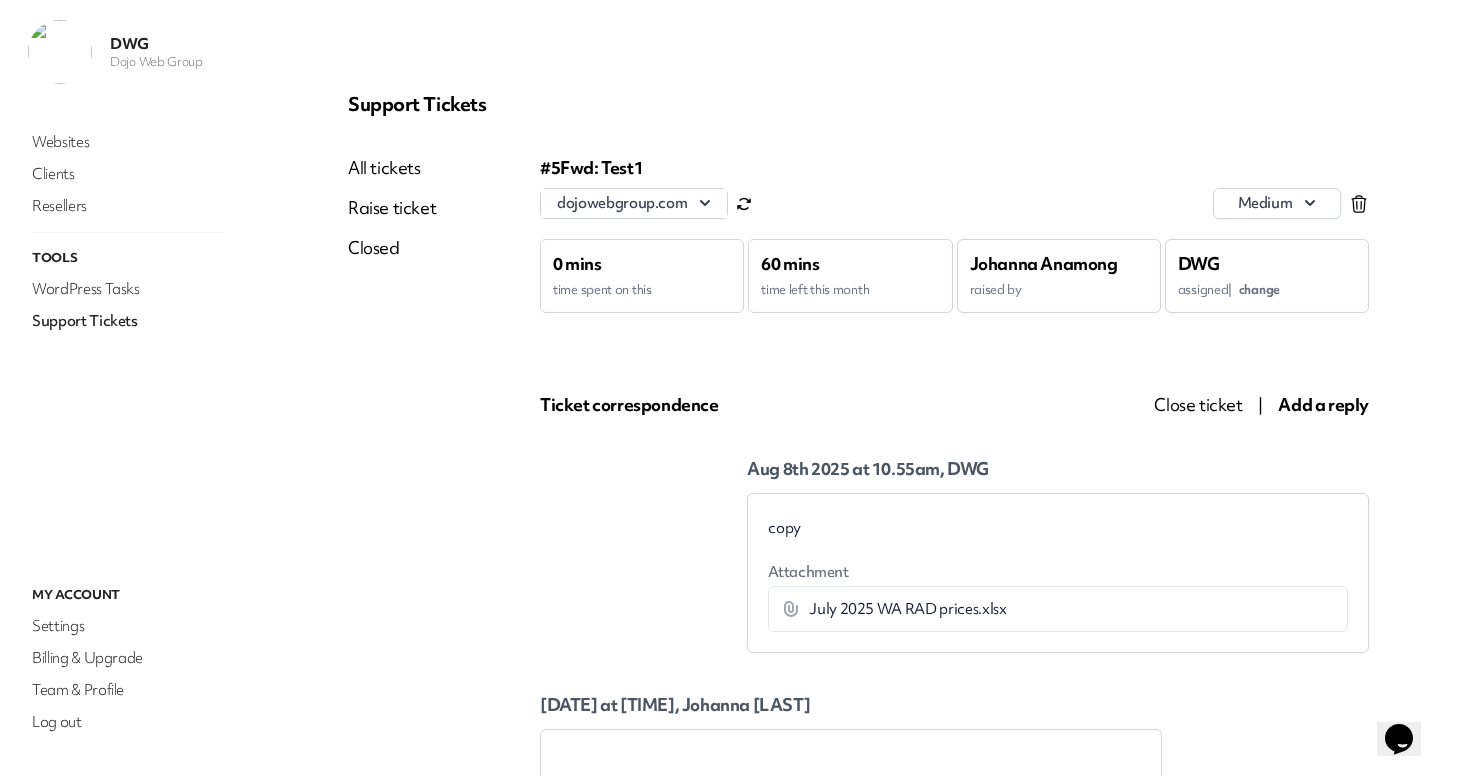 scroll, scrollTop: 0, scrollLeft: 0, axis: both 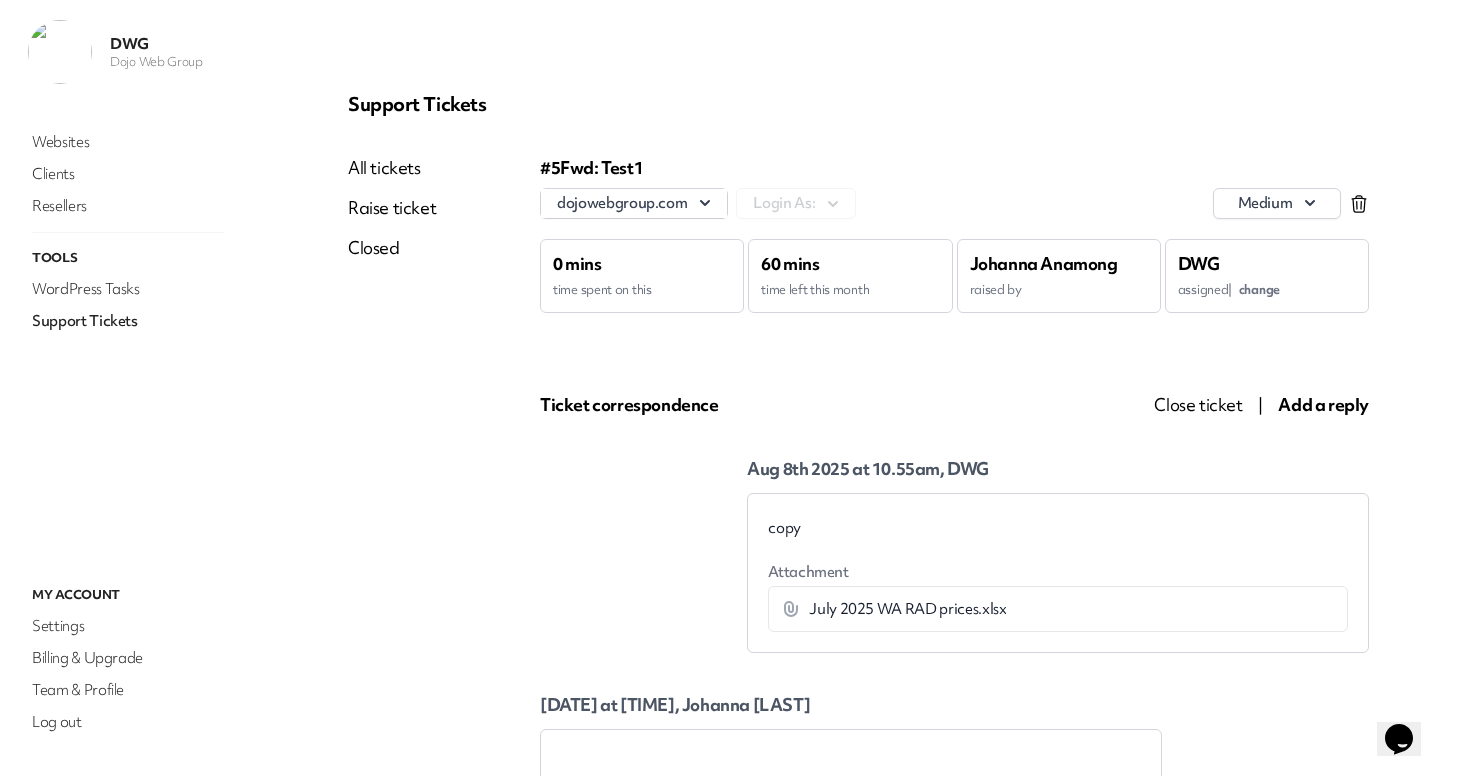 click on "All tickets" at bounding box center (392, 168) 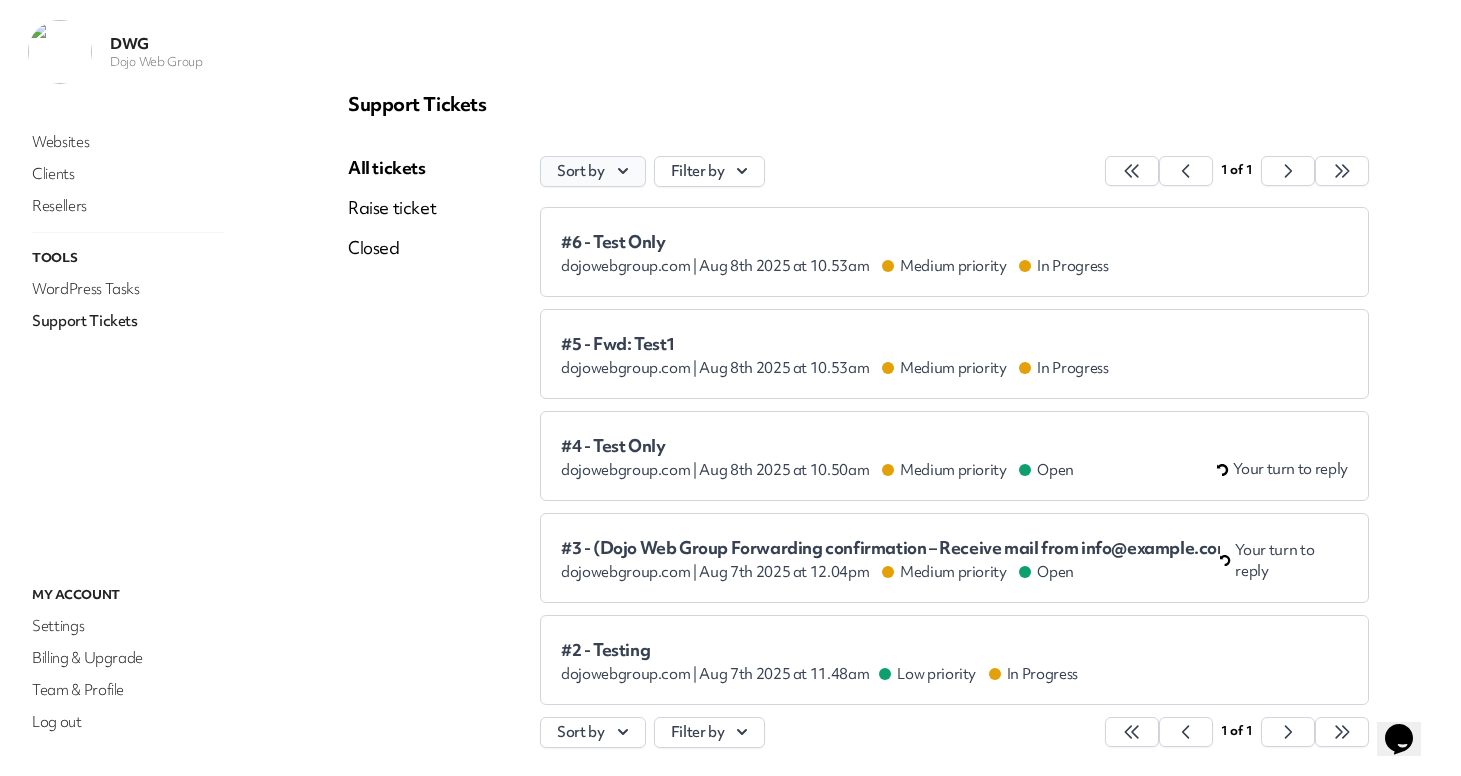 click on "Sort by" at bounding box center [593, 171] 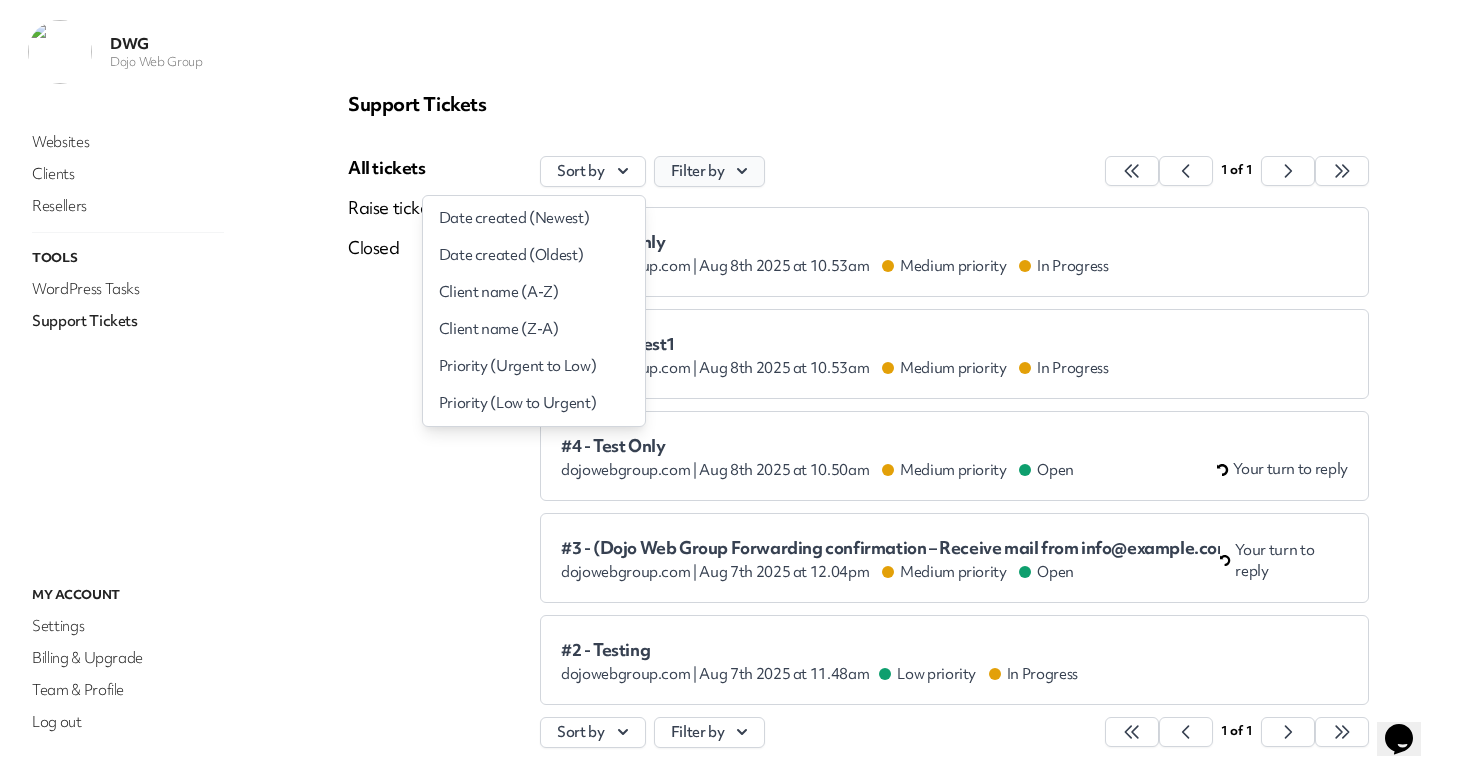 click on "Filter by" at bounding box center [710, 171] 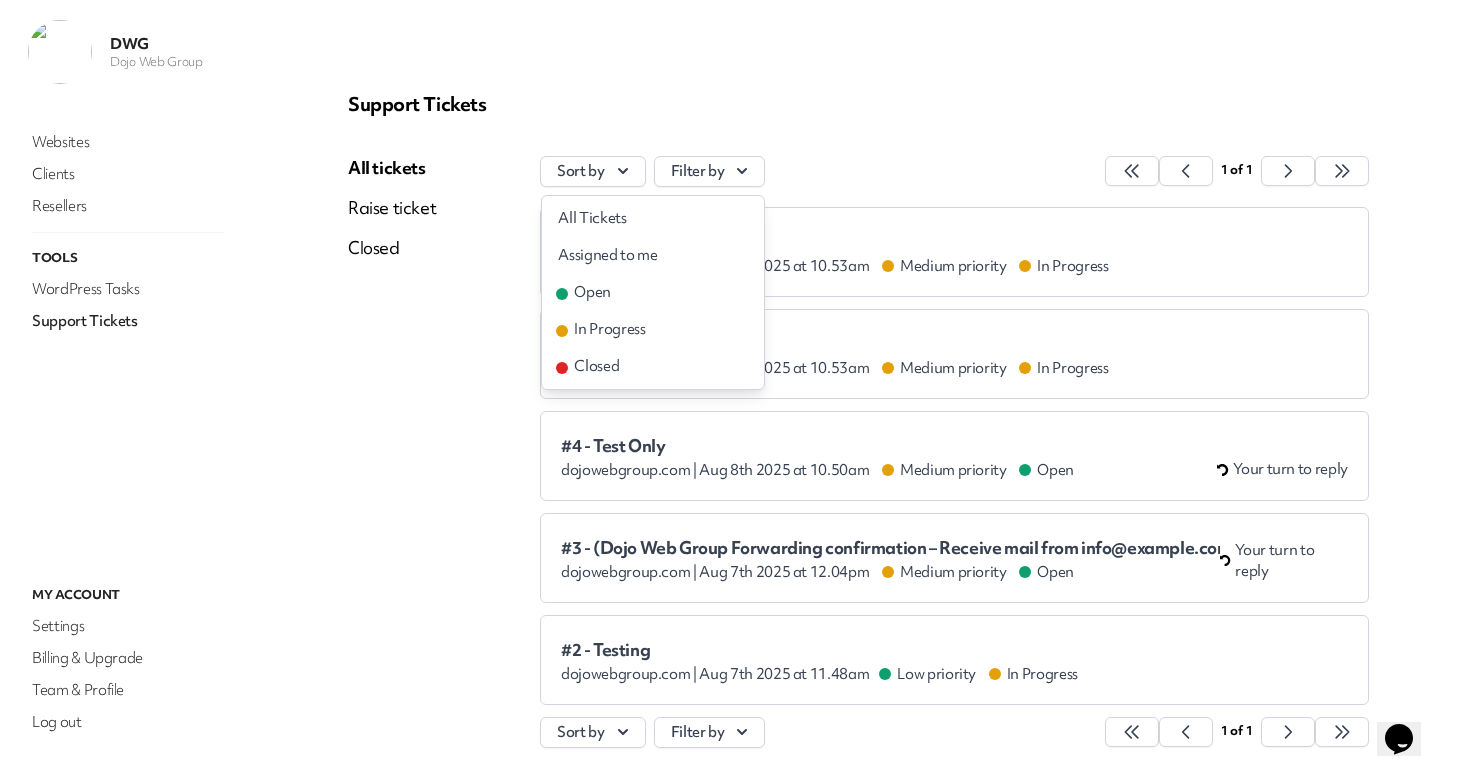 click on "#5 - Fwd: Test1   dojowebgroup.com |
Aug 8th 2025 at 10.53am
Medium priority
In Progress" at bounding box center (954, 354) 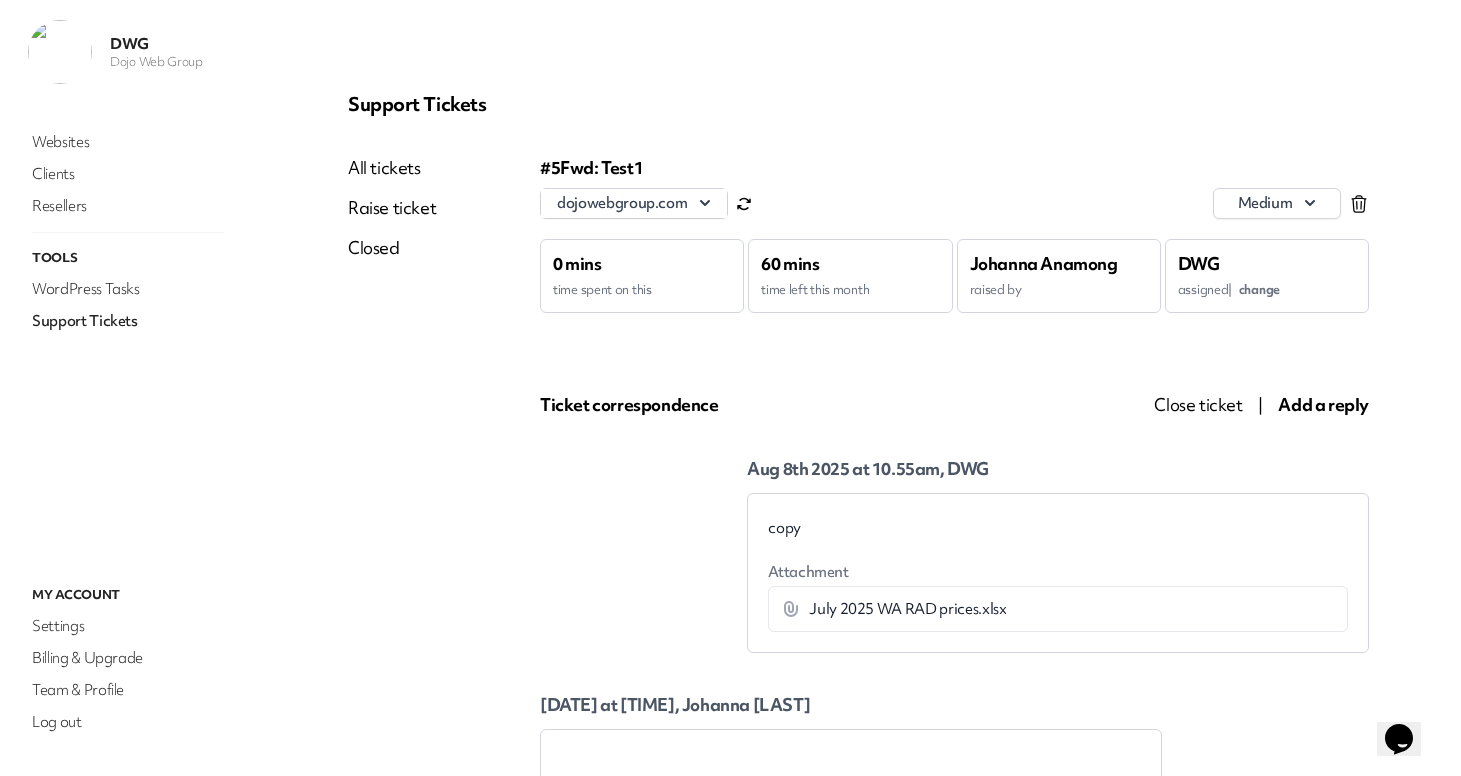 scroll, scrollTop: 0, scrollLeft: 0, axis: both 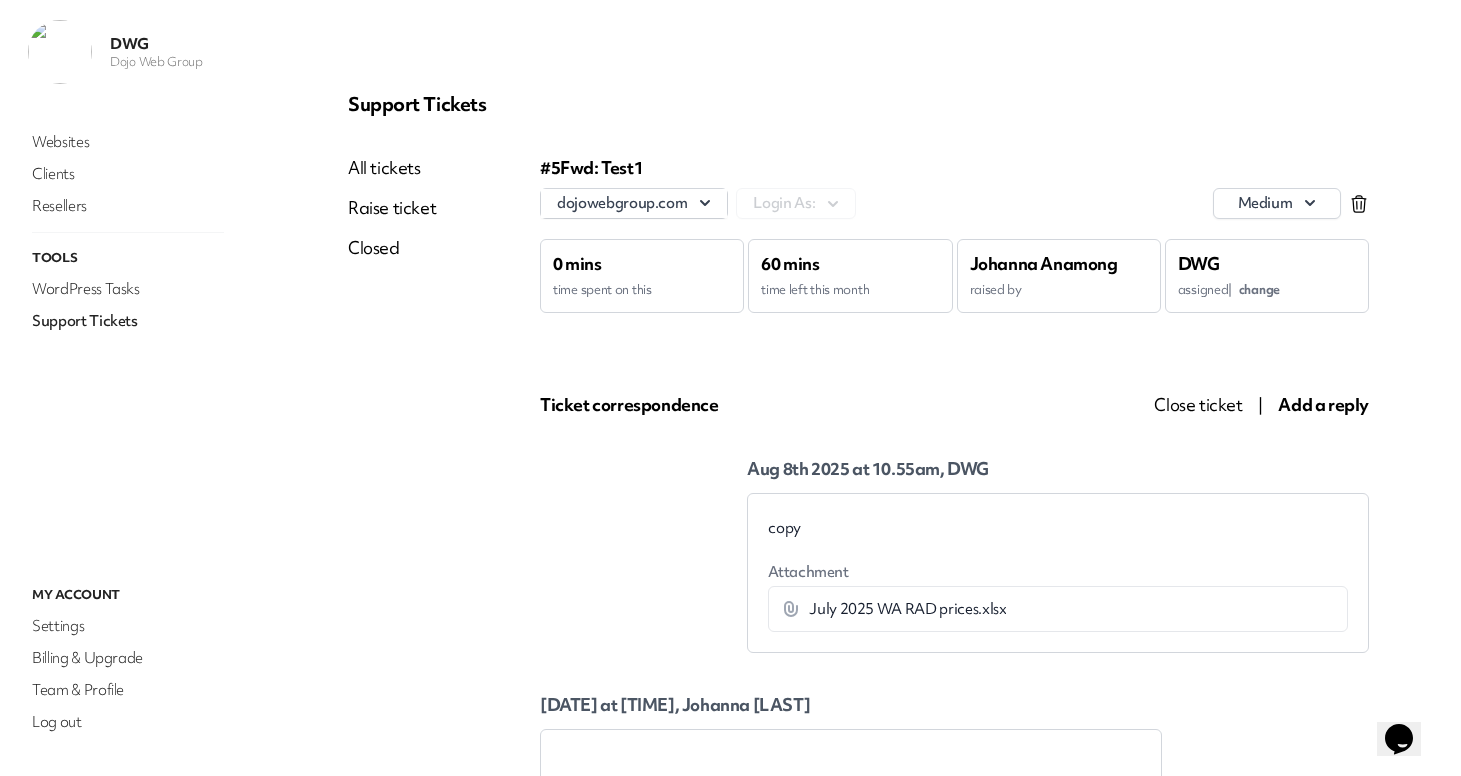 click on "change" at bounding box center (1259, 289) 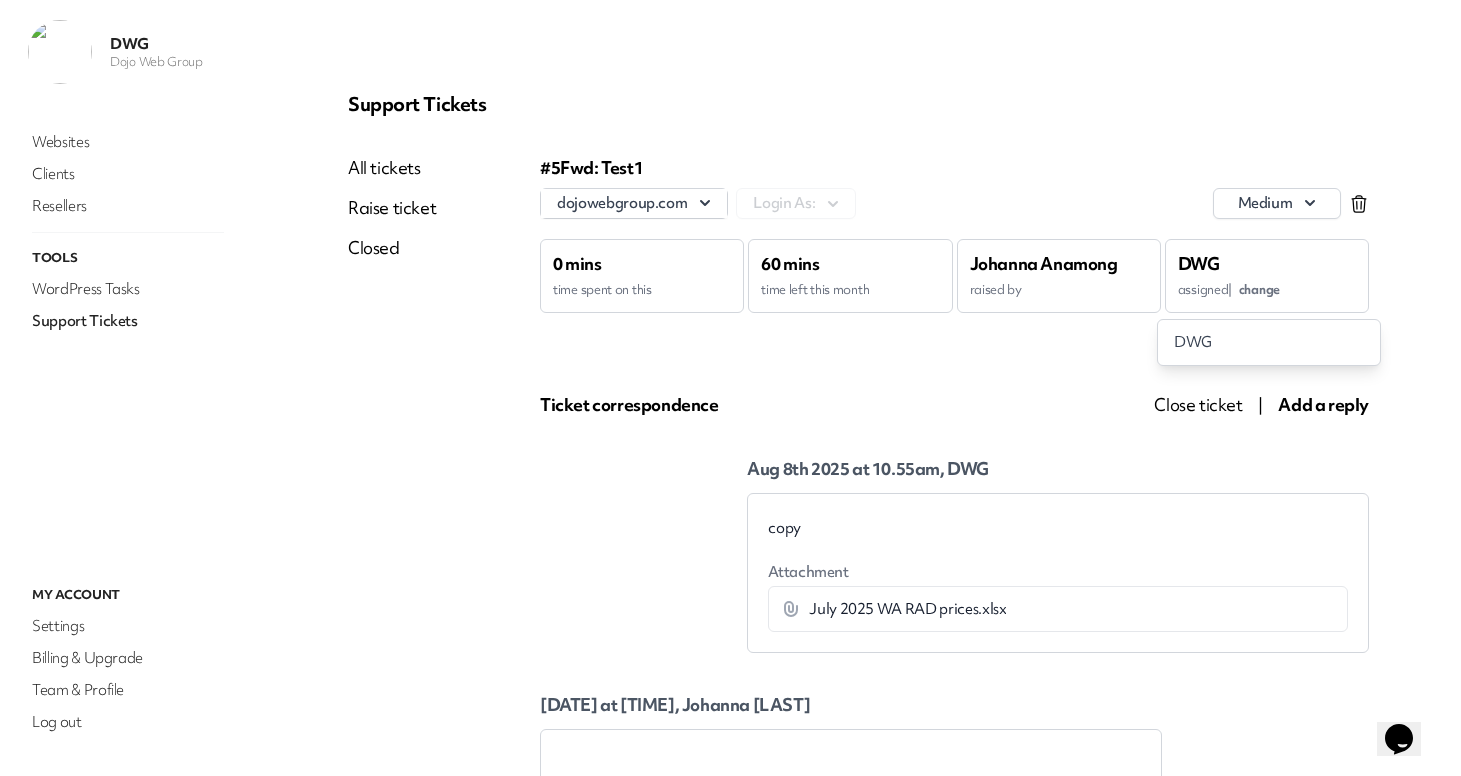 click on "#5  Fwd: Test1
dojowebgroup.com
Login As:
medium
0 mins   time spent on this   60 mins   time left this month   Johanna Anamong   raised by   DWG   assigned
|
change
DWG       Ticket correspondence   Close ticket     |   Add a reply
Aug 8th 2025 at 10.55am, DWG
copy   Attachment     July 2025 WA RAD prices.xlsx   Download
Aug 8th 2025 at 10.53am, Johanna Anamong" at bounding box center (954, 583) 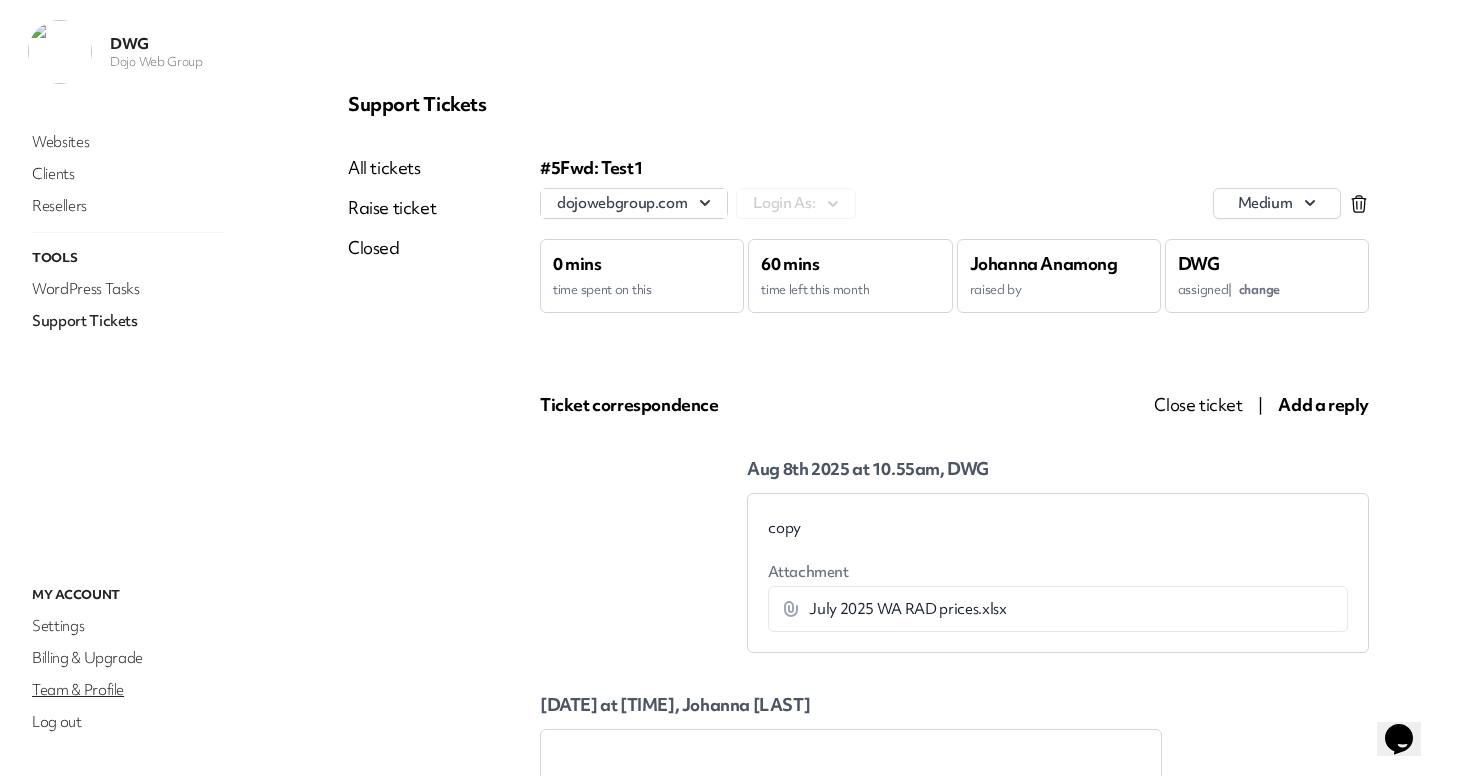 click on "Team & Profile" at bounding box center [128, 690] 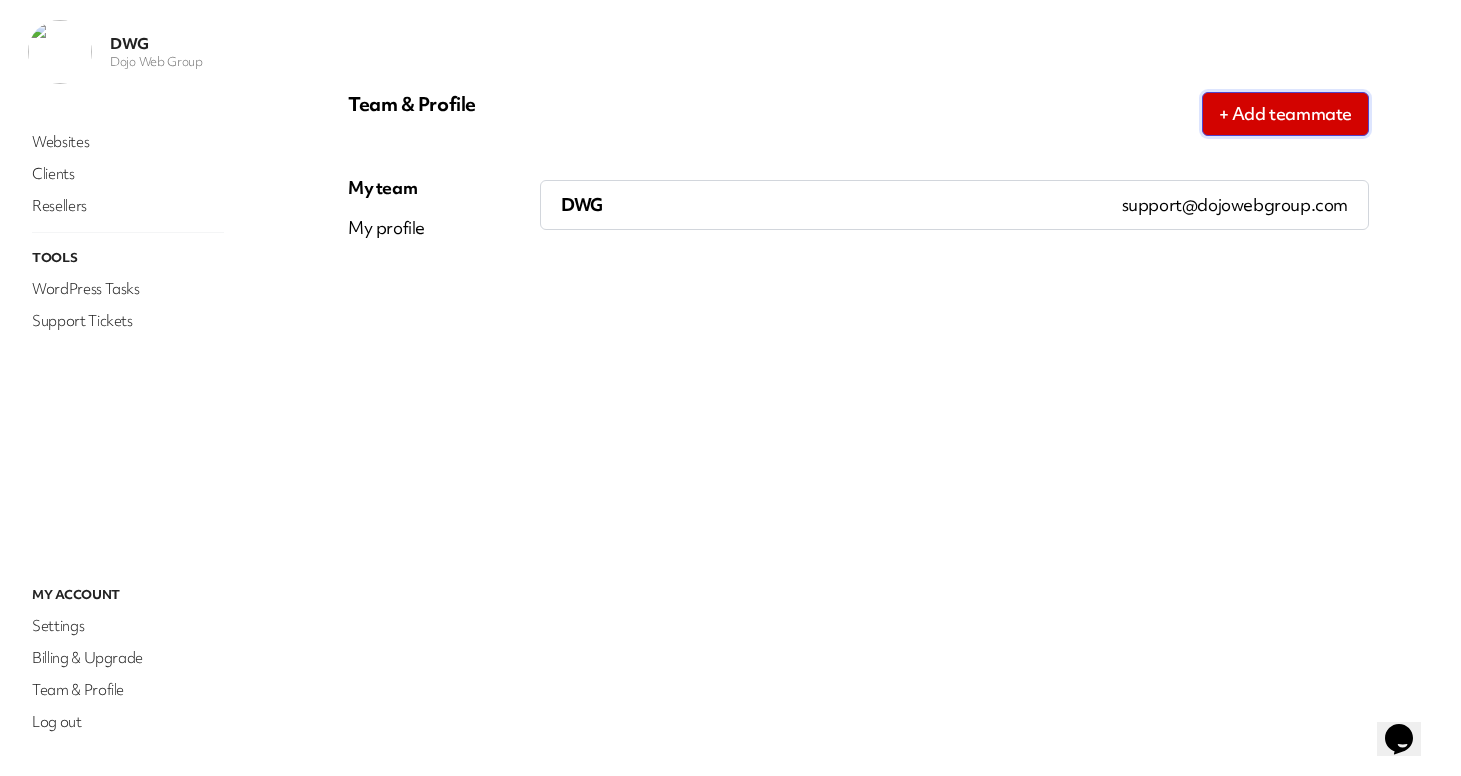 click on "+ Add teammate" at bounding box center [1285, 114] 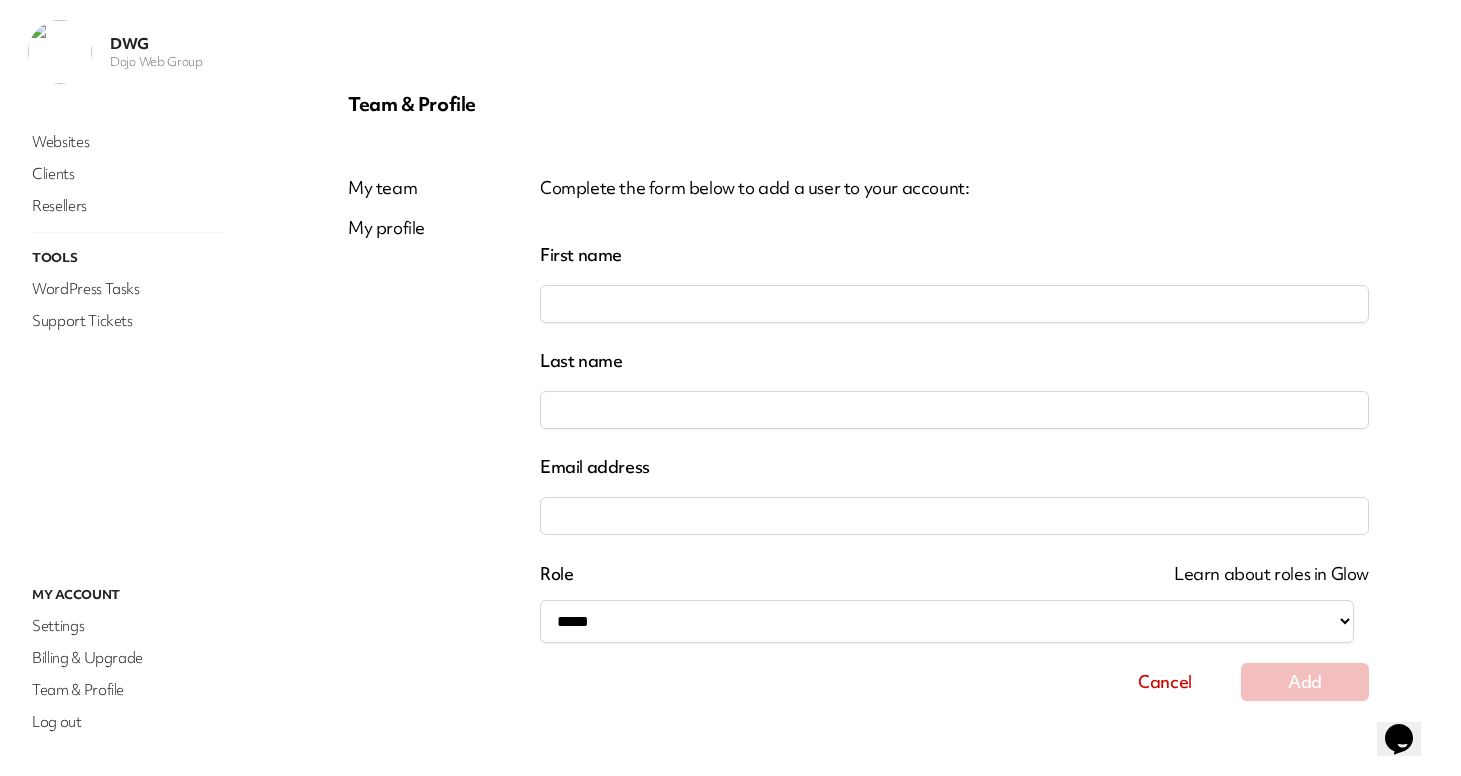 click on "First name" at bounding box center [954, 304] 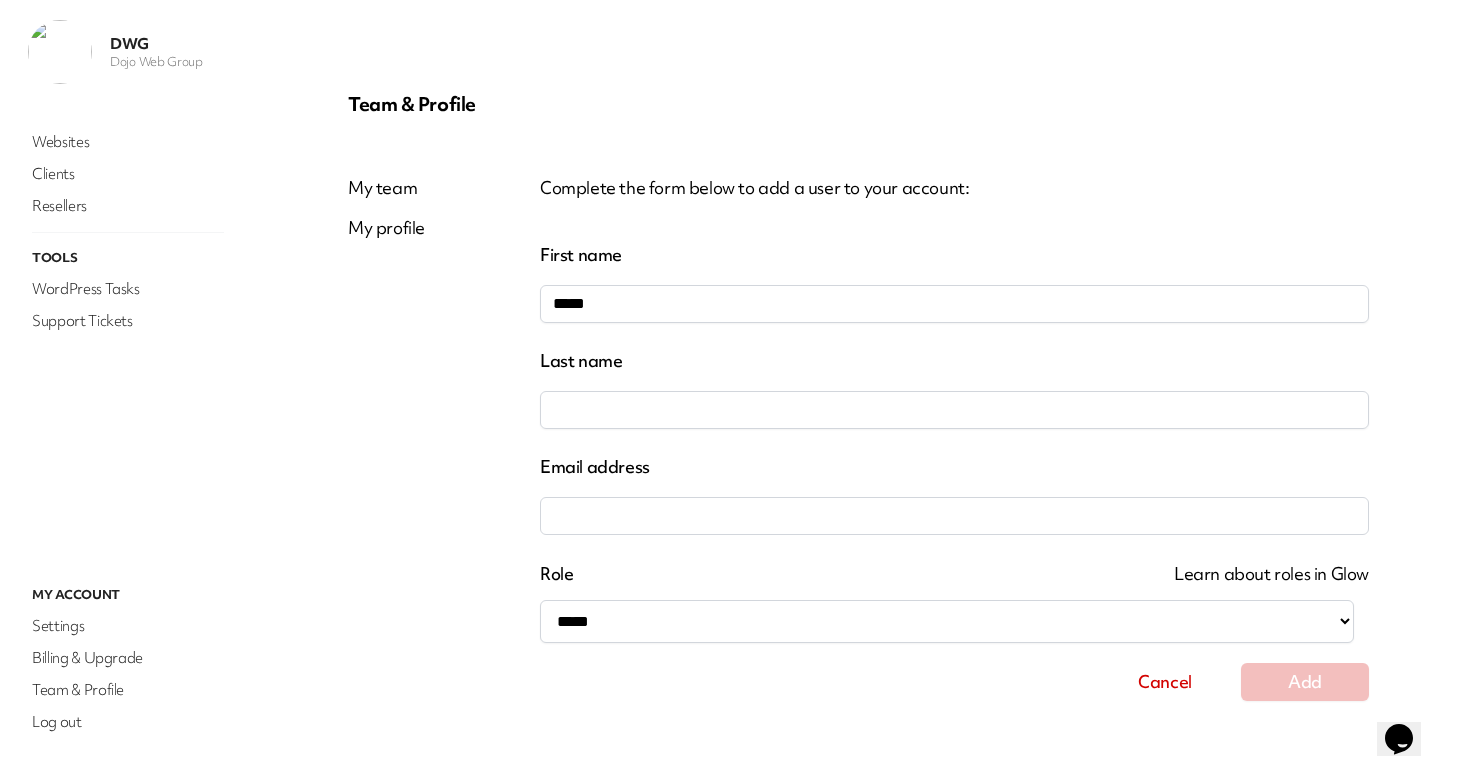 type on "*****" 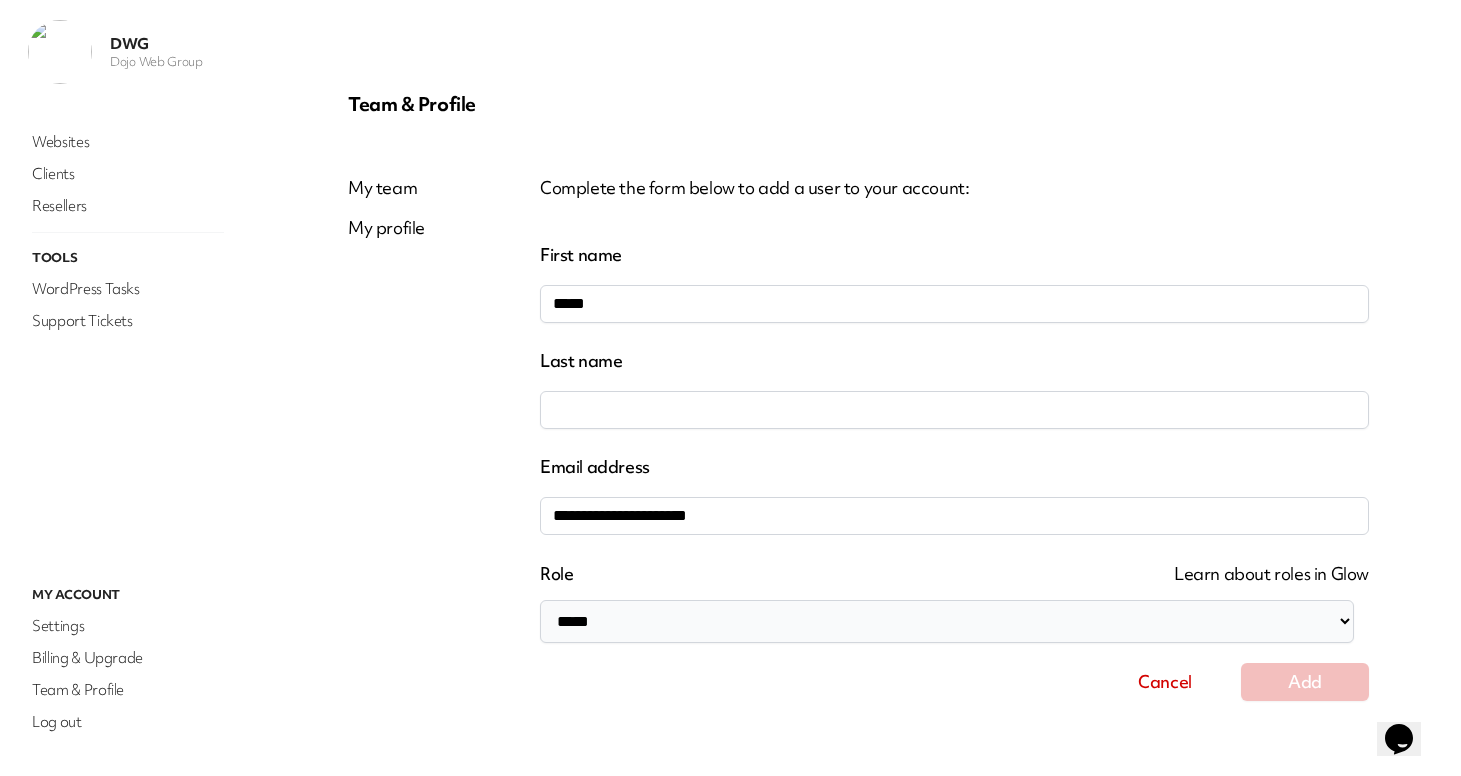 type on "**********" 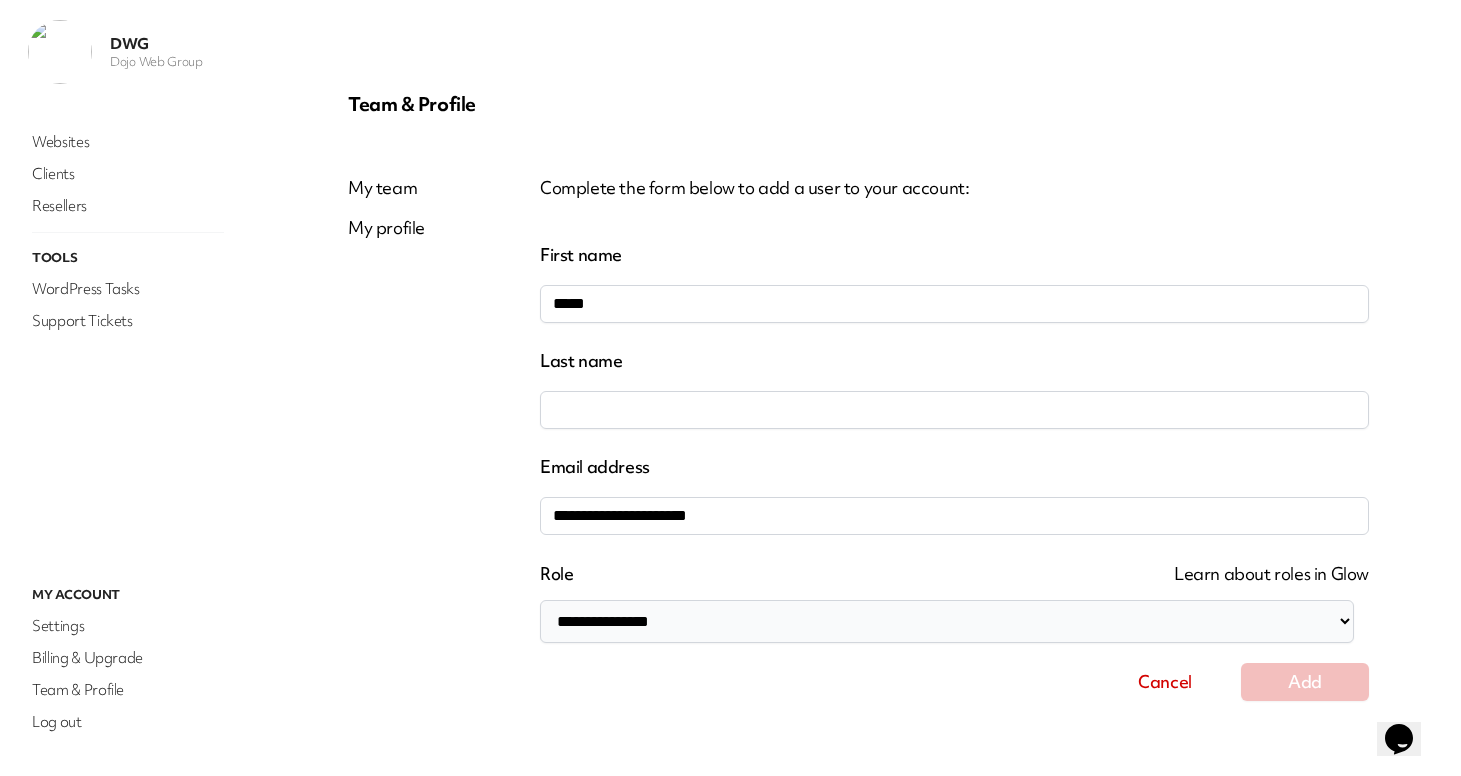 click on "**********" at bounding box center [947, 621] 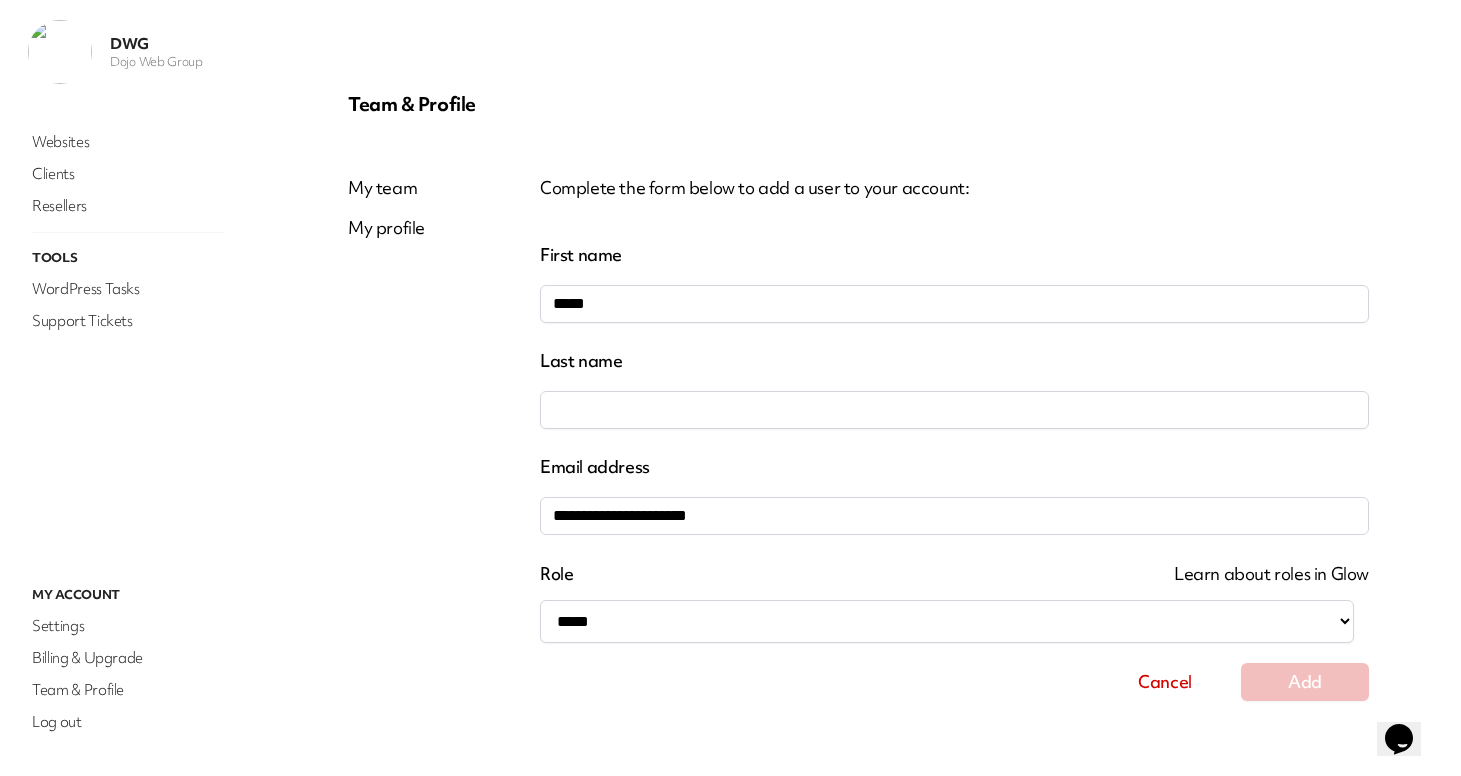click on "Last name" at bounding box center [954, 410] 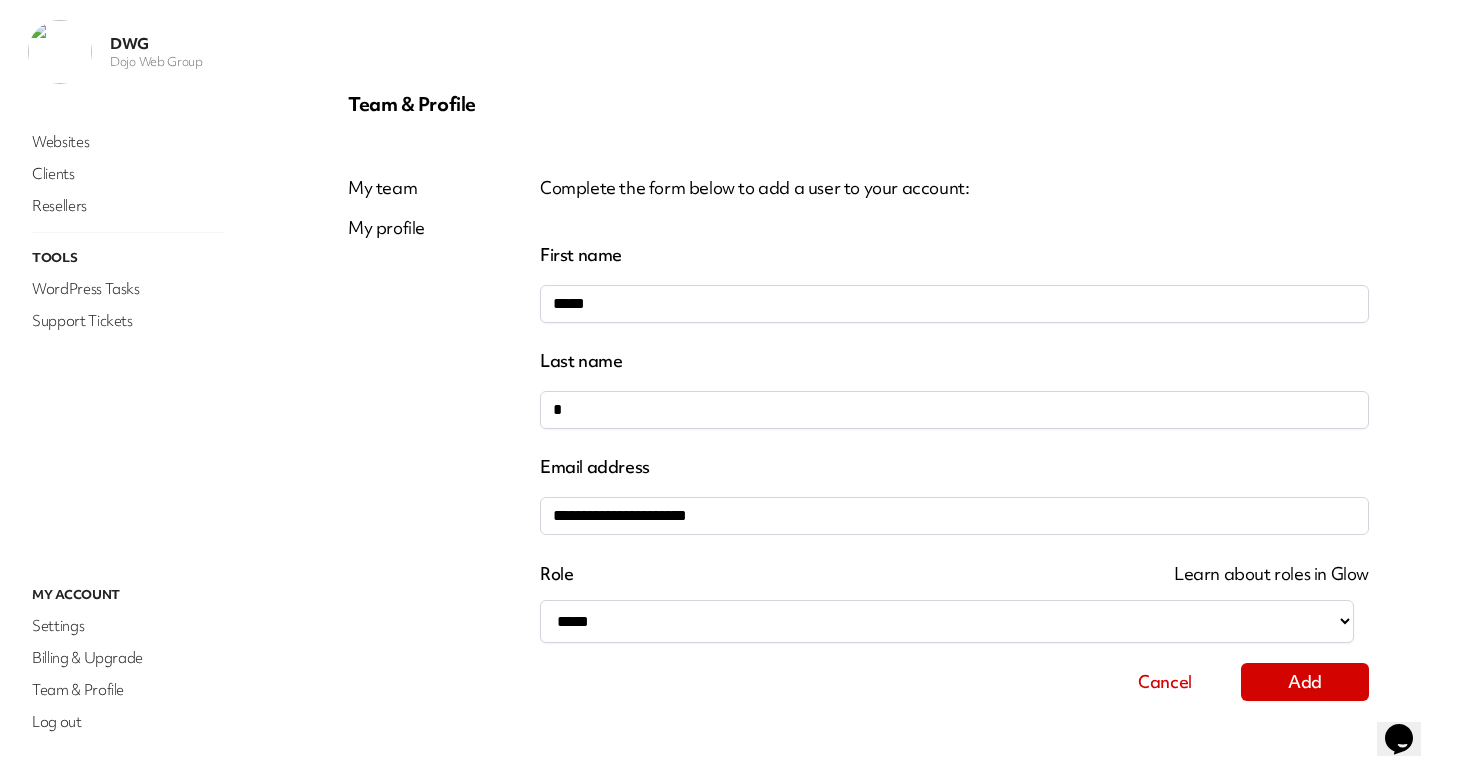 type on "*******" 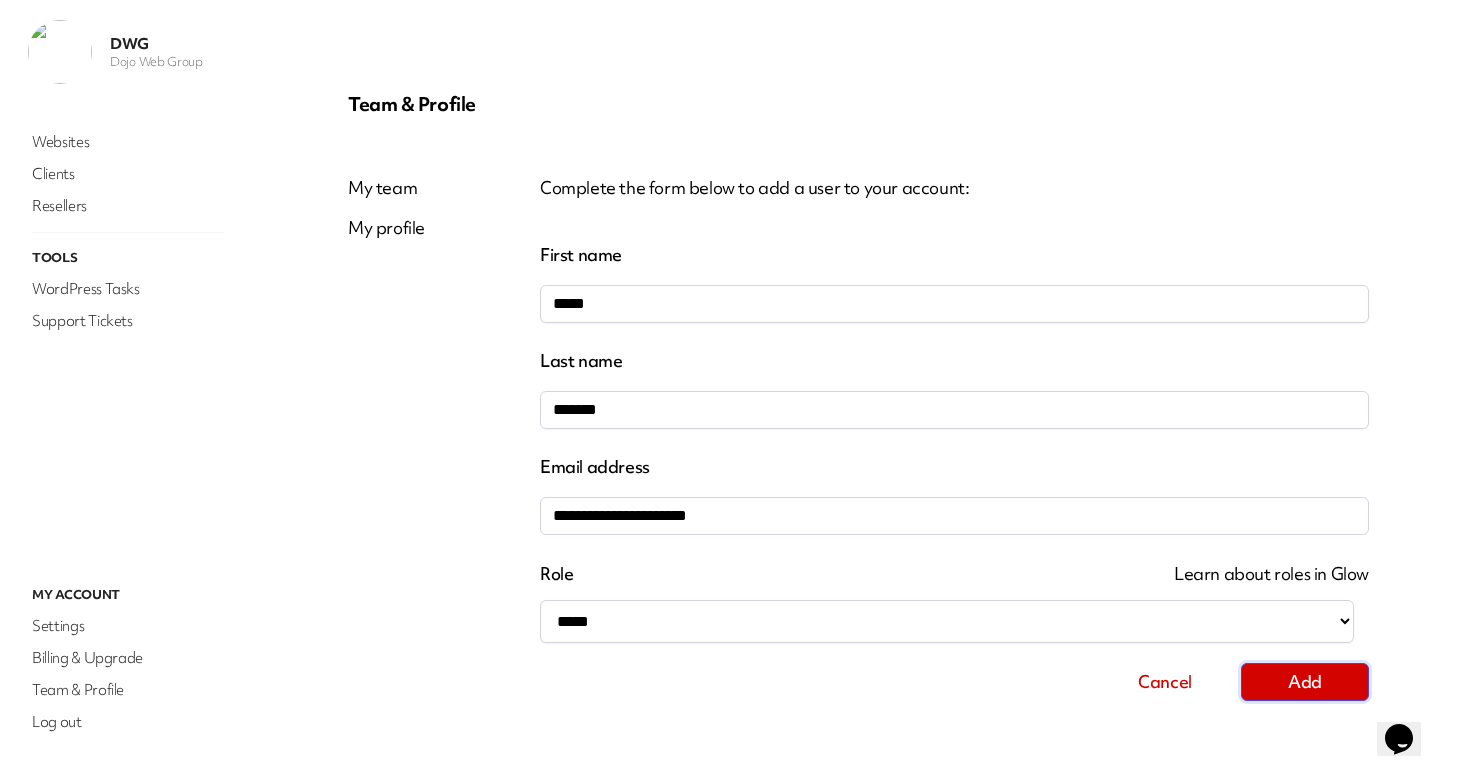 click on "Add" at bounding box center (1305, 682) 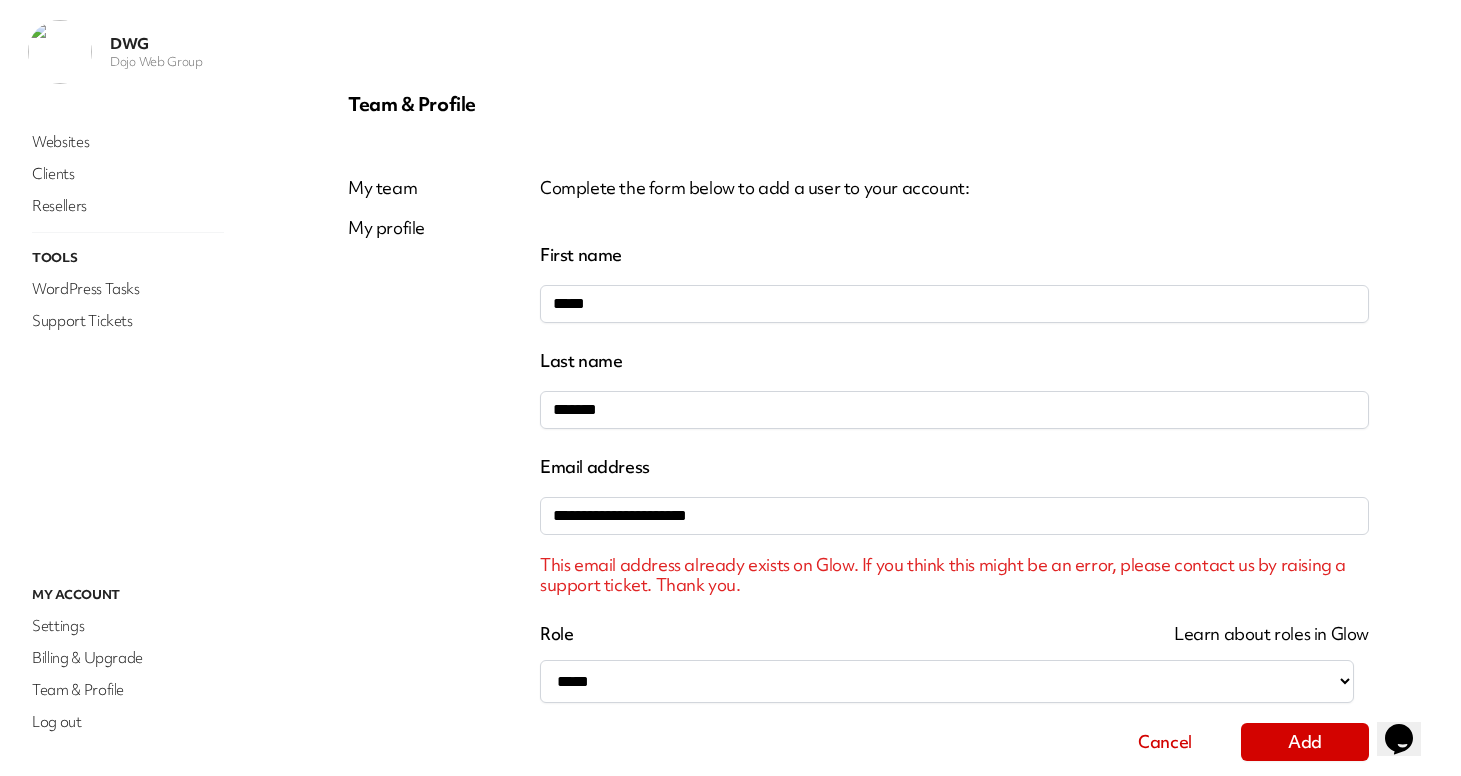 click on "My team" at bounding box center (386, 188) 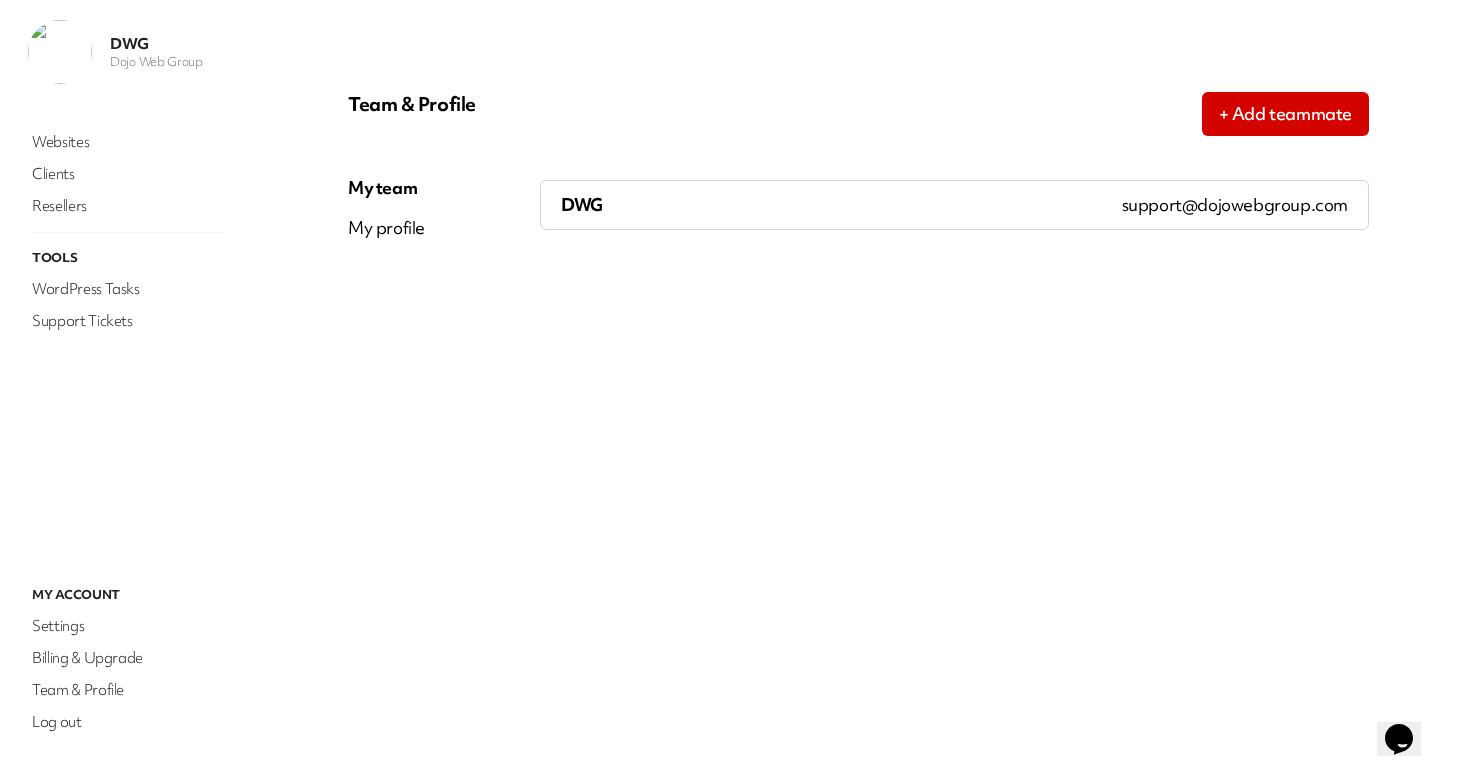 click on "DWG" at bounding box center (821, 205) 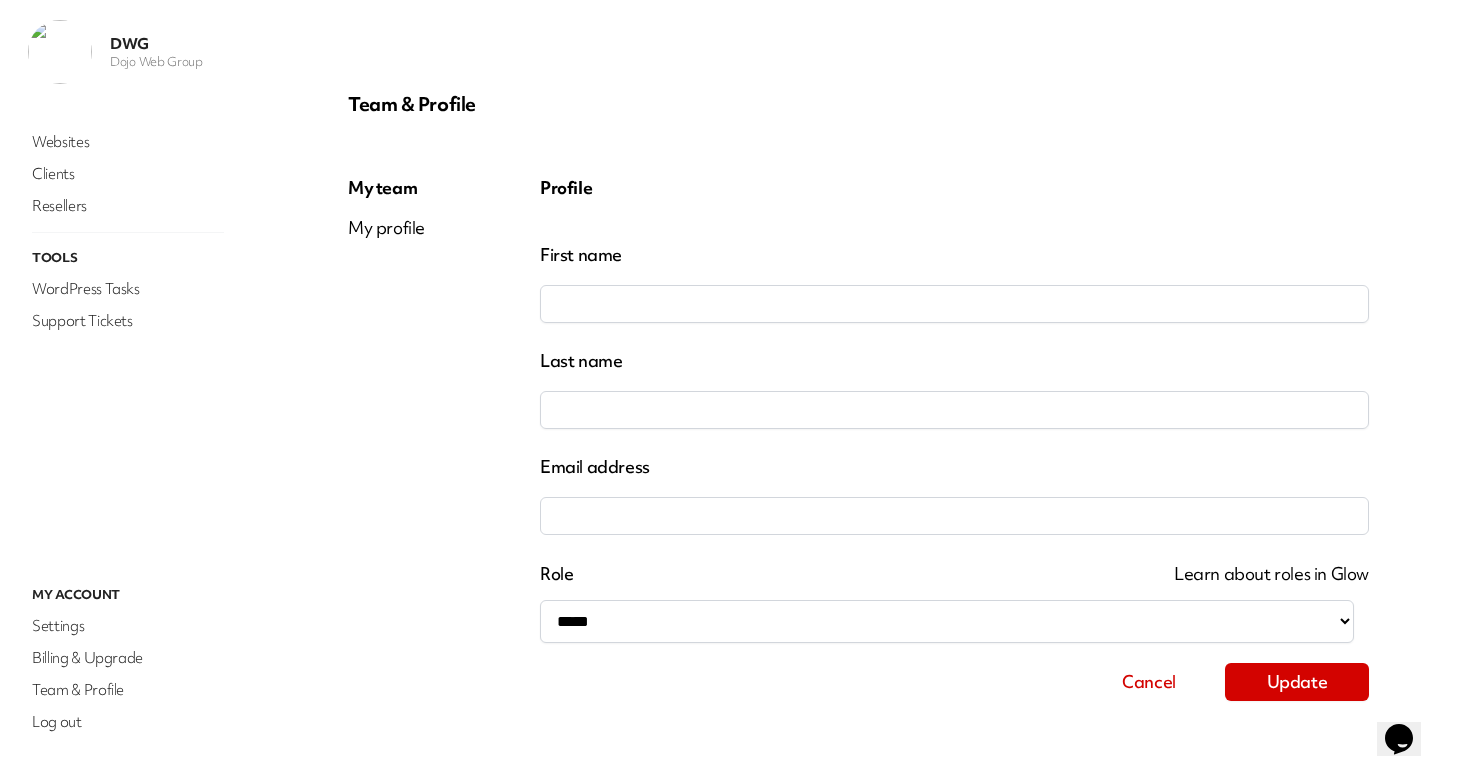 type on "***" 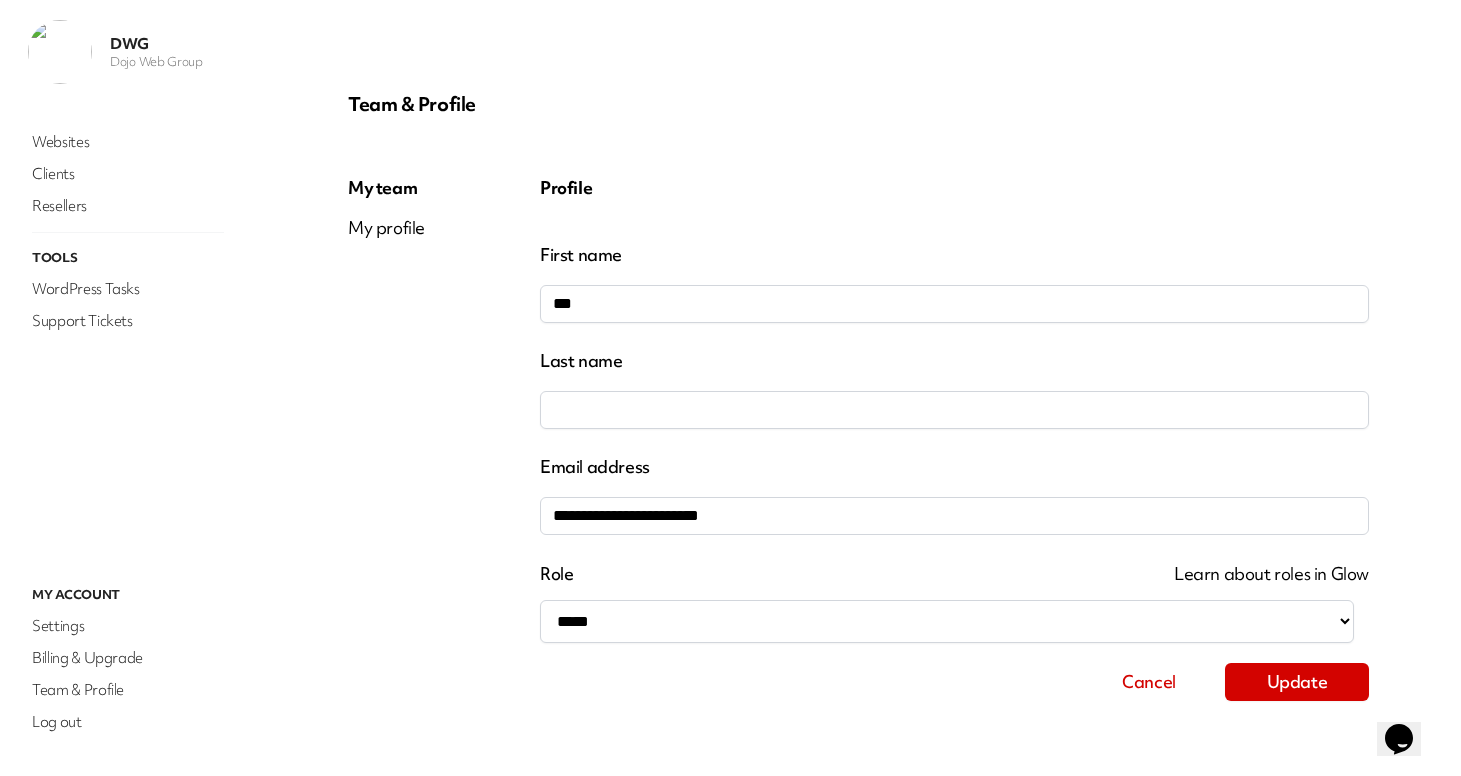 click on "My team" at bounding box center (386, 188) 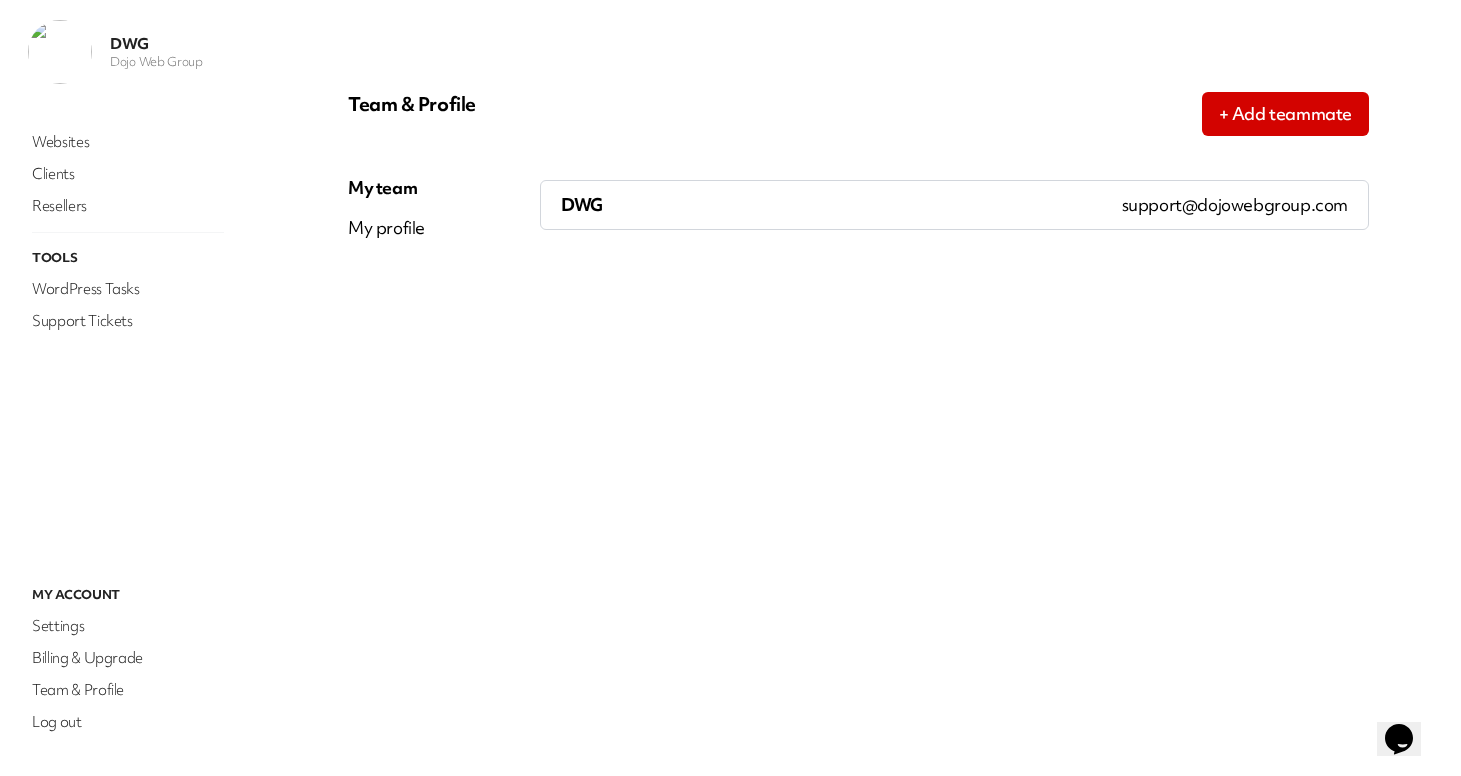 click on "My profile" at bounding box center (386, 228) 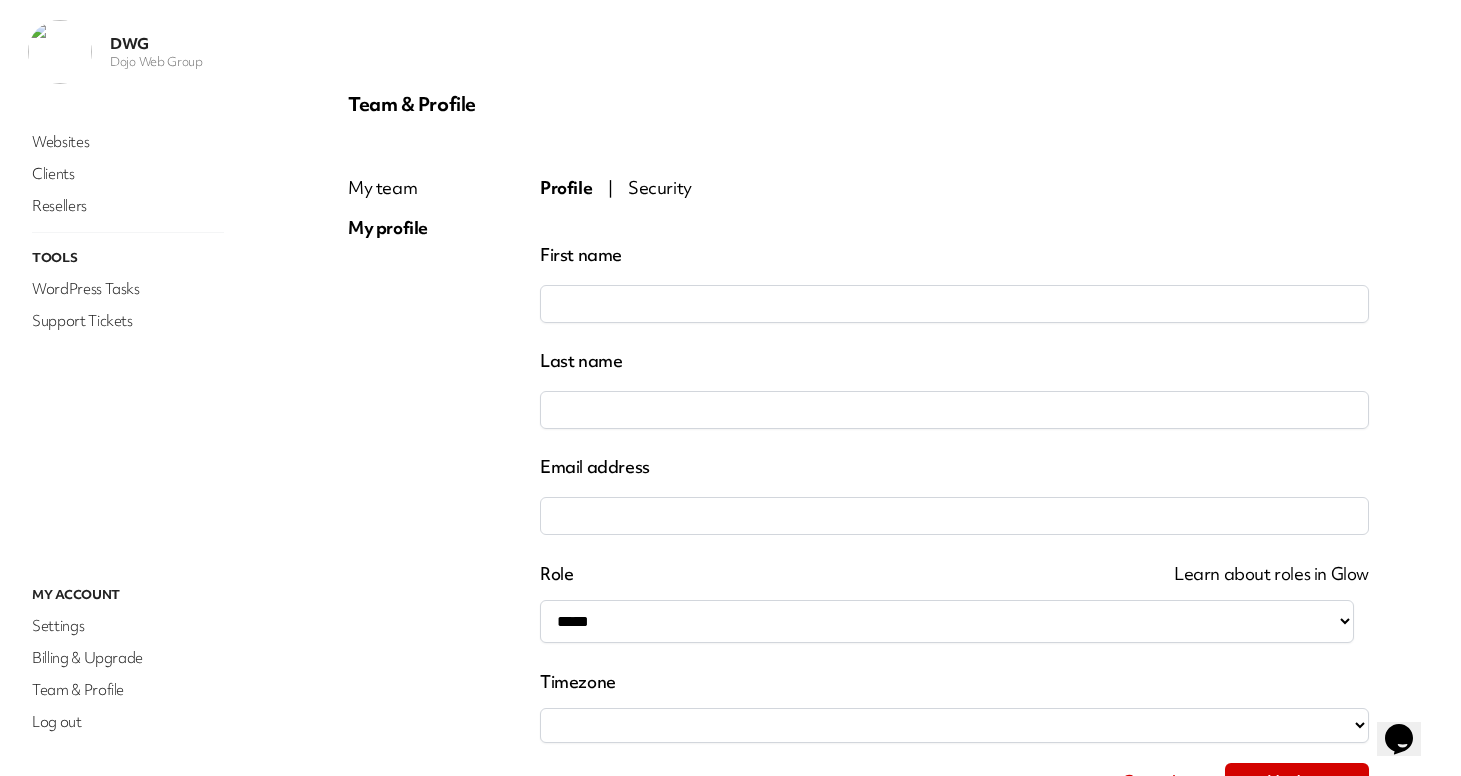 type on "***" 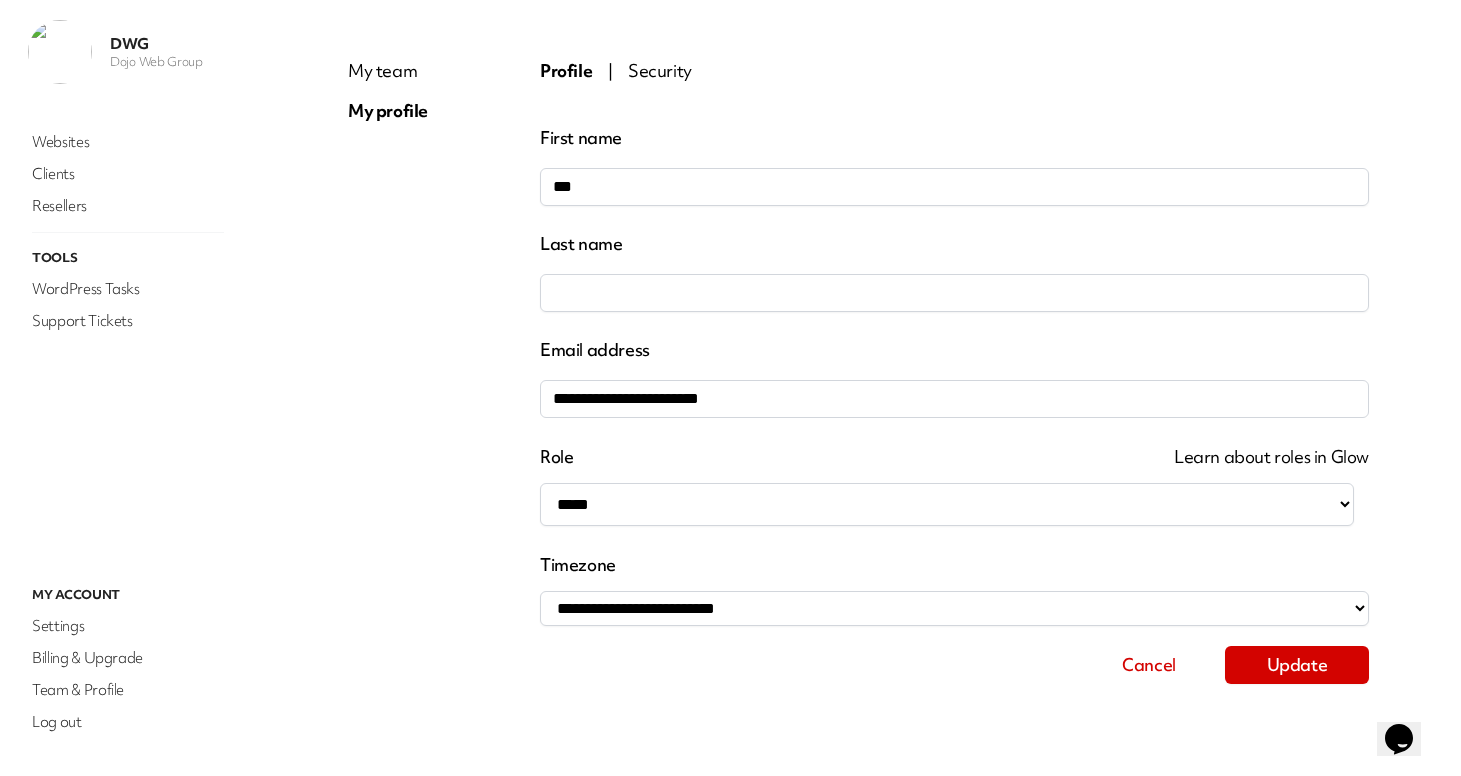 scroll, scrollTop: 0, scrollLeft: 0, axis: both 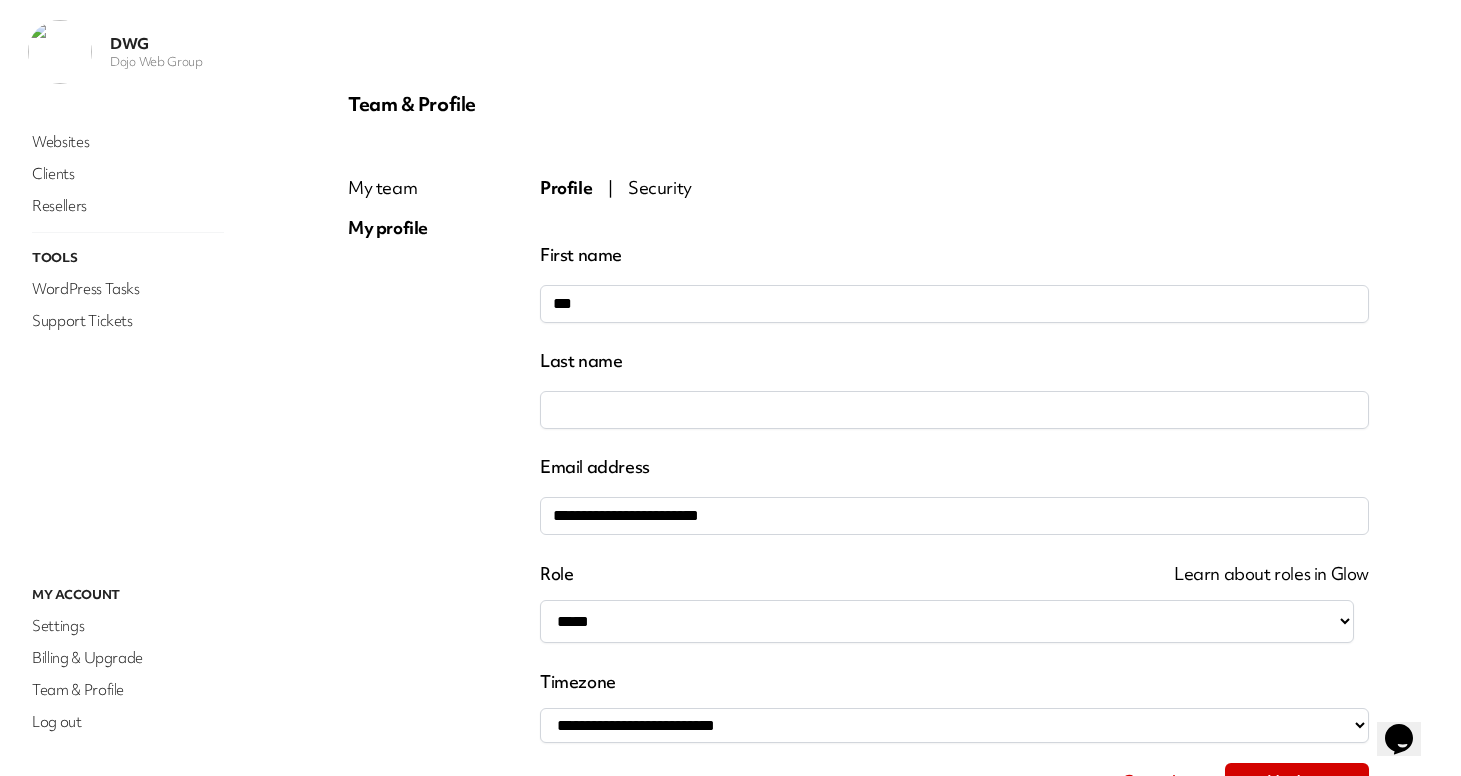 click on "Security" at bounding box center [660, 187] 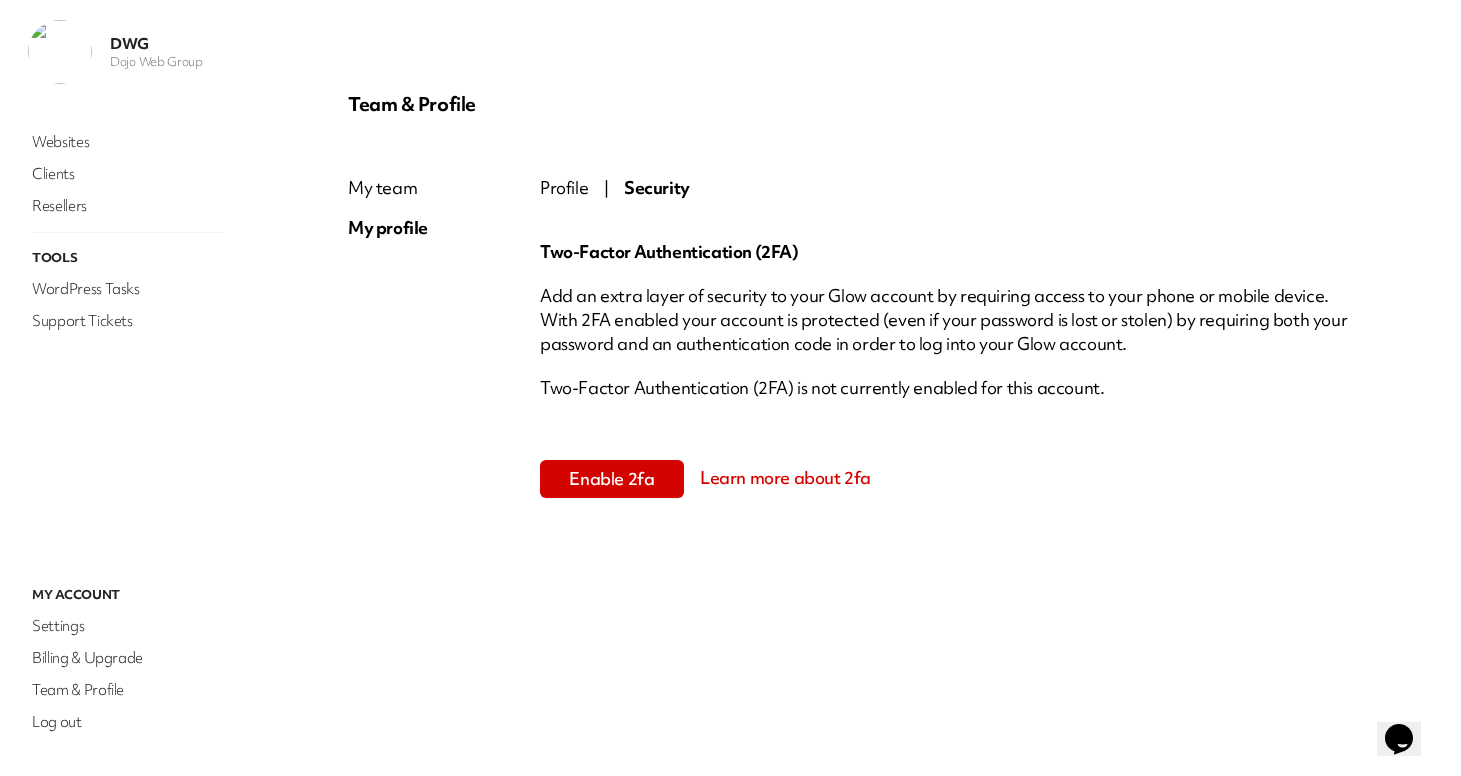 click on "My team" at bounding box center (388, 188) 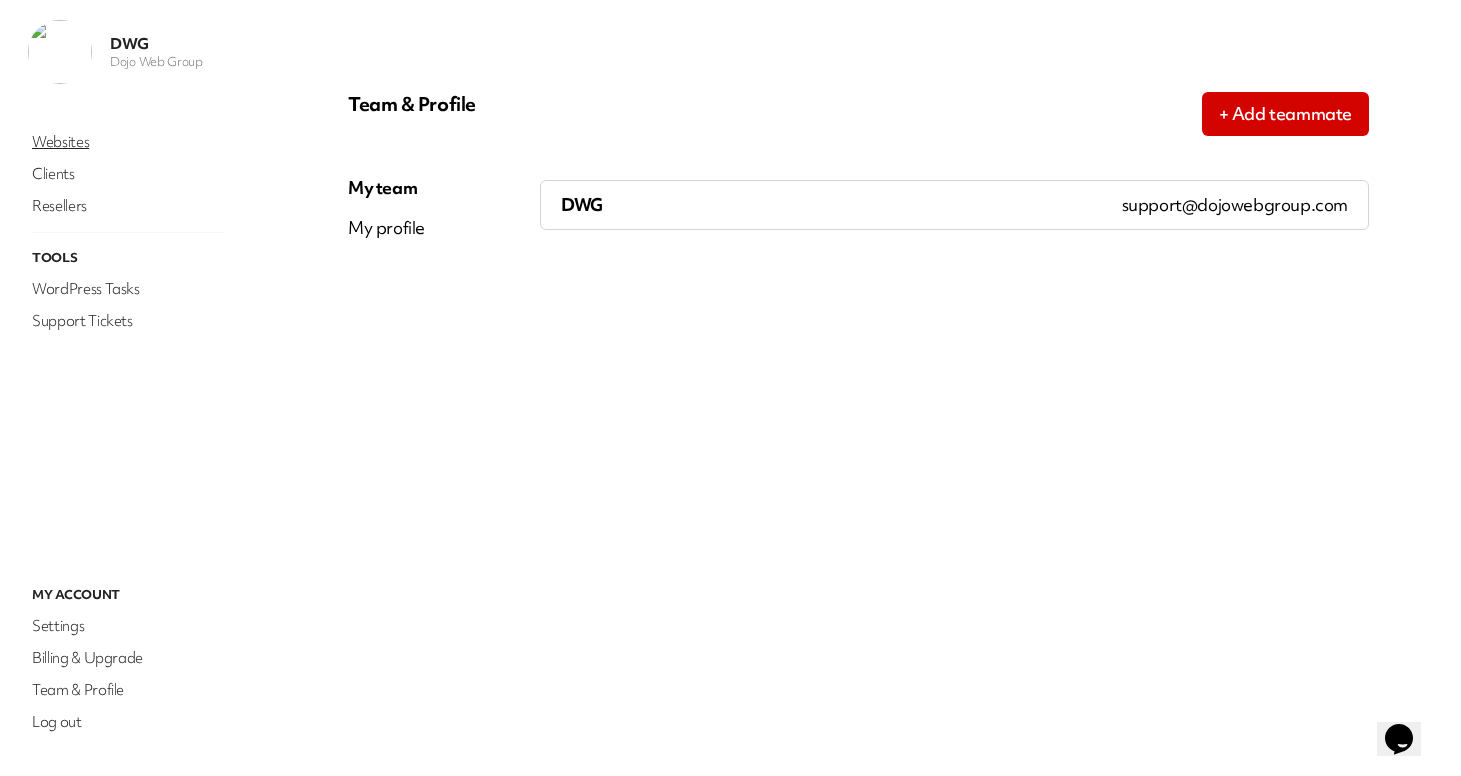 click on "Websites" at bounding box center [128, 142] 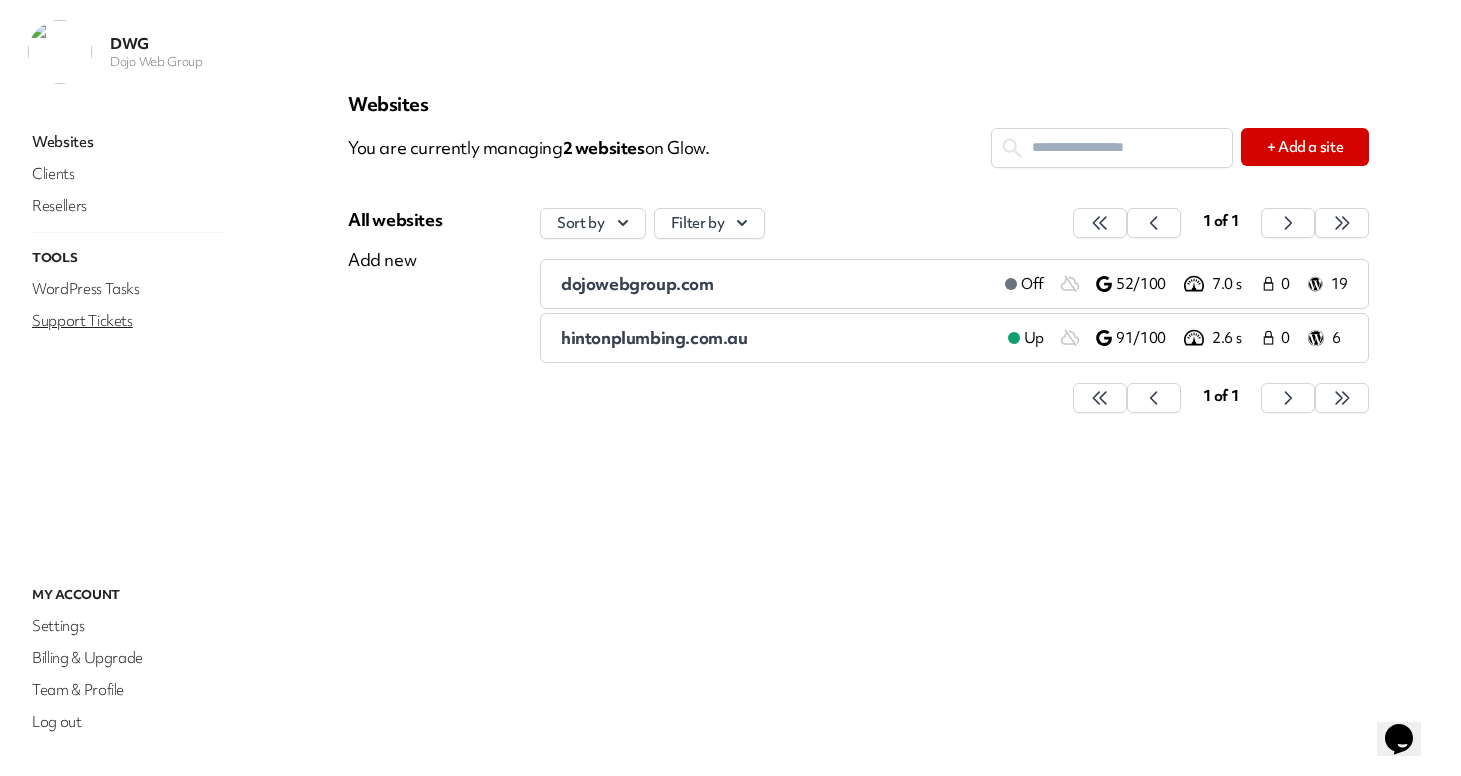 click on "Support Tickets" at bounding box center [128, 321] 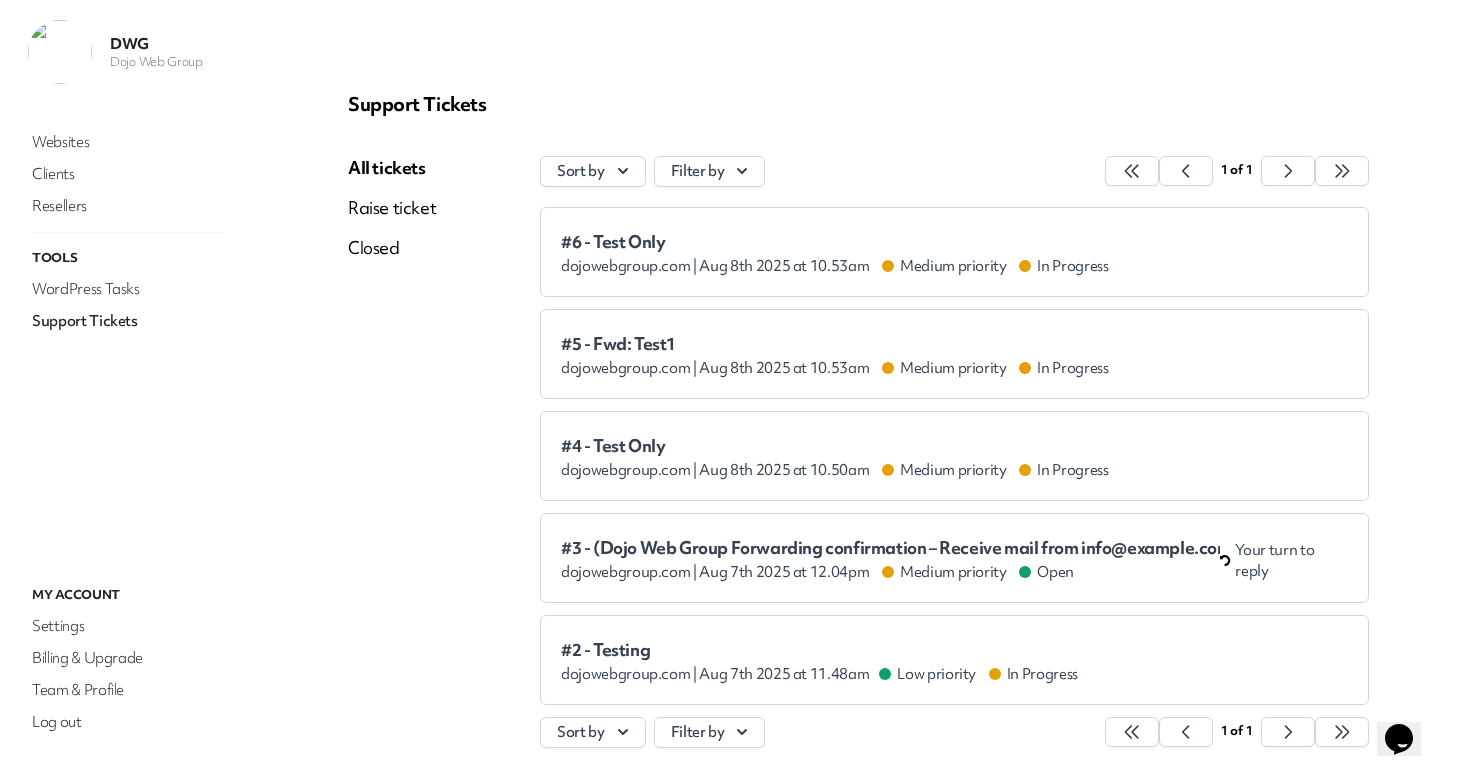 click on "#4 - Test Only   dojowebgroup.com |
Aug 8th 2025 at 10.50am
Medium priority
In Progress" at bounding box center (954, 456) 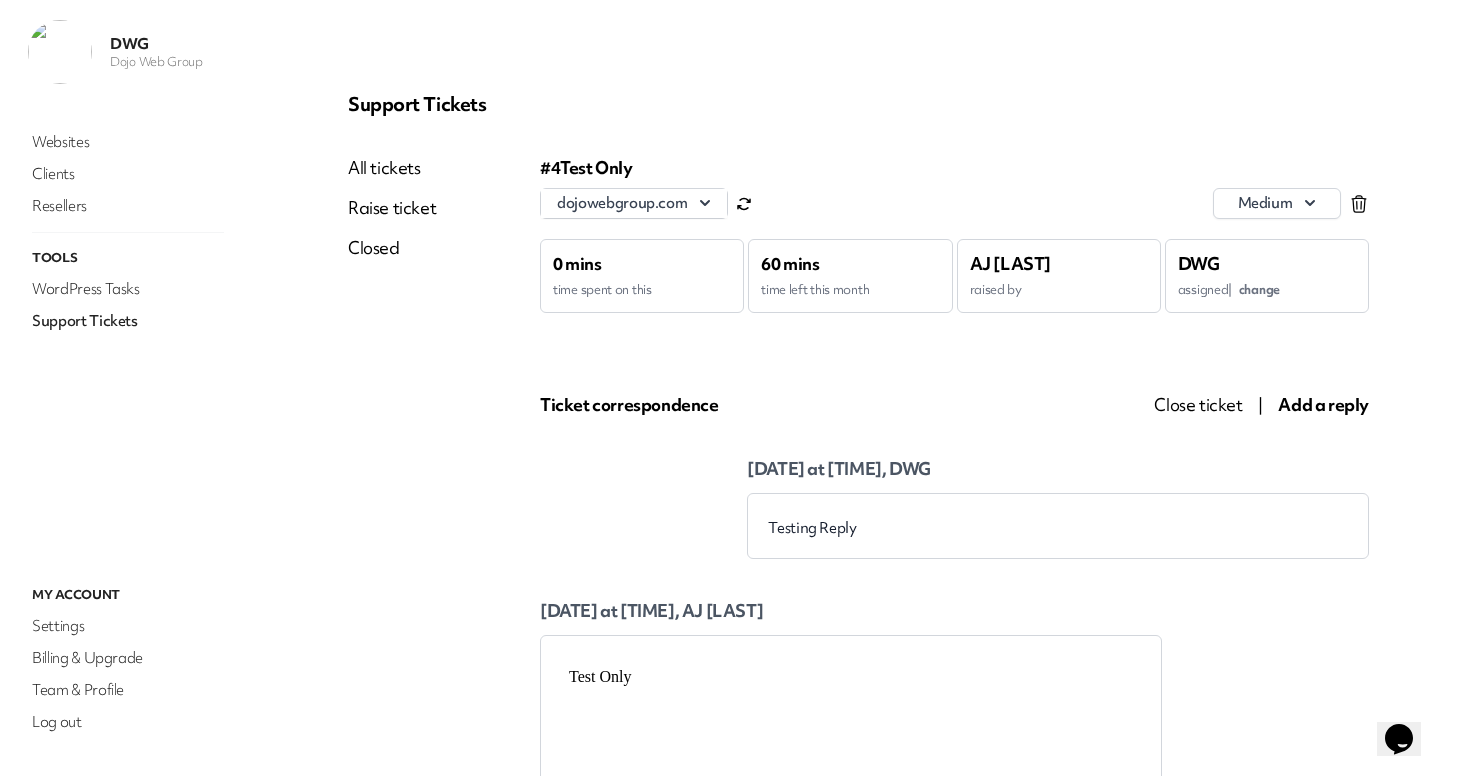 scroll, scrollTop: 0, scrollLeft: 0, axis: both 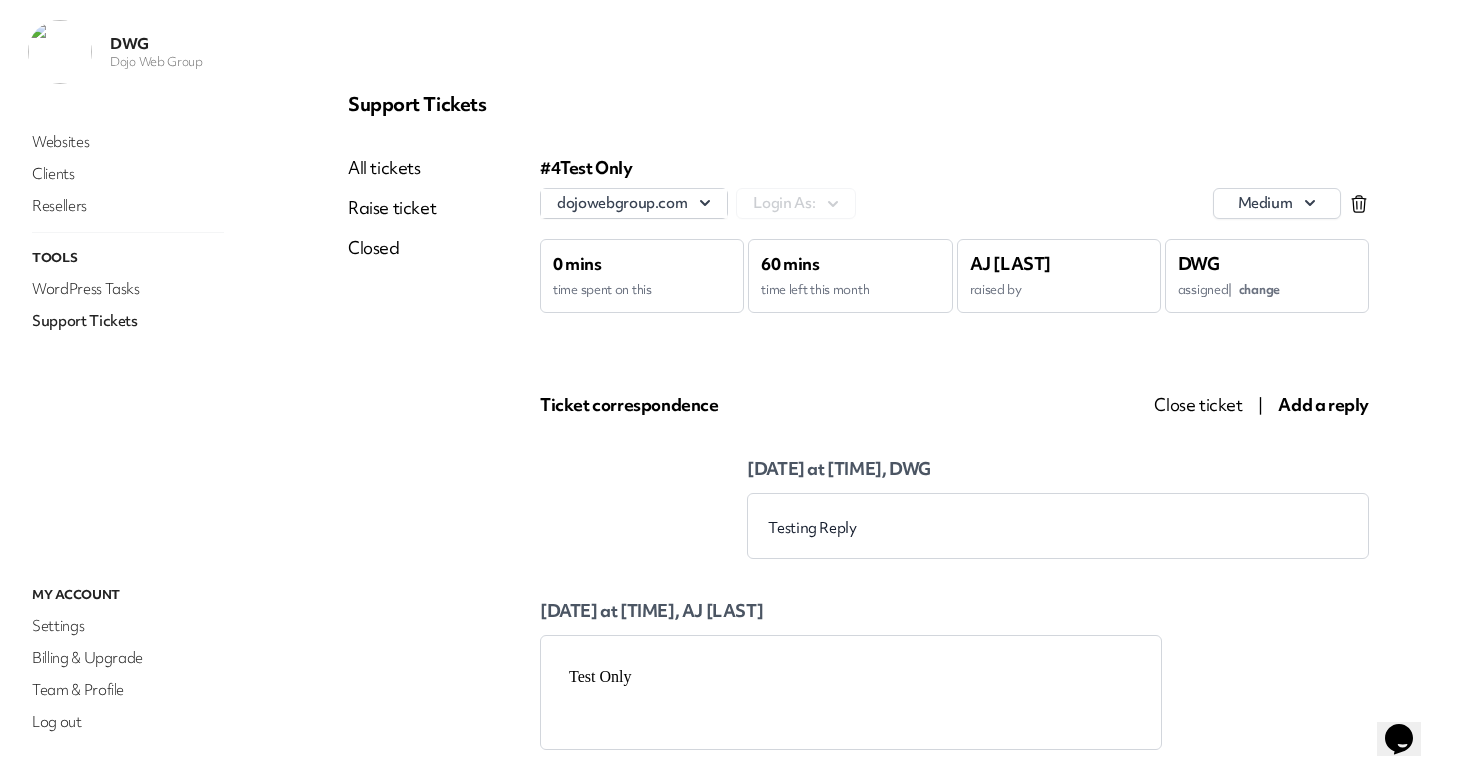 click on "change" at bounding box center (1259, 289) 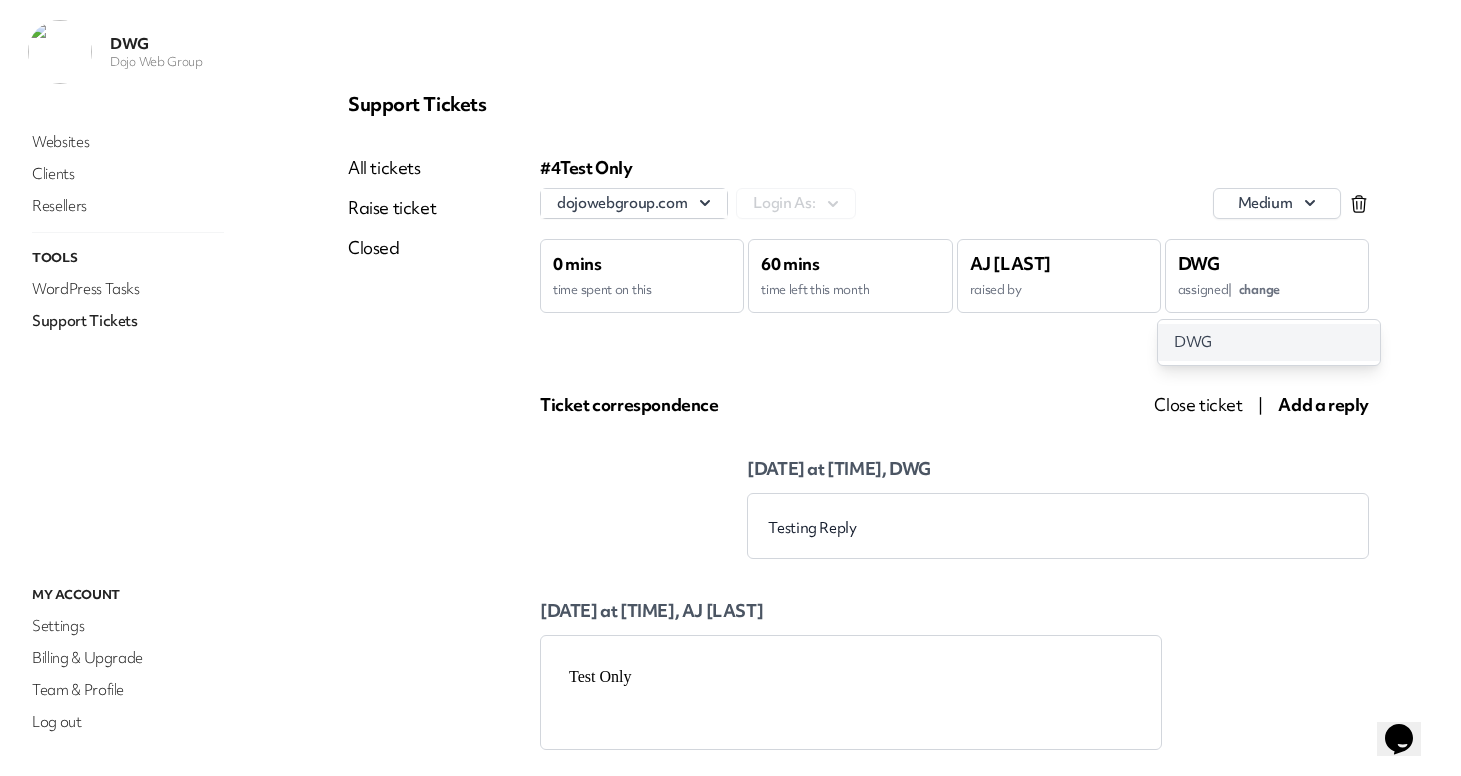 click on "DWG" at bounding box center [1269, 342] 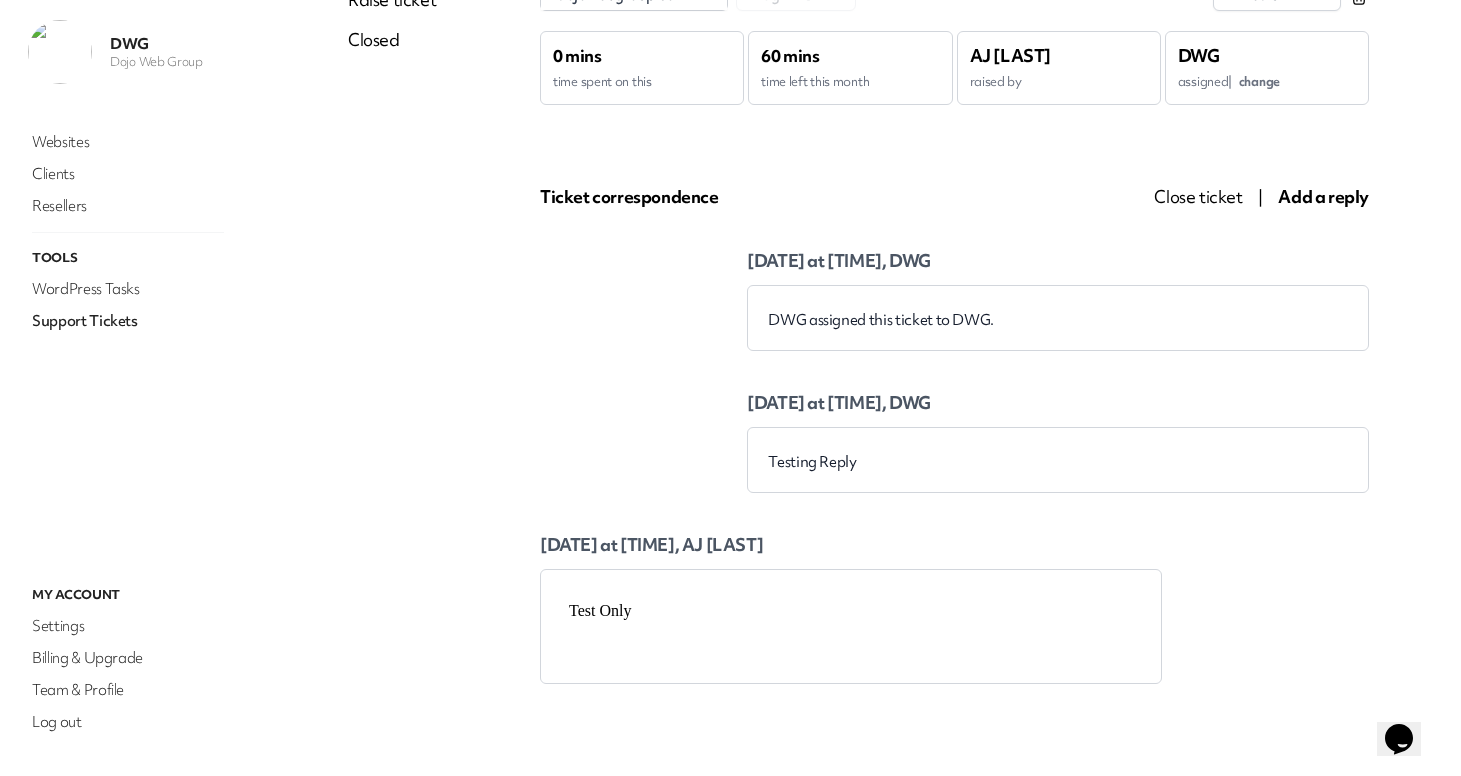 scroll, scrollTop: 0, scrollLeft: 0, axis: both 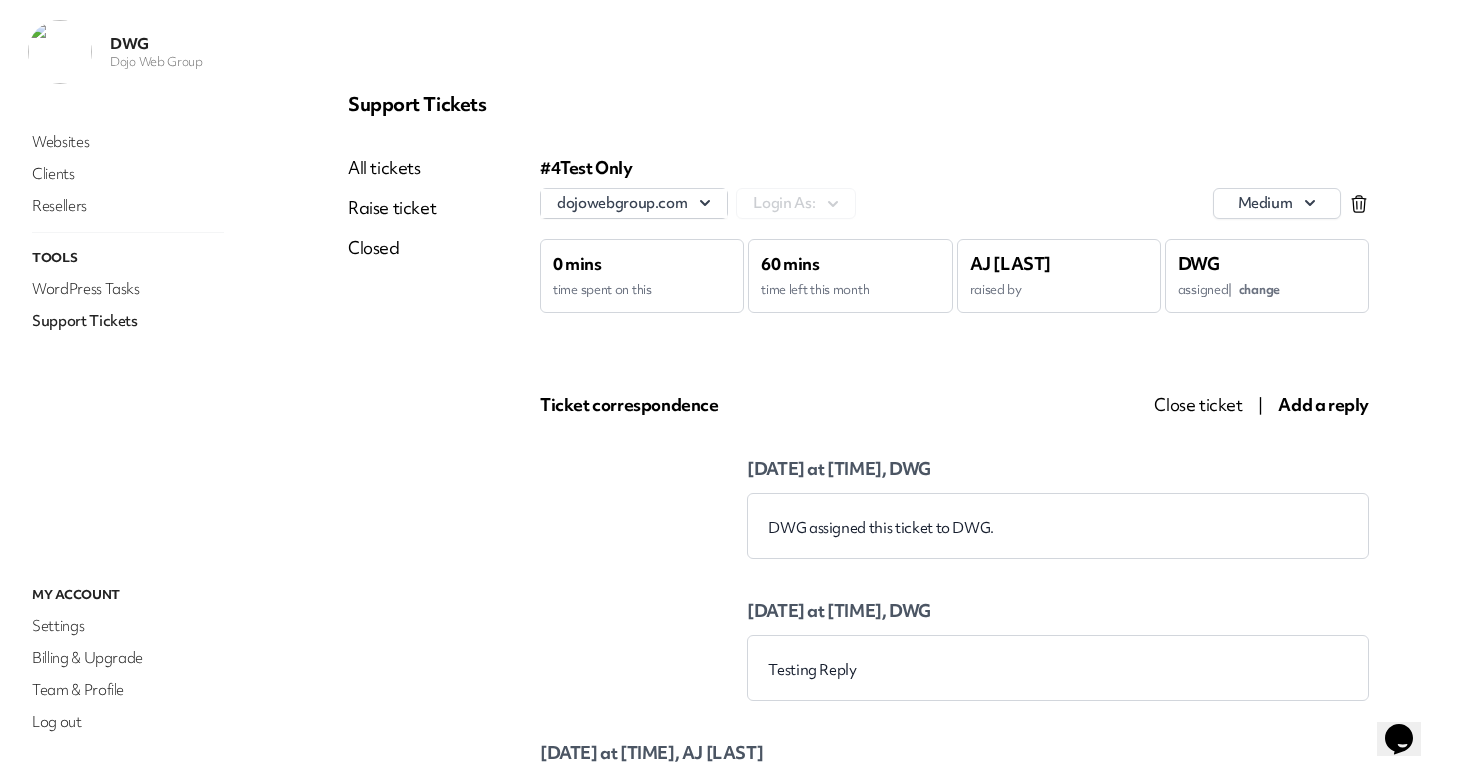 click on "All tickets" at bounding box center [392, 168] 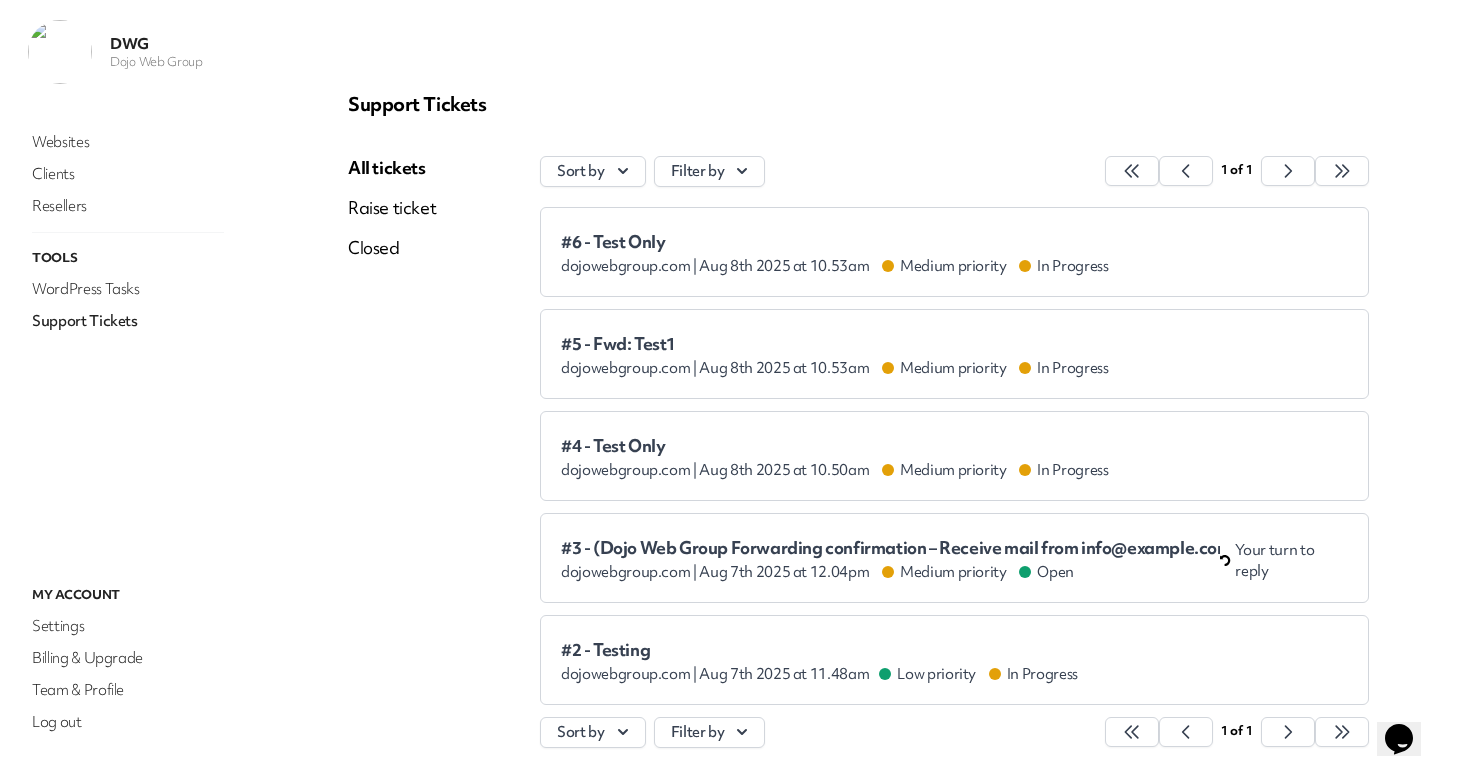 click on "#6 - Test Only" at bounding box center (835, 242) 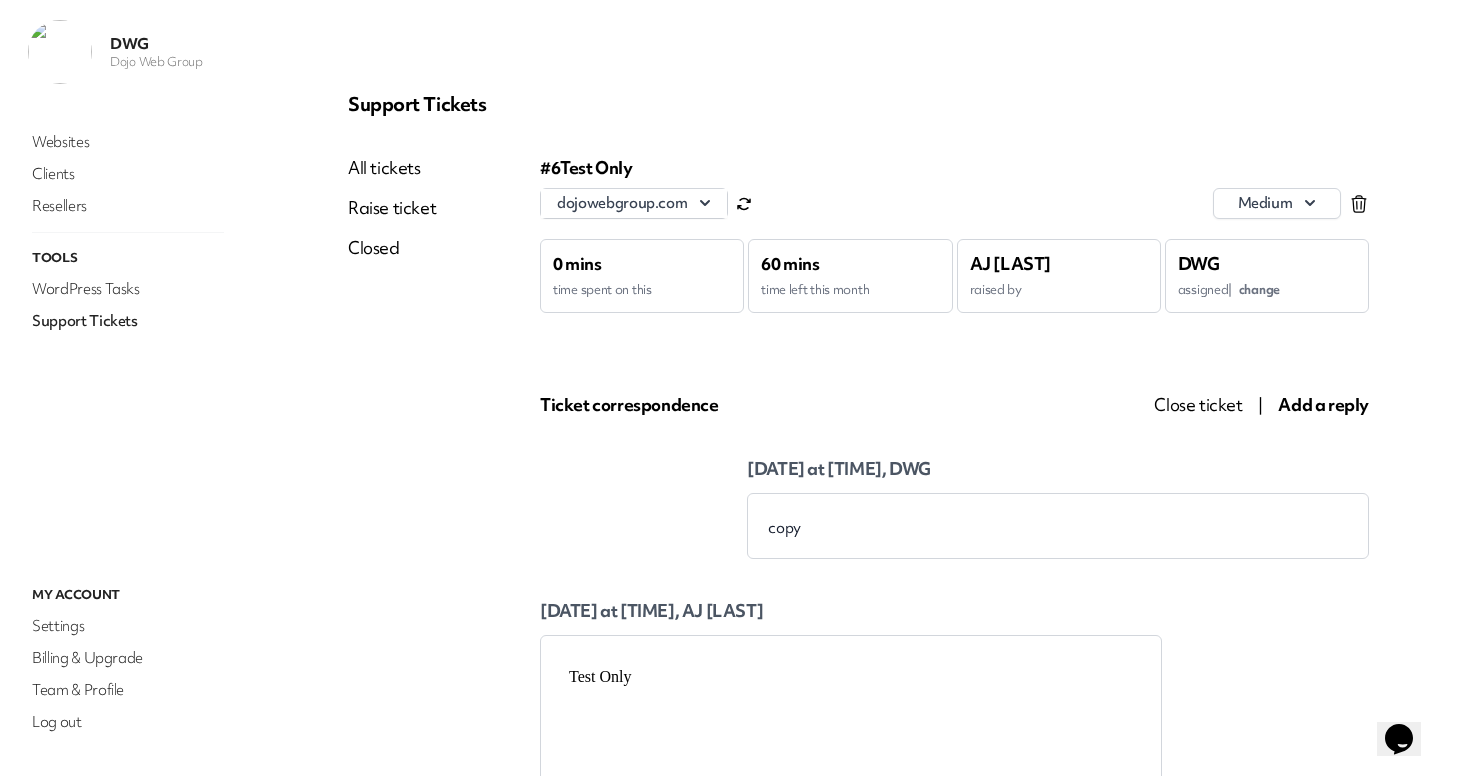 scroll, scrollTop: 0, scrollLeft: 0, axis: both 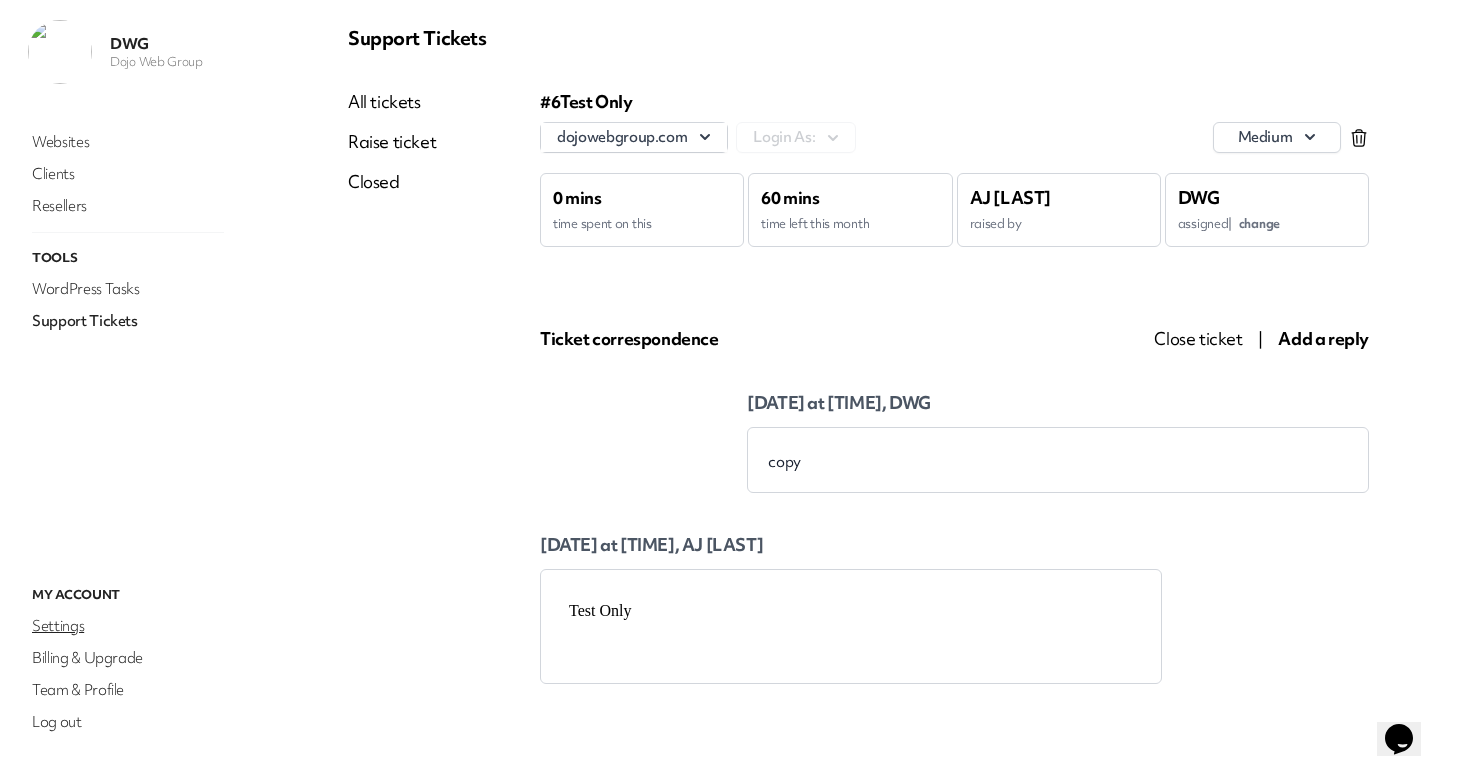 click on "Settings" at bounding box center [128, 626] 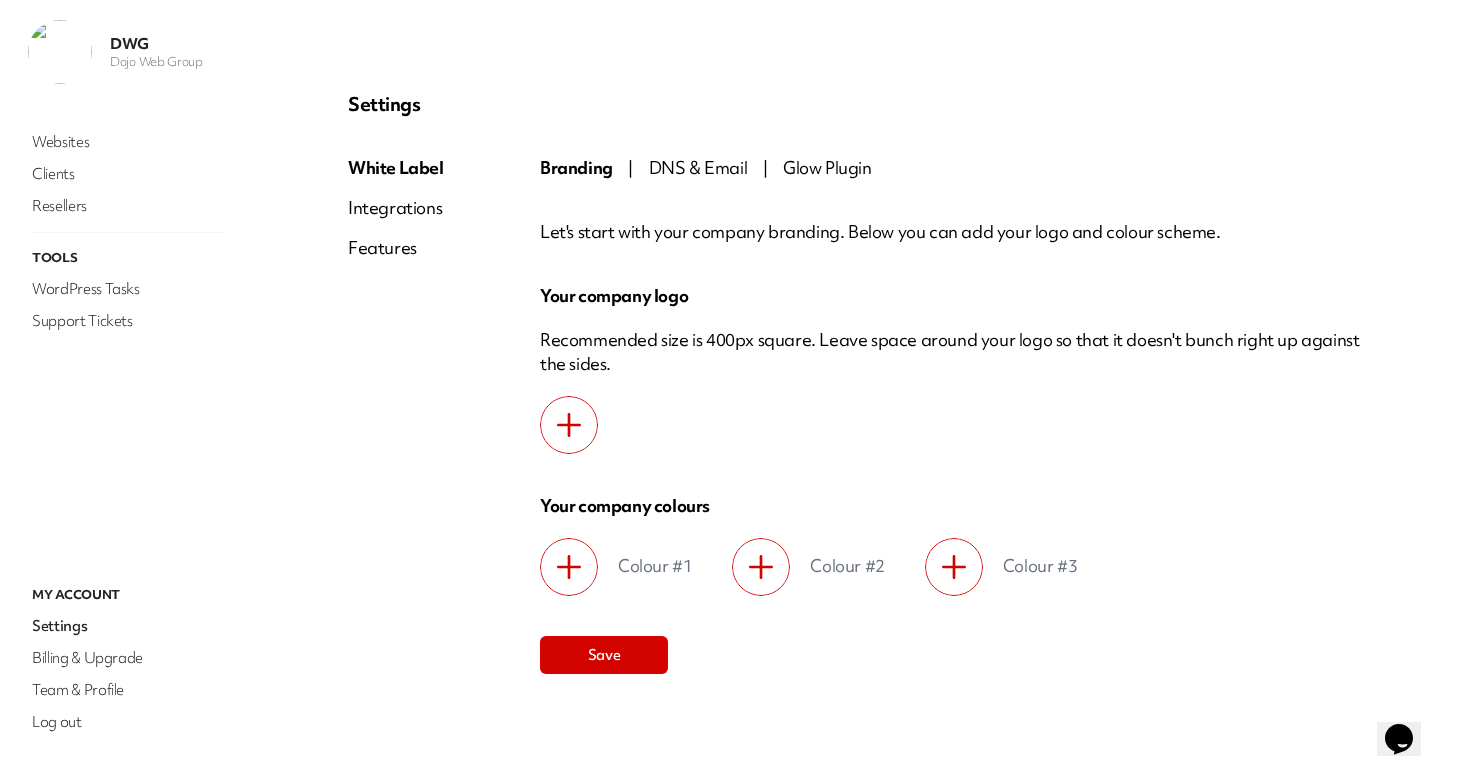 scroll, scrollTop: 0, scrollLeft: 0, axis: both 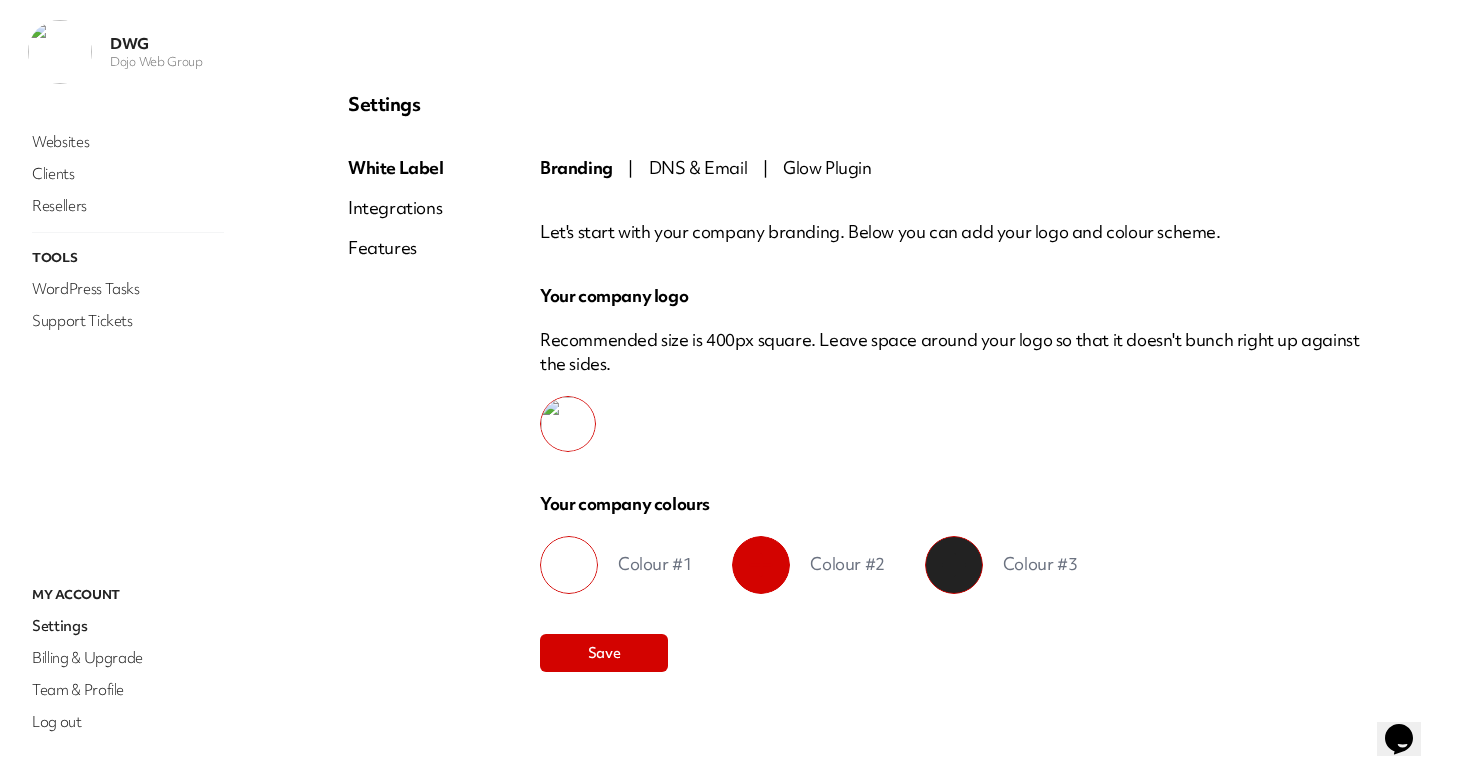 click on "DNS & Email" at bounding box center (698, 167) 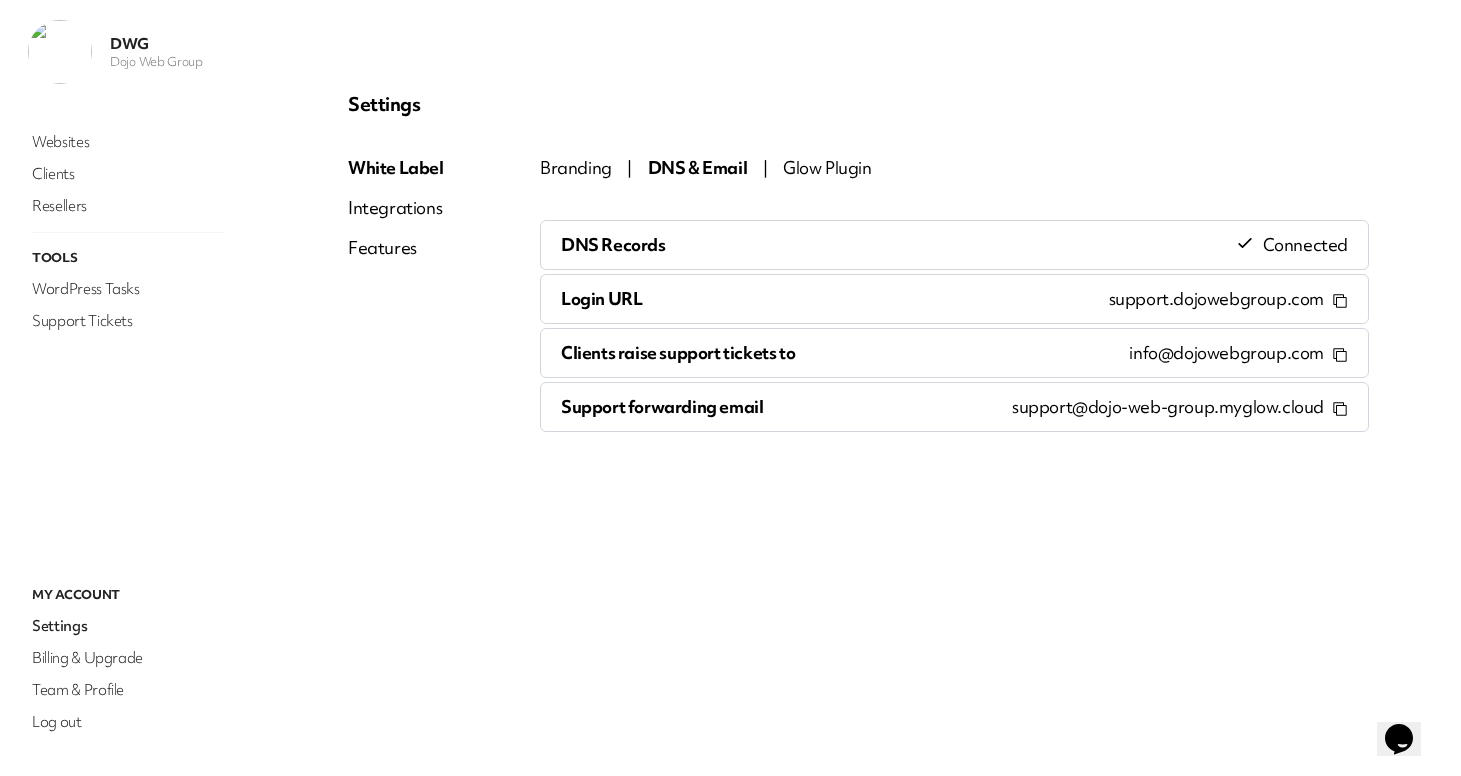 click on "Features" at bounding box center (396, 248) 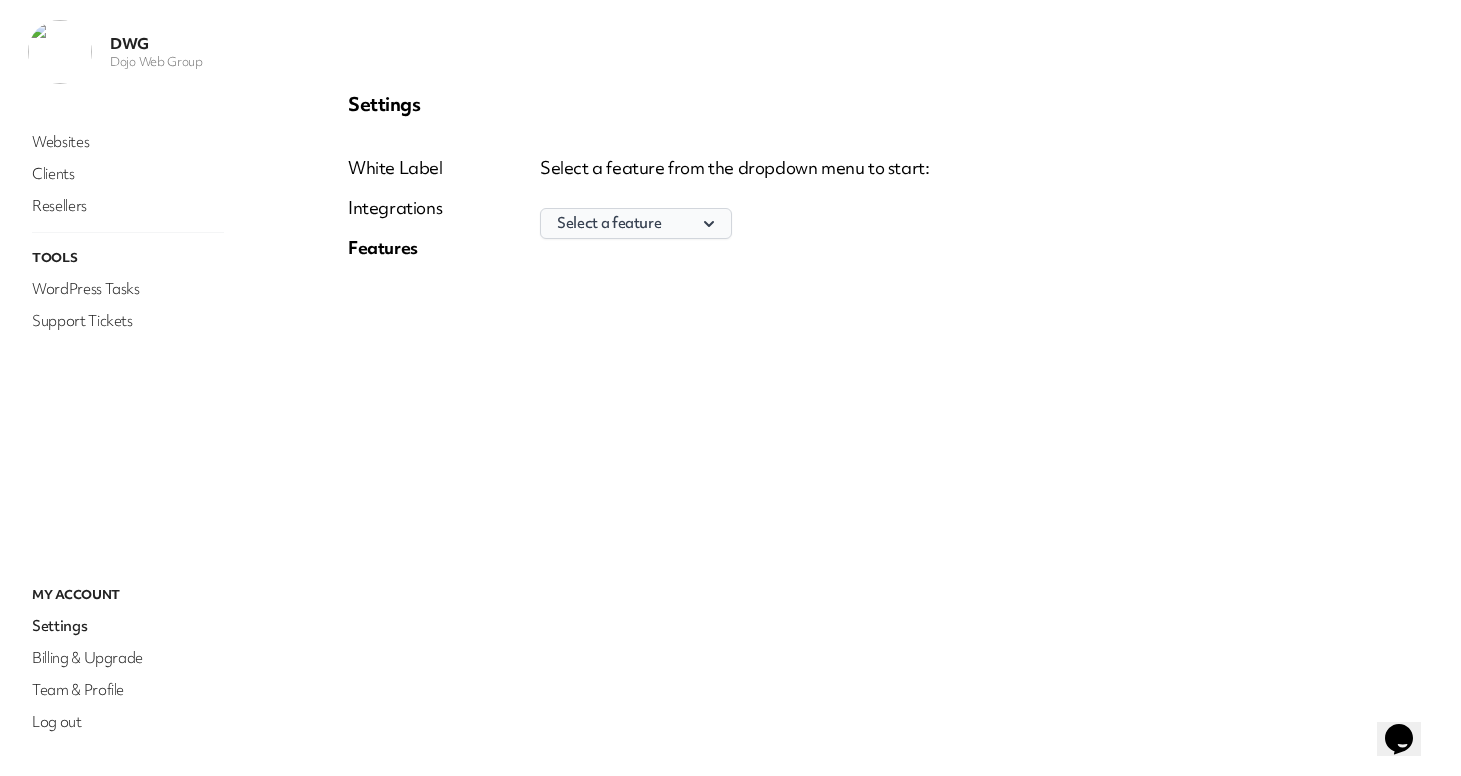 click on "Select a feature" at bounding box center [636, 223] 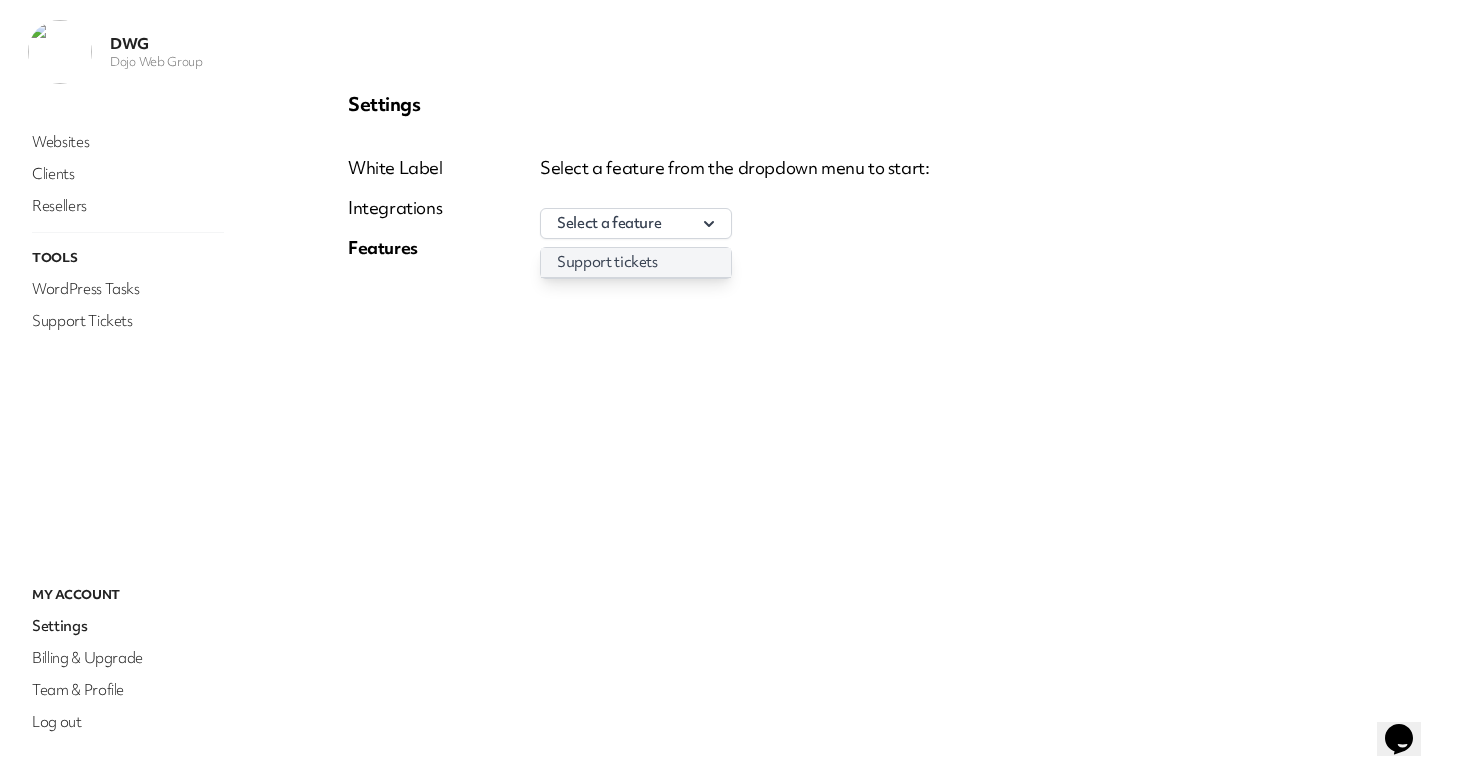 click on "Support tickets" at bounding box center (636, 262) 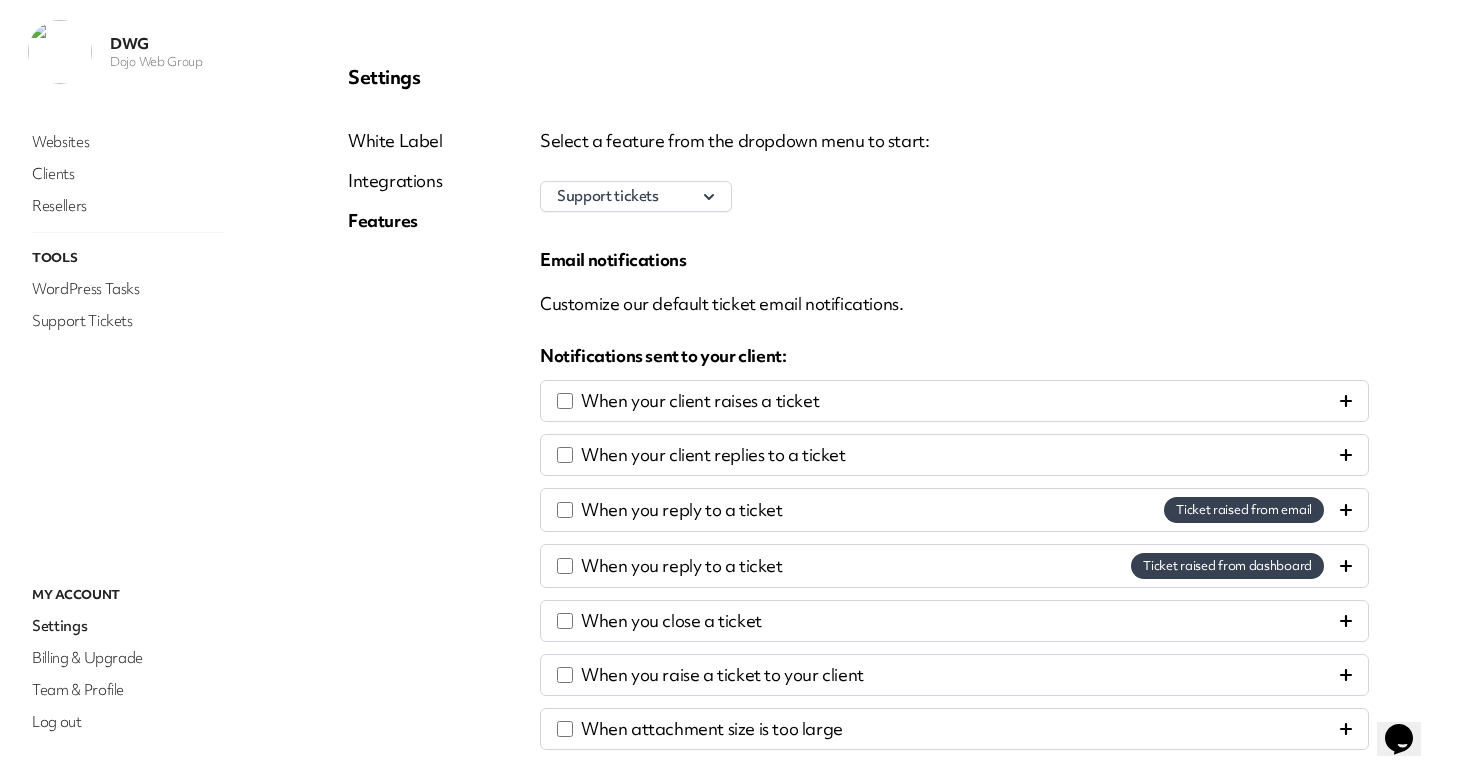scroll, scrollTop: 68, scrollLeft: 0, axis: vertical 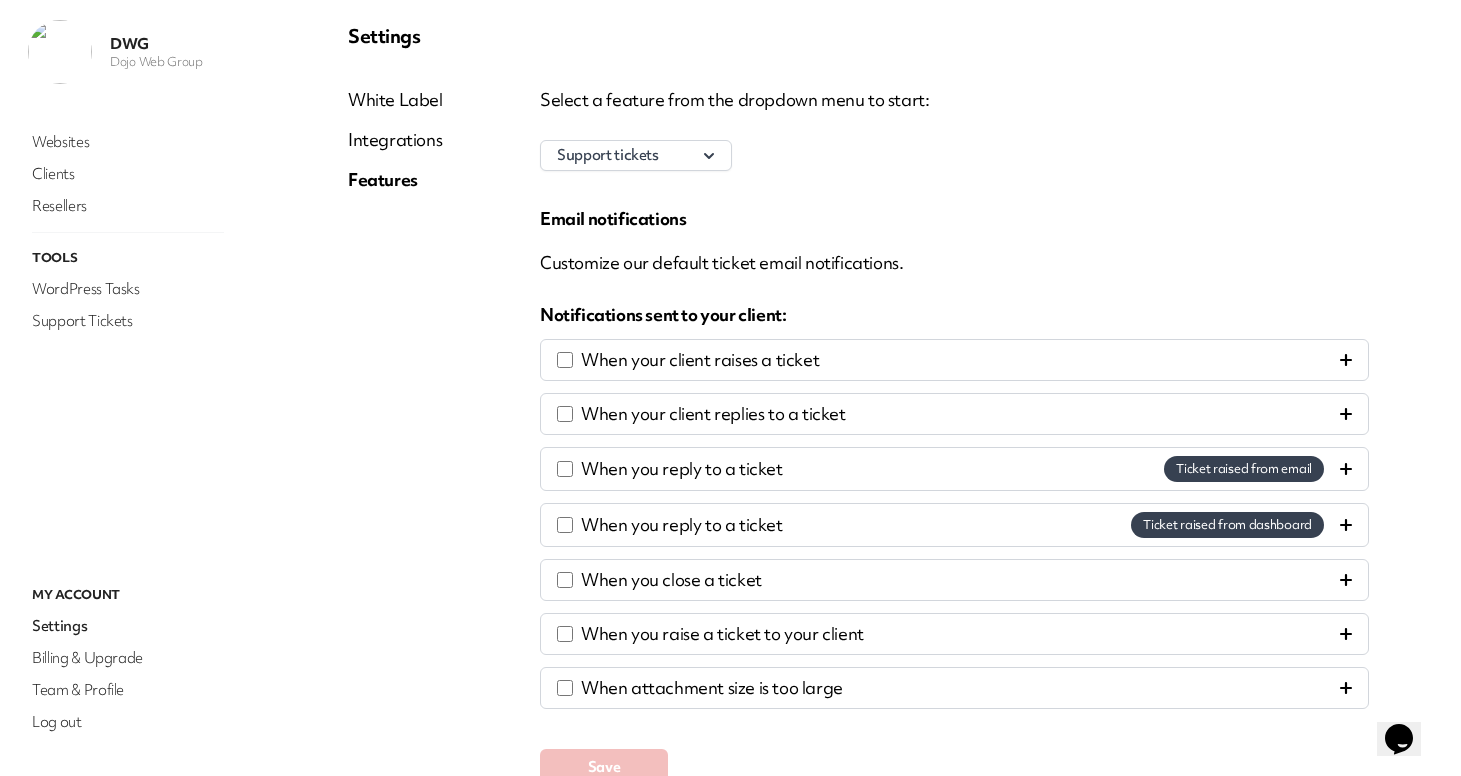 click on "When you reply to a ticket   Ticket raised from email" at bounding box center [954, 469] 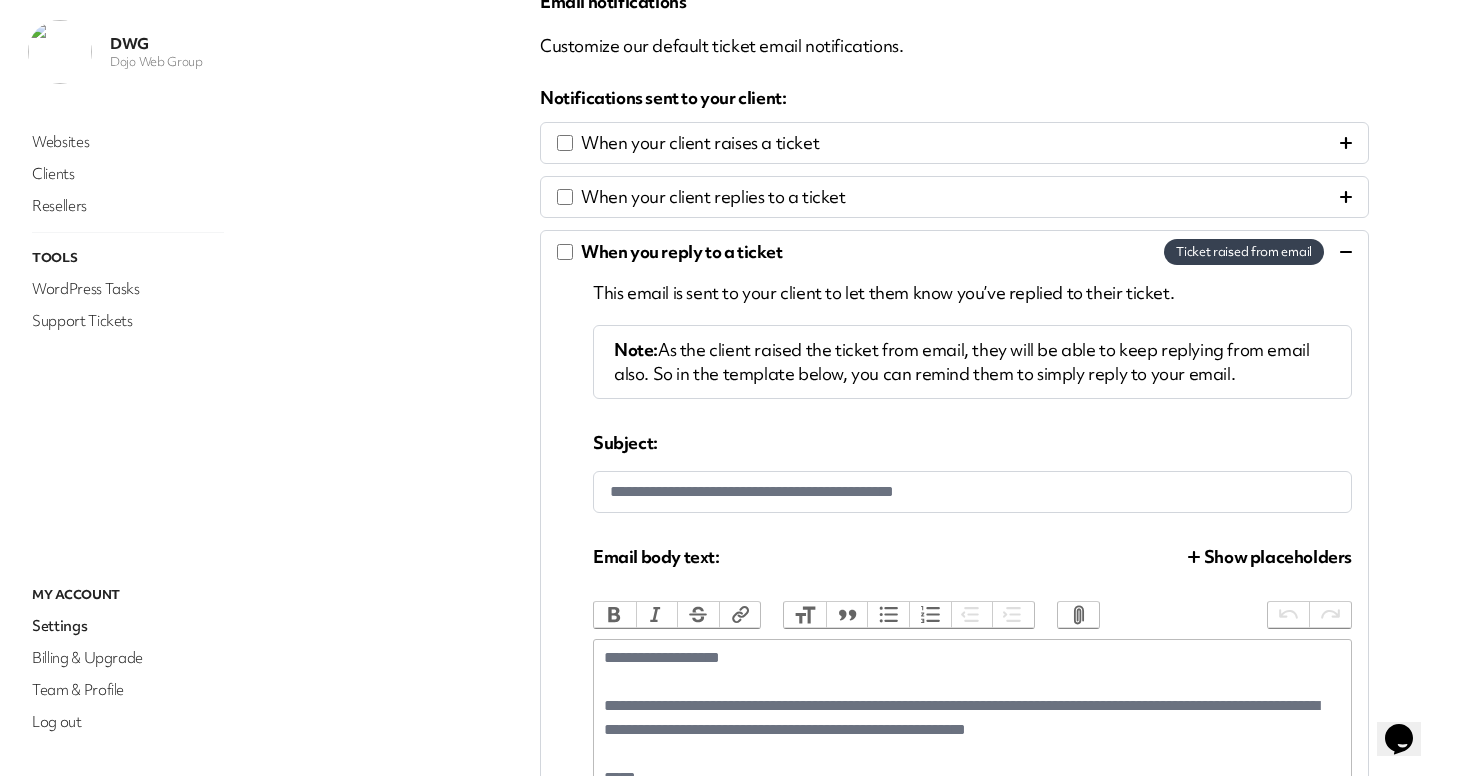 scroll, scrollTop: 317, scrollLeft: 0, axis: vertical 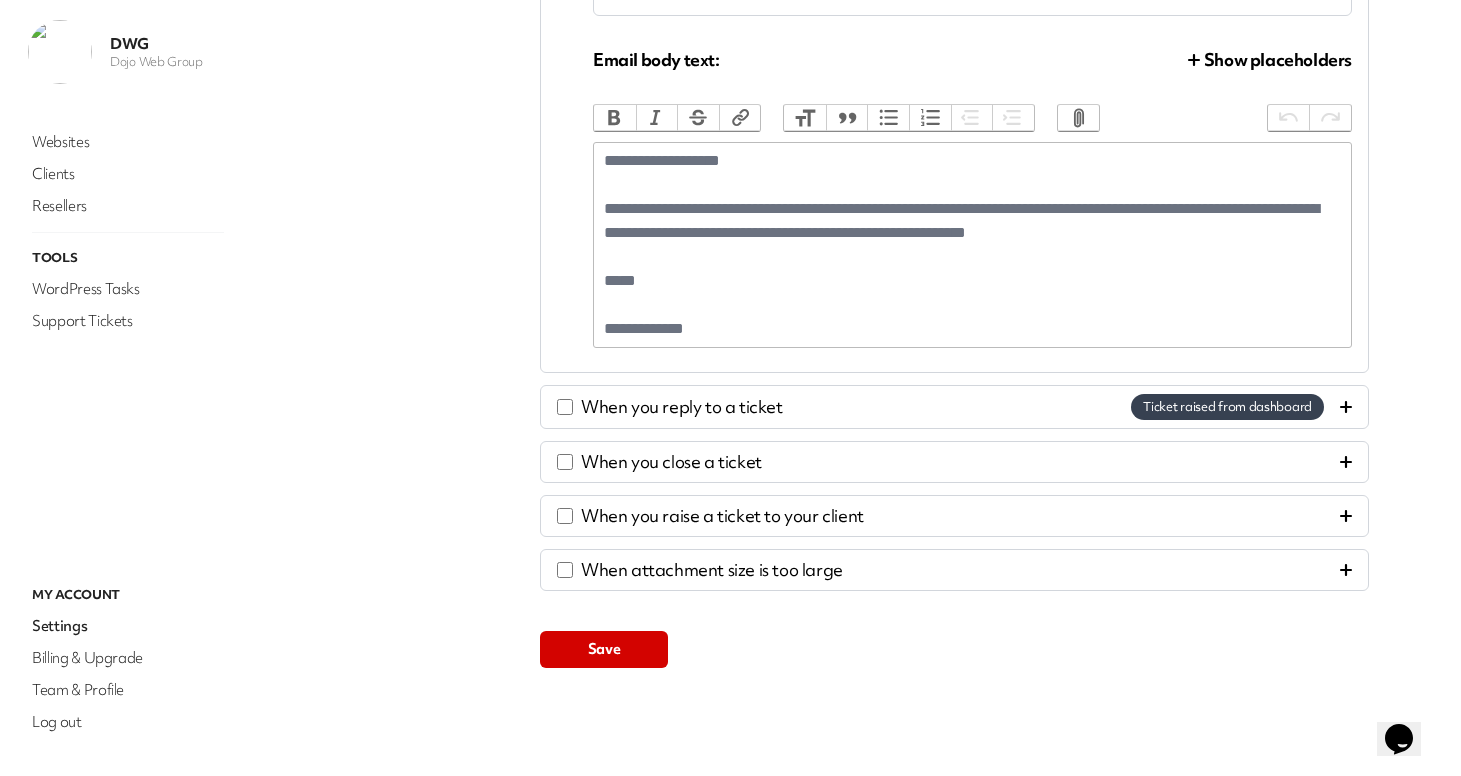 click on "Save" at bounding box center (604, 649) 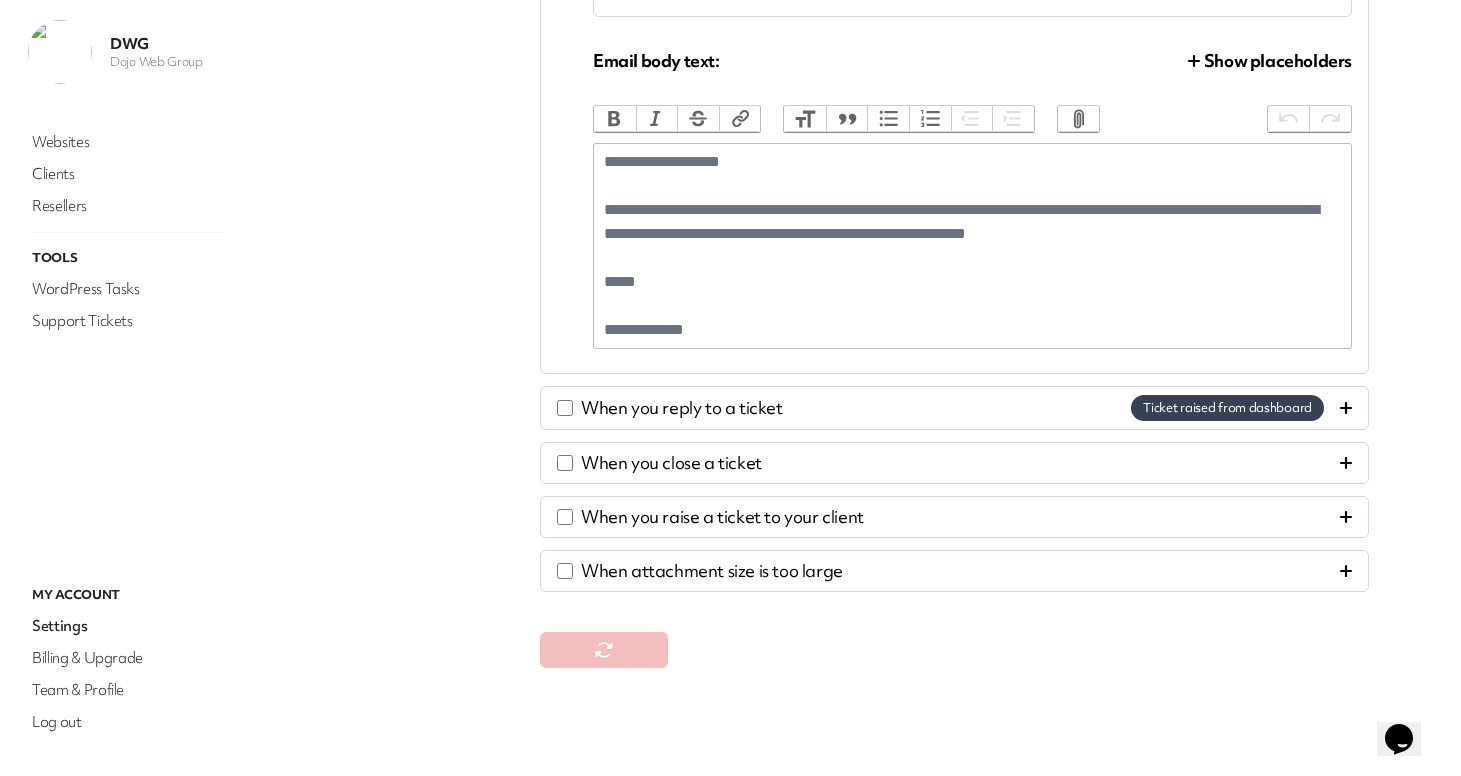 scroll, scrollTop: 782, scrollLeft: 0, axis: vertical 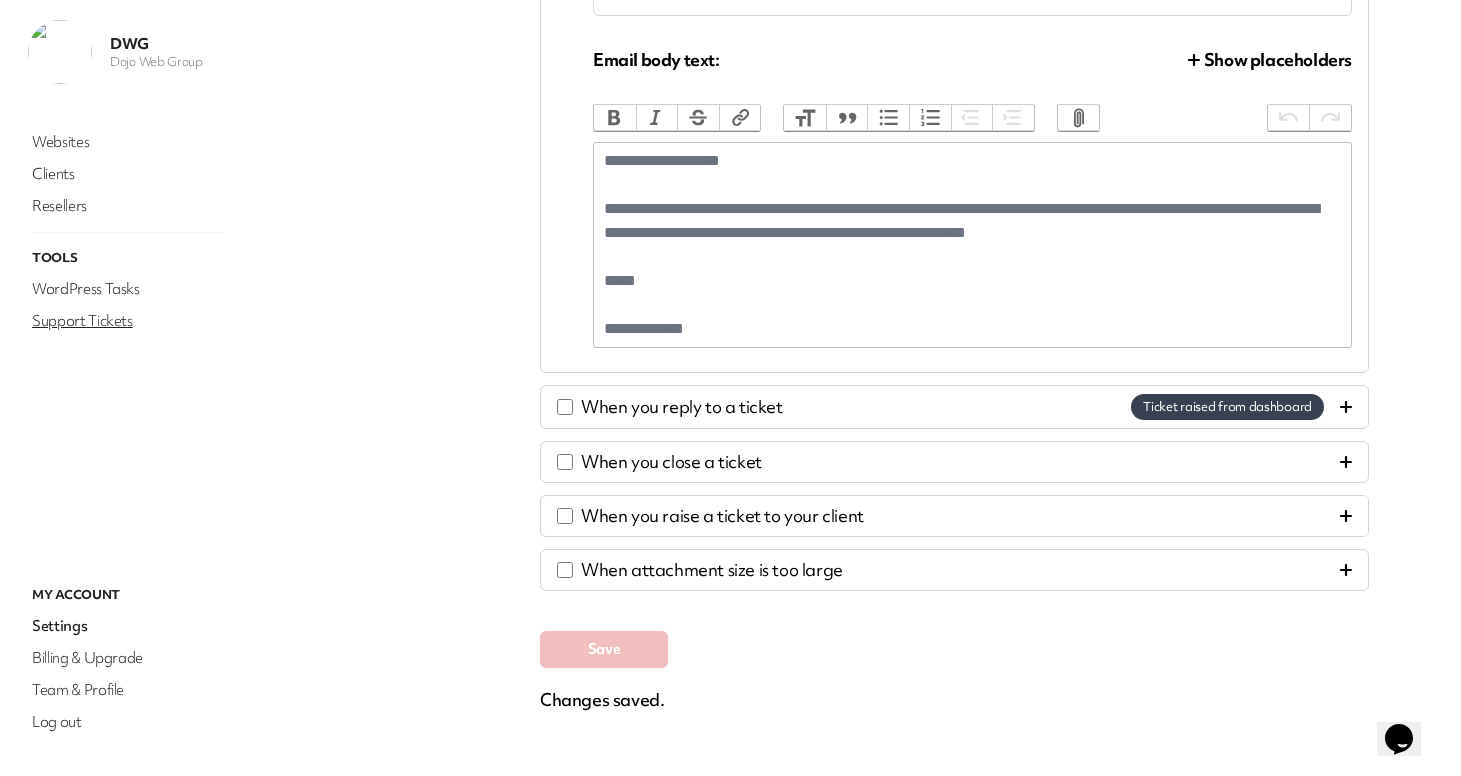 click on "Support Tickets" at bounding box center (128, 321) 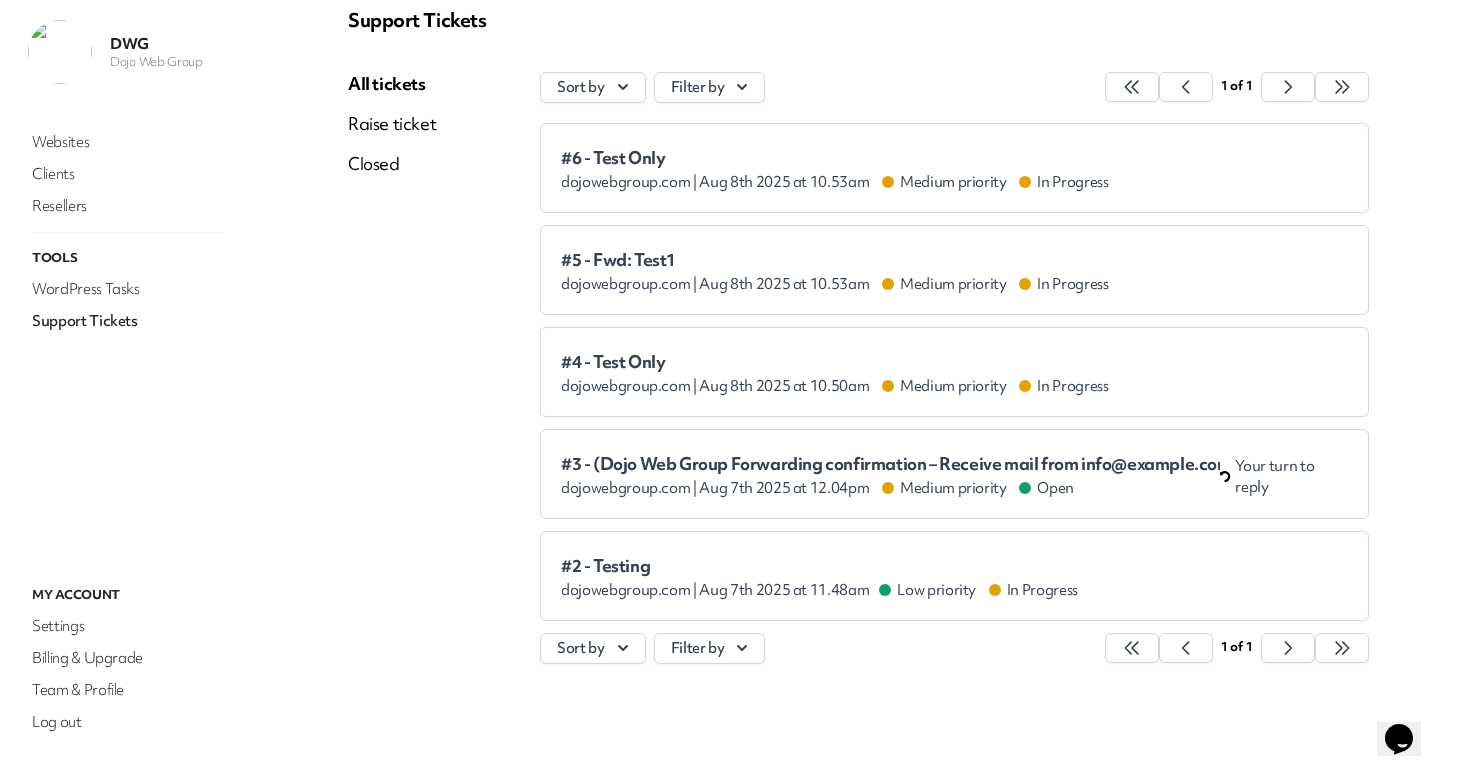 scroll, scrollTop: 84, scrollLeft: 0, axis: vertical 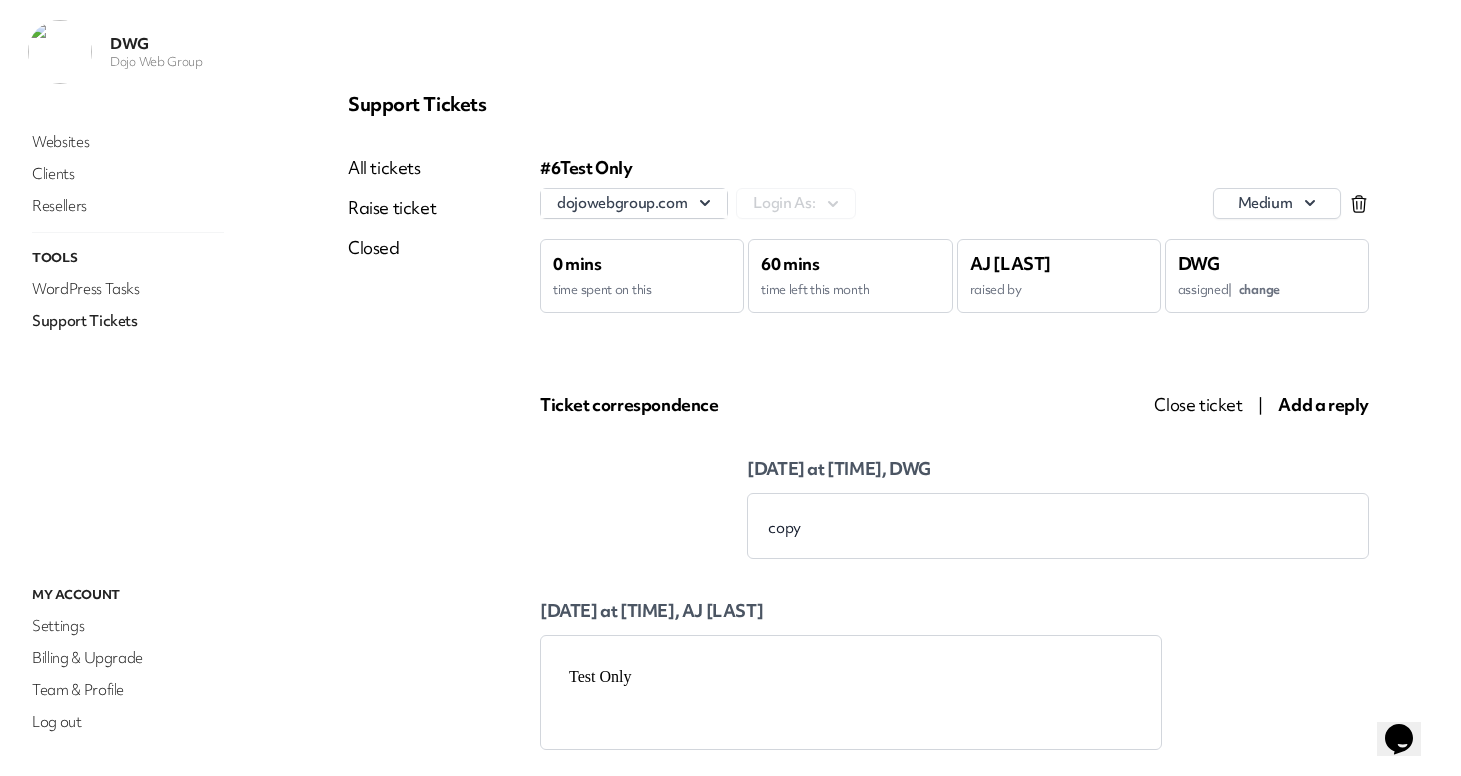 click on "Add a reply" at bounding box center (1323, 404) 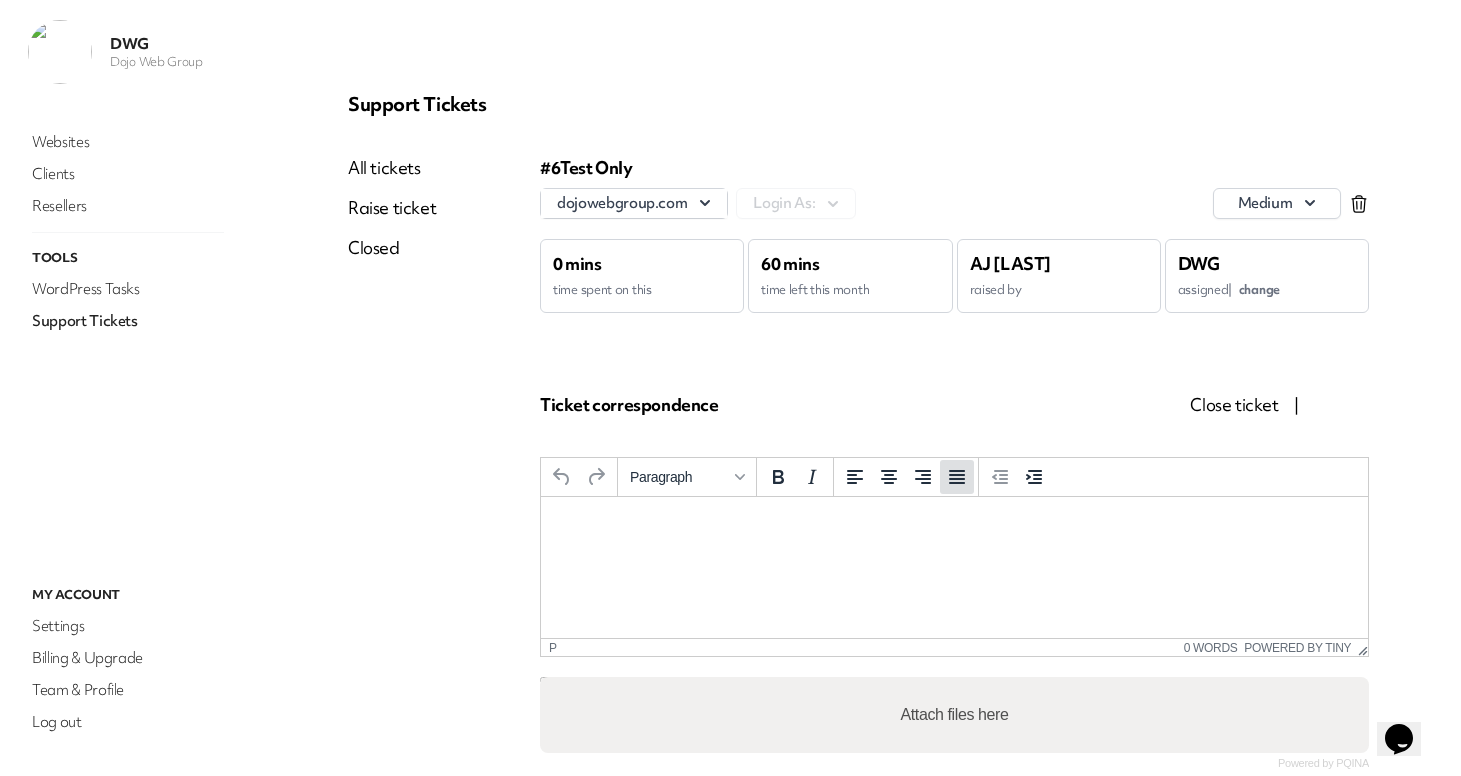 scroll, scrollTop: 0, scrollLeft: 0, axis: both 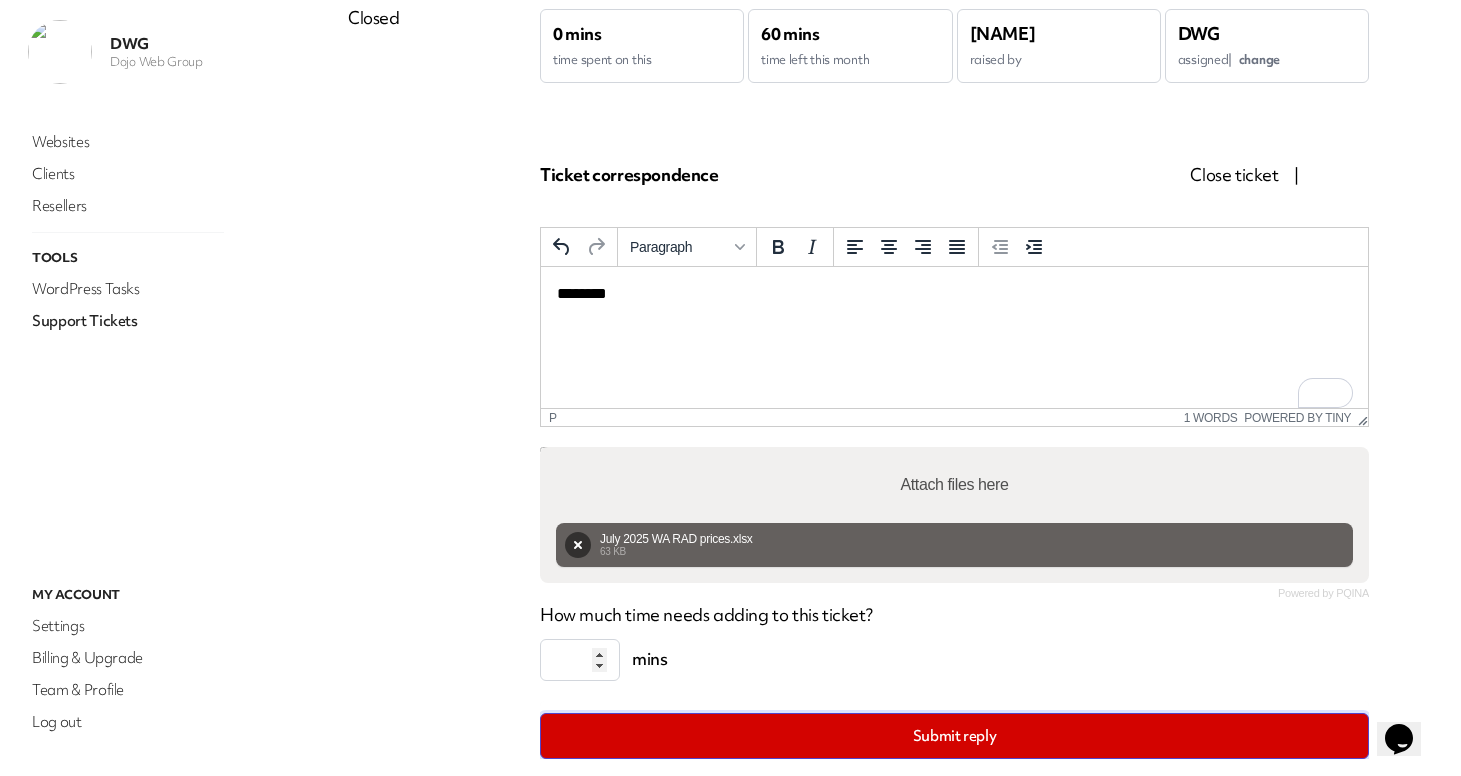 click on "Submit reply" at bounding box center [954, 736] 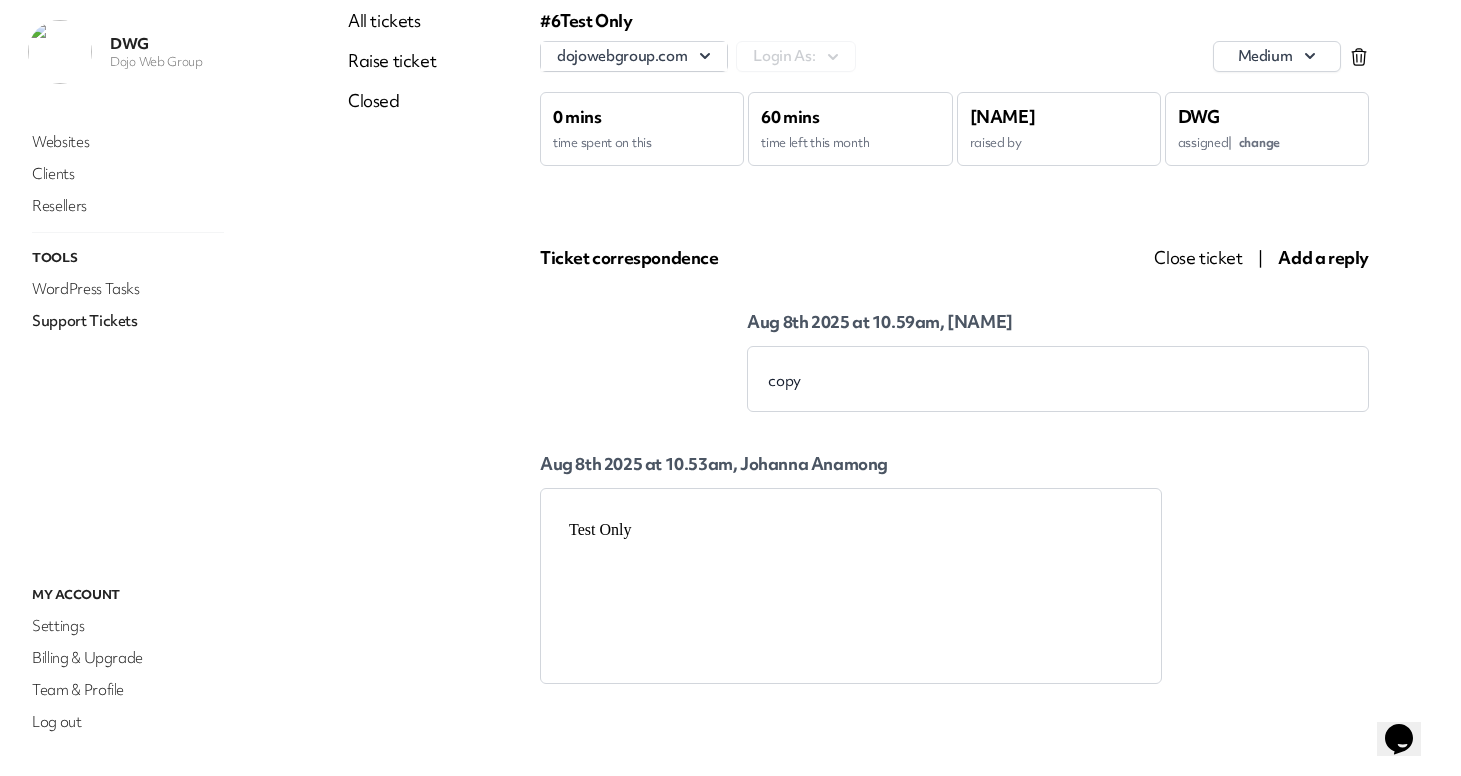scroll, scrollTop: 0, scrollLeft: 0, axis: both 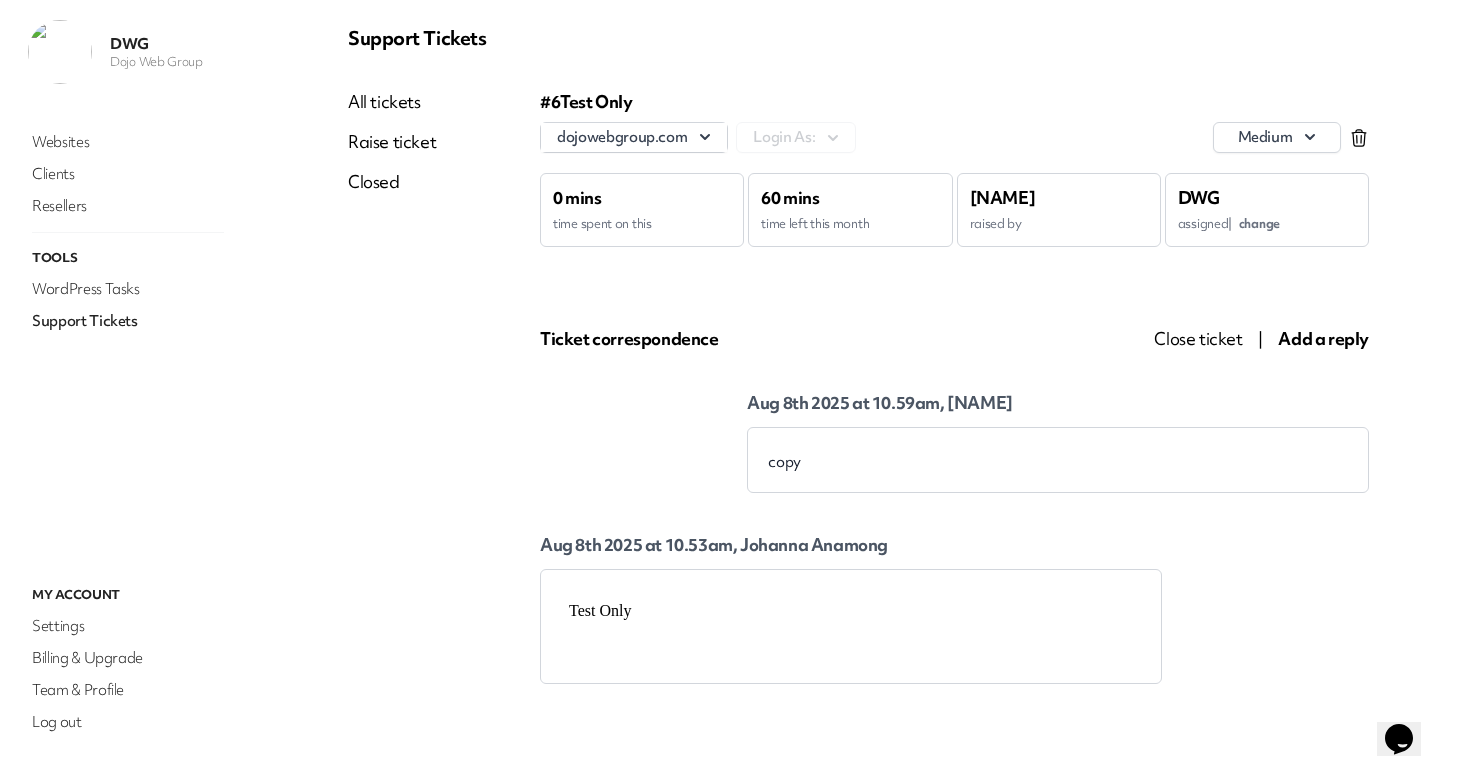 click on "All tickets" at bounding box center [392, 102] 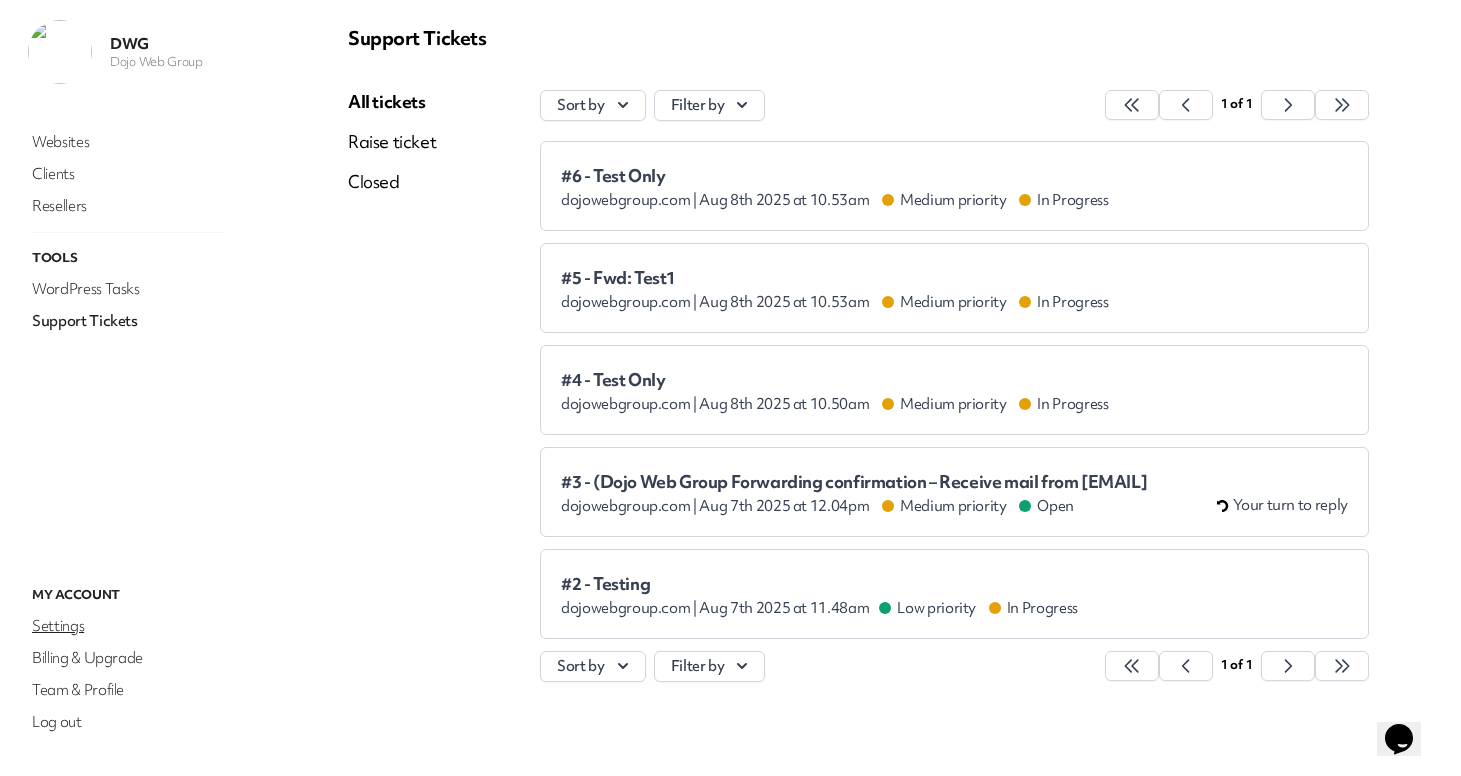 click on "Settings" at bounding box center [128, 626] 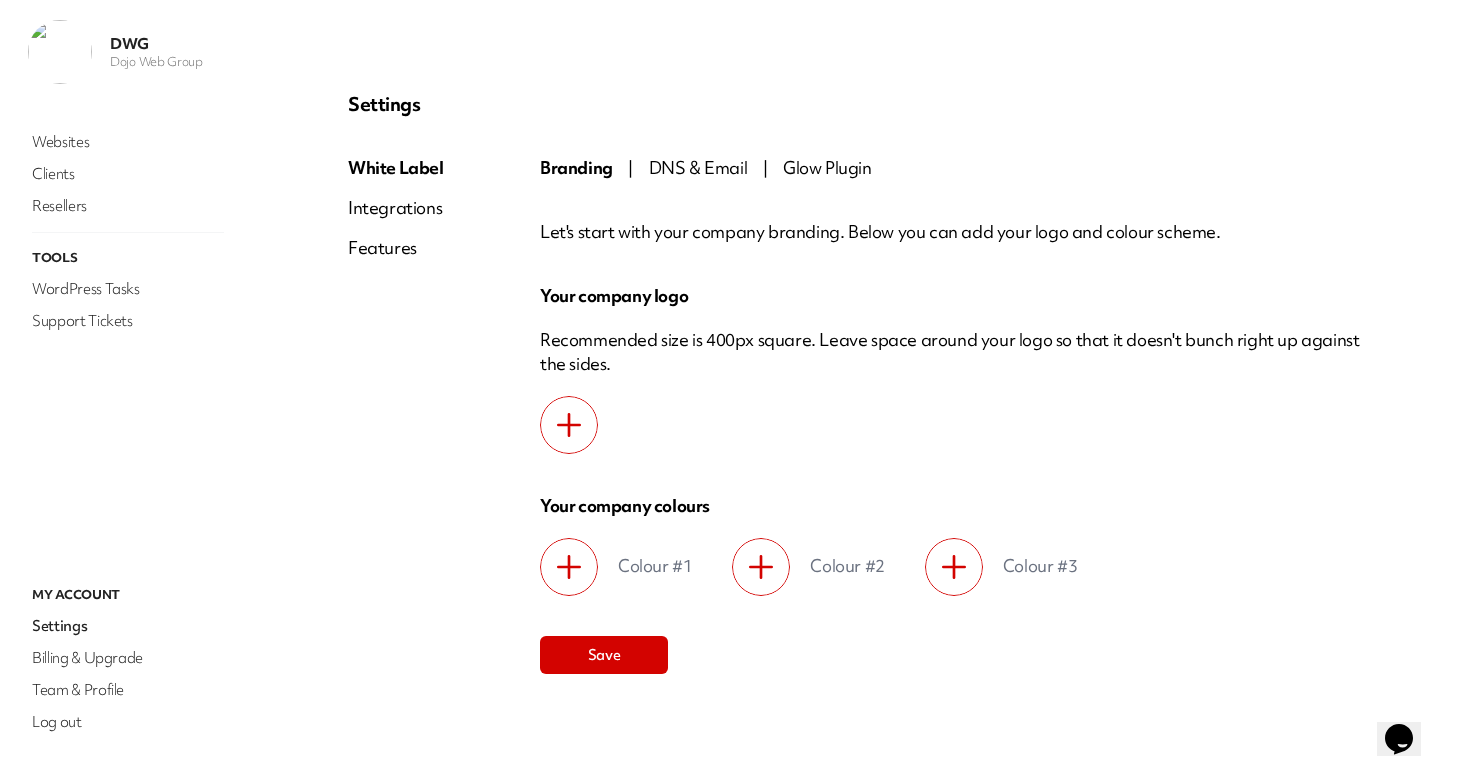 scroll, scrollTop: 0, scrollLeft: 0, axis: both 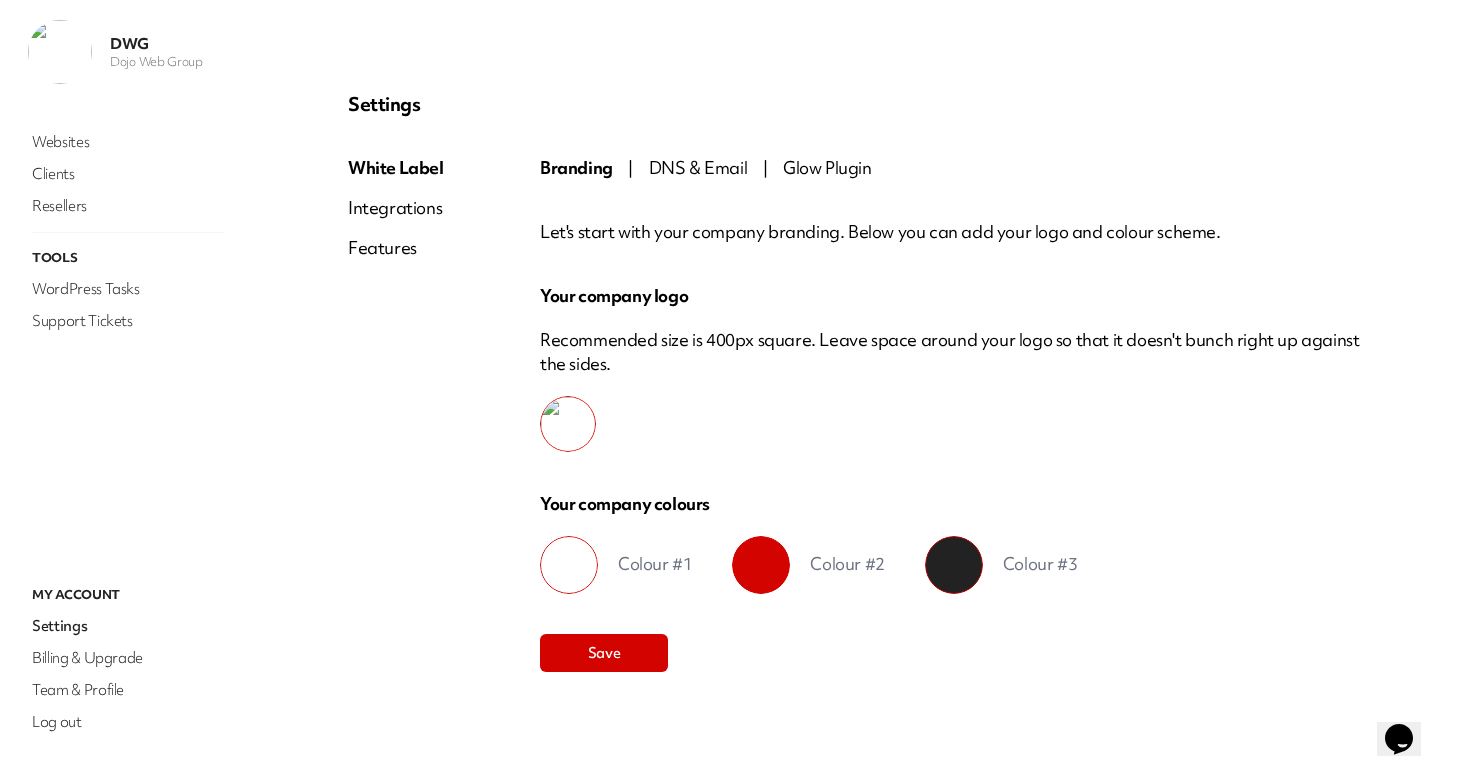 click on "Features" at bounding box center [396, 248] 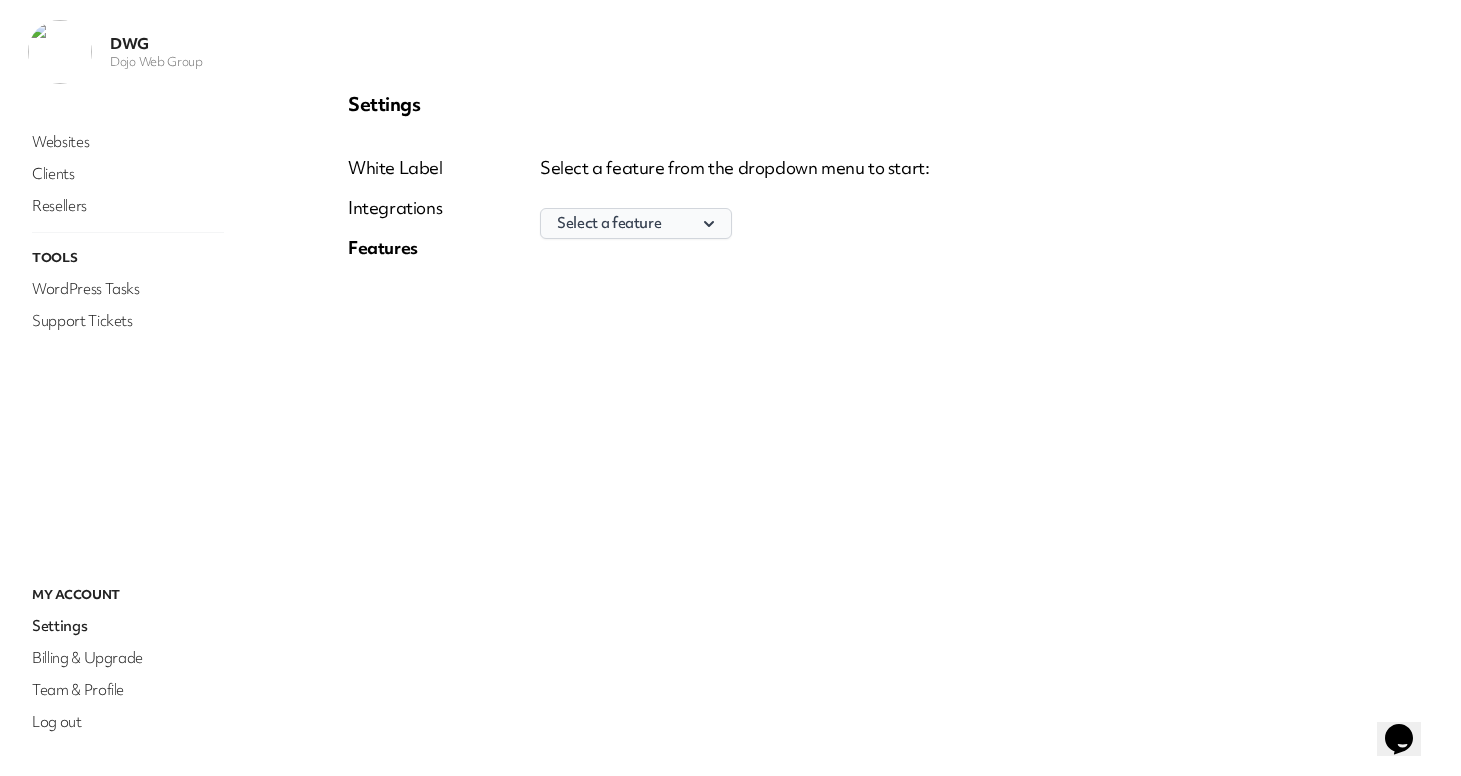 click on "Select a feature" at bounding box center (636, 223) 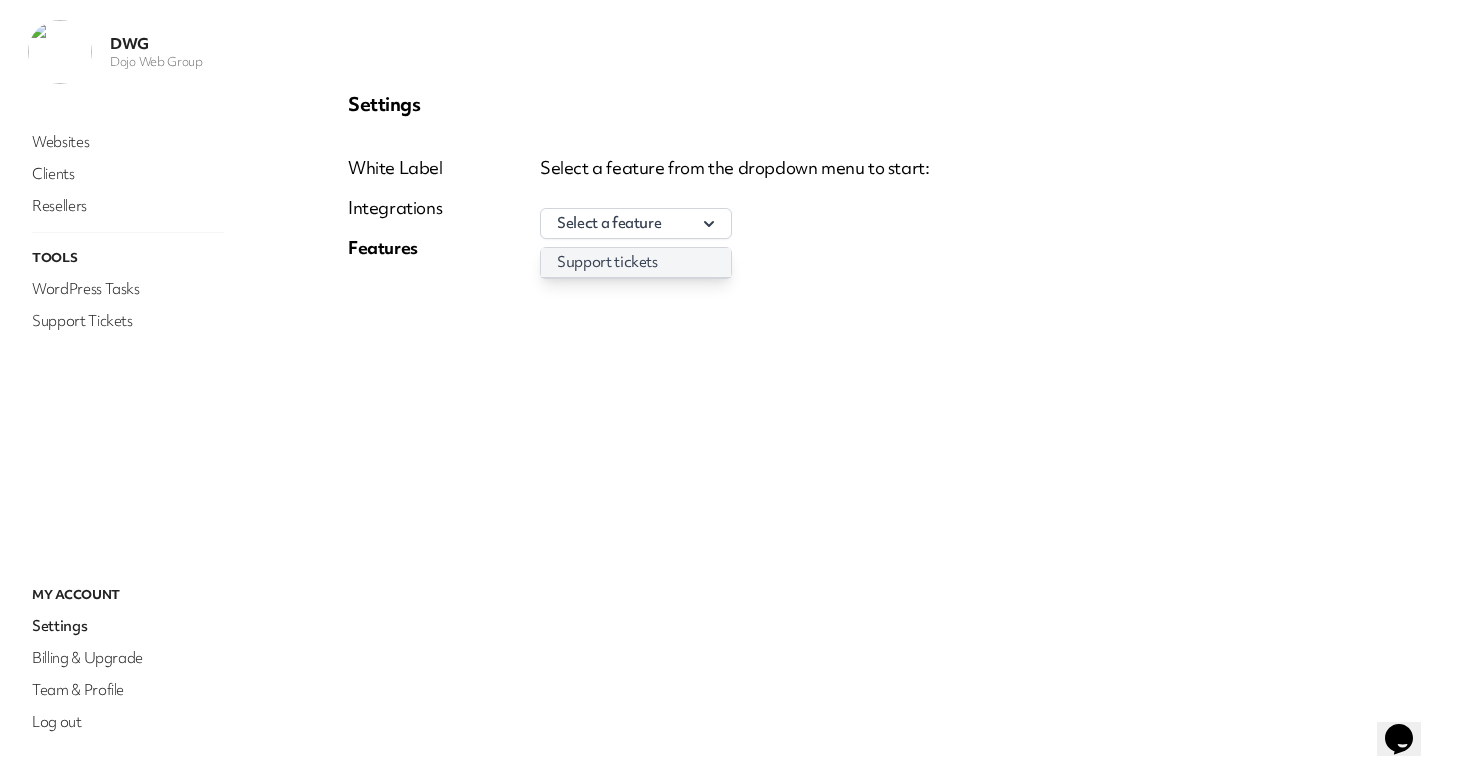 click on "Support tickets" at bounding box center (636, 262) 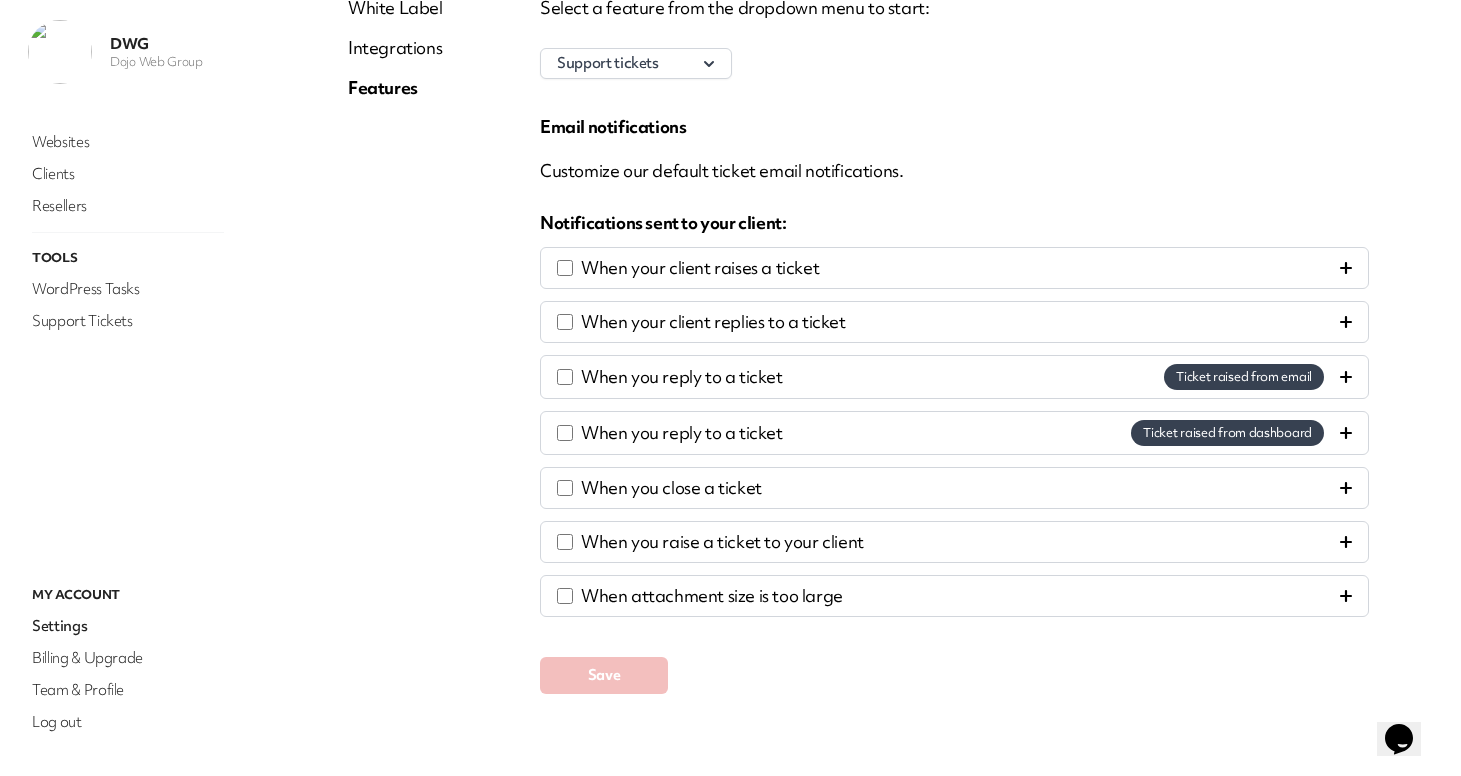 scroll, scrollTop: 163, scrollLeft: 0, axis: vertical 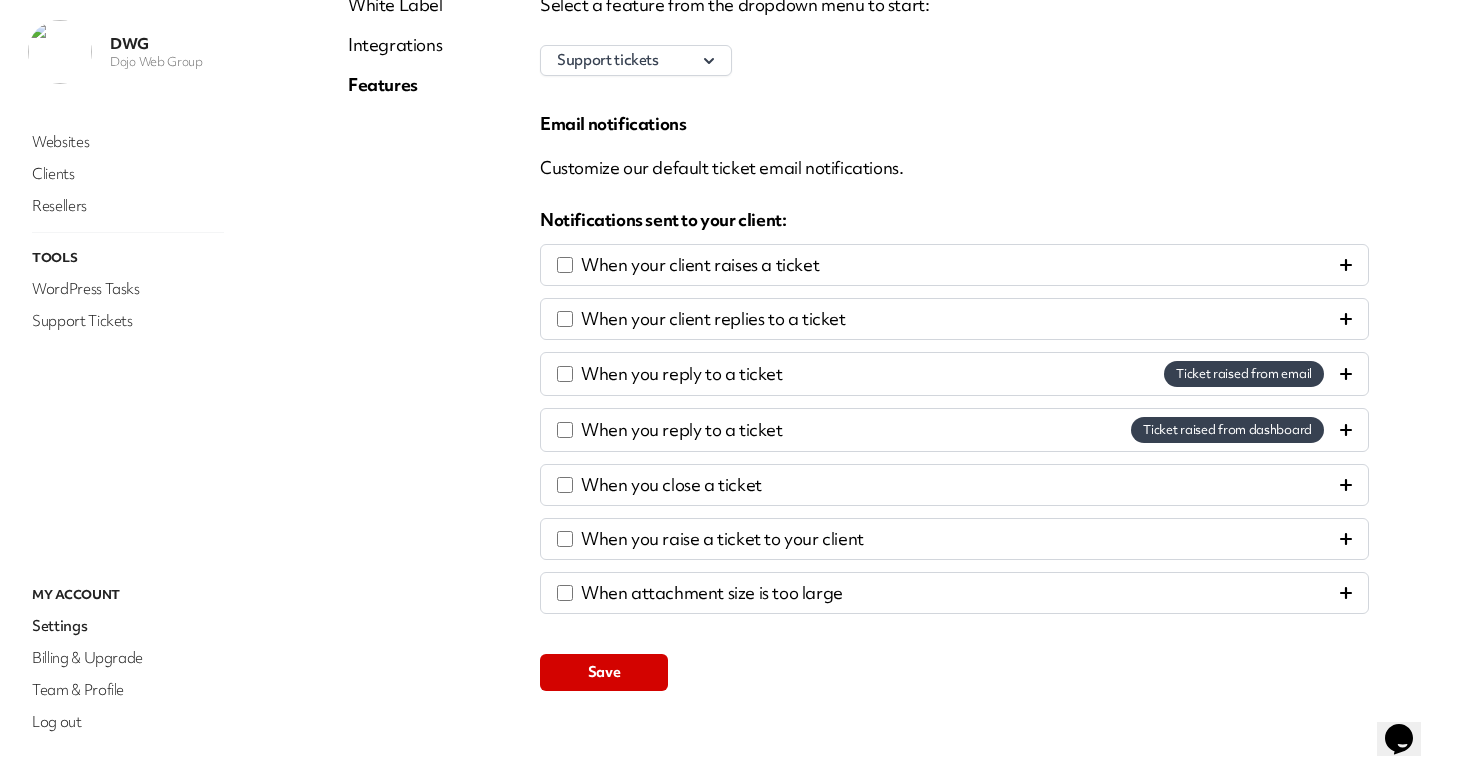 click on "Save" at bounding box center (604, 672) 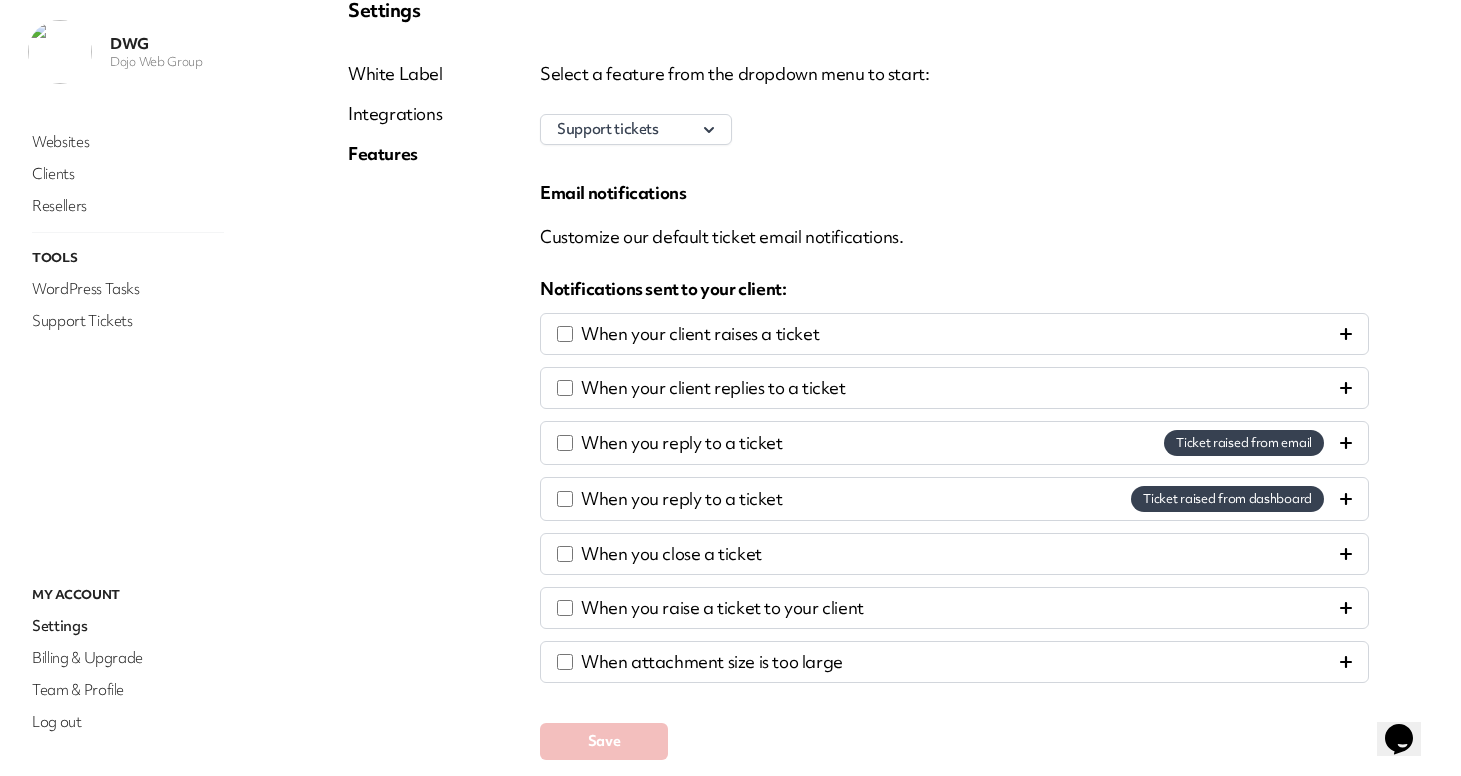 scroll, scrollTop: 0, scrollLeft: 0, axis: both 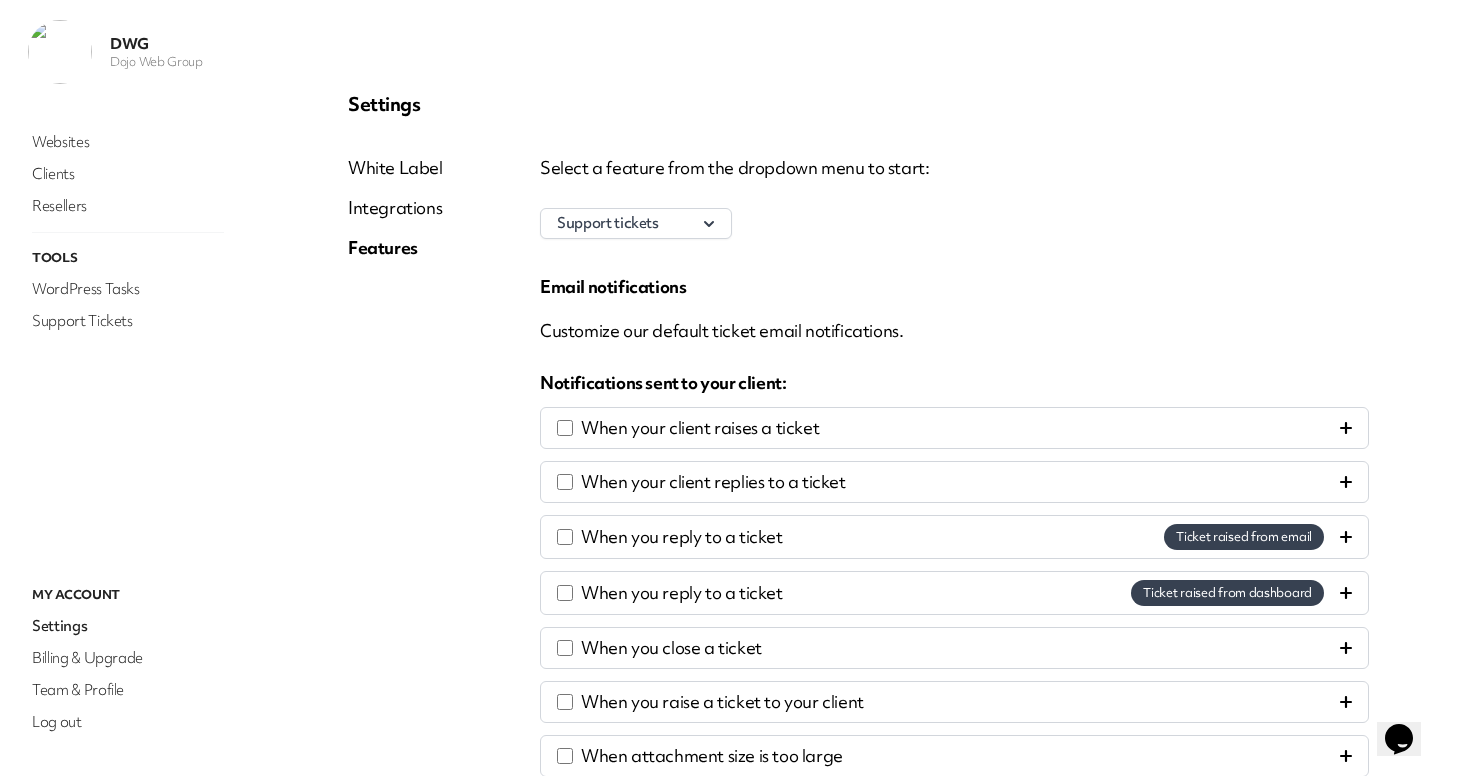 click on "White Label" at bounding box center [395, 168] 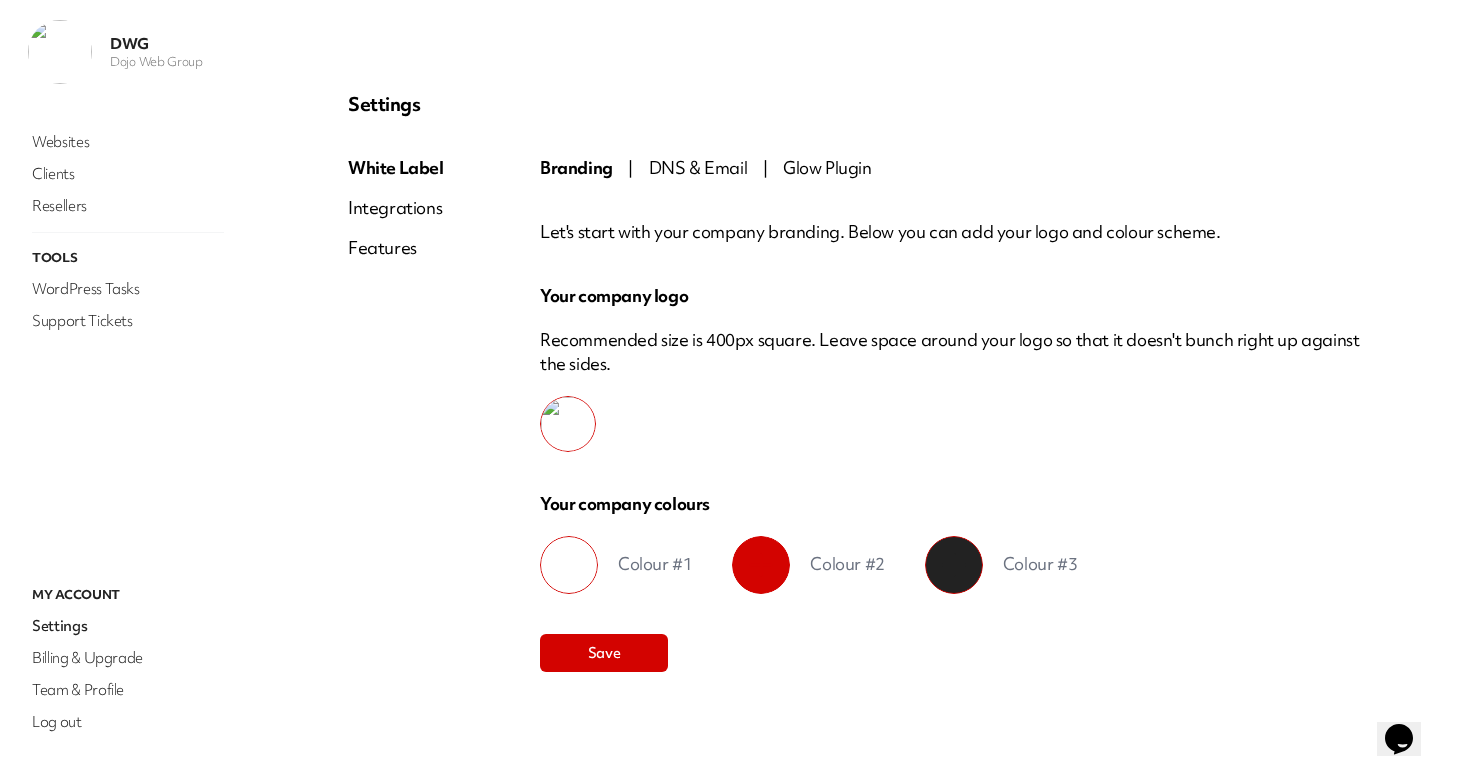 click on "DNS & Email" at bounding box center [698, 167] 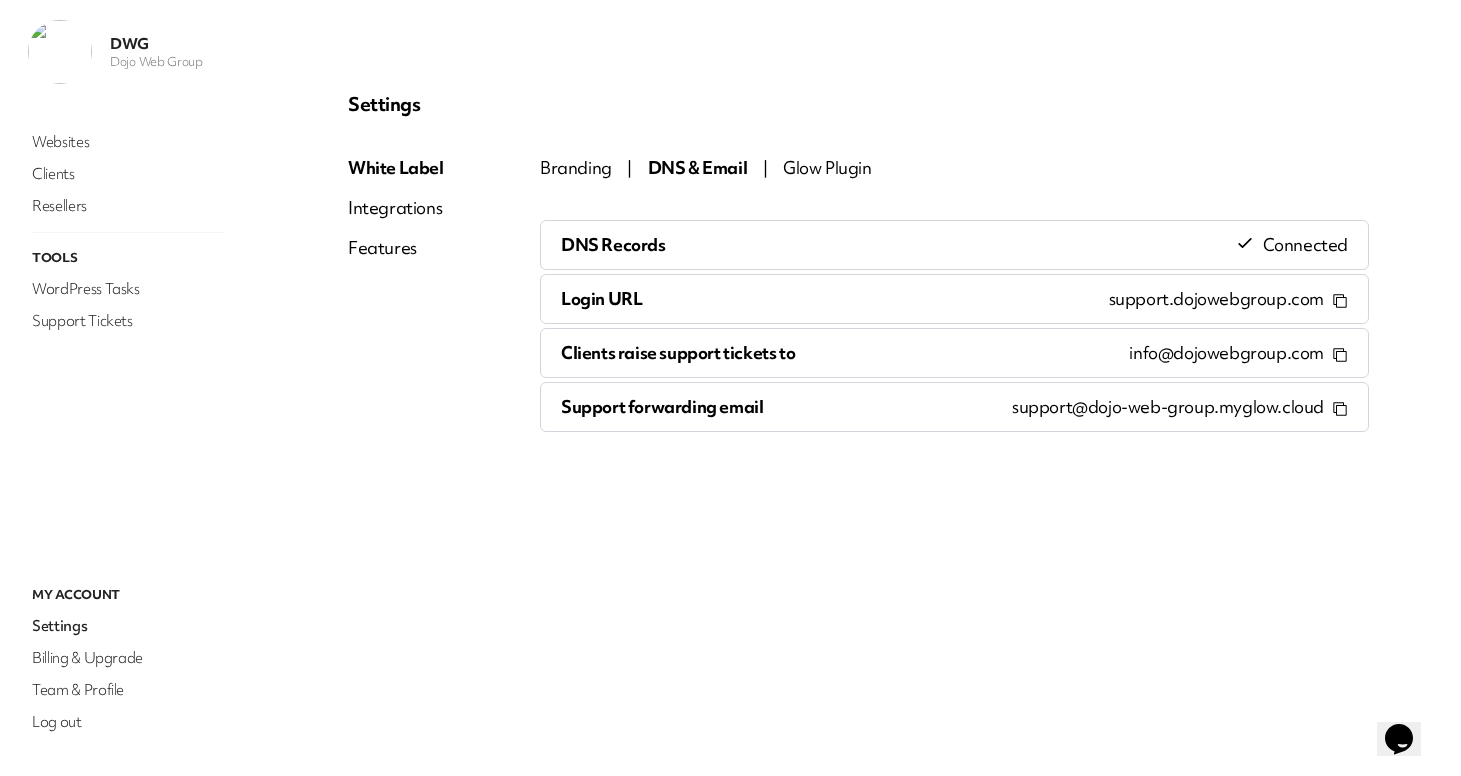 click 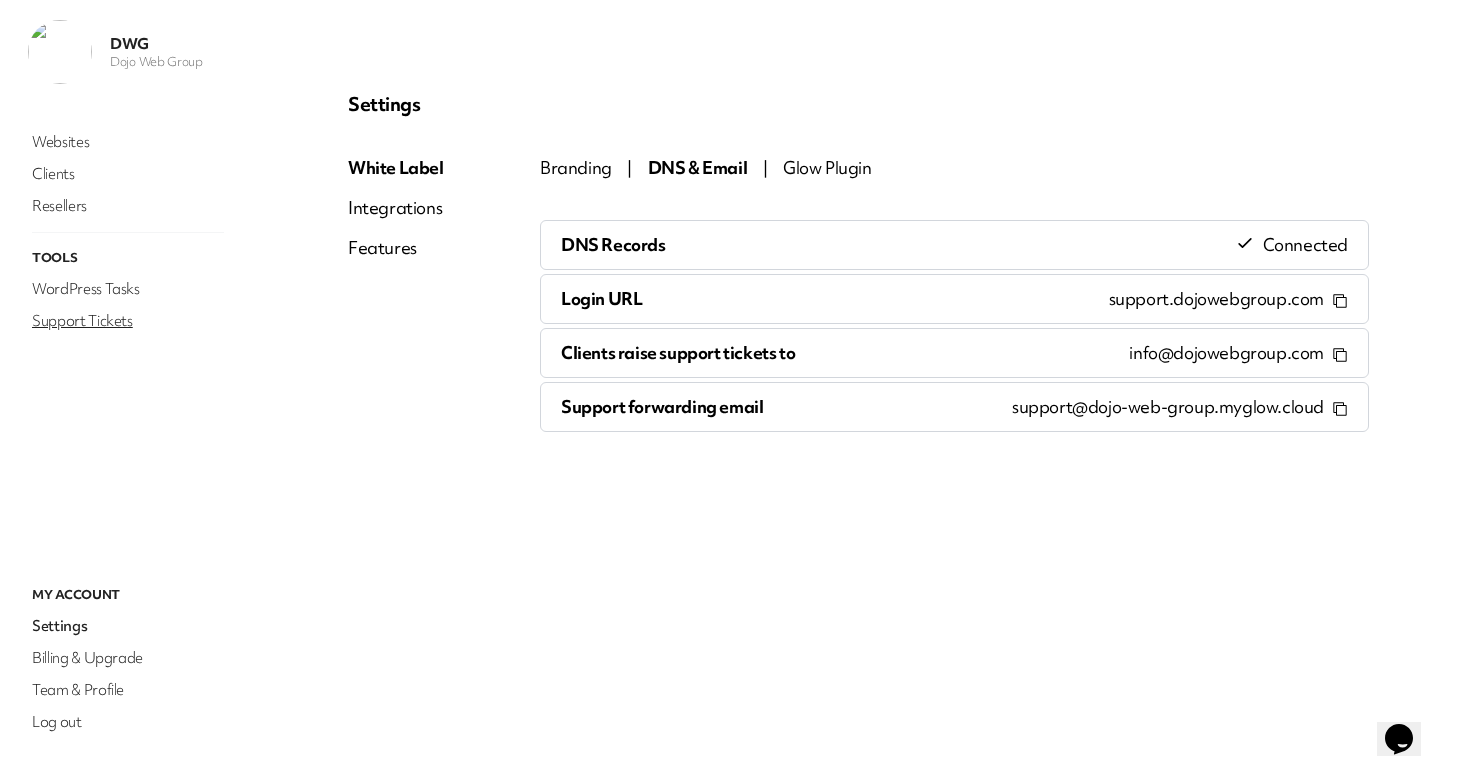 click on "Support Tickets" at bounding box center (128, 321) 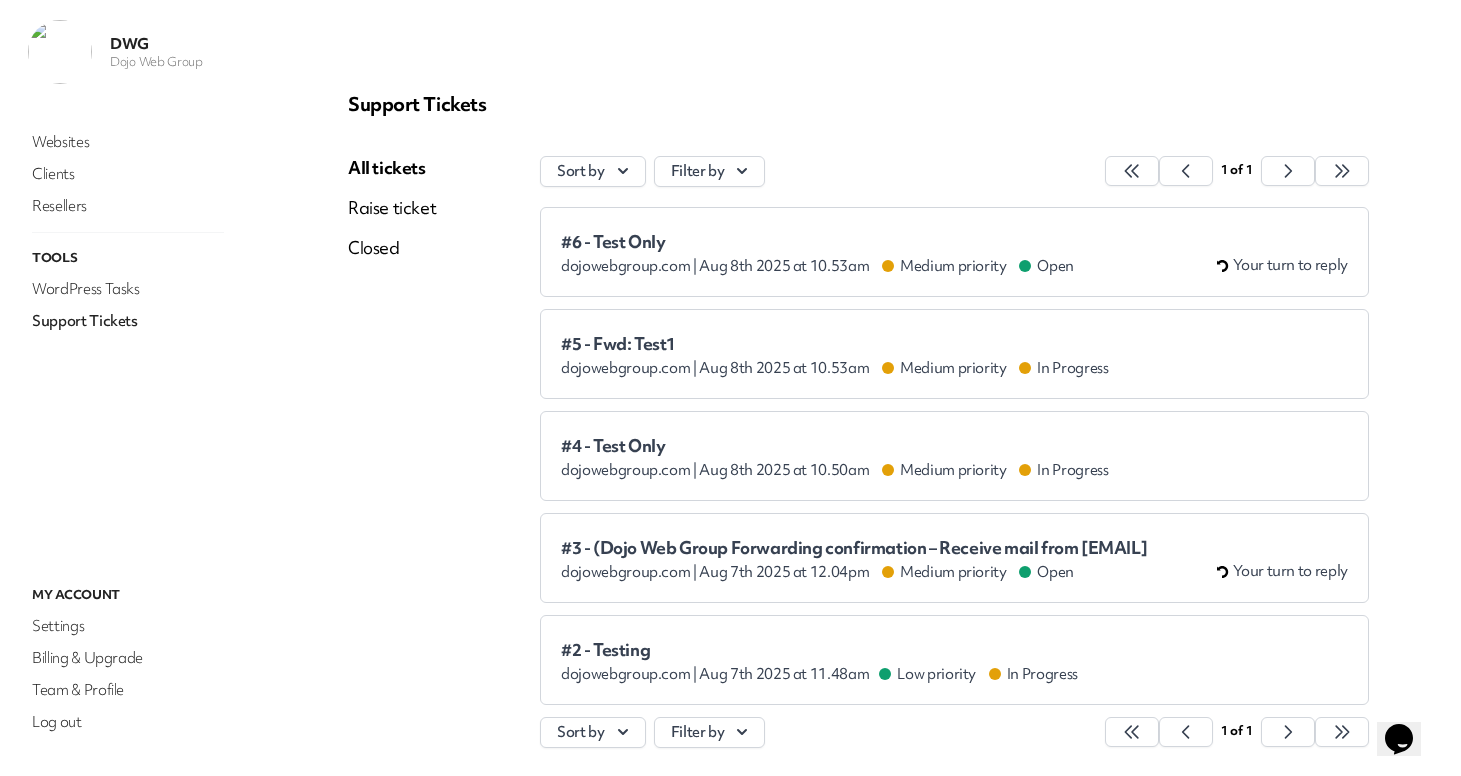click on "#5 - Fwd: Test1" at bounding box center [835, 344] 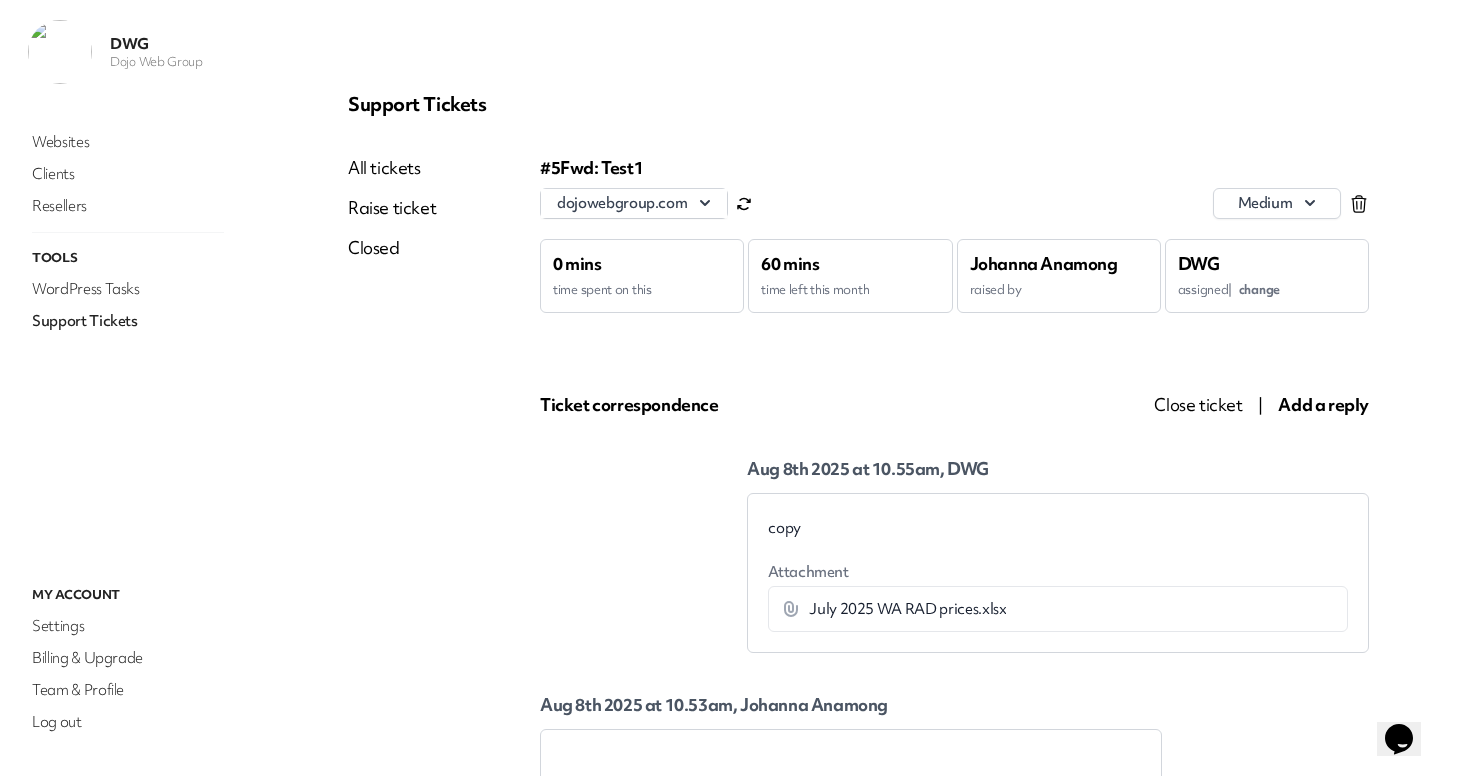 scroll, scrollTop: 0, scrollLeft: 0, axis: both 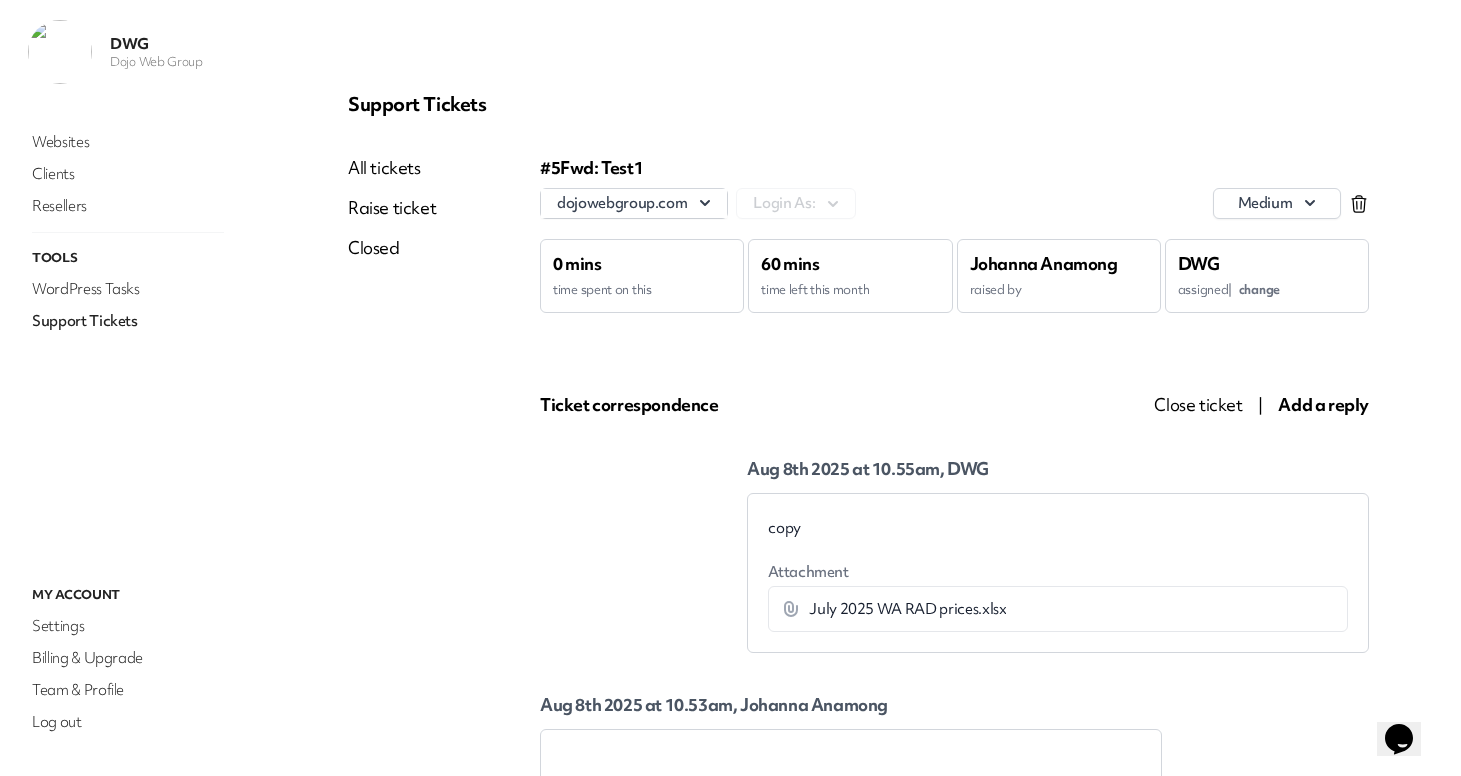 click on "Support Tickets" at bounding box center [128, 321] 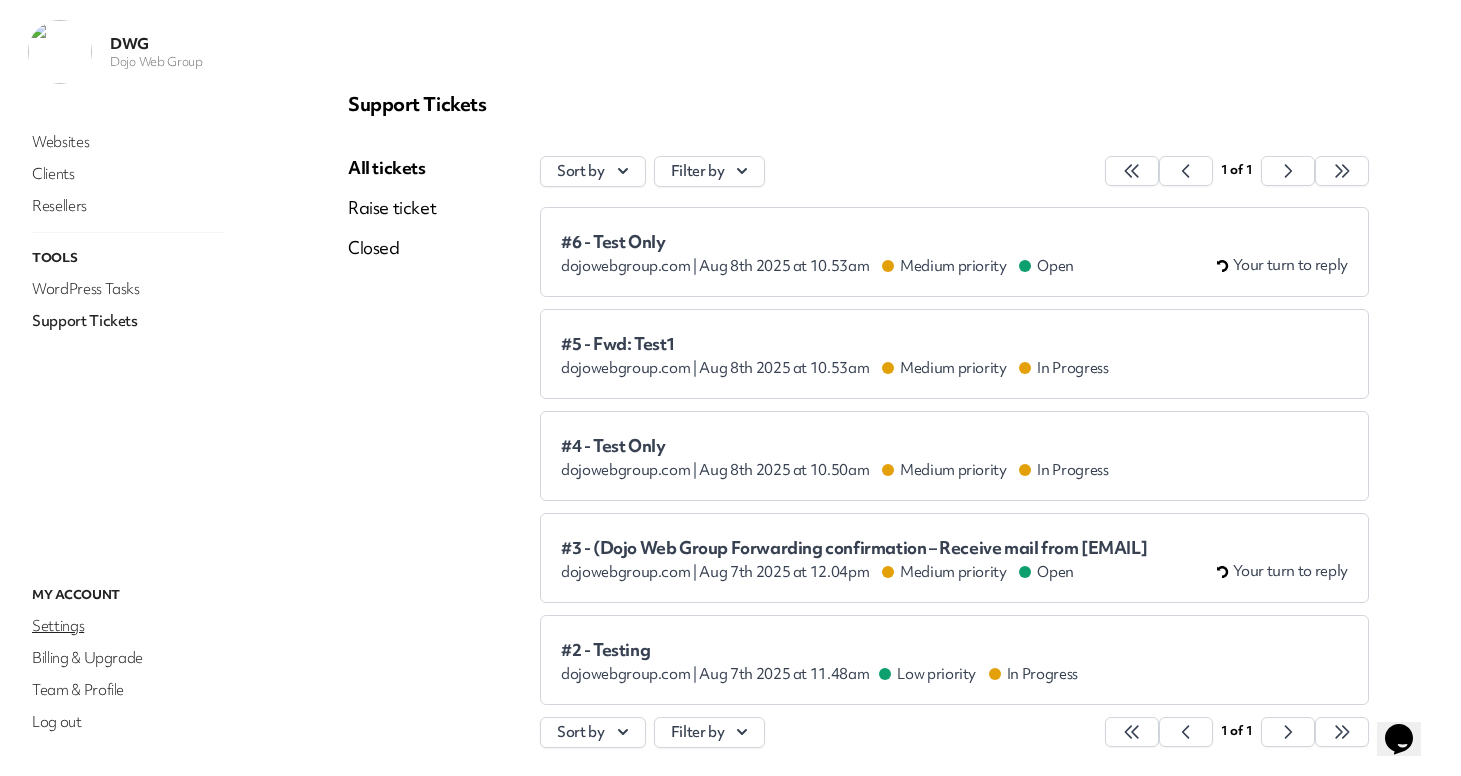 click on "Settings" at bounding box center (128, 626) 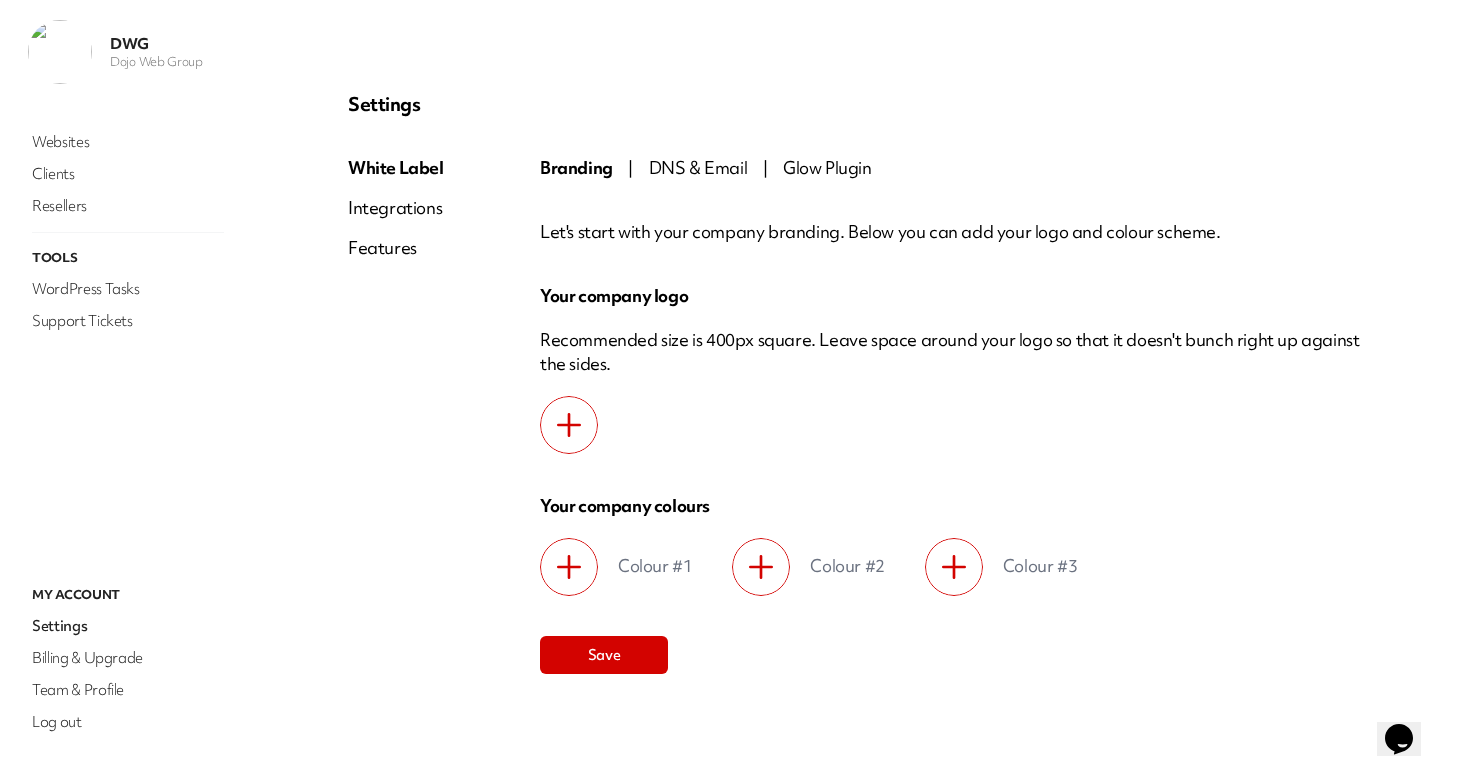 click on "DNS & Email" at bounding box center [698, 167] 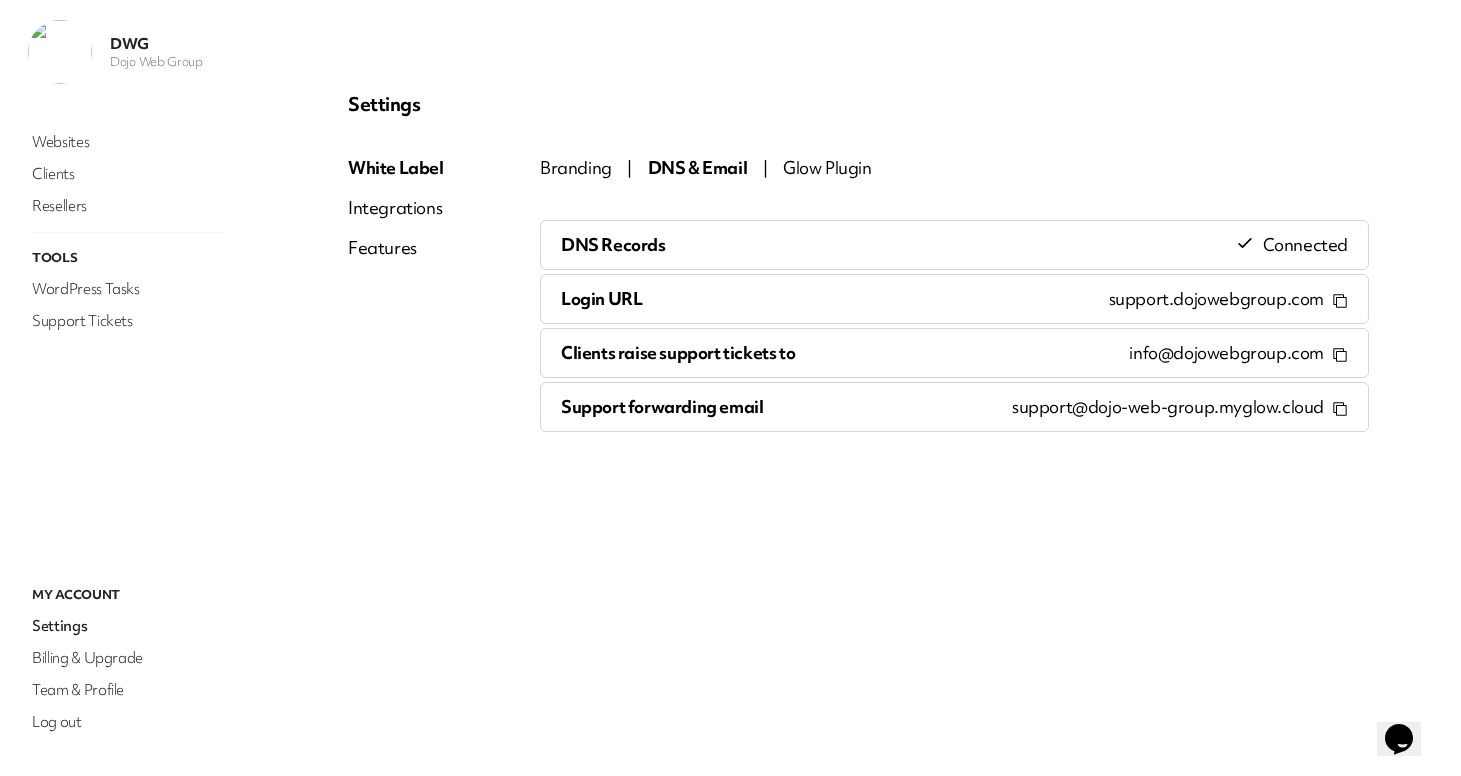drag, startPoint x: 1017, startPoint y: 407, endPoint x: 1322, endPoint y: 408, distance: 305.00165 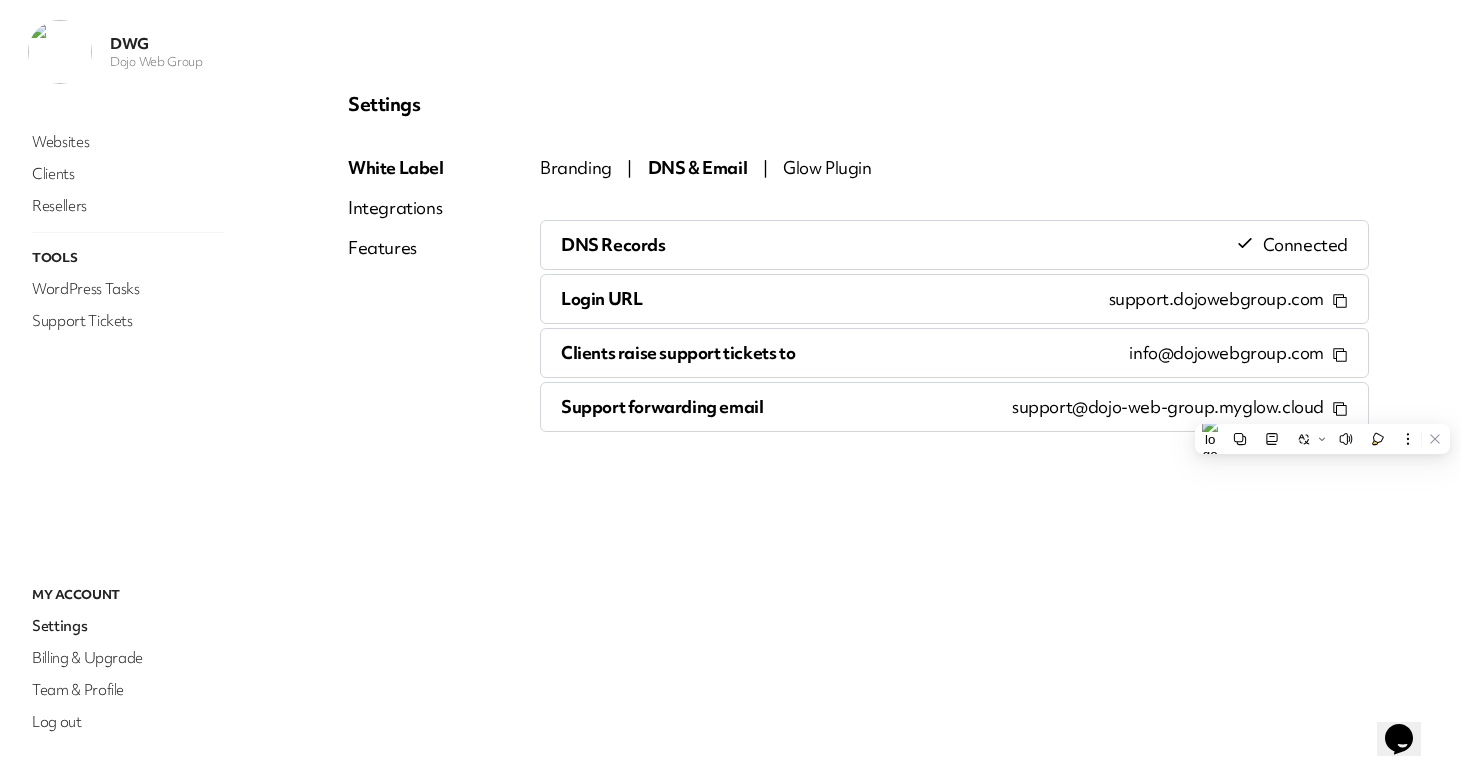 click on "Settings
White Label
Integrations
Features
Branding   |   DNS & Email   |   Glow Plugin                           DNS Records
Connected
Login URL
support.dojowebgroup.com
Clients raise support tickets to
[EMAIL]
Support forwarding email
support@dojo-web-group.myglow.cloud" at bounding box center [858, 388] 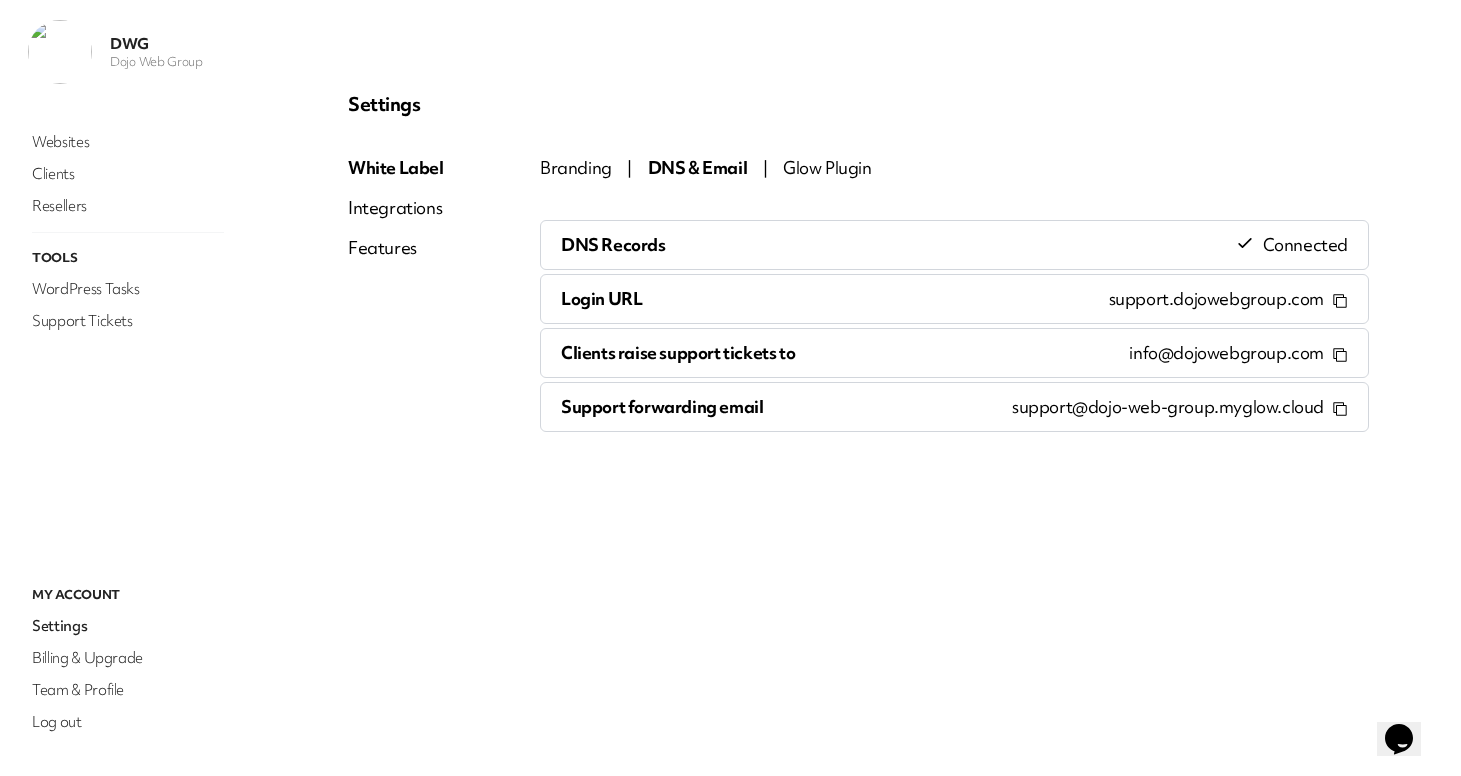 click on "Features" at bounding box center [396, 248] 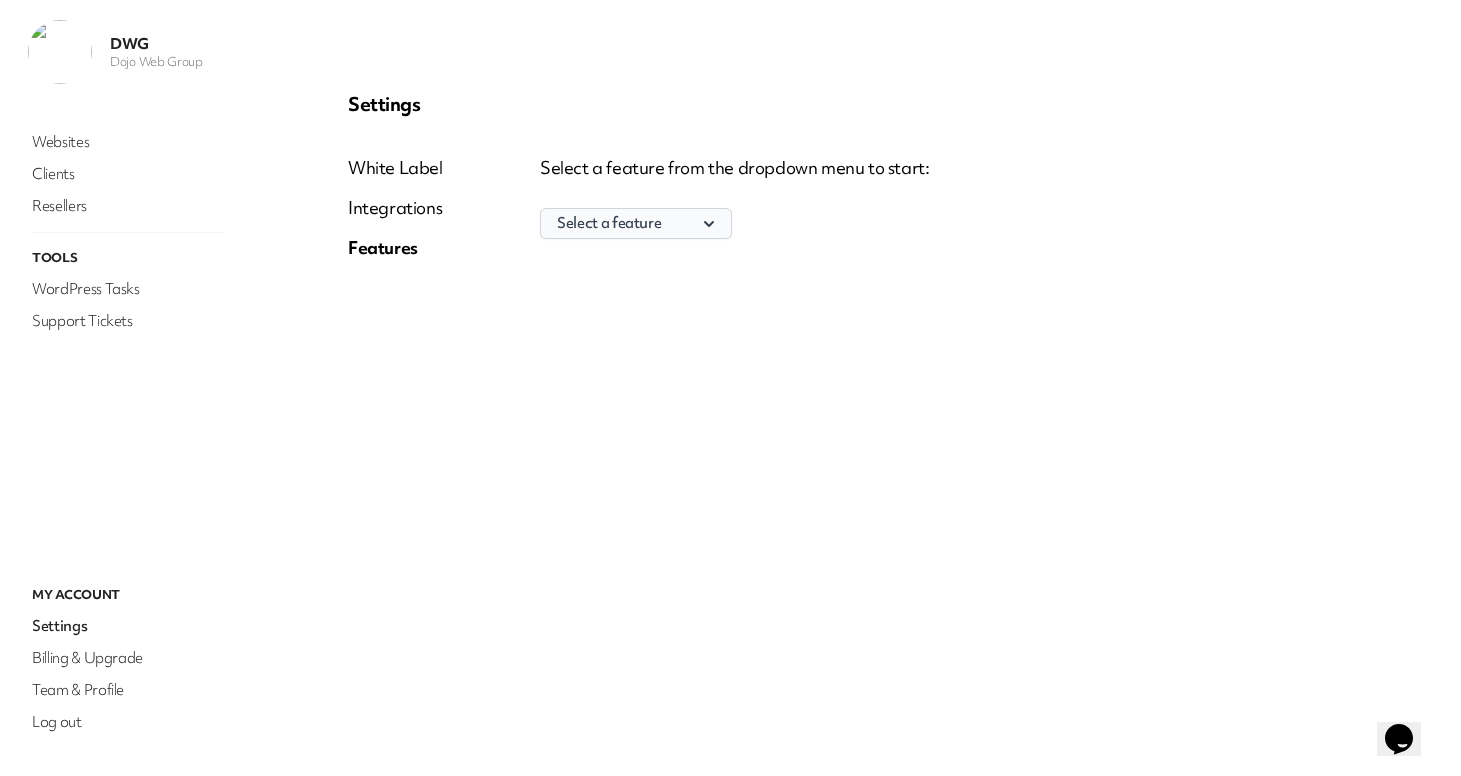 click 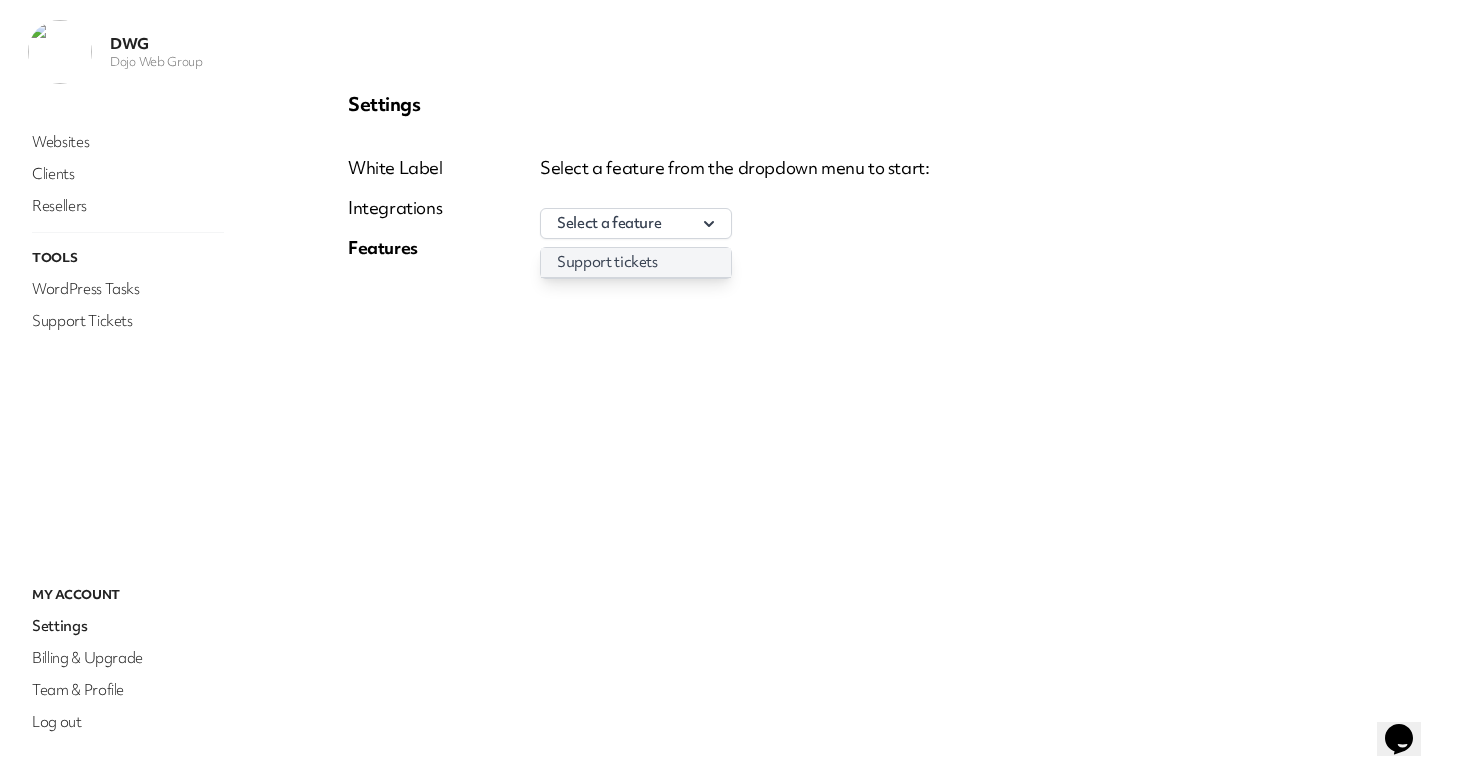 click on "Support tickets" at bounding box center (636, 262) 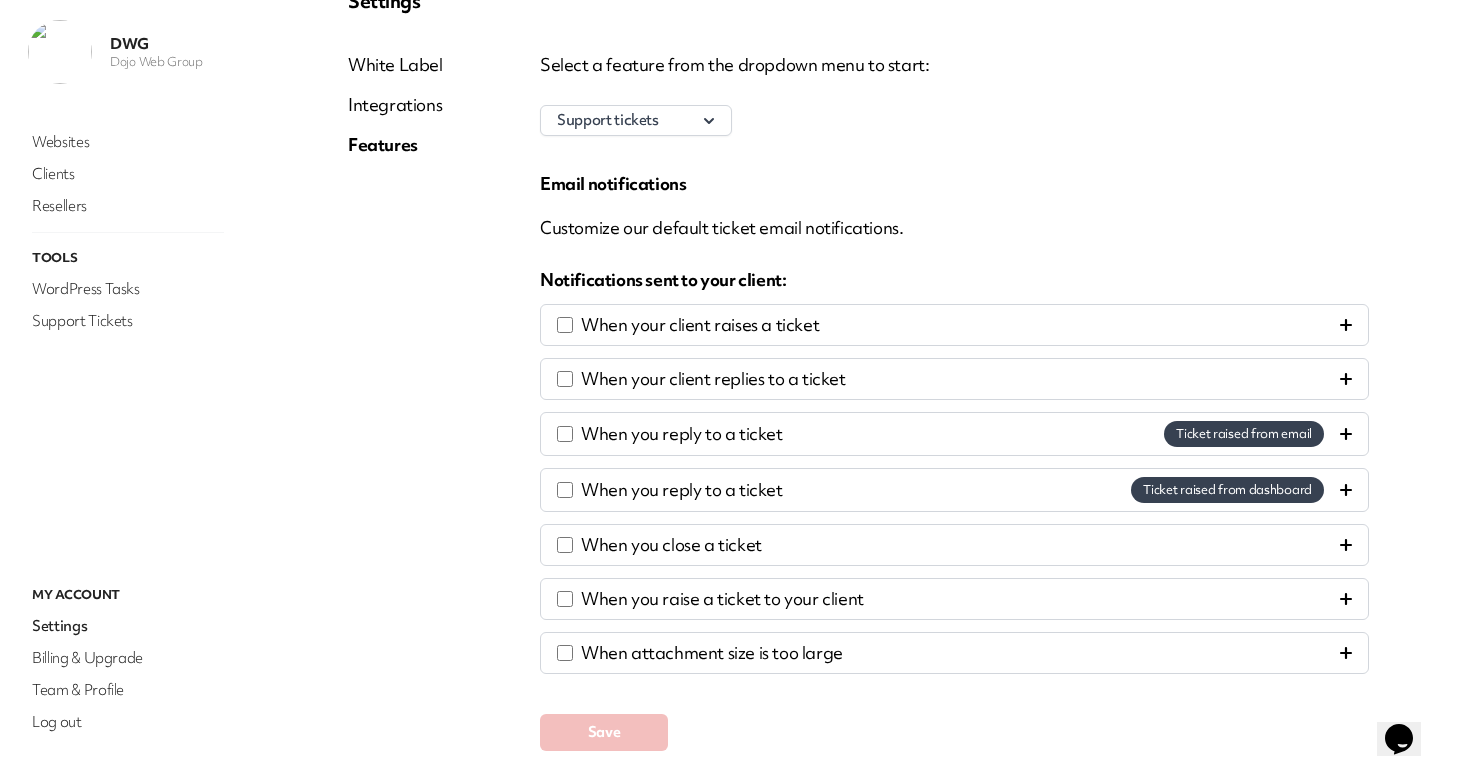 scroll, scrollTop: 186, scrollLeft: 0, axis: vertical 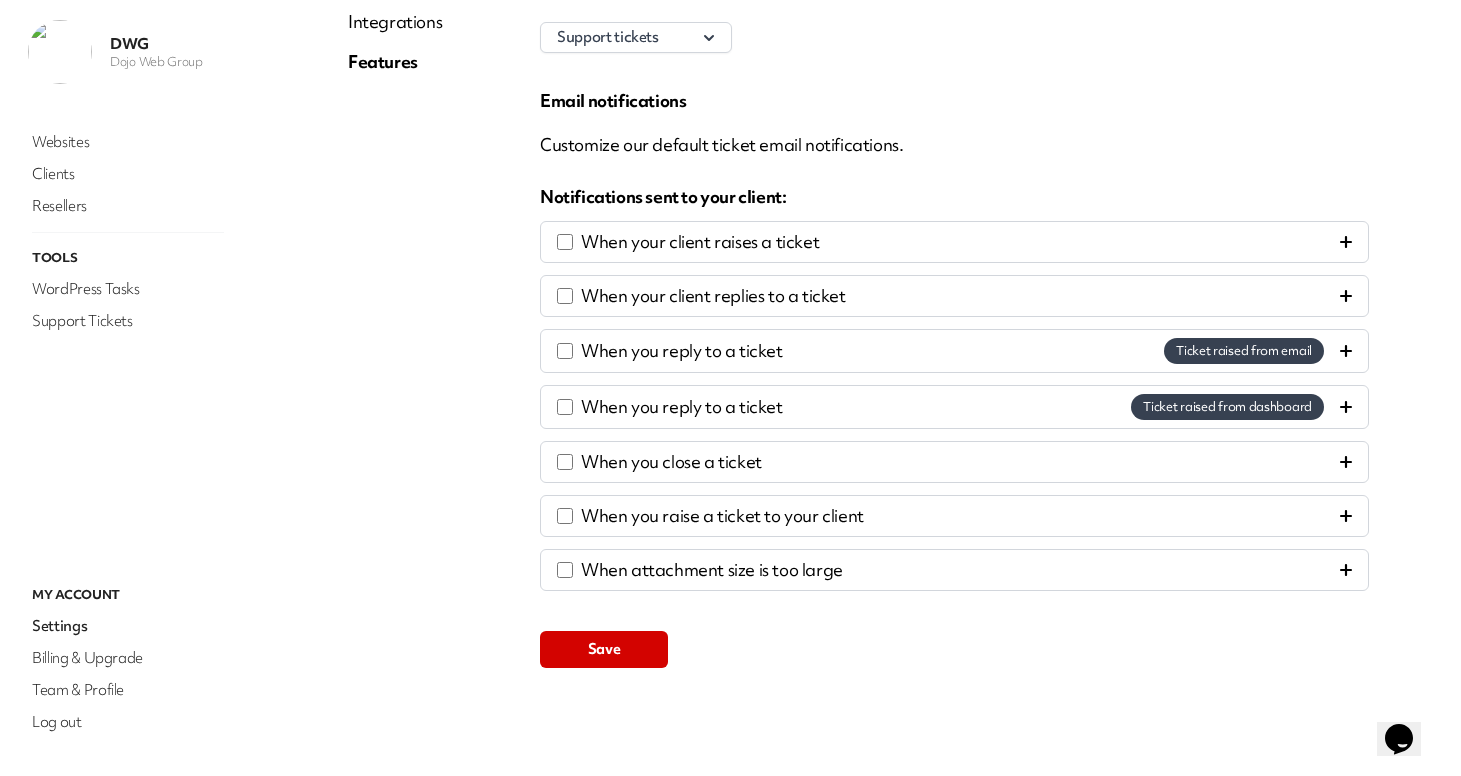 click on "Save" at bounding box center (604, 649) 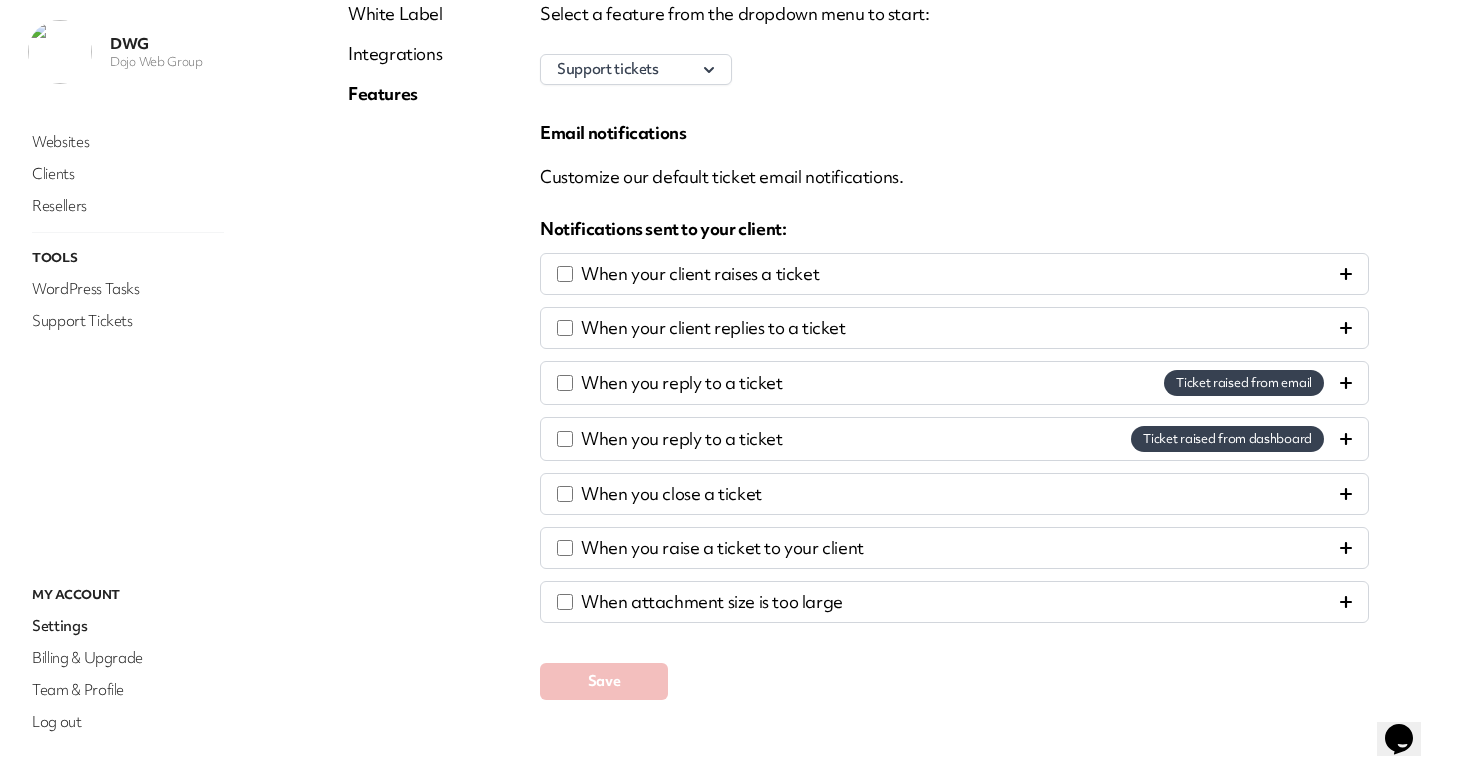 scroll, scrollTop: 152, scrollLeft: 0, axis: vertical 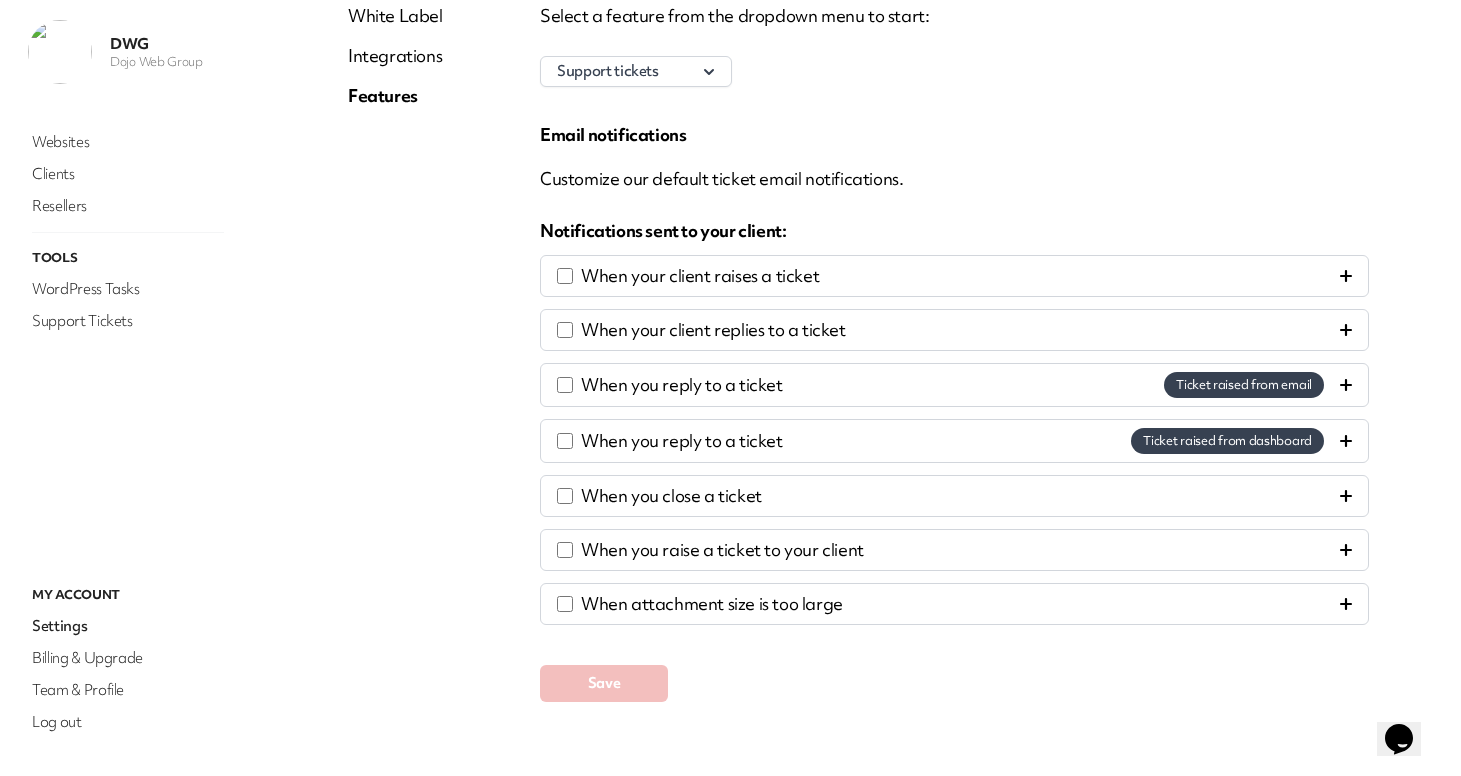 click 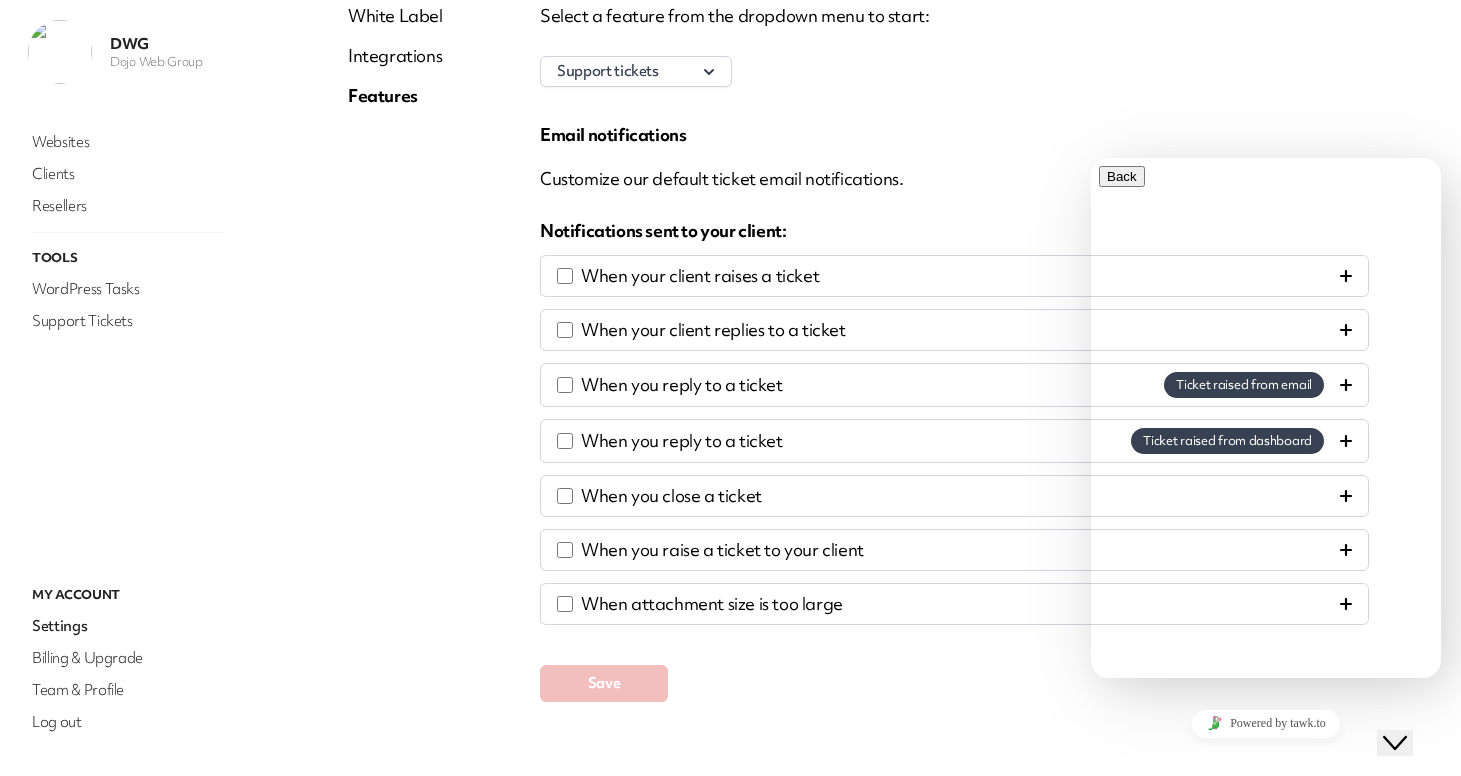 click on "*  Message" at bounding box center [1192, 881] 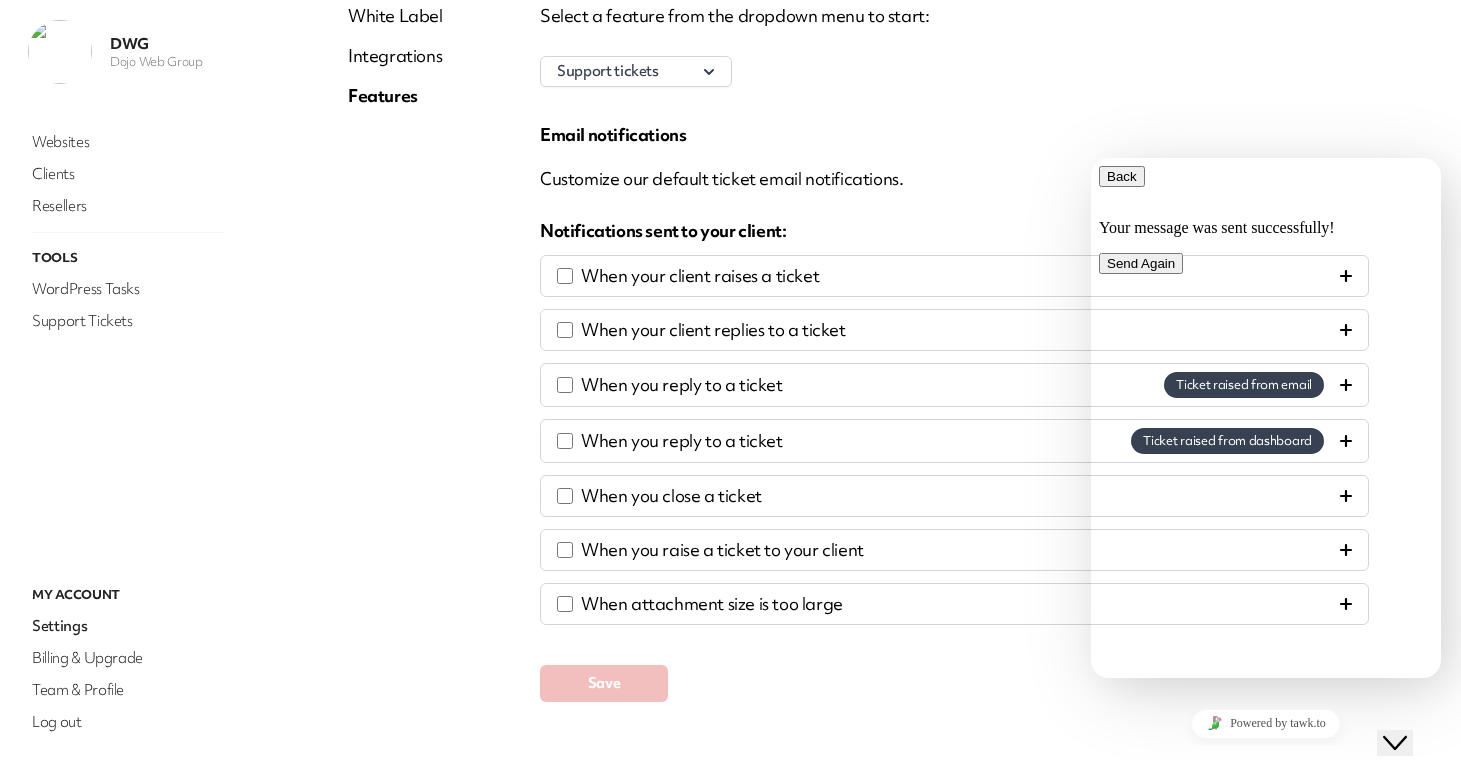 click at bounding box center [1107, 176] 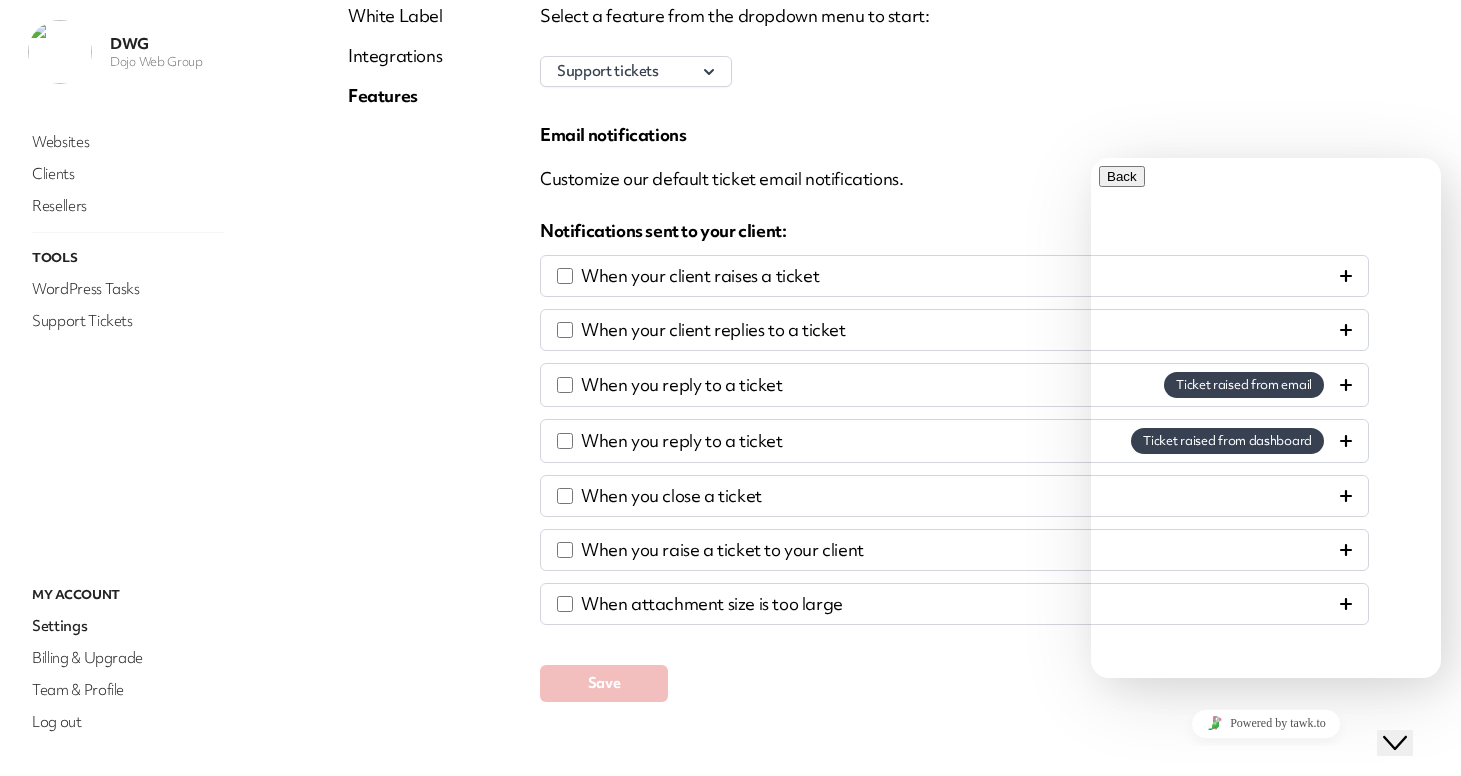 click at bounding box center (1107, 986) 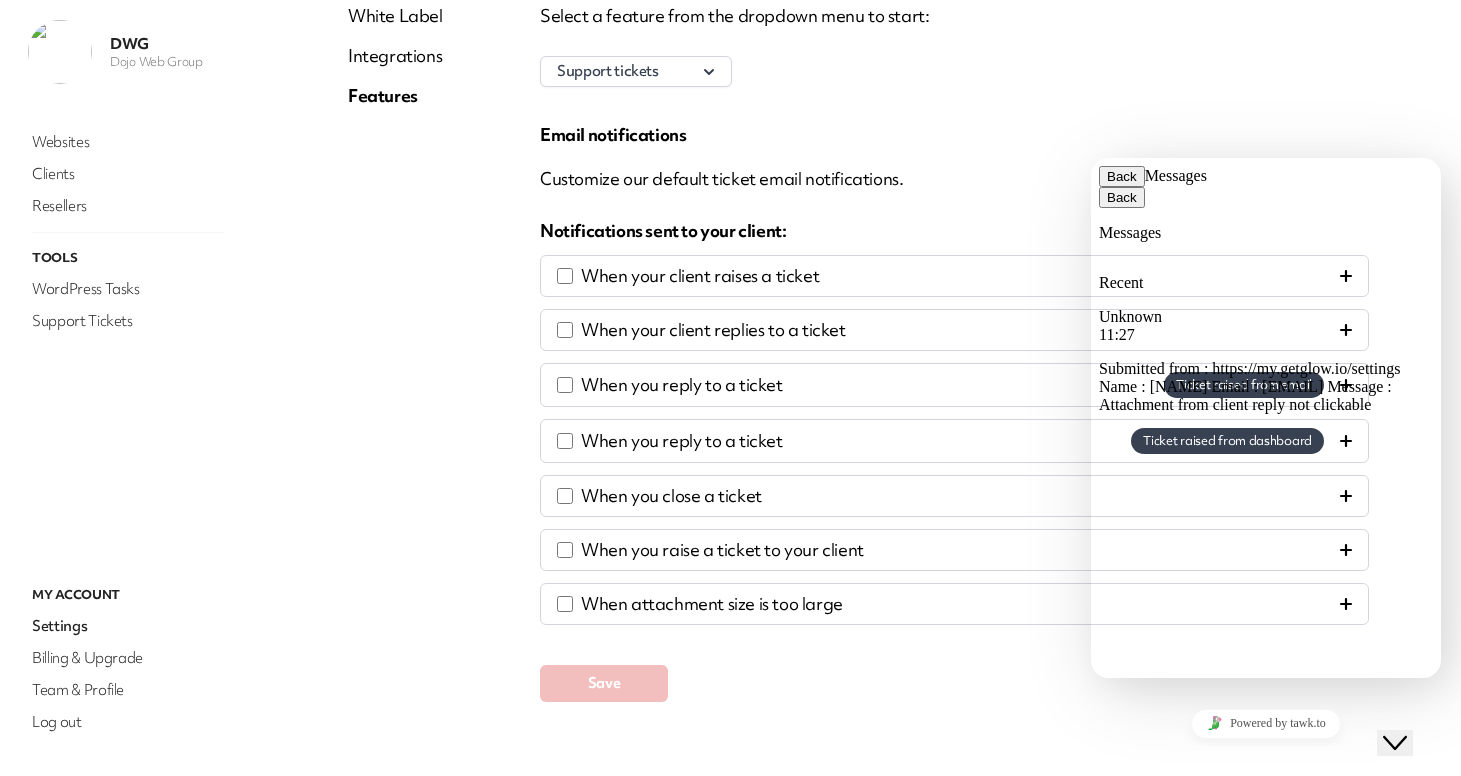 click on "Unknown 11:27 Submitted from :
https://my.getglow.io/settings
Name :
[NAME]
Email :
[EMAIL]
Message :
Attachment from client reply not clickable" at bounding box center (1266, 361) 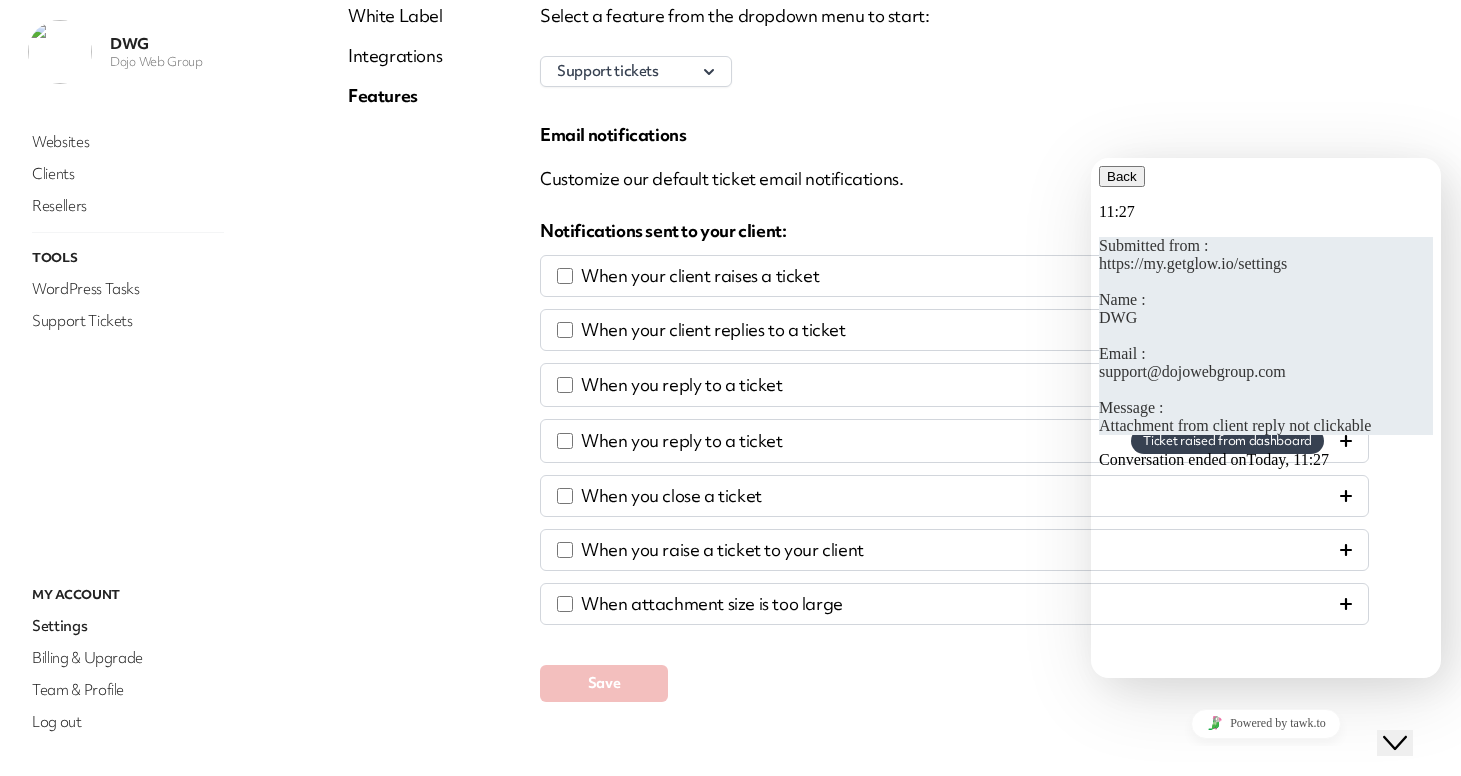 click at bounding box center (1137, 176) 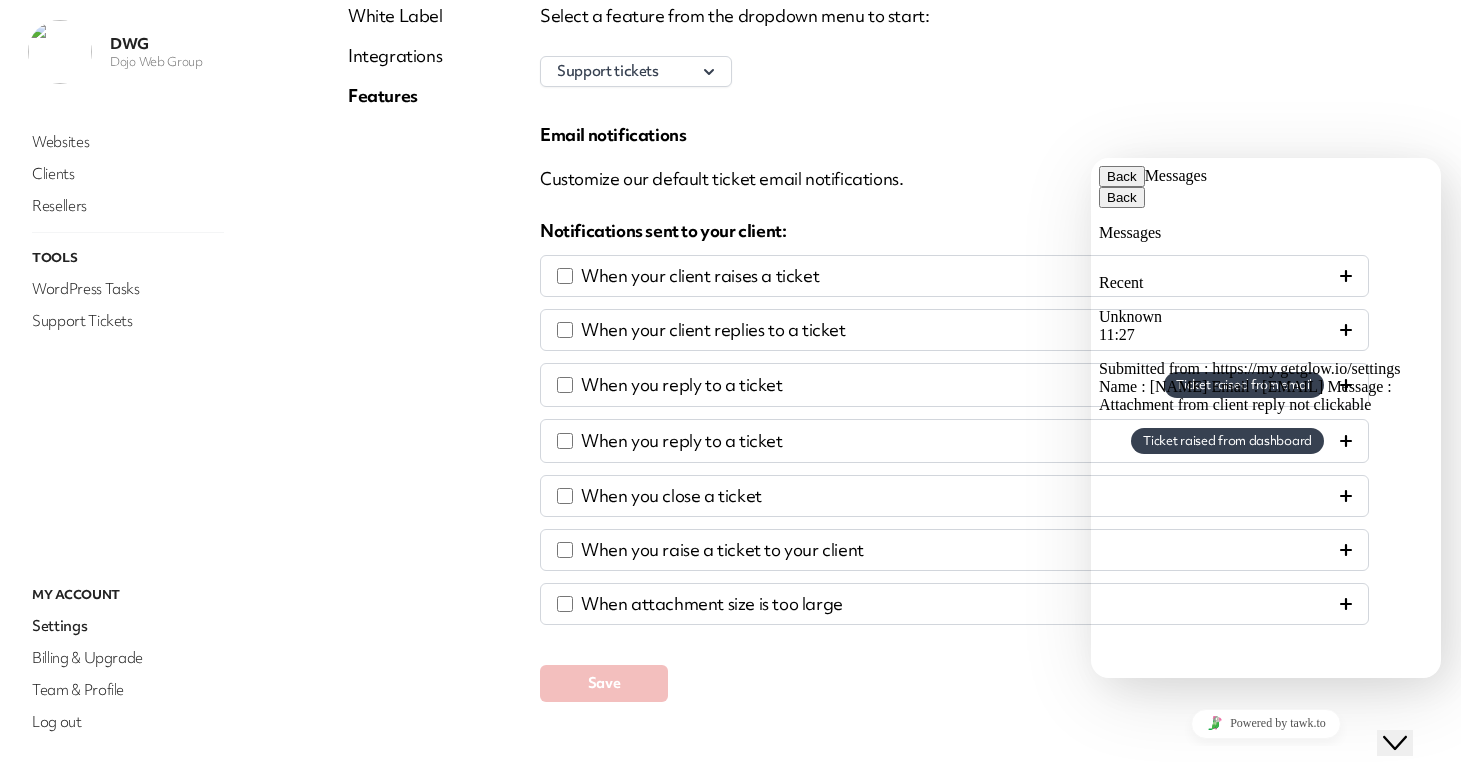 click on "Submitted from :
https://my.getglow.io/settings
Name :
[NAME]
Email :
[EMAIL]
Message :
Attachment from client reply not clickable" at bounding box center (1266, 387) 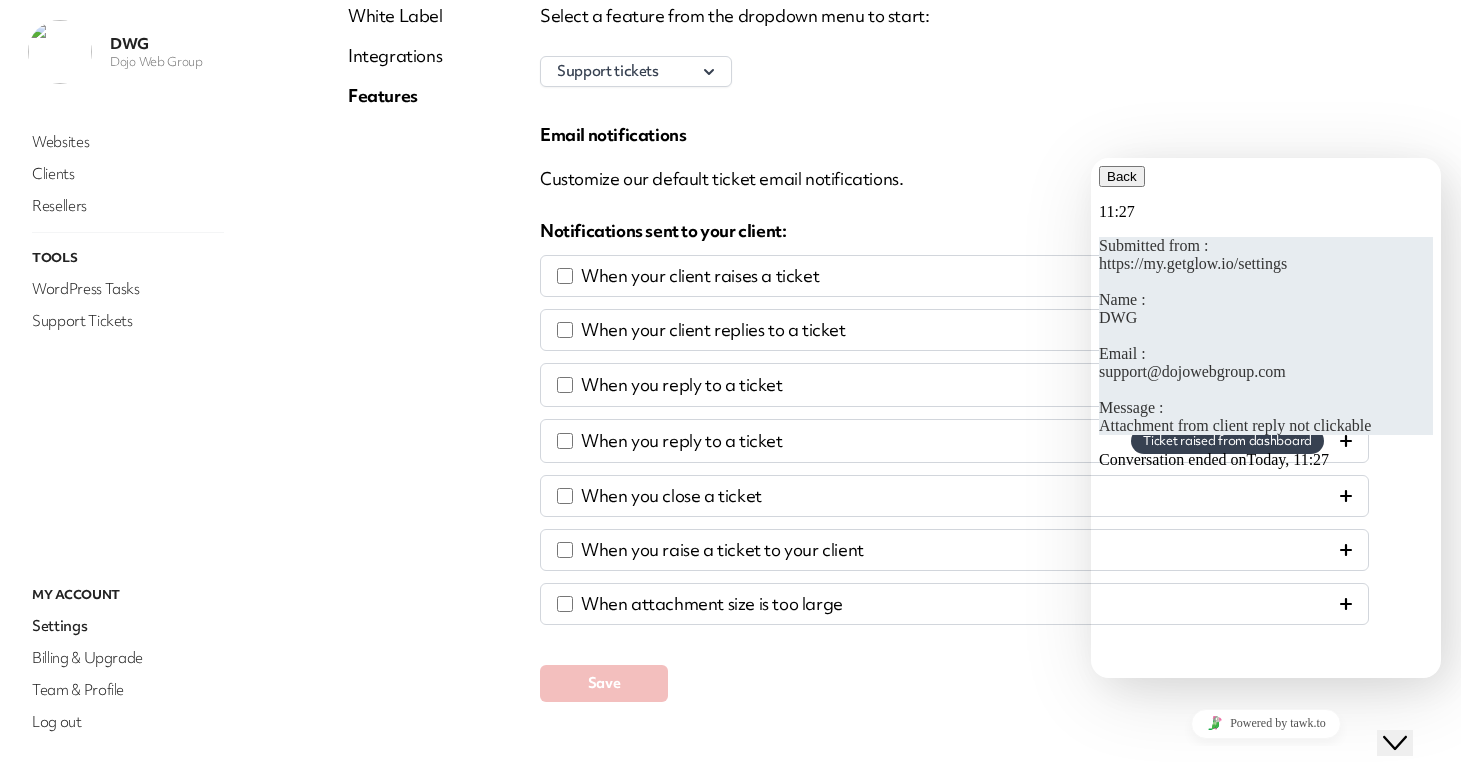 click at bounding box center (1107, 176) 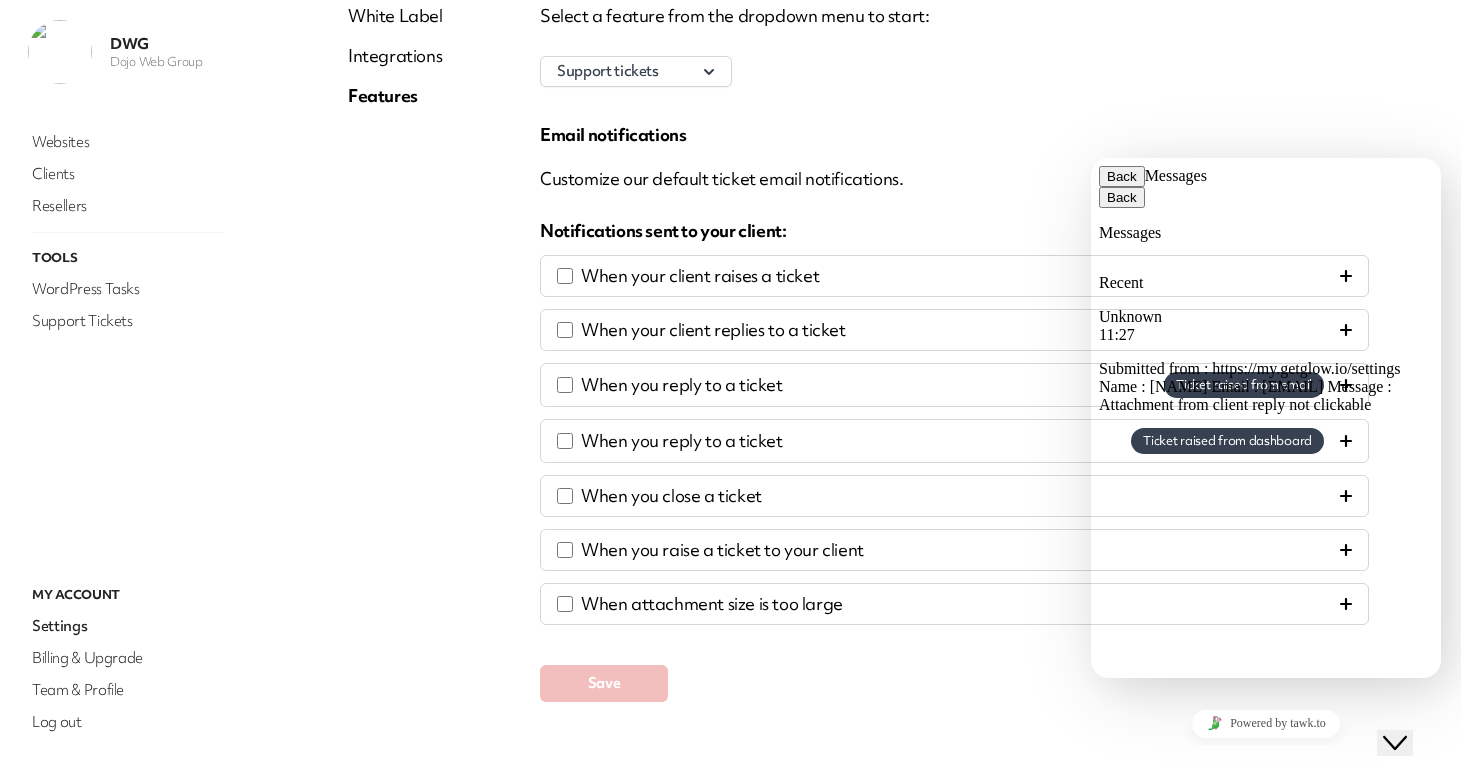click on "Submitted from :
https://my.getglow.io/settings
Name :
[NAME]
Email :
[EMAIL]
Message :
Attachment from client reply not clickable" at bounding box center (1249, 386) 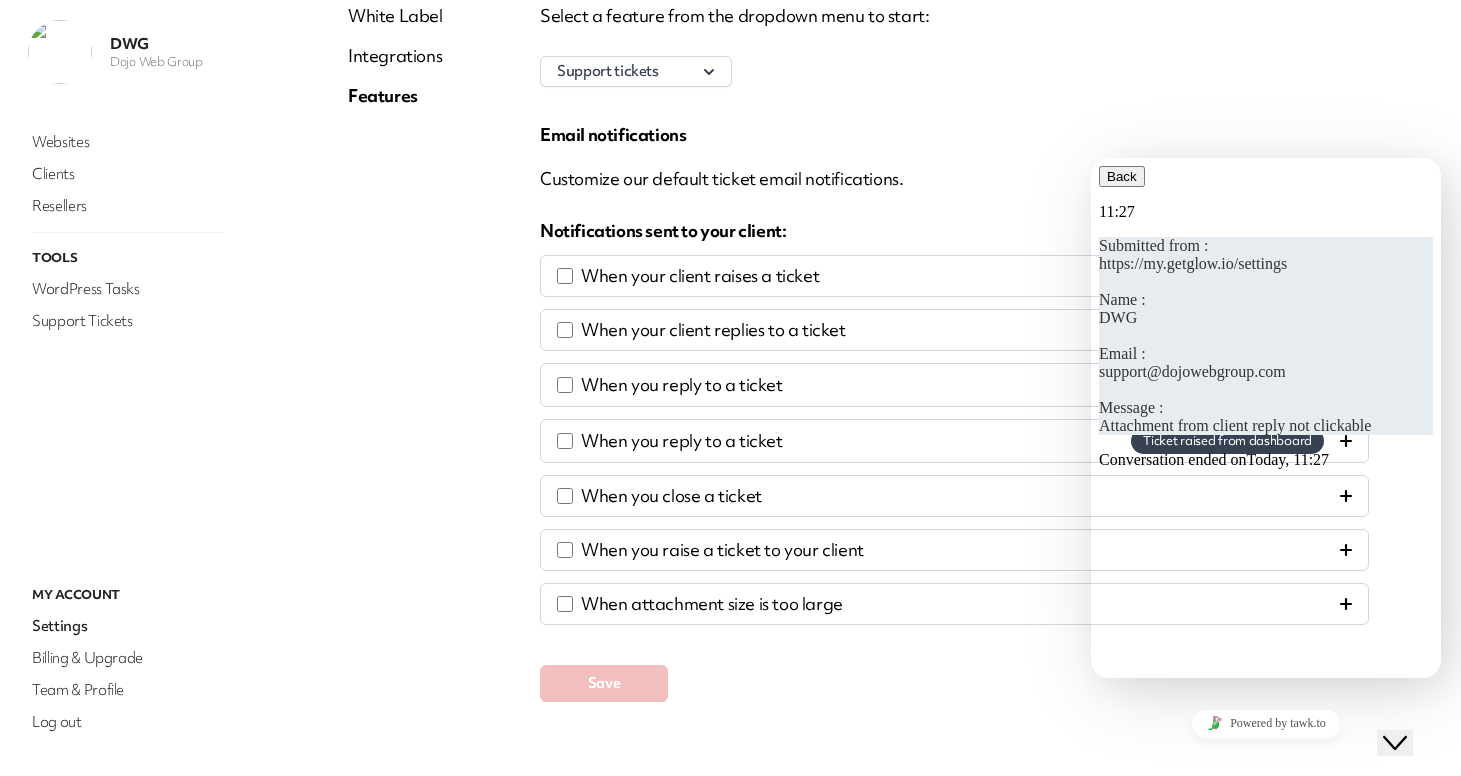 click on "Conversation ended on  Today, 11:27" at bounding box center (1266, 460) 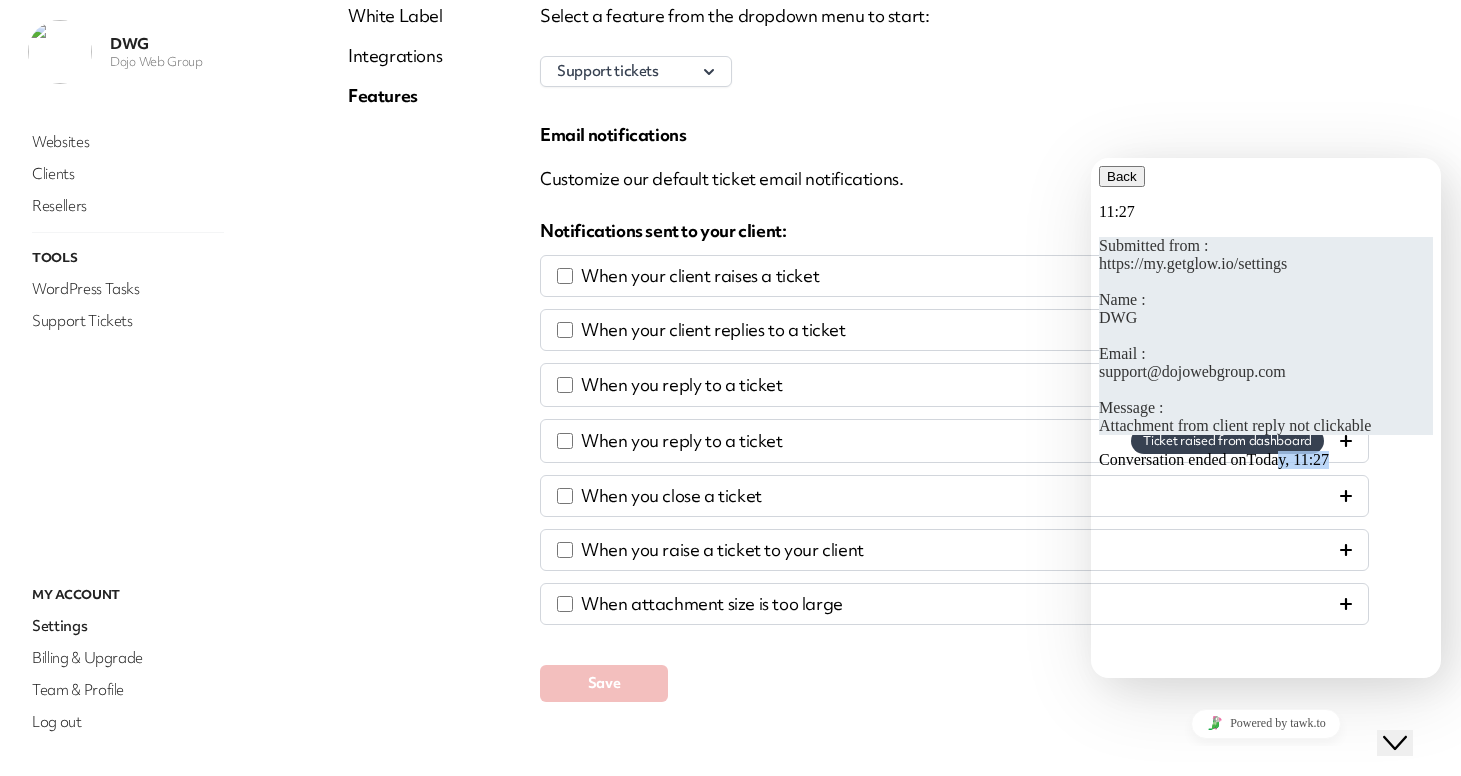 drag, startPoint x: 1329, startPoint y: 628, endPoint x: 1381, endPoint y: 633, distance: 52.23983 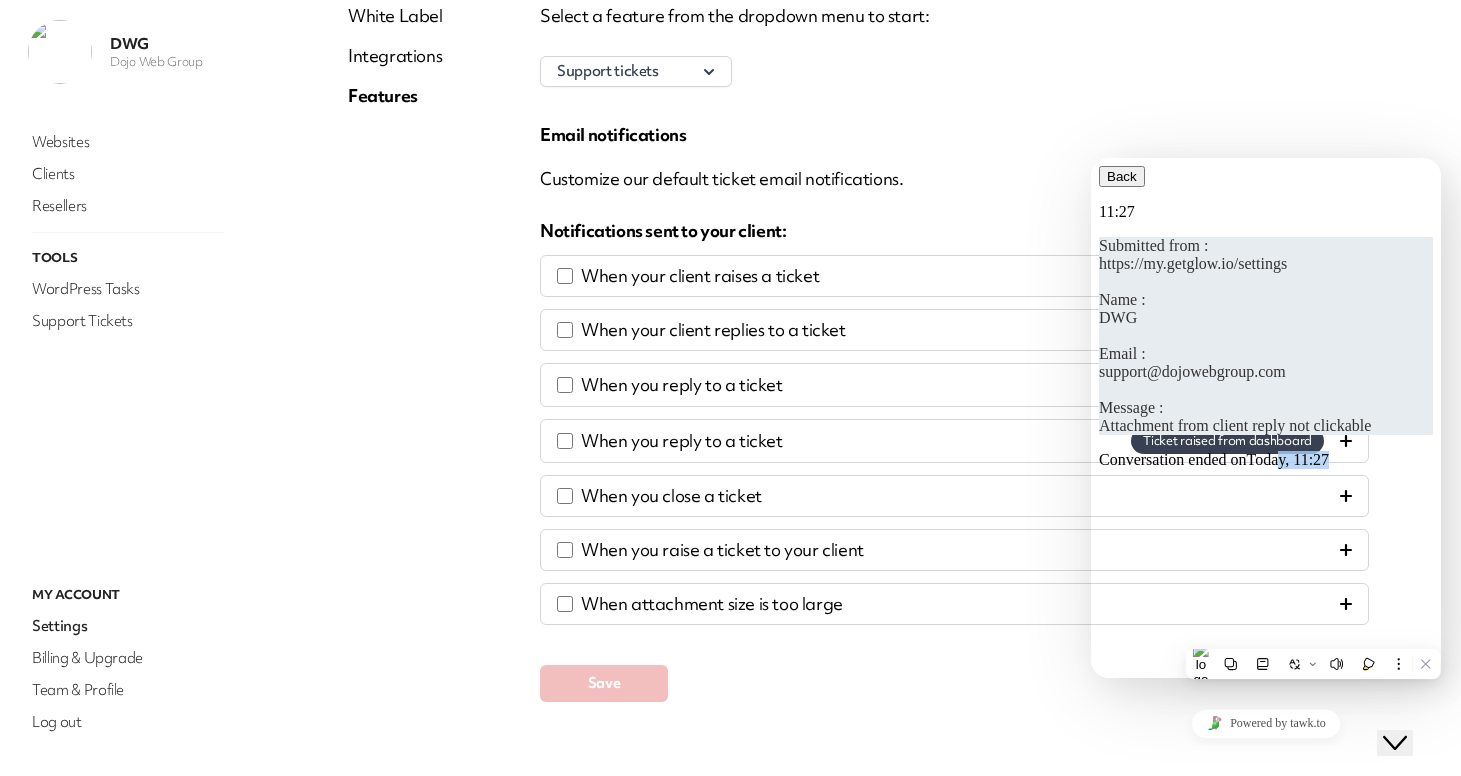 click at bounding box center (1107, 176) 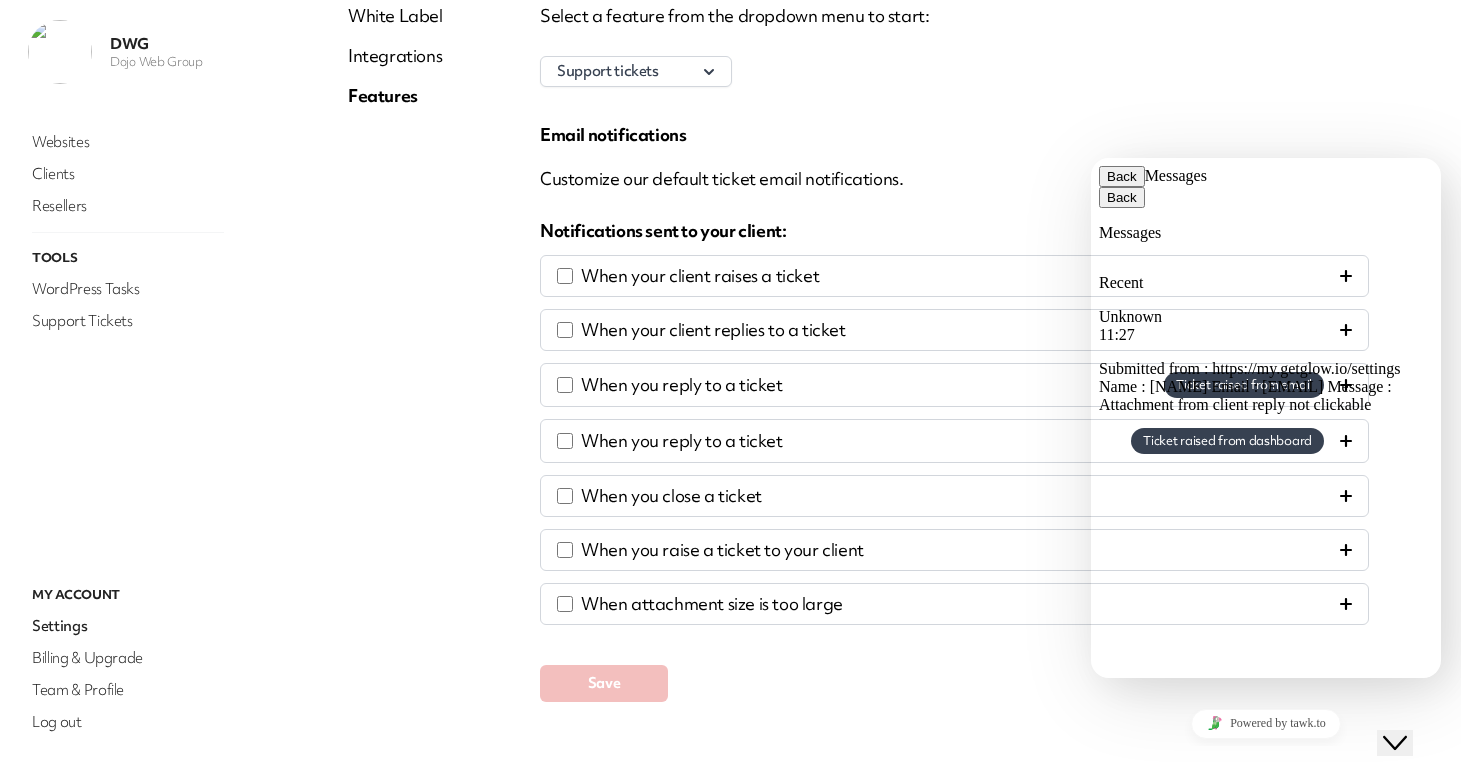 click at bounding box center [1107, 937] 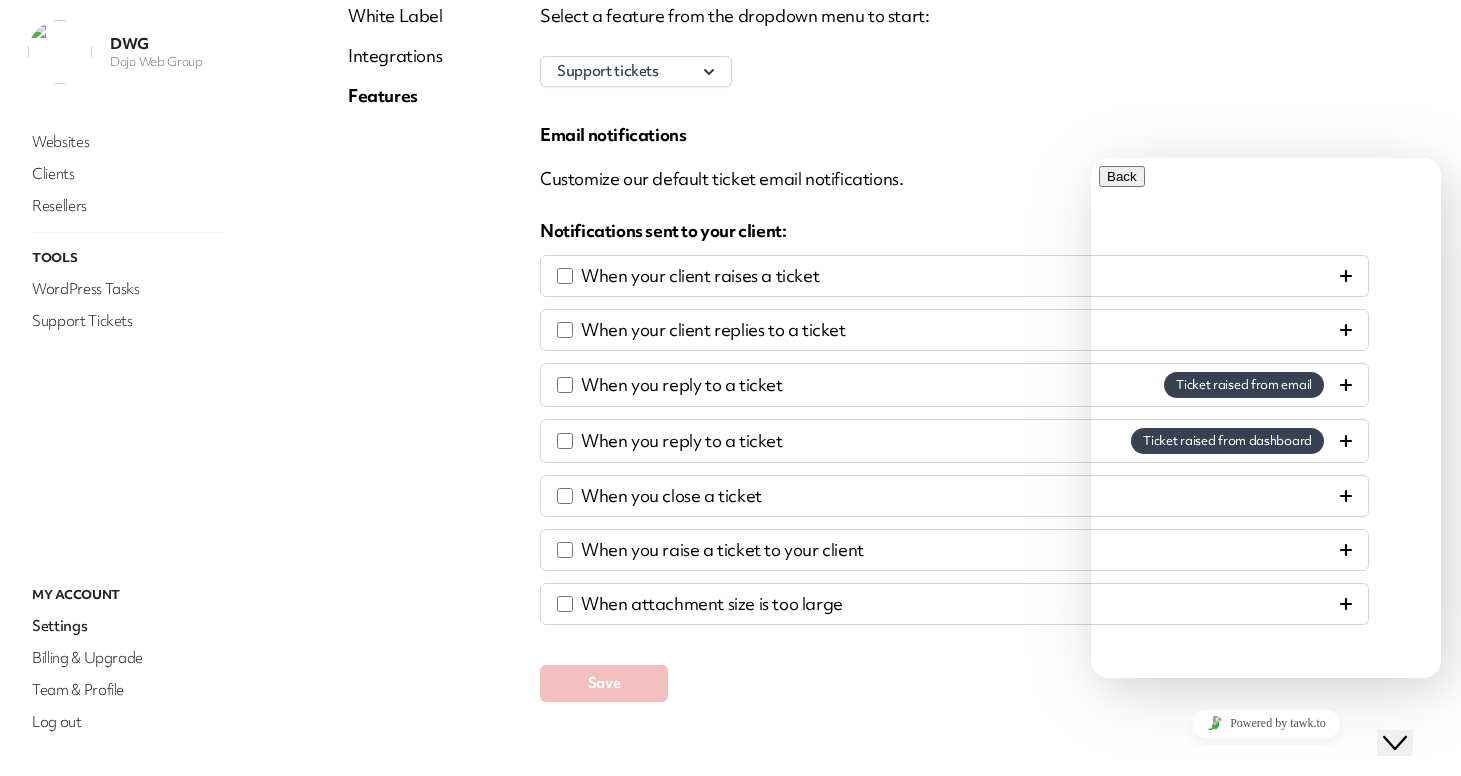 click at bounding box center [1107, 986] 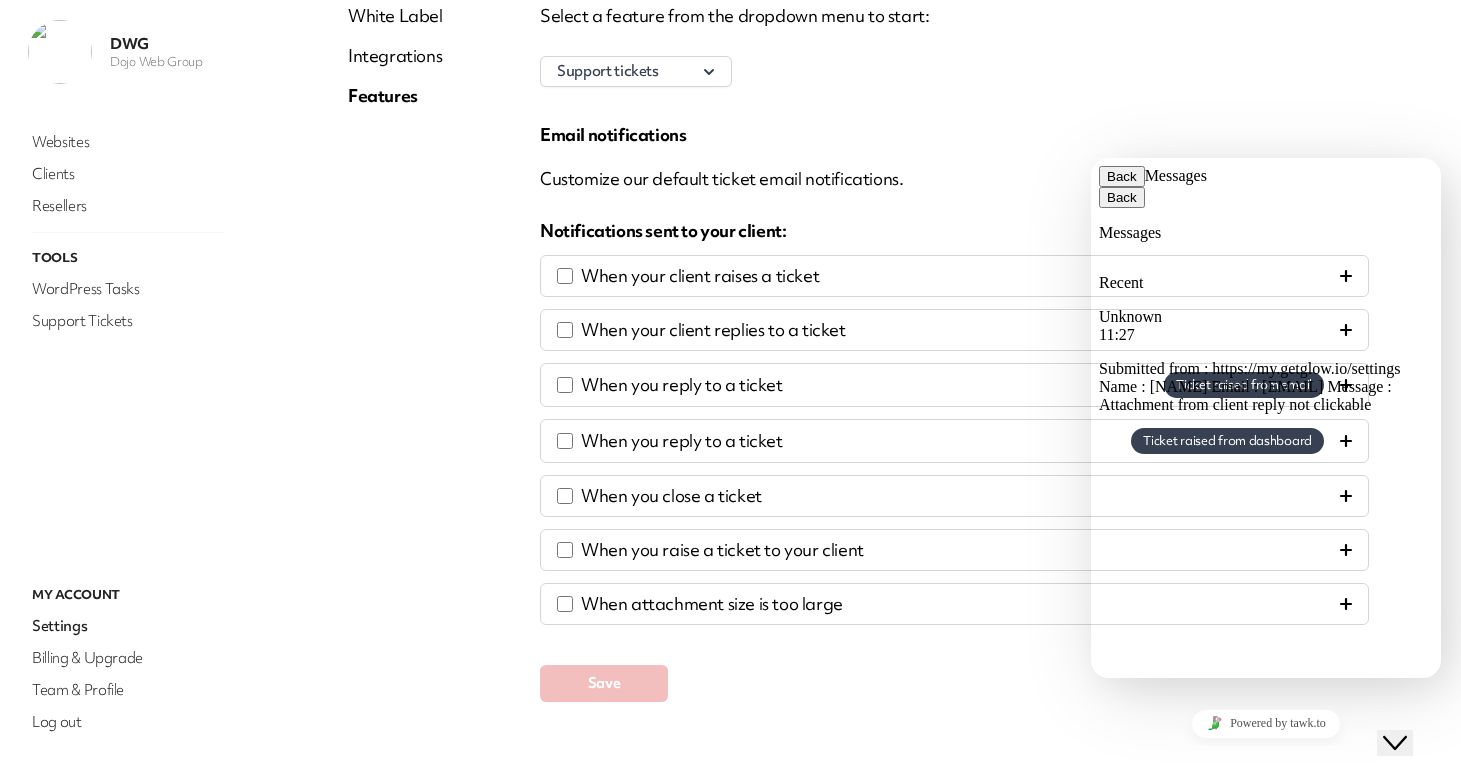 click on "Unknown 11:27 Submitted from :
https://my.getglow.io/settings
Name :
[NAME]
Email :
[EMAIL]
Message :
Attachment from client reply not clickable" at bounding box center [1266, 361] 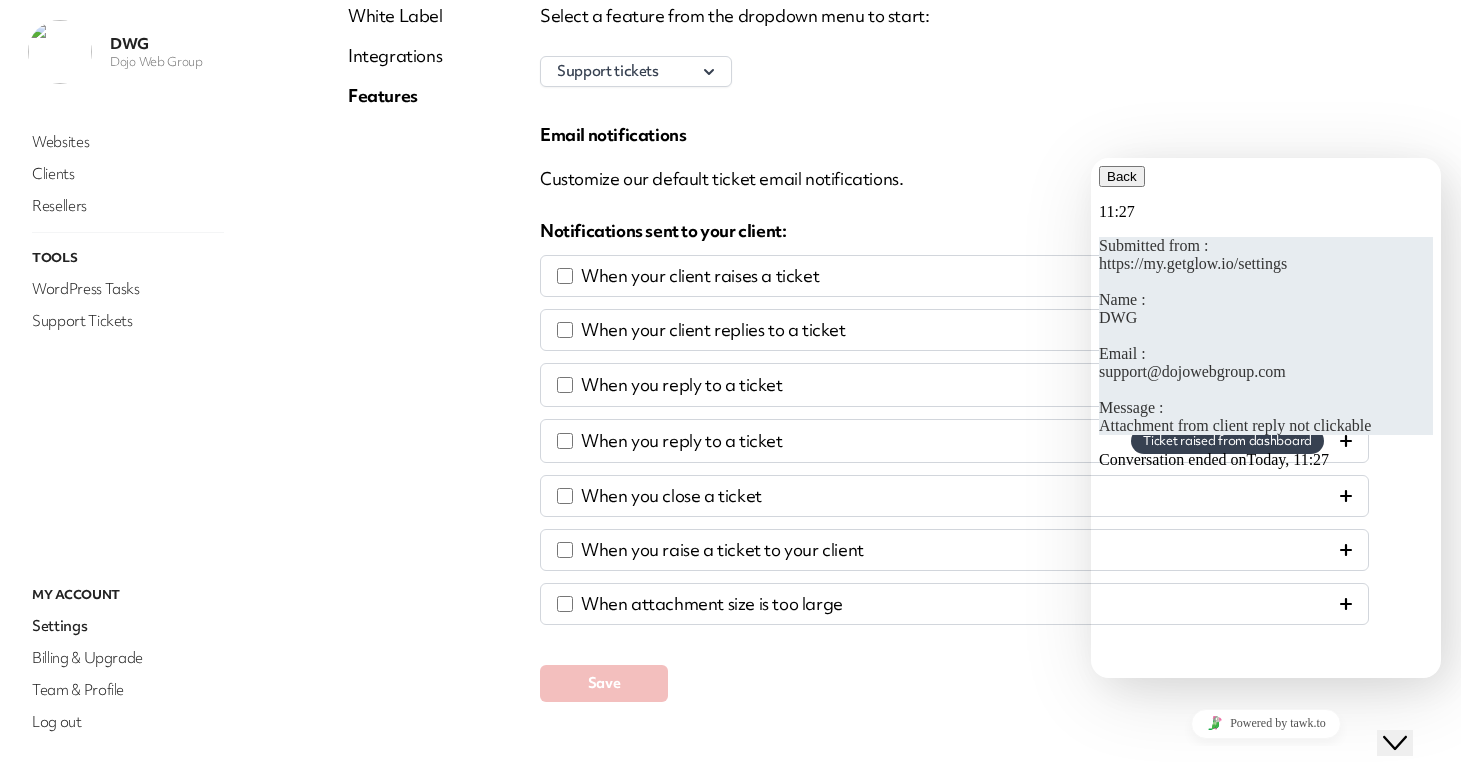 click on "11:27 Submitted from :  https://my.getglow.io/settings Name :  [NAME] Email :  [EMAIL] Message :  Attachment from client reply not clickable  Conversation ended on  Today, 11:27" at bounding box center [1266, 336] 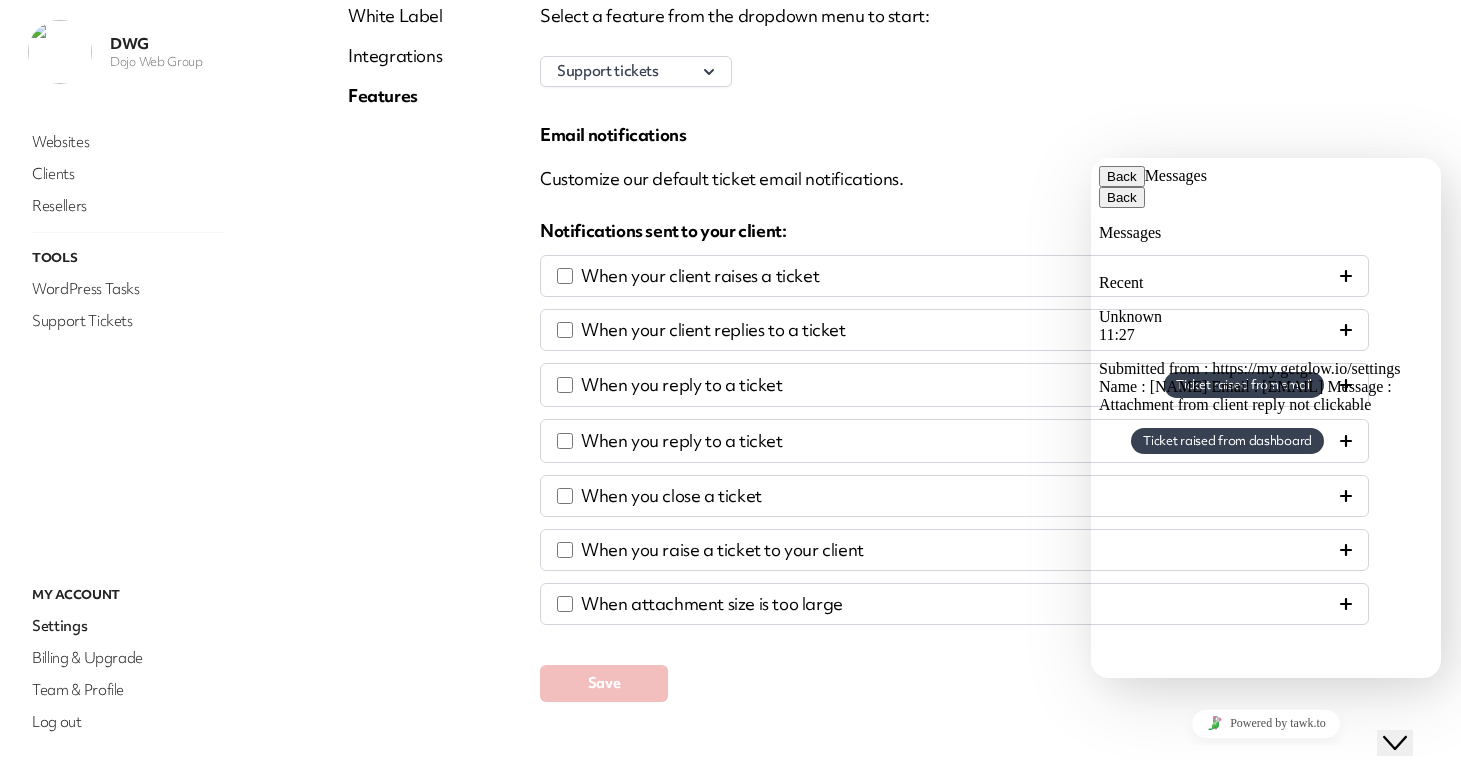 click at bounding box center [1107, 937] 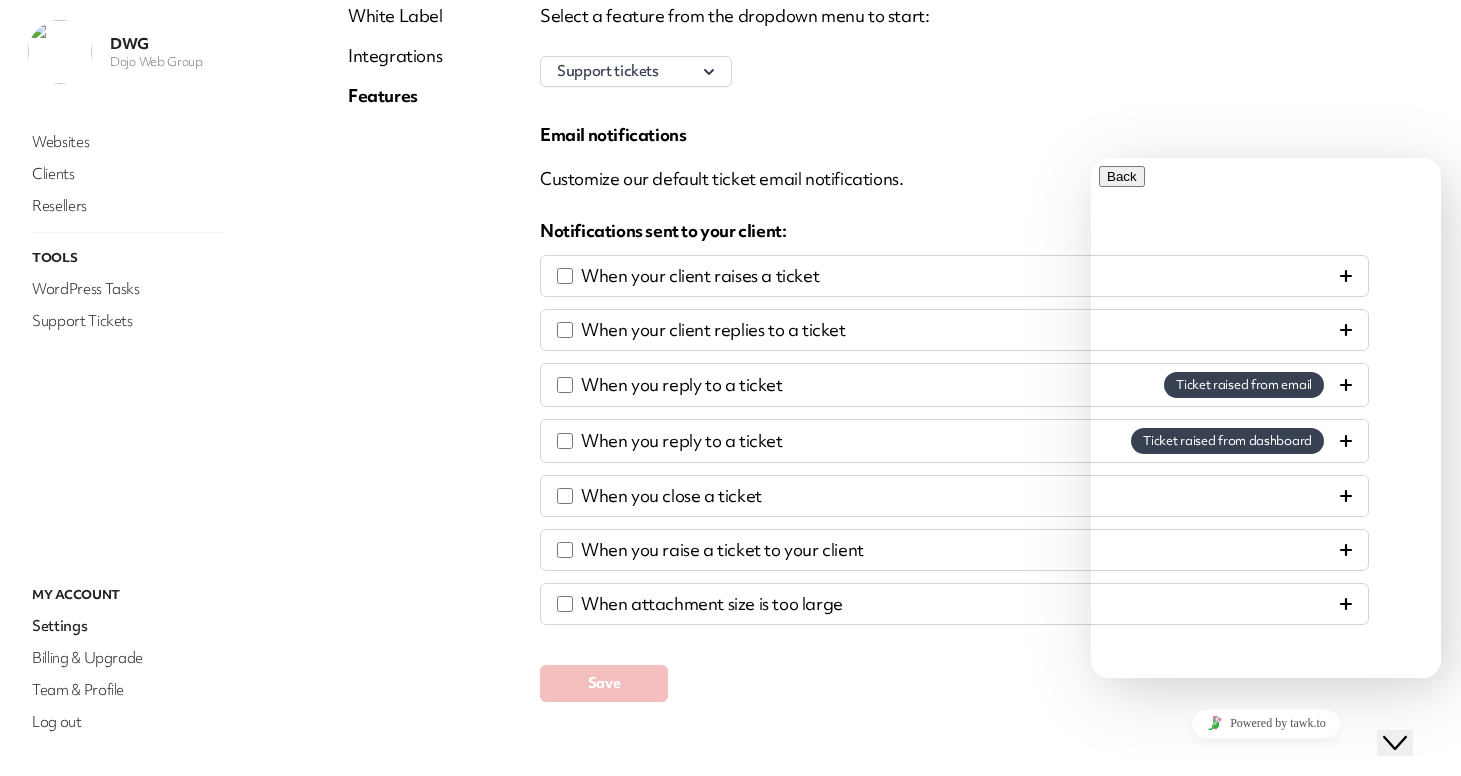 click on "**********" at bounding box center (1192, 881) 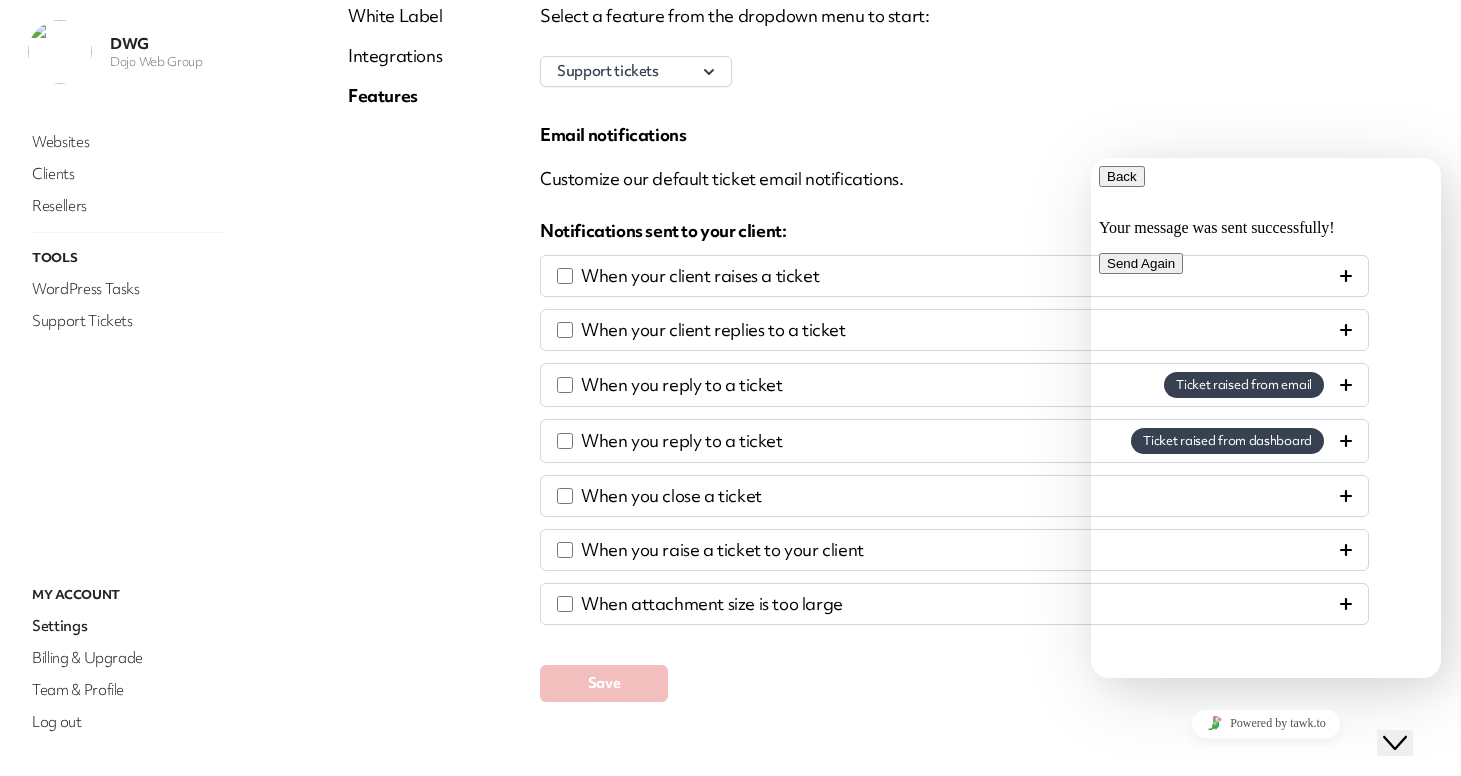 scroll, scrollTop: 0, scrollLeft: 0, axis: both 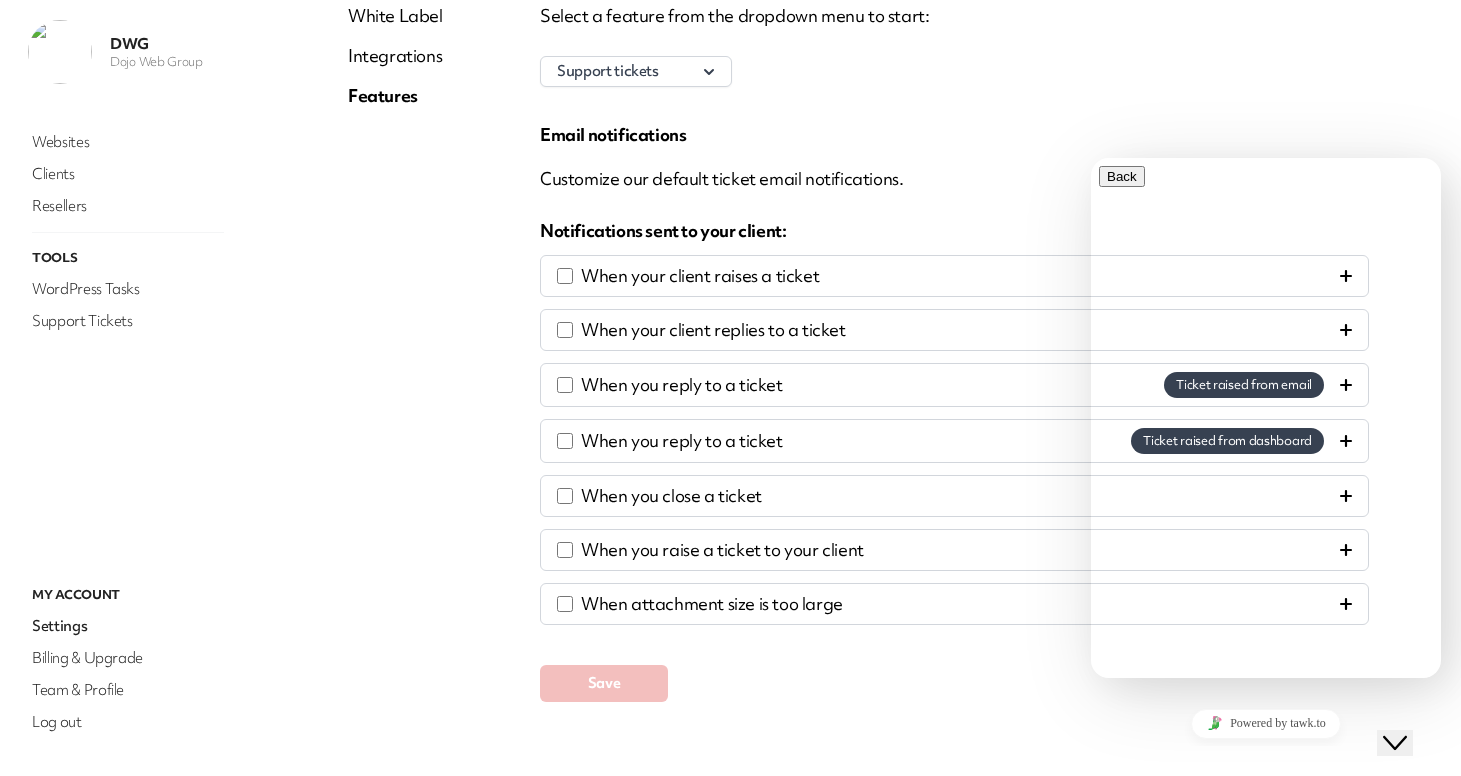 click at bounding box center (1107, 1046) 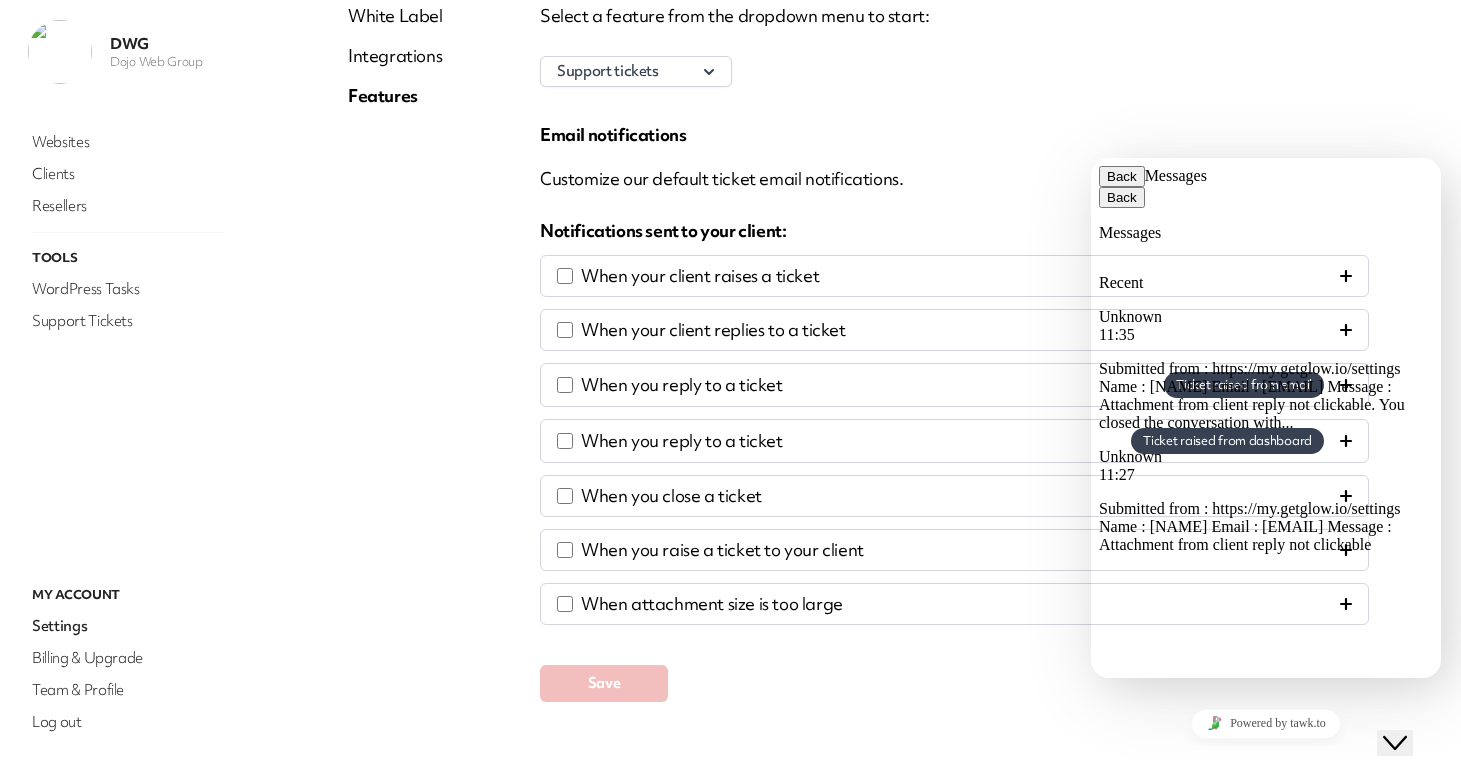 click on "Submitted from :
https://my.getglow.io/settings
Name :
DWG
Email :
support@[EXAMPLE.COM]
Message :
Attachment from client reply not clickable.
You closed the conversation with..." at bounding box center (1252, 395) 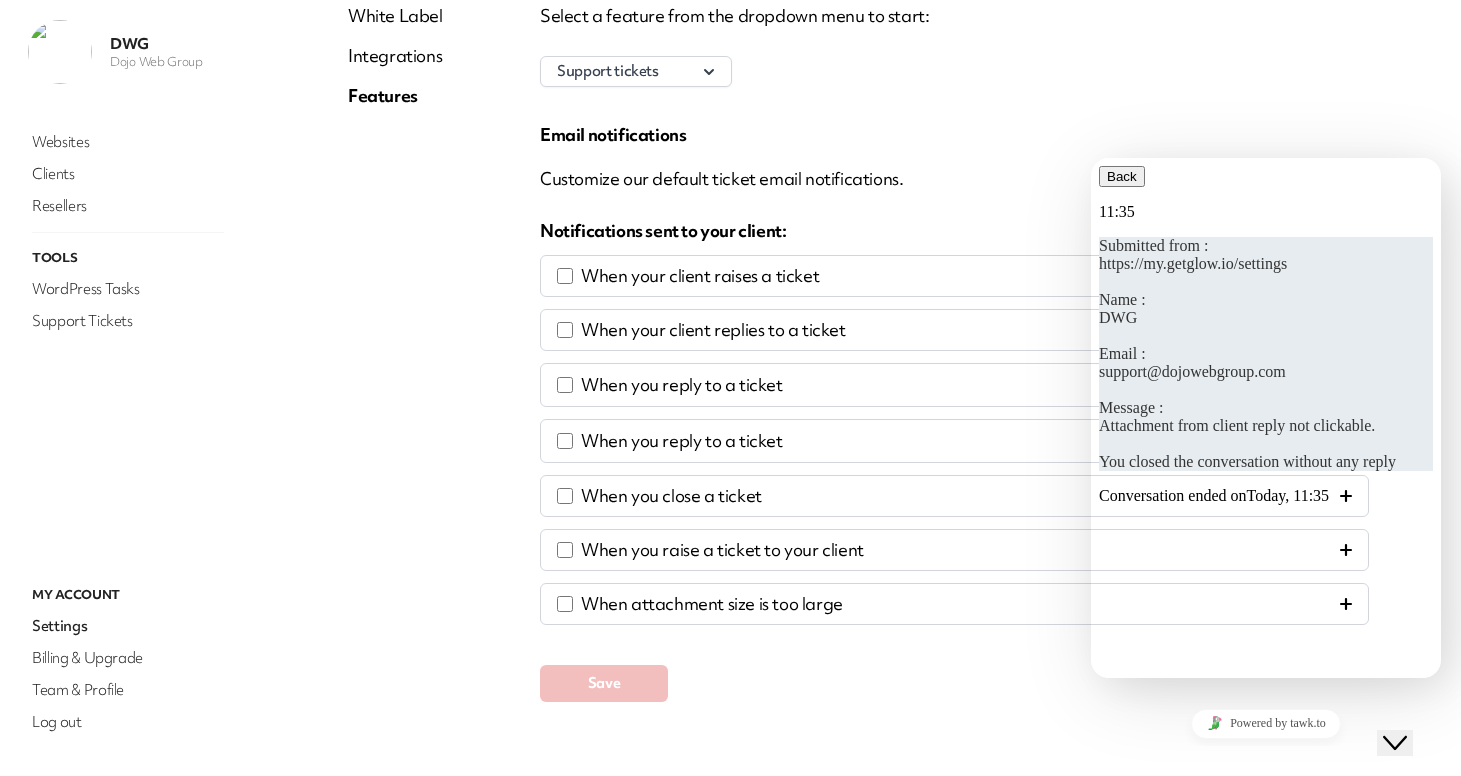 click at bounding box center (1137, 176) 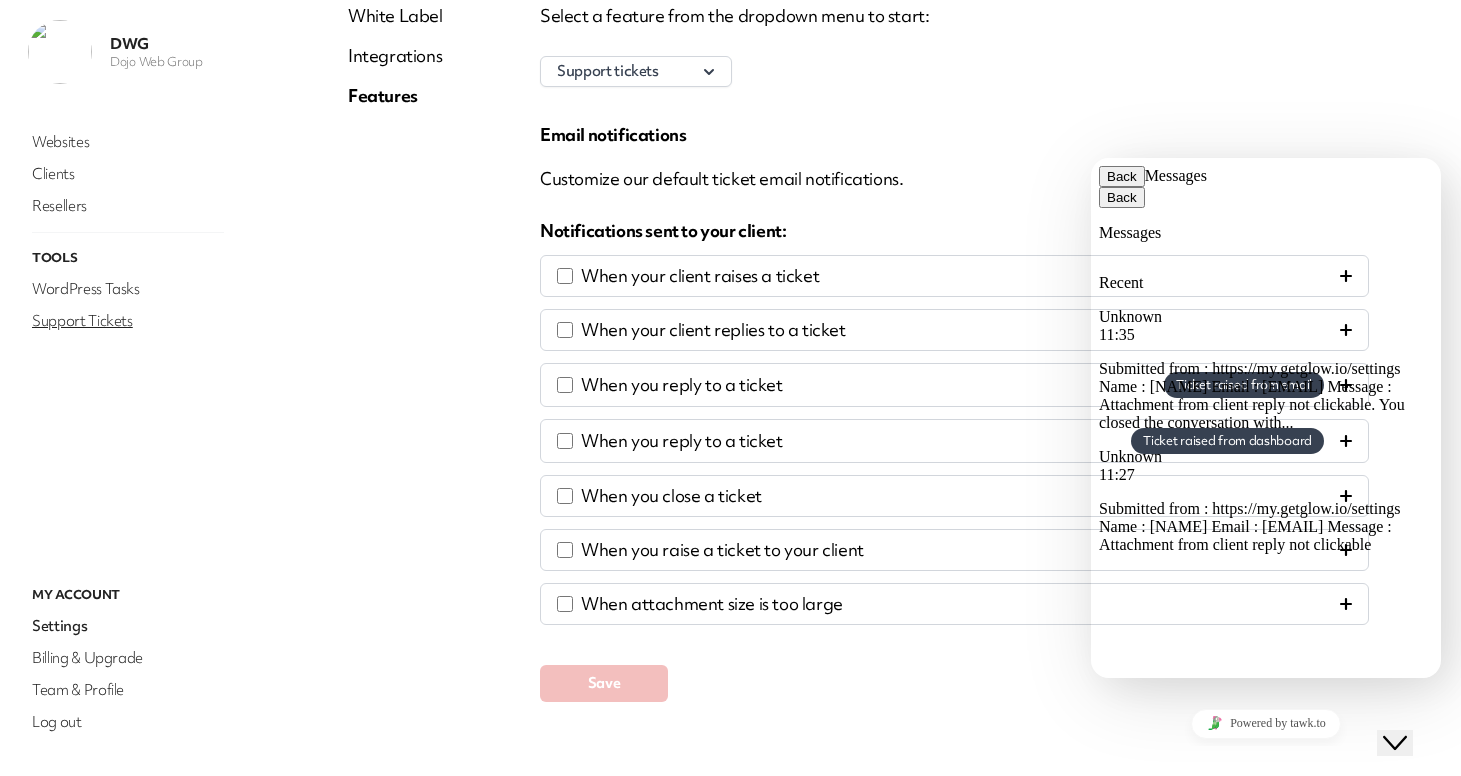 click on "Support Tickets" at bounding box center (128, 321) 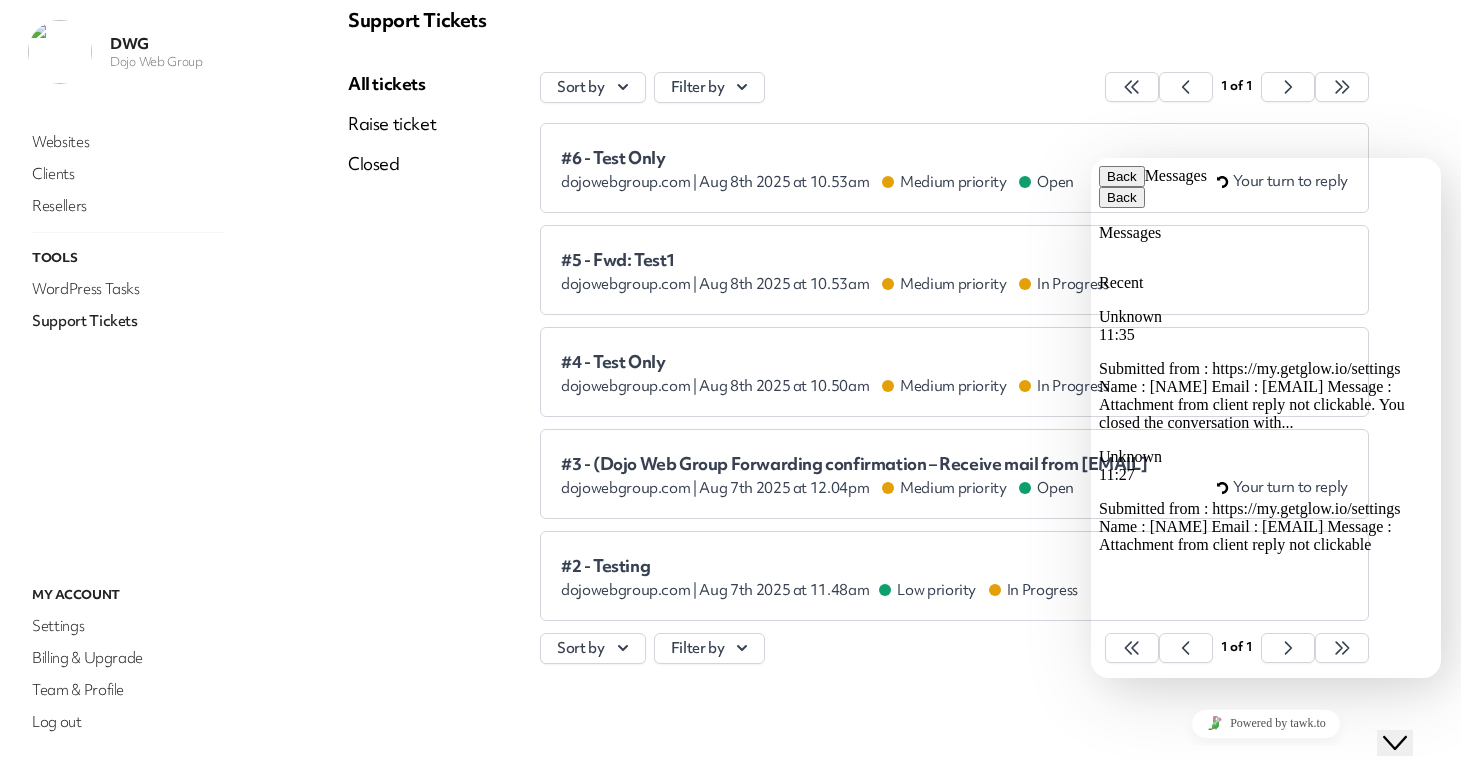 scroll, scrollTop: 84, scrollLeft: 0, axis: vertical 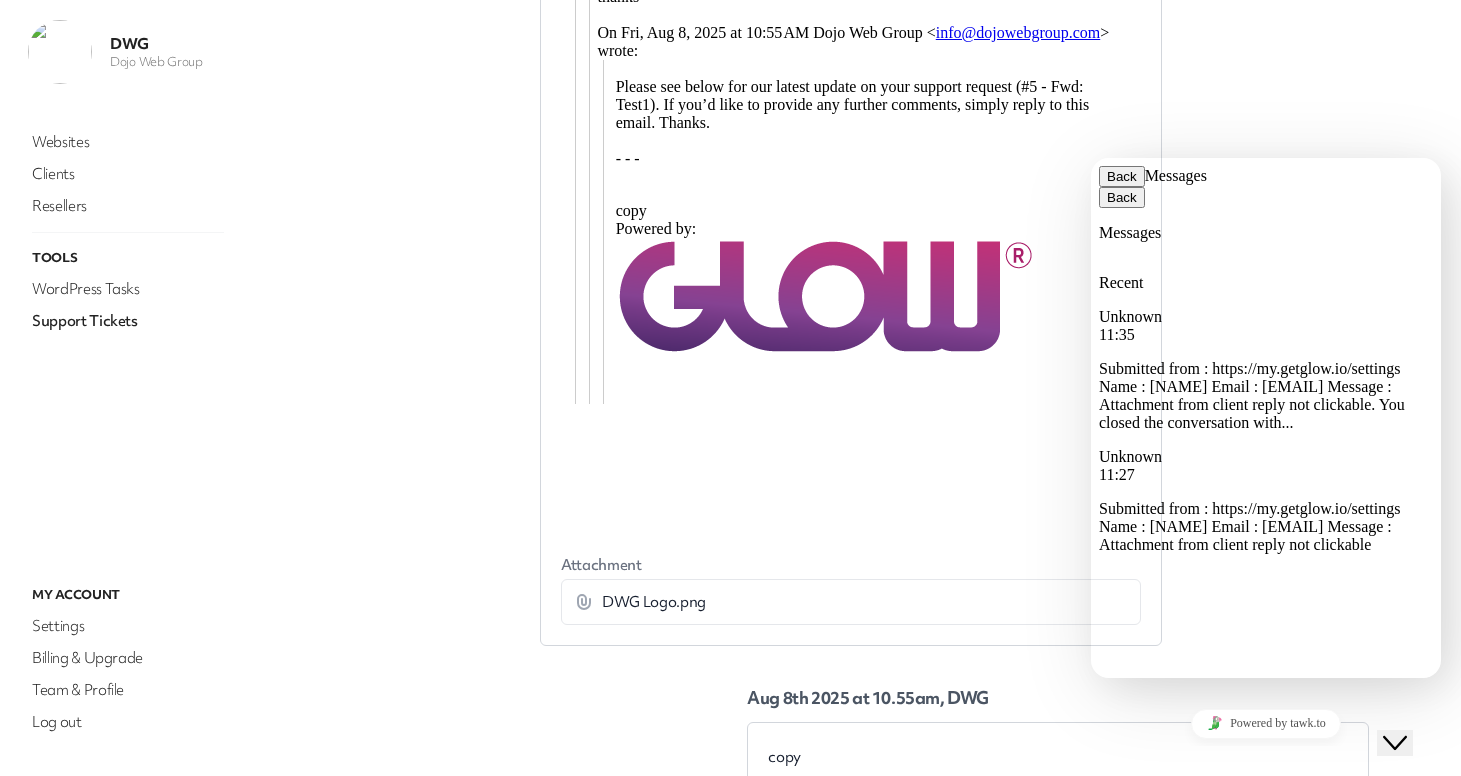 click on "Attachment     DWG Logo.png   Download" at bounding box center (851, 246) 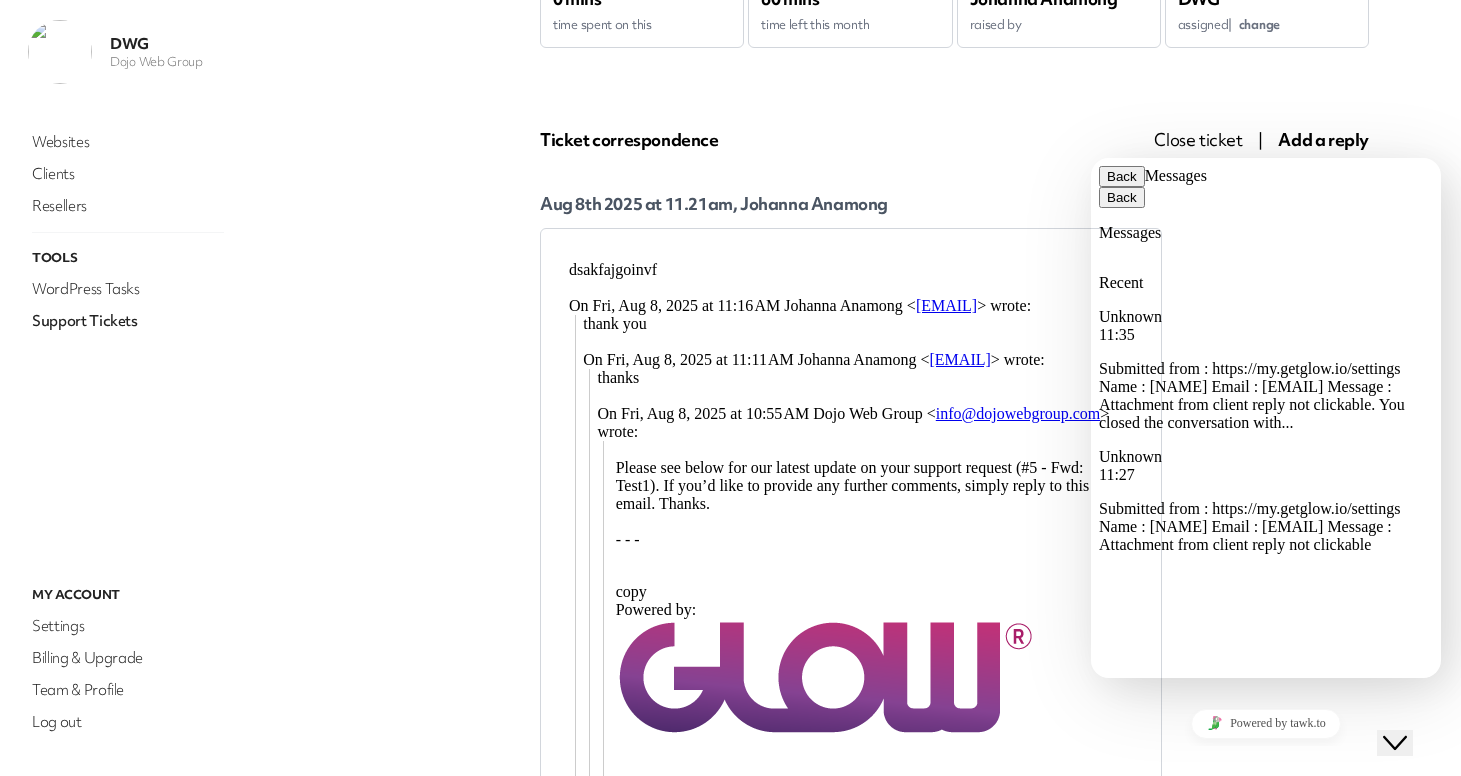 scroll, scrollTop: 180, scrollLeft: 0, axis: vertical 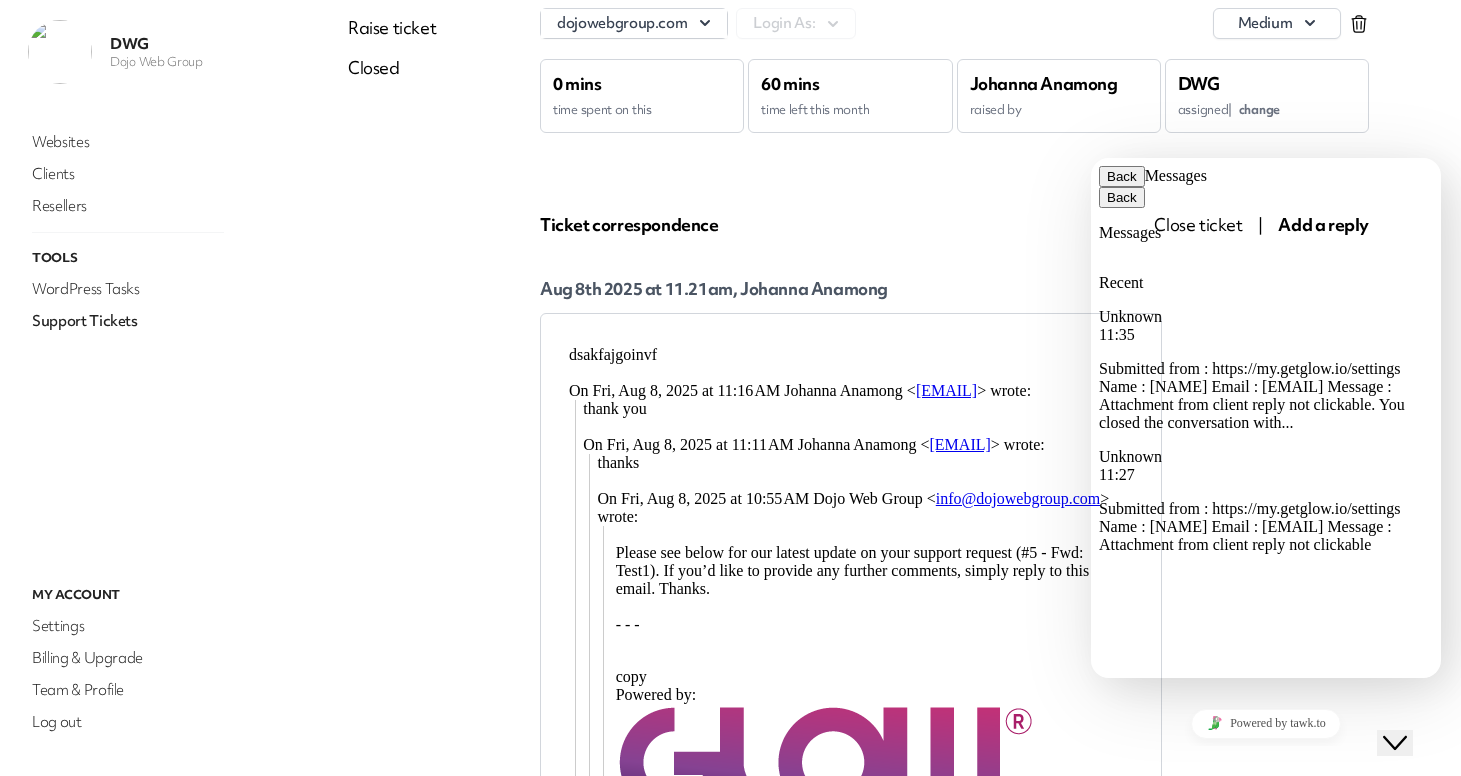 click on "dsakfajgoinvf" at bounding box center [851, 355] 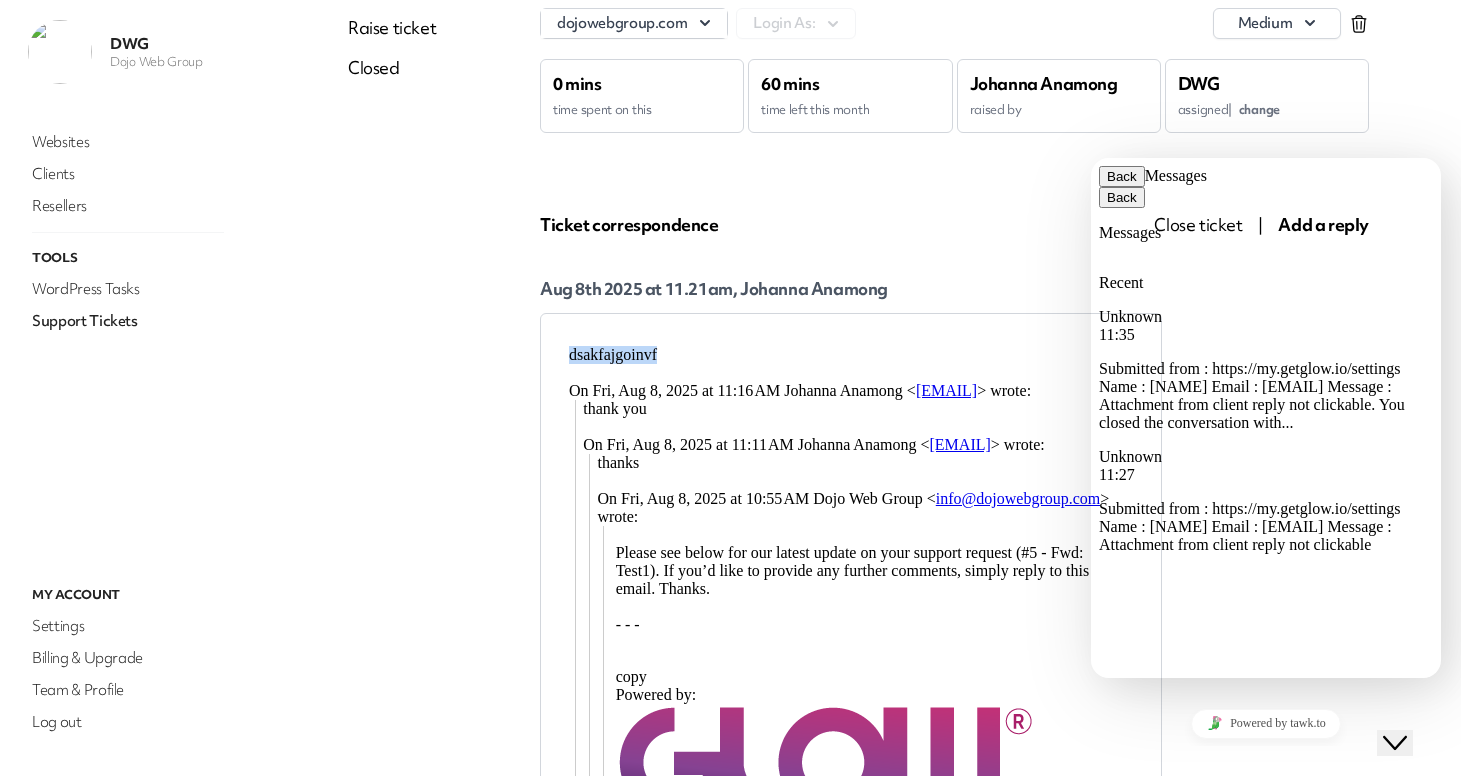 drag, startPoint x: 569, startPoint y: 355, endPoint x: 680, endPoint y: 356, distance: 111.0045 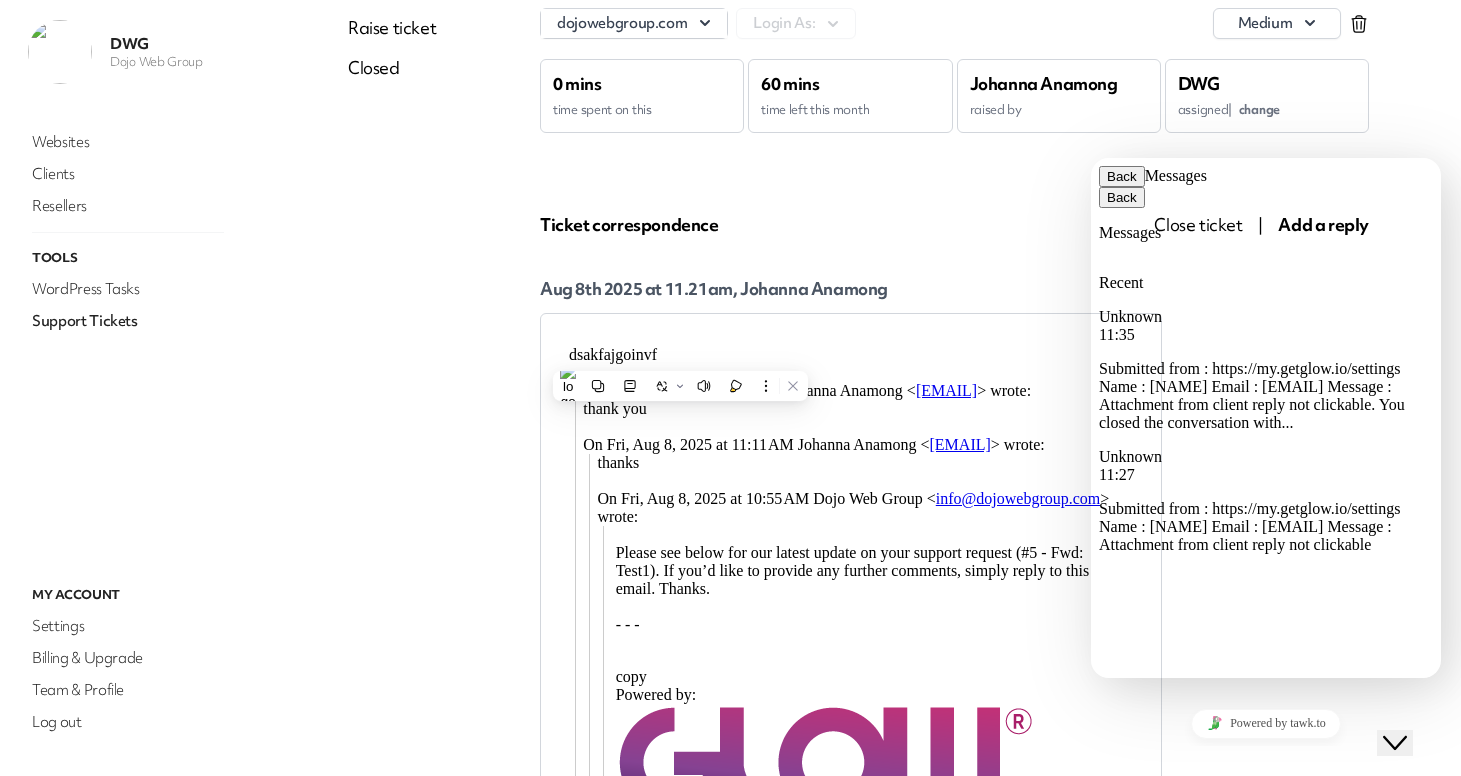 click on "thank you On Fri, Aug 8, 2025 at 11:11 AM Johanna Anamong < anamongj0110@gmail.com > wrote: thanks On Fri, Aug 8, 2025 at 10:55 AM Dojo Web Group < info@dojowebgroup.com > wrote:
Please see below for our latest update on your support request (#5 - Fwd: Test1). If you’d like to provide any further comments, simply reply to this email. Thanks.   - - -  copy
Powered by:" at bounding box center (854, 635) 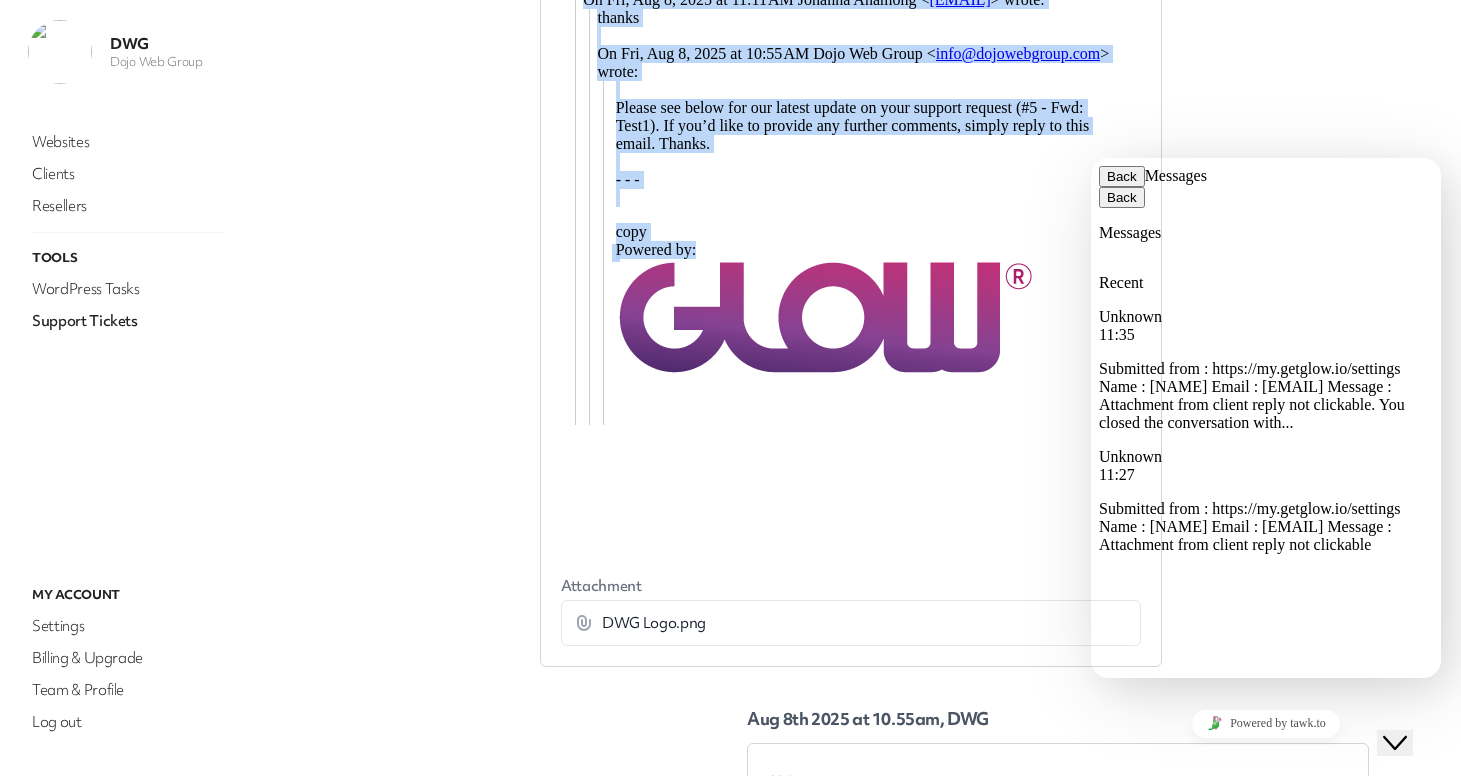 scroll, scrollTop: 631, scrollLeft: 0, axis: vertical 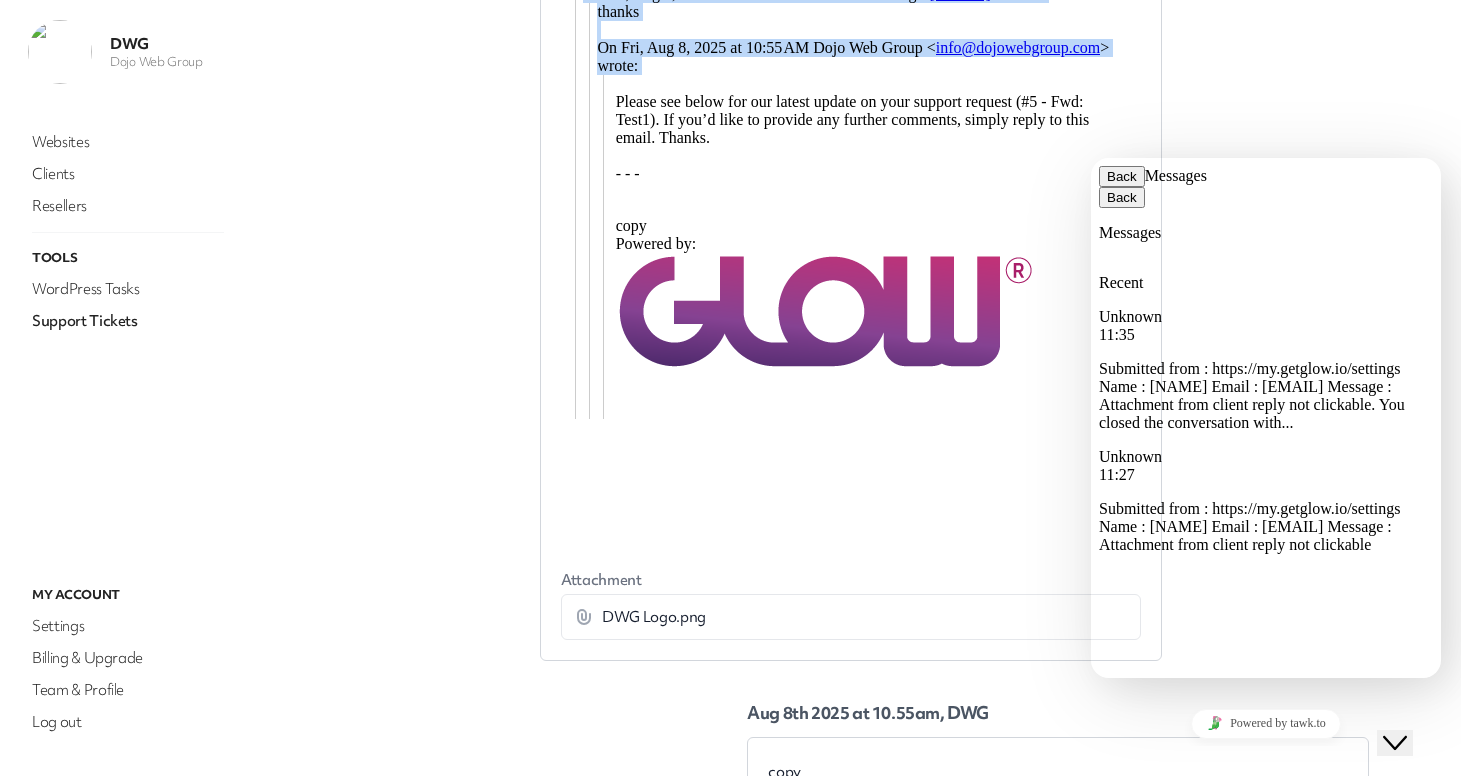drag, startPoint x: 571, startPoint y: -62, endPoint x: 751, endPoint y: 547, distance: 635.04407 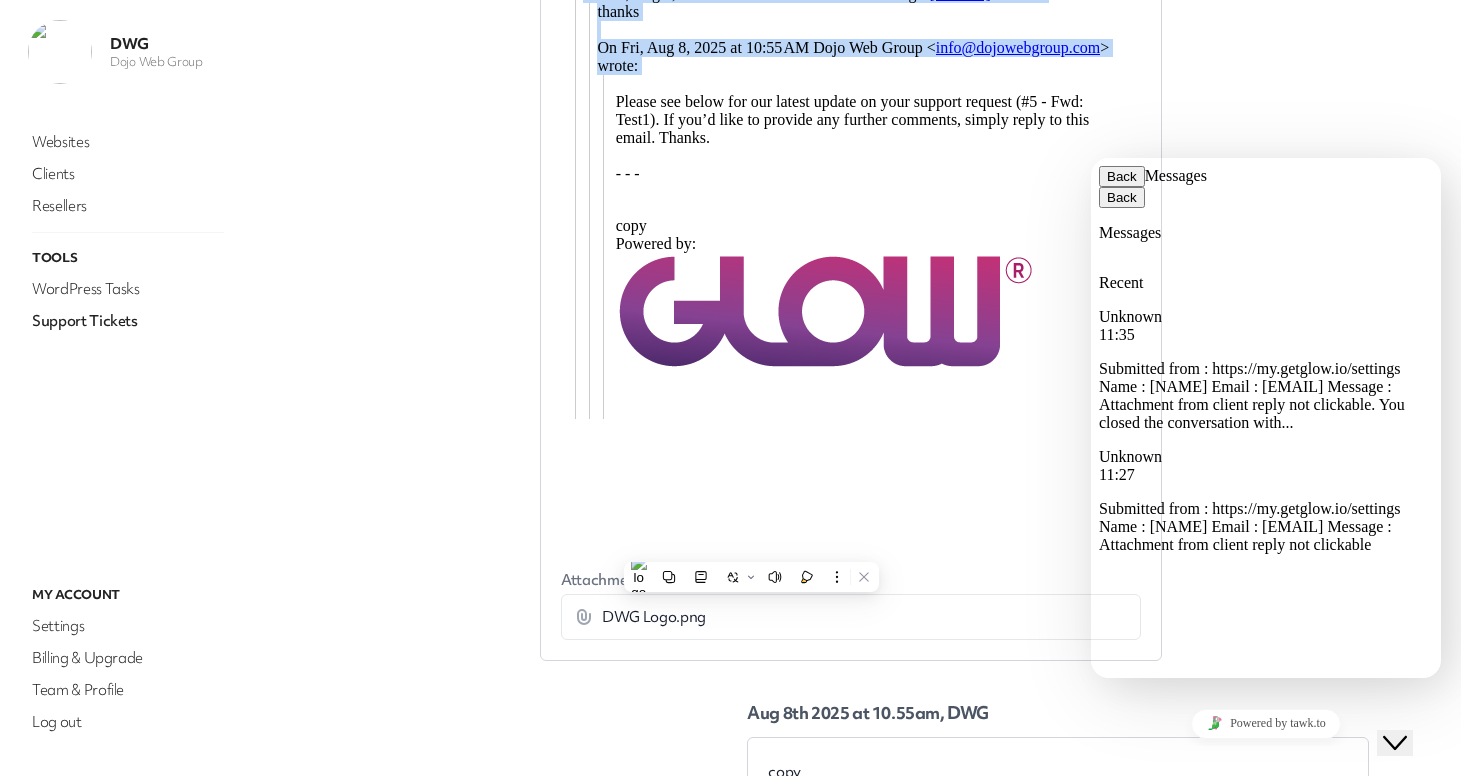 click at bounding box center (826, 336) 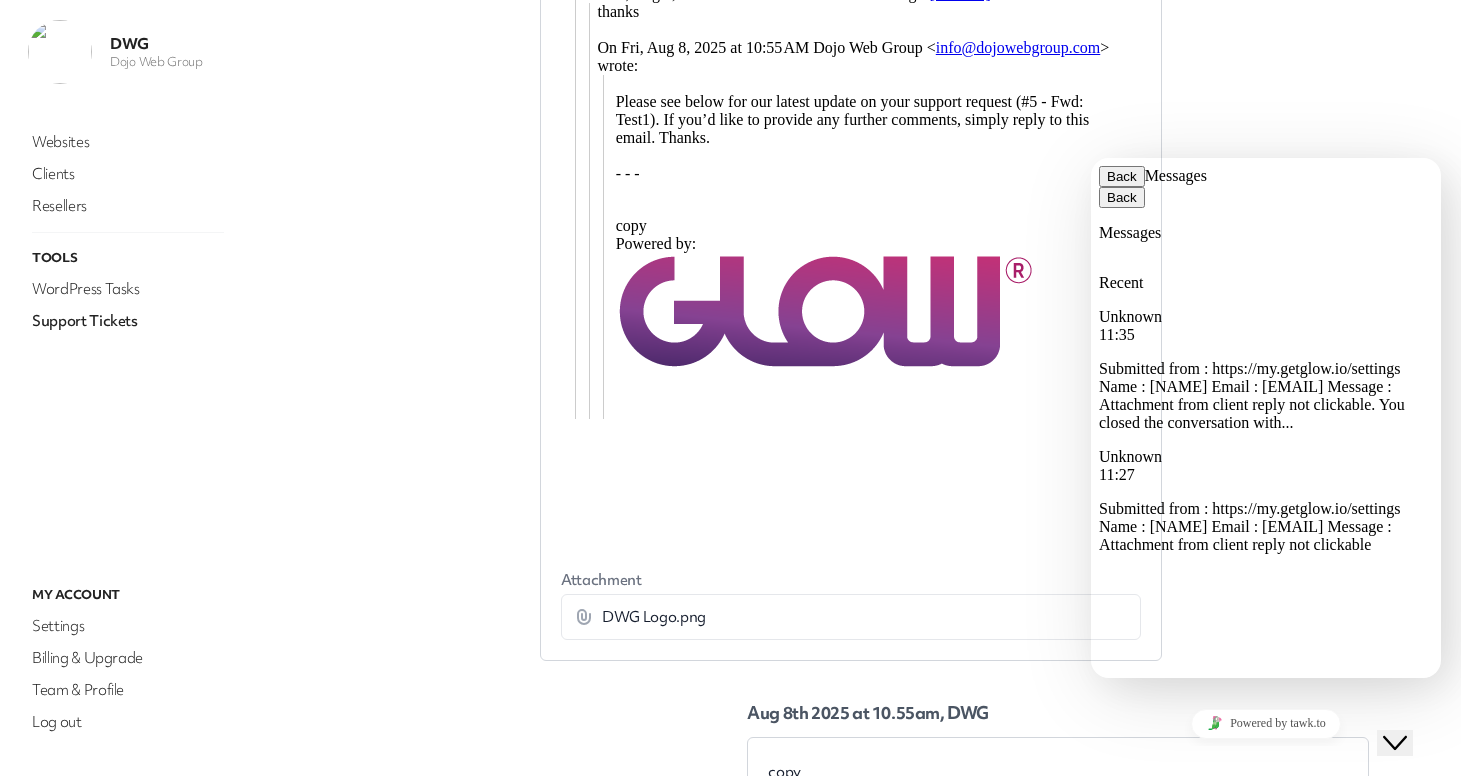 click on "Messages" at bounding box center [1176, 175] 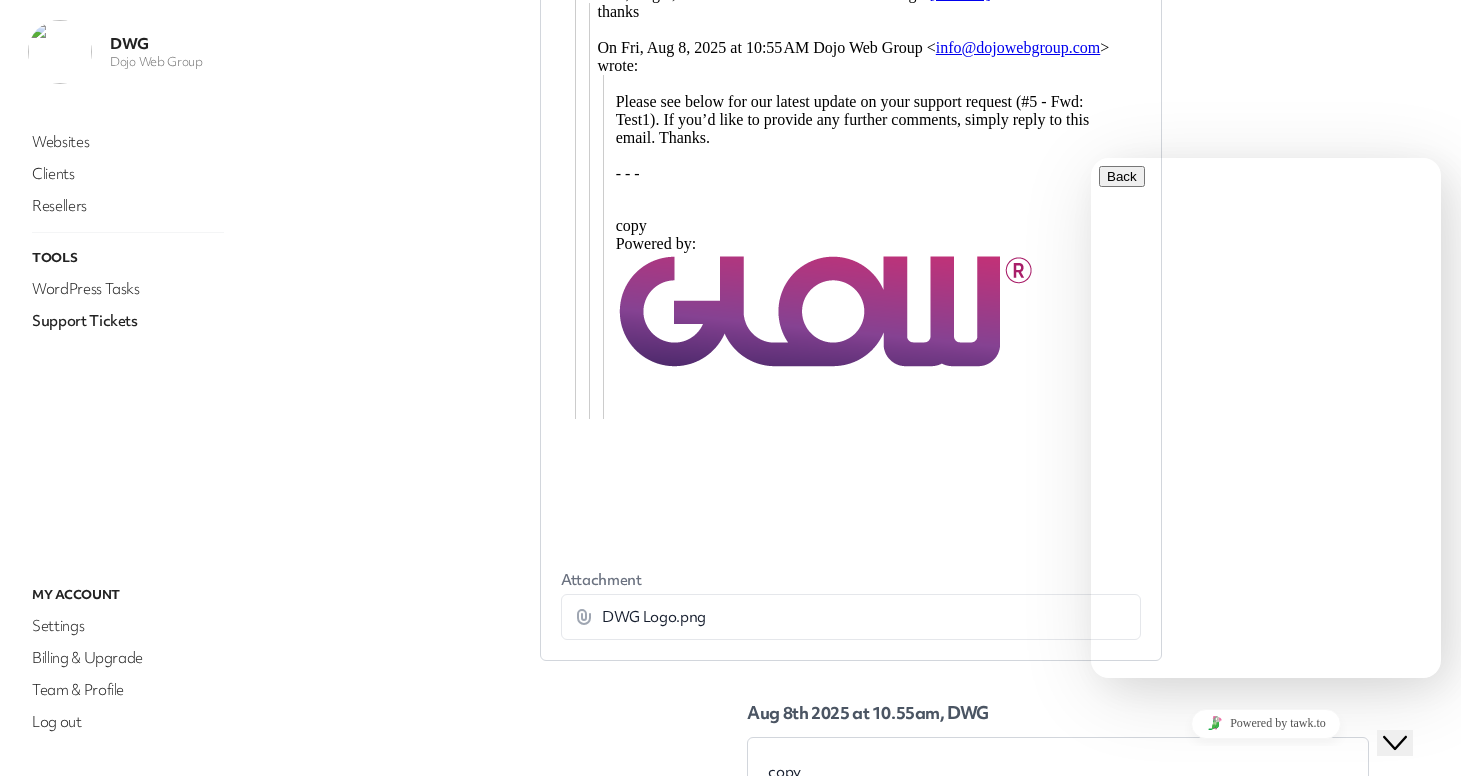 click on "Close Chat This icon closes the chat window." at bounding box center [1395, 743] 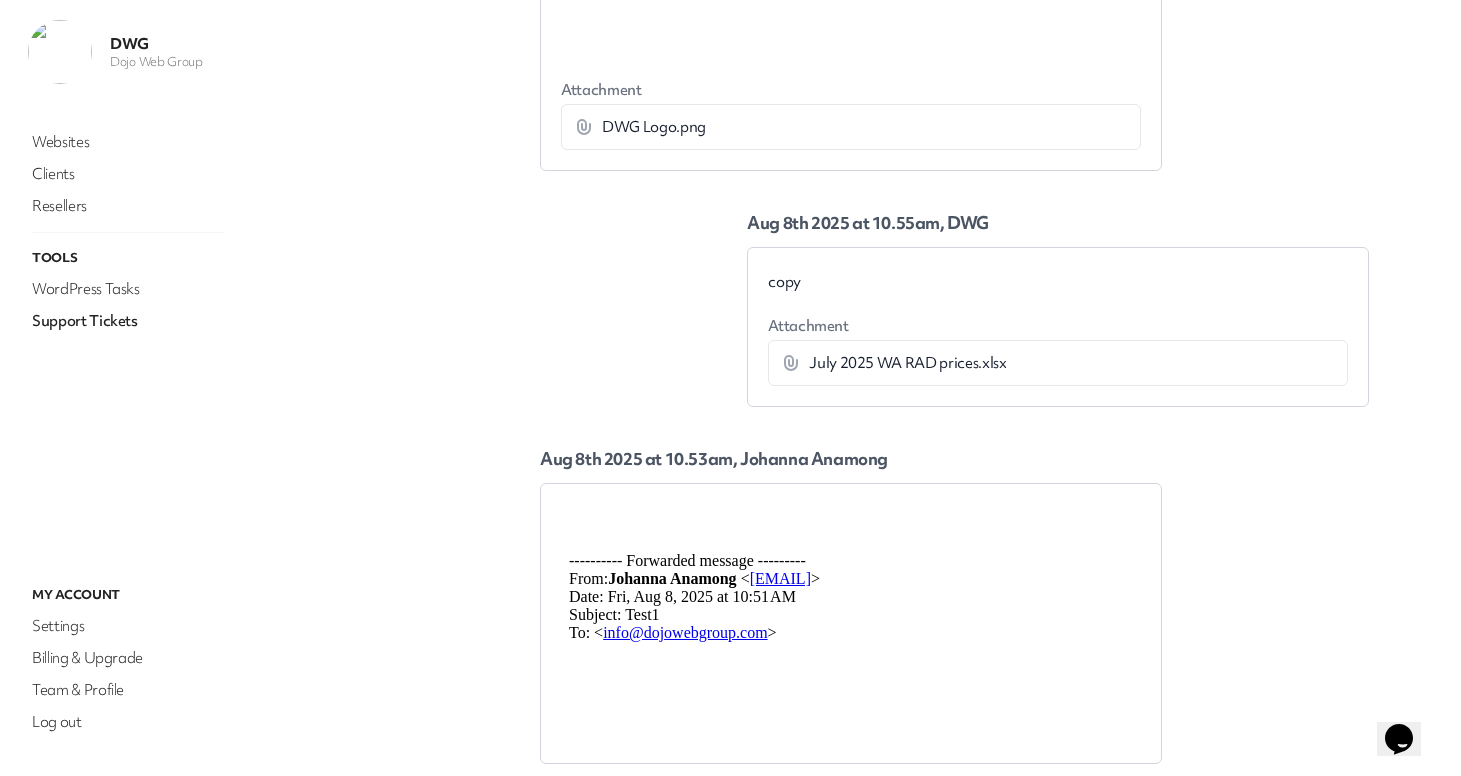scroll, scrollTop: 1201, scrollLeft: 0, axis: vertical 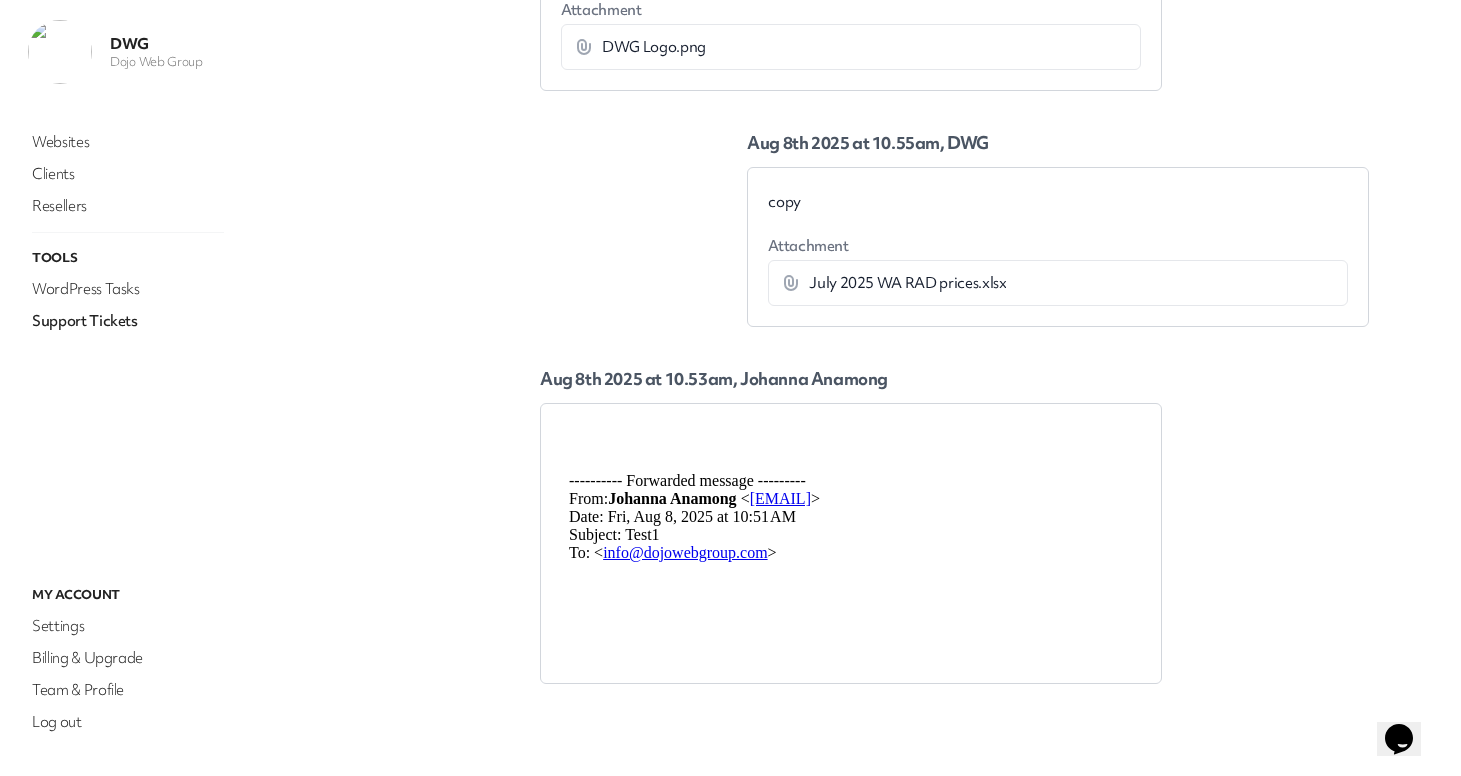 click on "---------- Forwarded message --------- From:  [FIRST] [LAST]   < [EMAIL] > Date: Fri, Aug 8, 2025 at 10:51 AM Subject: Test1 To:  < info@dojowebgroup.com >" at bounding box center (851, 517) 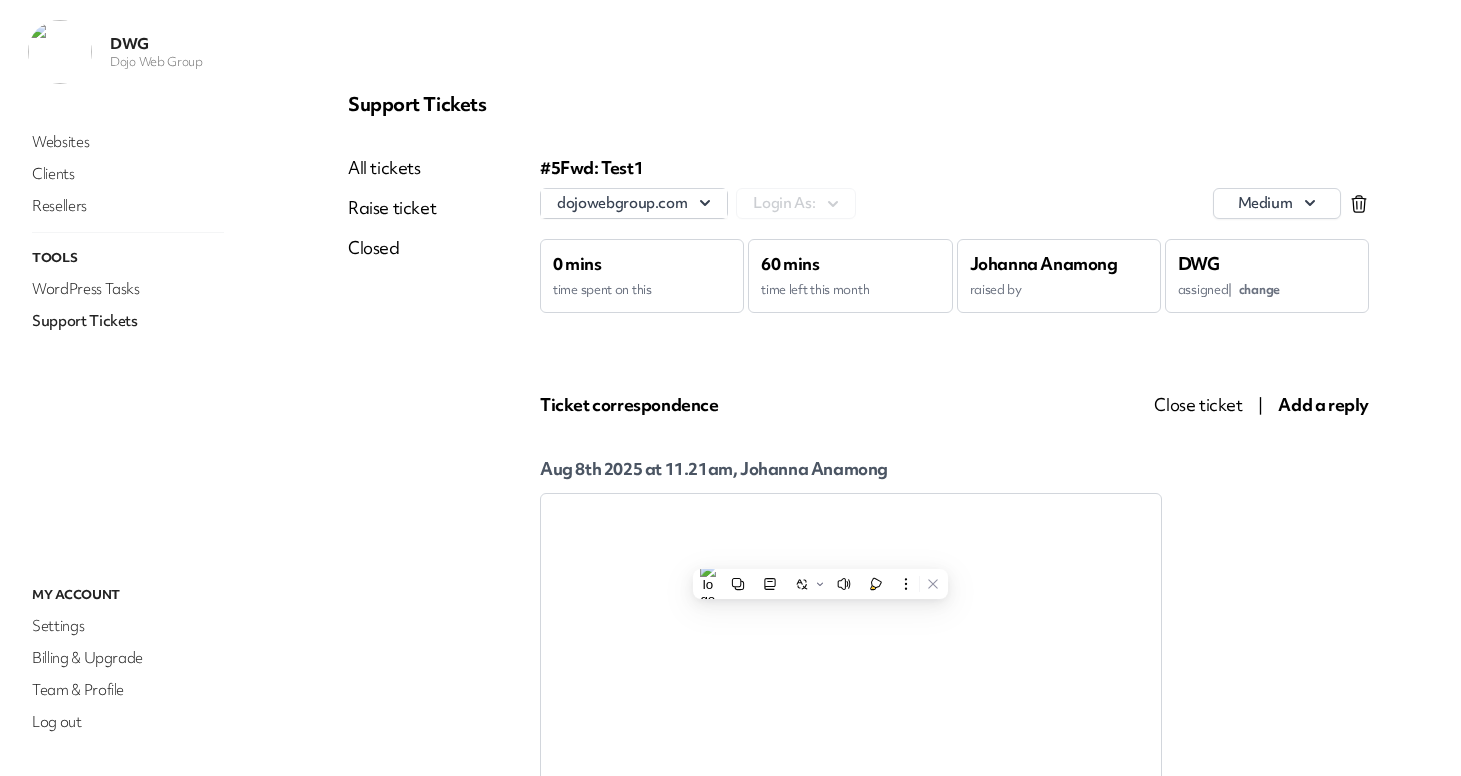 click 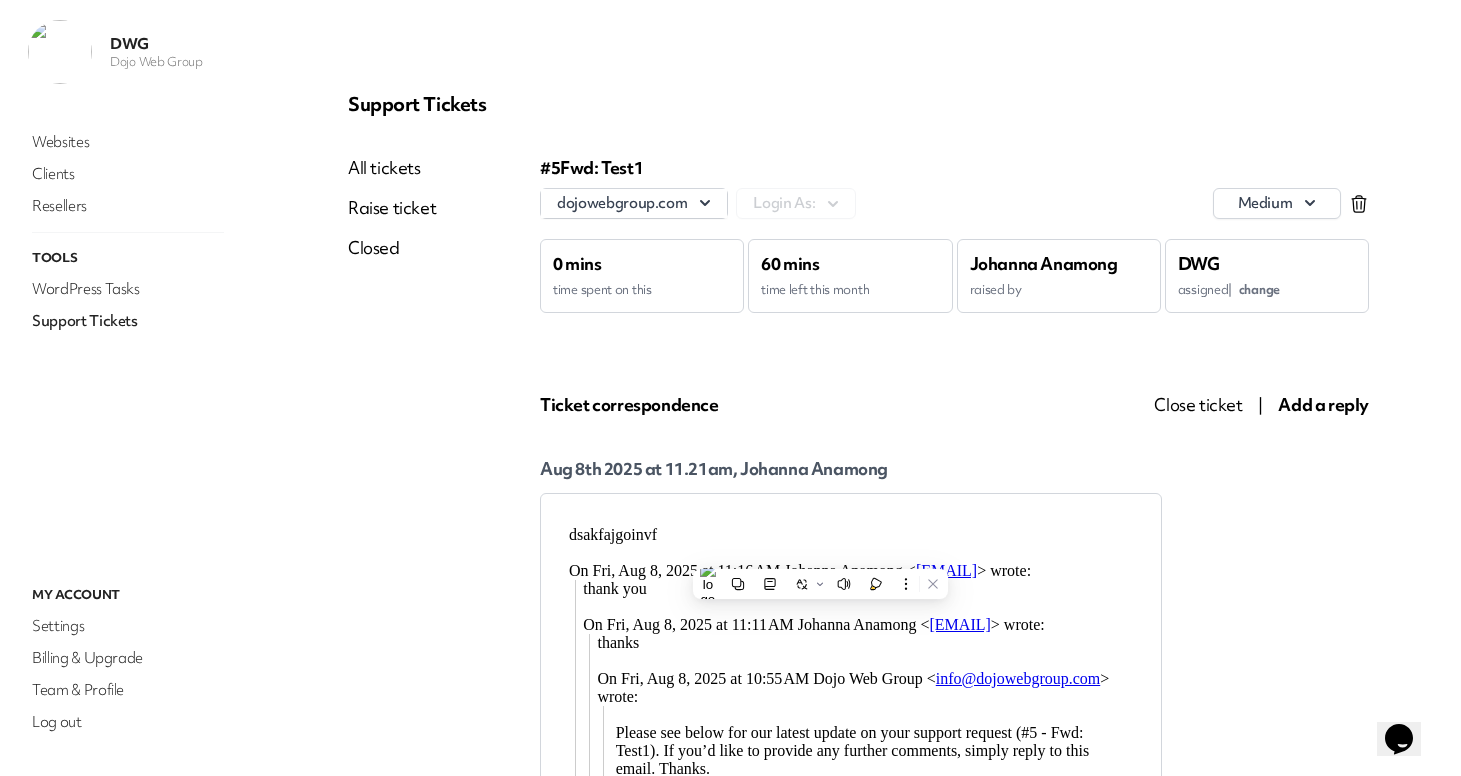 scroll, scrollTop: 0, scrollLeft: 0, axis: both 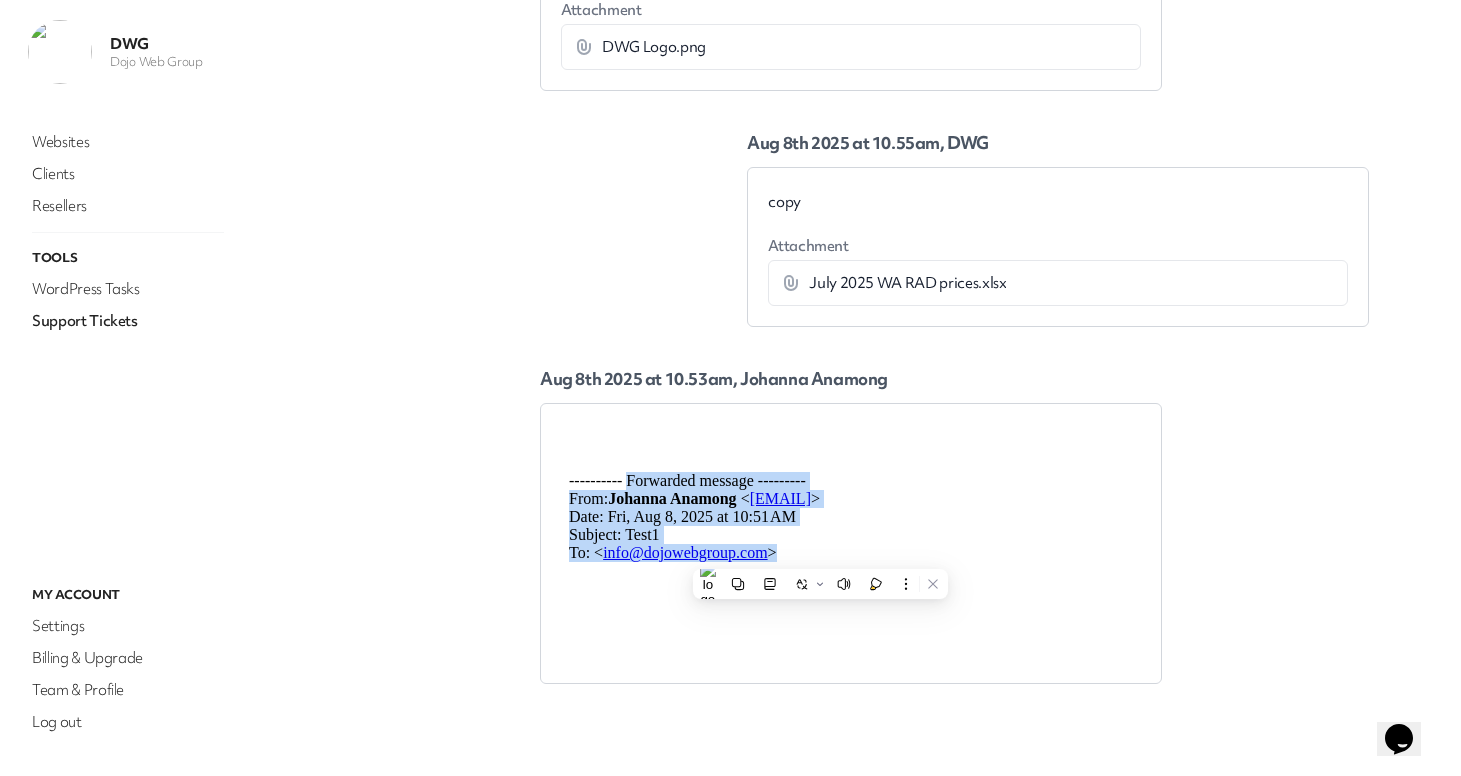 click on "---------- Forwarded message --------- From:  [FIRST] [LAST]   < [EMAIL] > Date: Fri, Aug 8, 2025 at 10:51 AM Subject: Test1 To:  < info@dojowebgroup.com >" at bounding box center [851, 517] 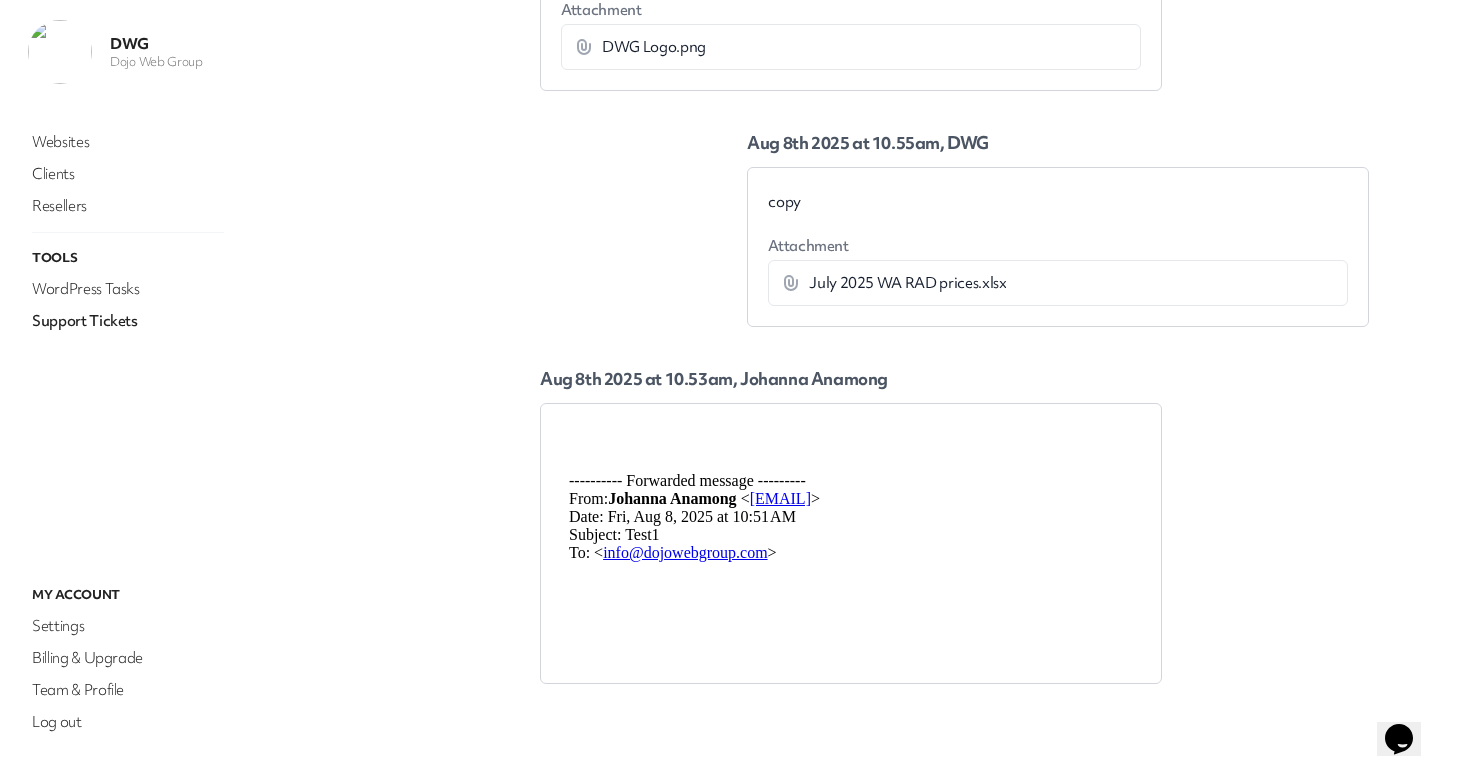 click on "Aug 8th 2025 at 10.53am, Johanna Anamong" at bounding box center [954, 505] 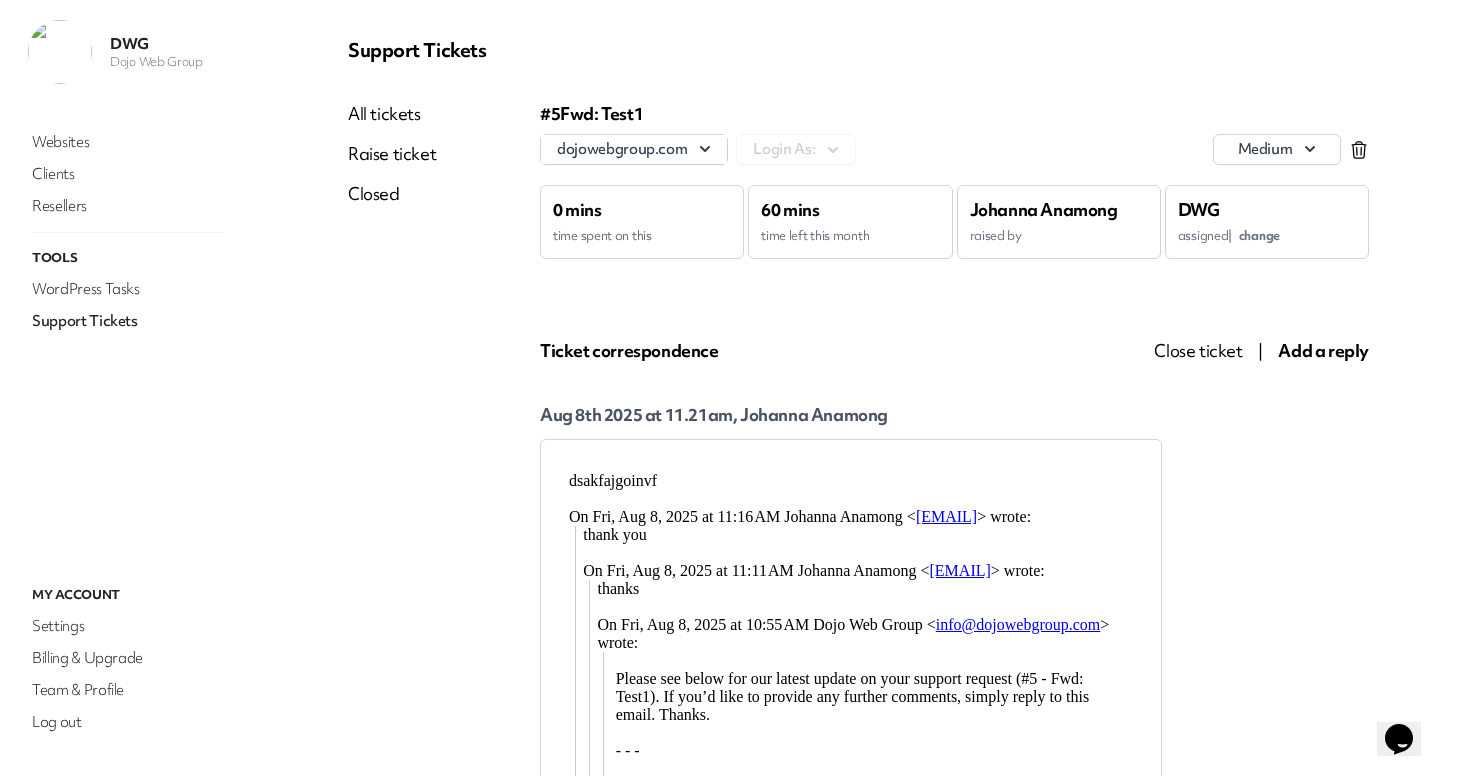 scroll, scrollTop: 0, scrollLeft: 0, axis: both 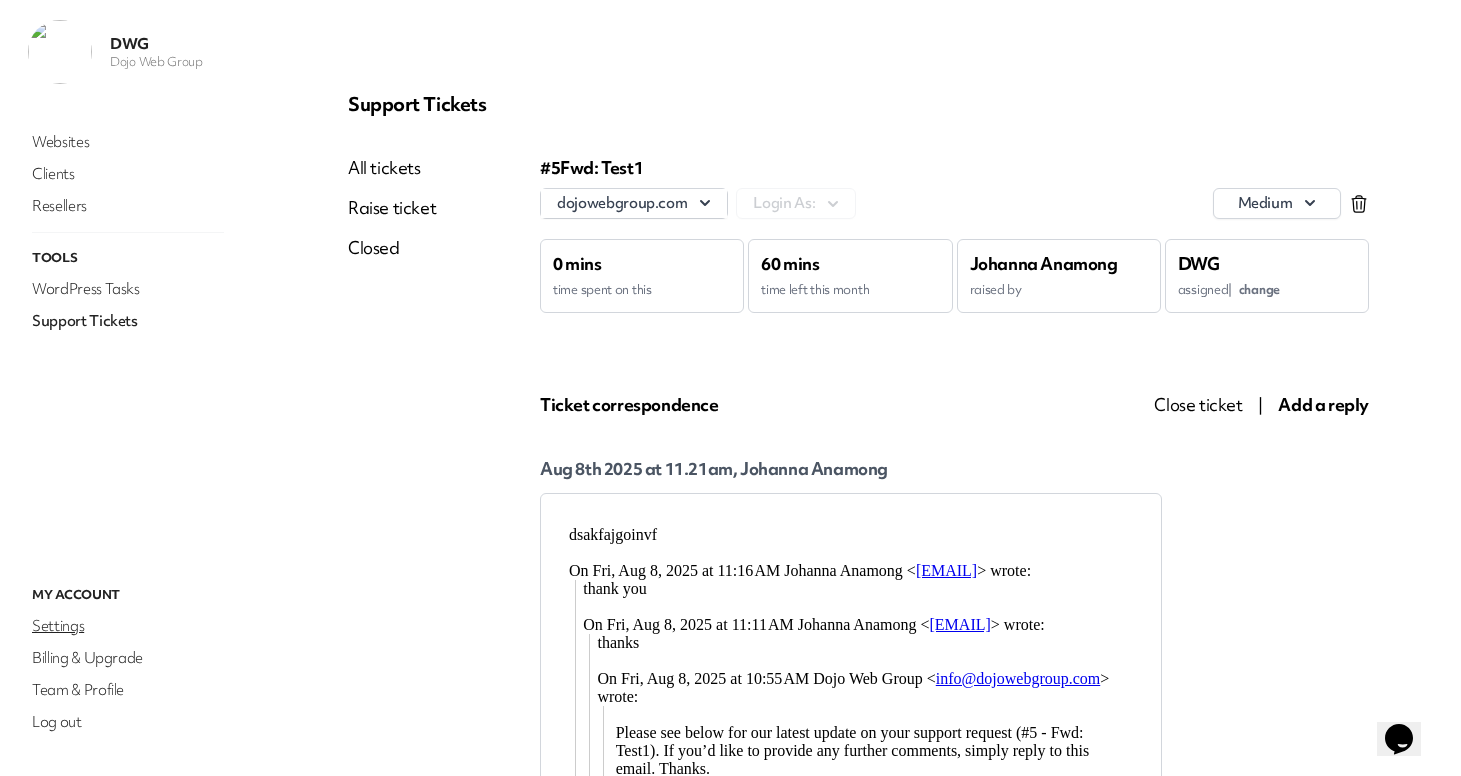 click on "Settings" at bounding box center [128, 626] 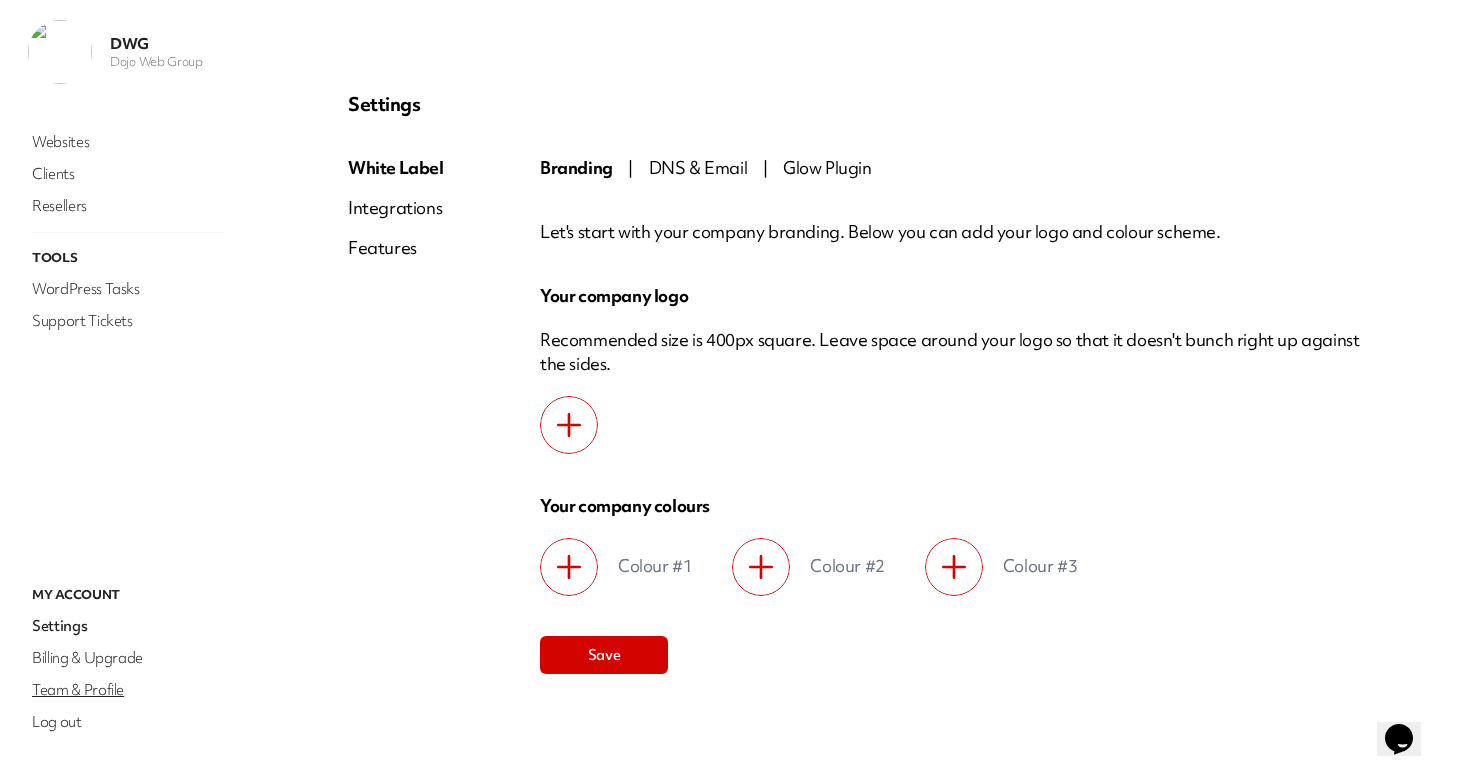 click on "Team & Profile" at bounding box center [128, 690] 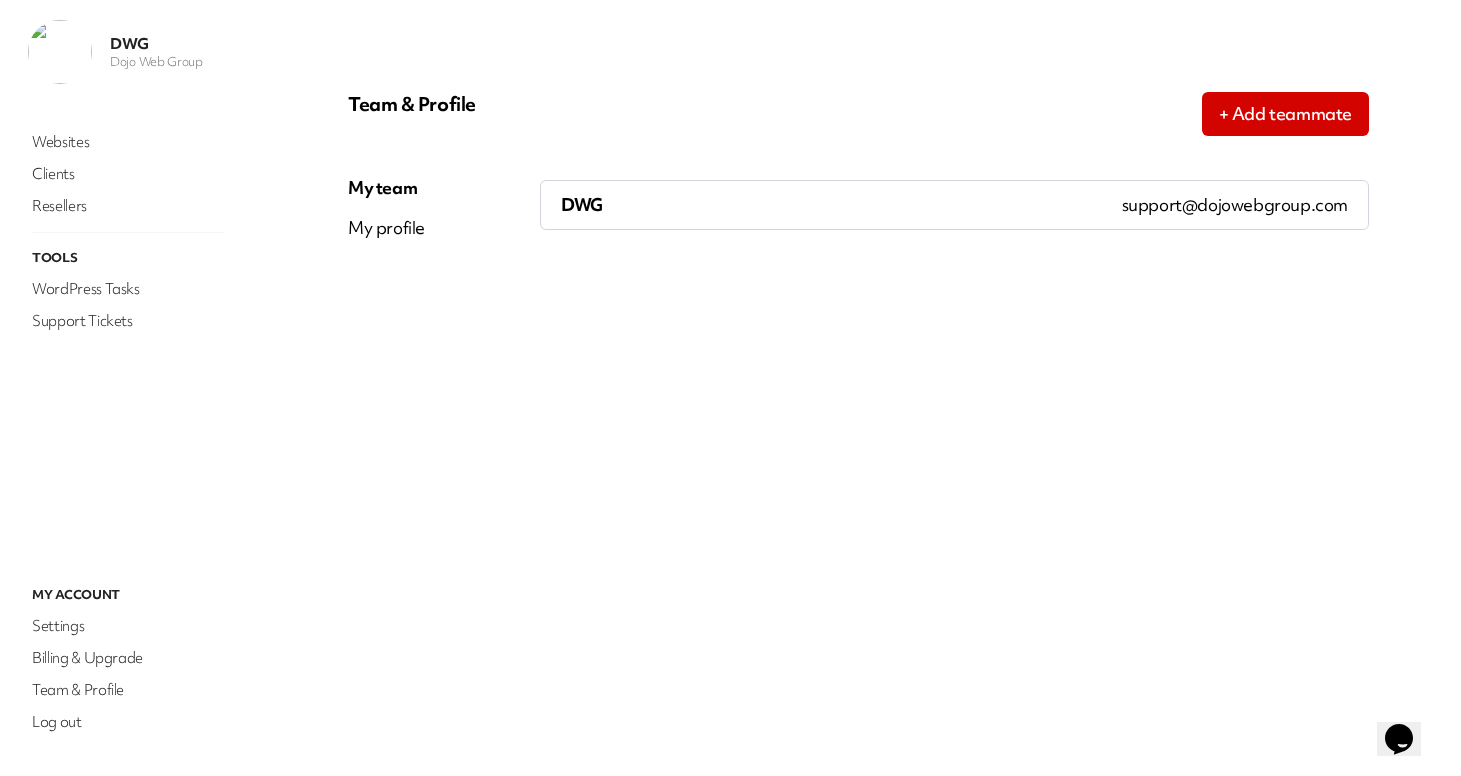 click on "DWG" at bounding box center (821, 205) 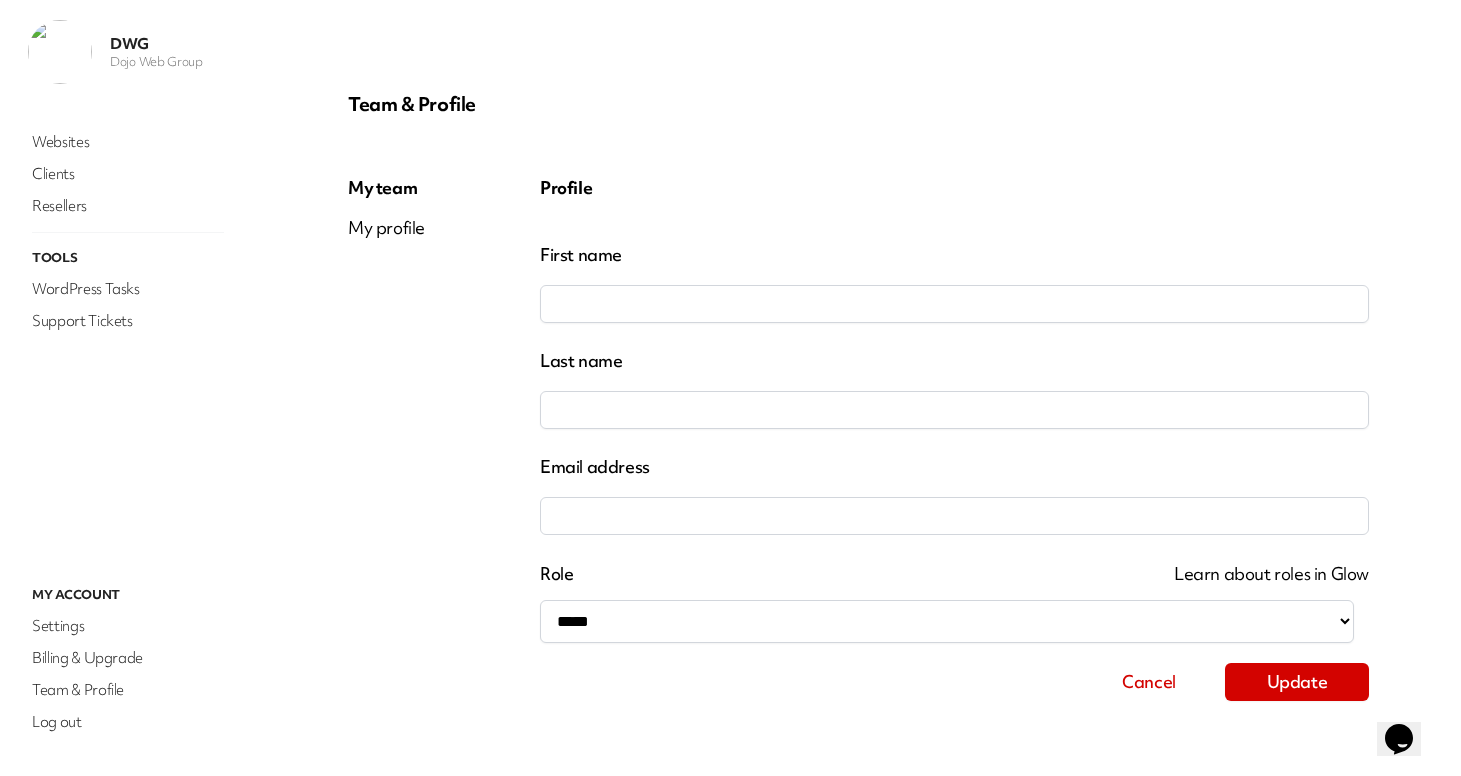 type on "***" 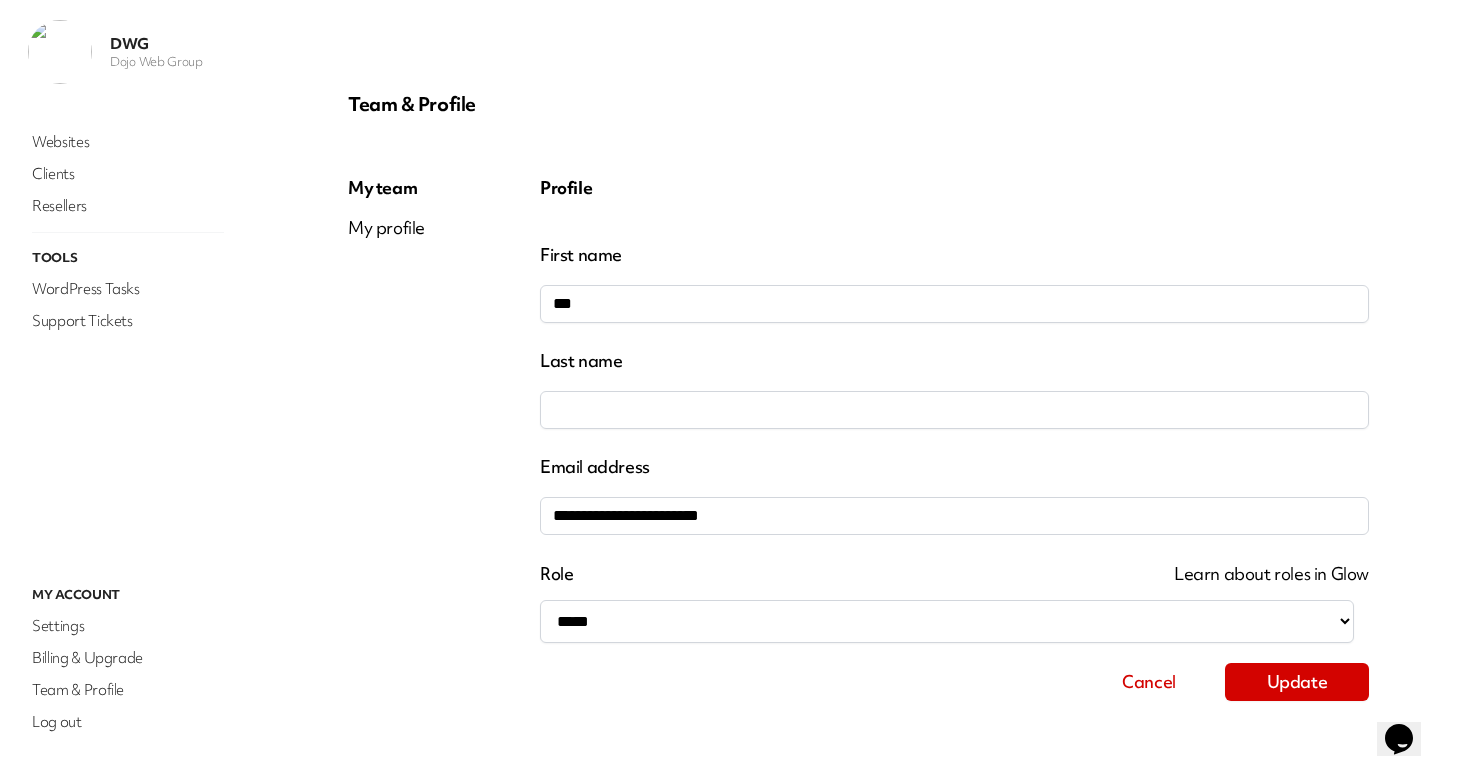 click on "***" at bounding box center (954, 304) 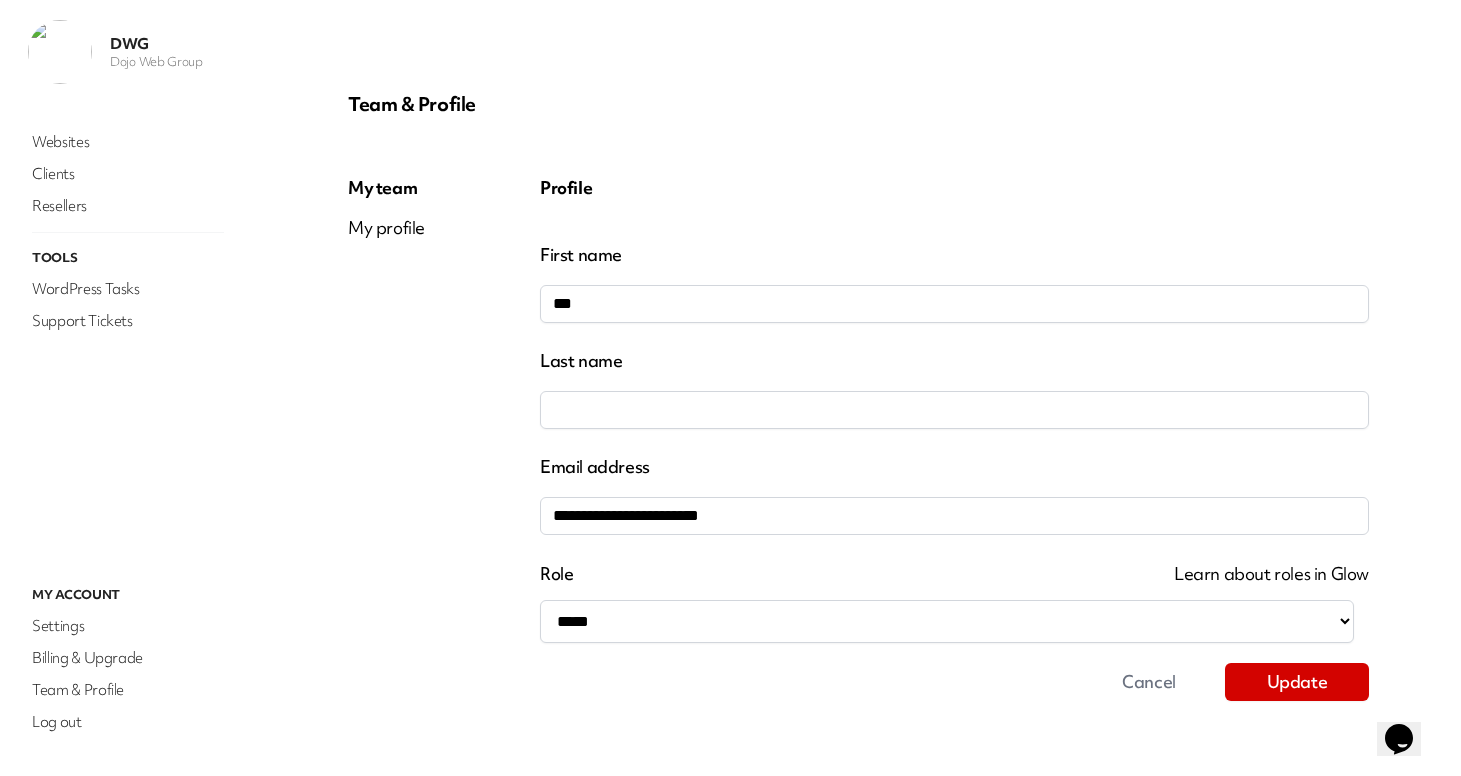 click on "Cancel" at bounding box center [1149, 682] 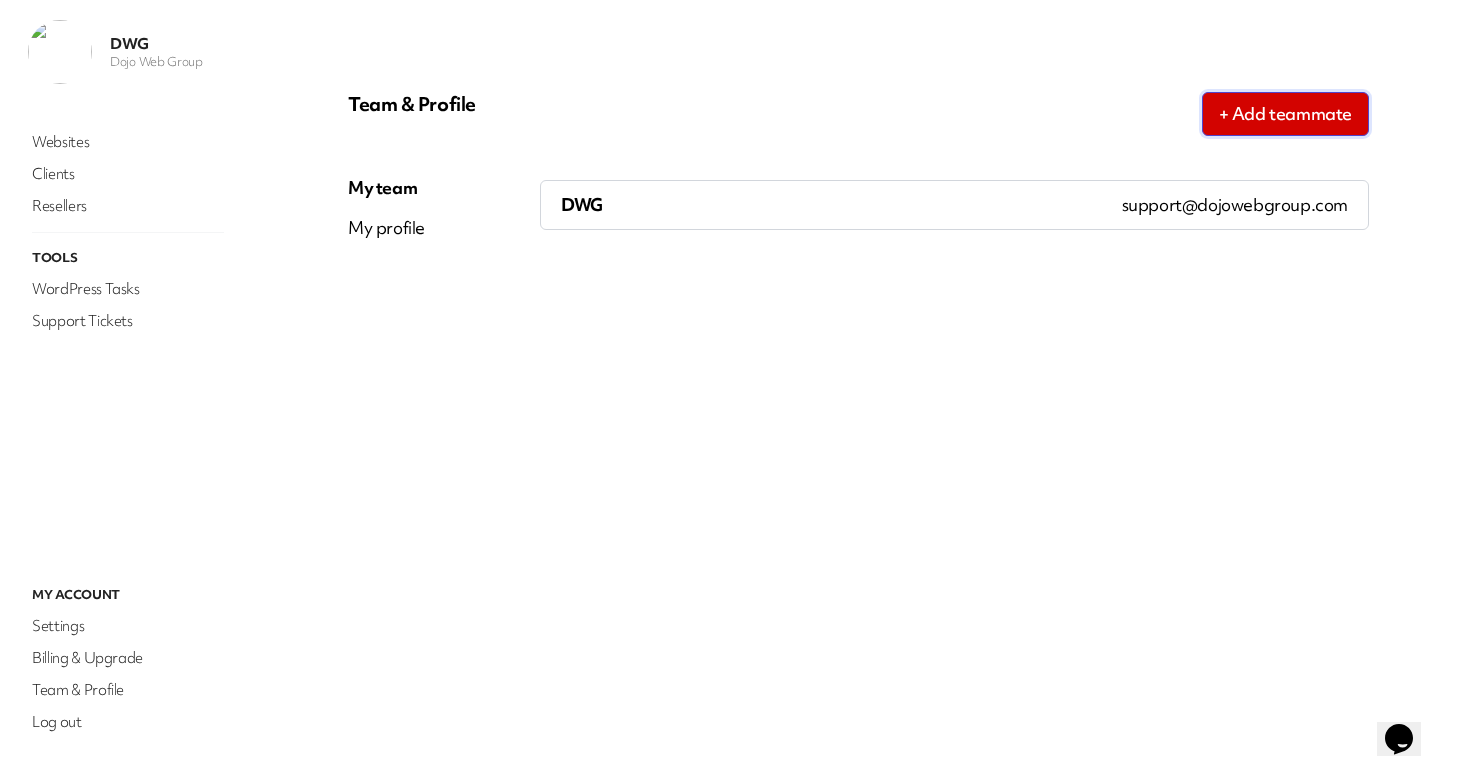 click on "+ Add teammate" at bounding box center (1285, 114) 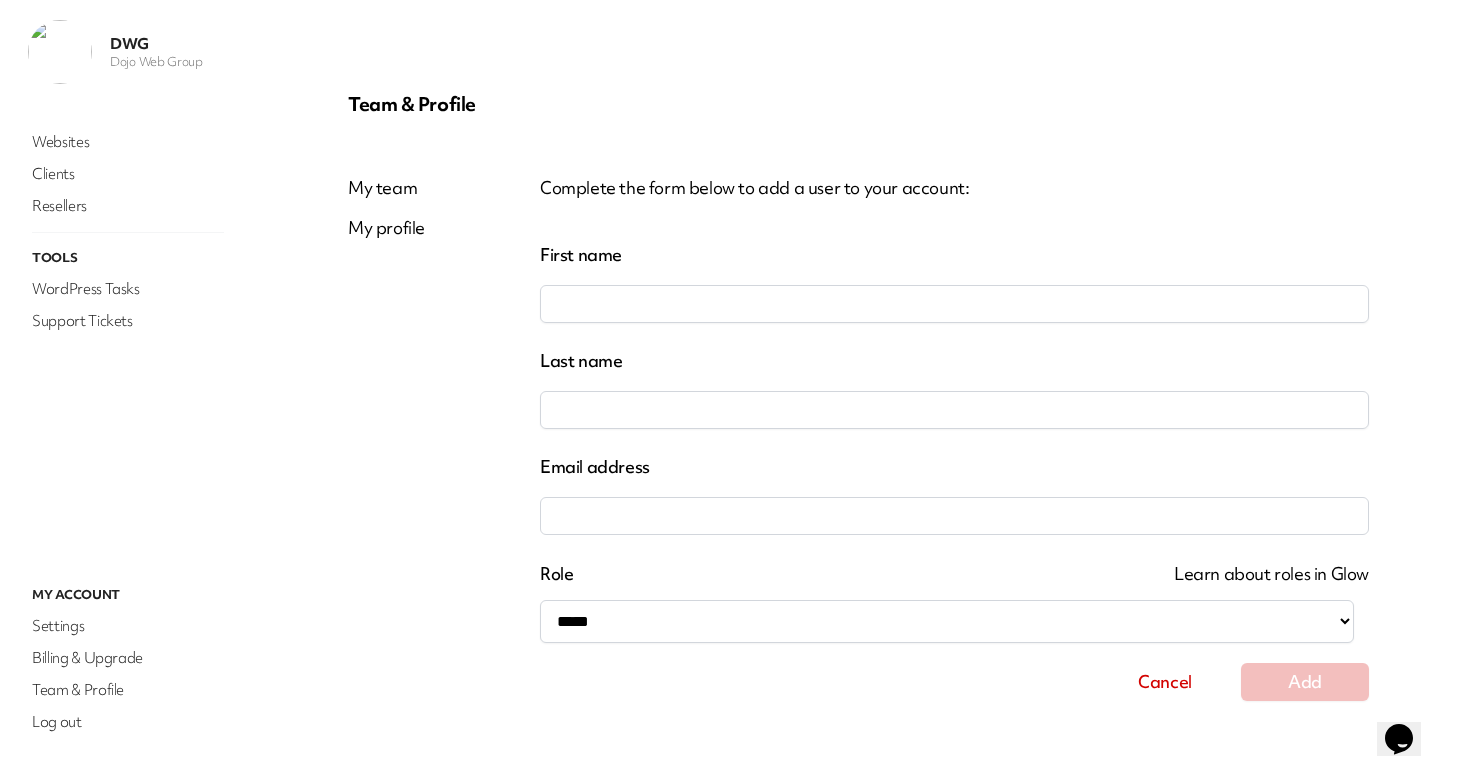 click on "First name" at bounding box center (954, 304) 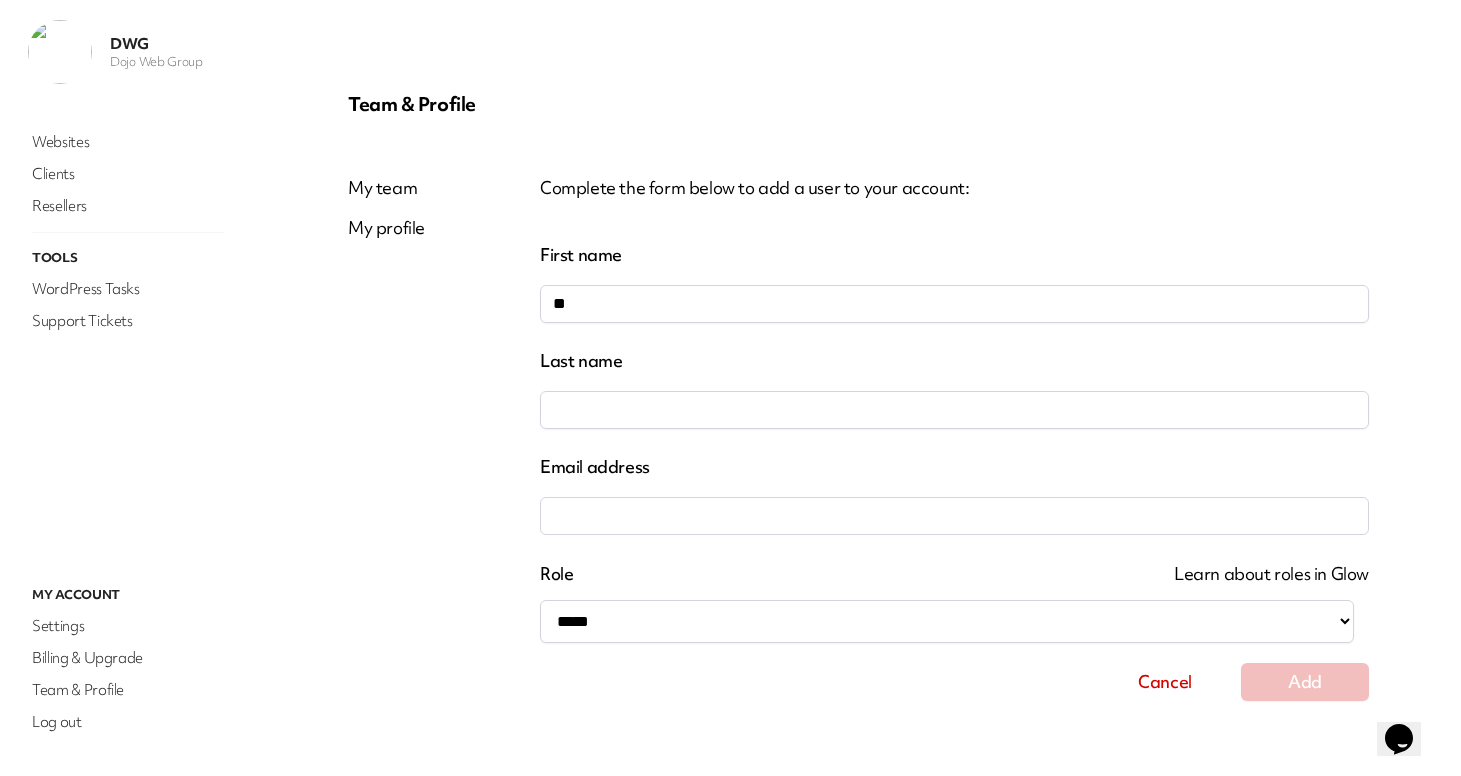 type on "**" 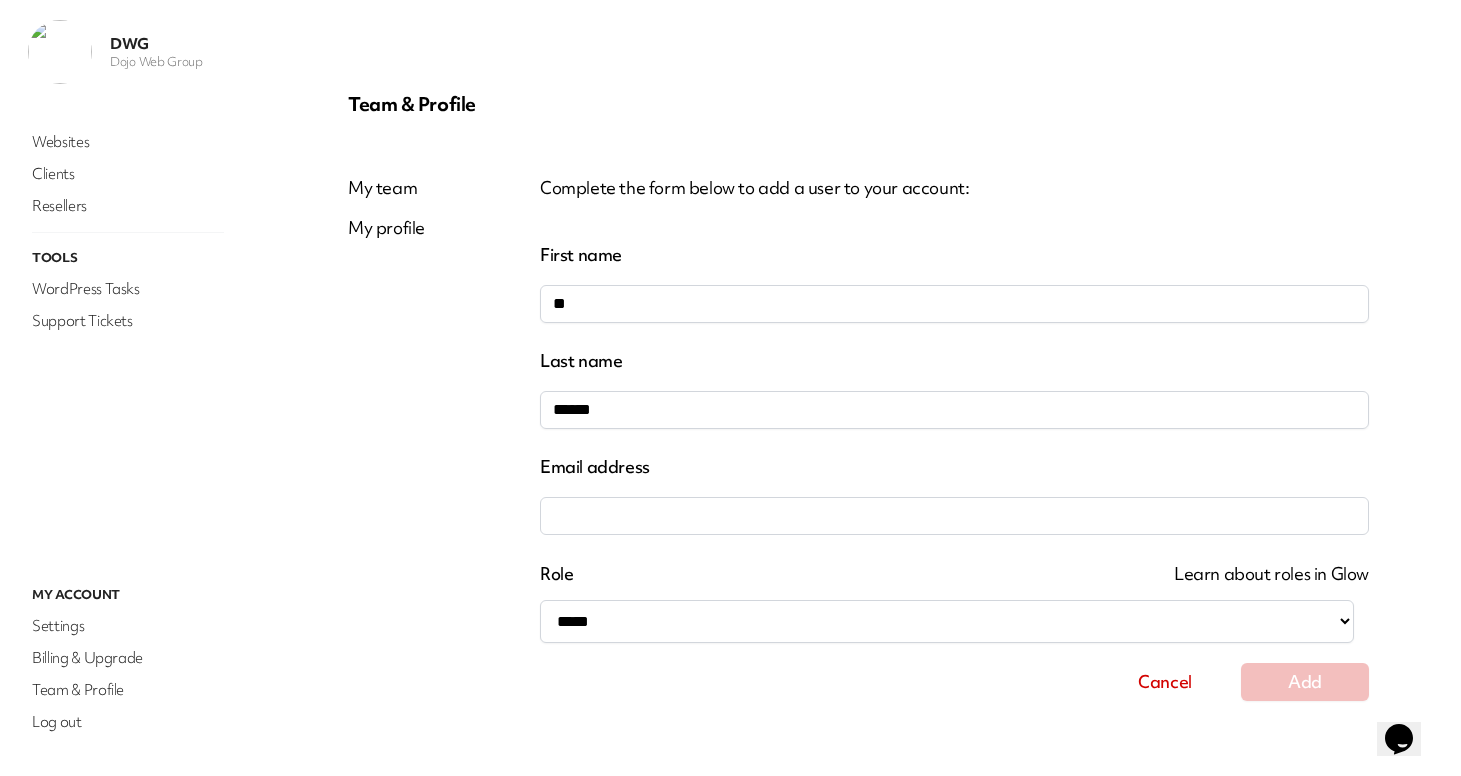 type on "******" 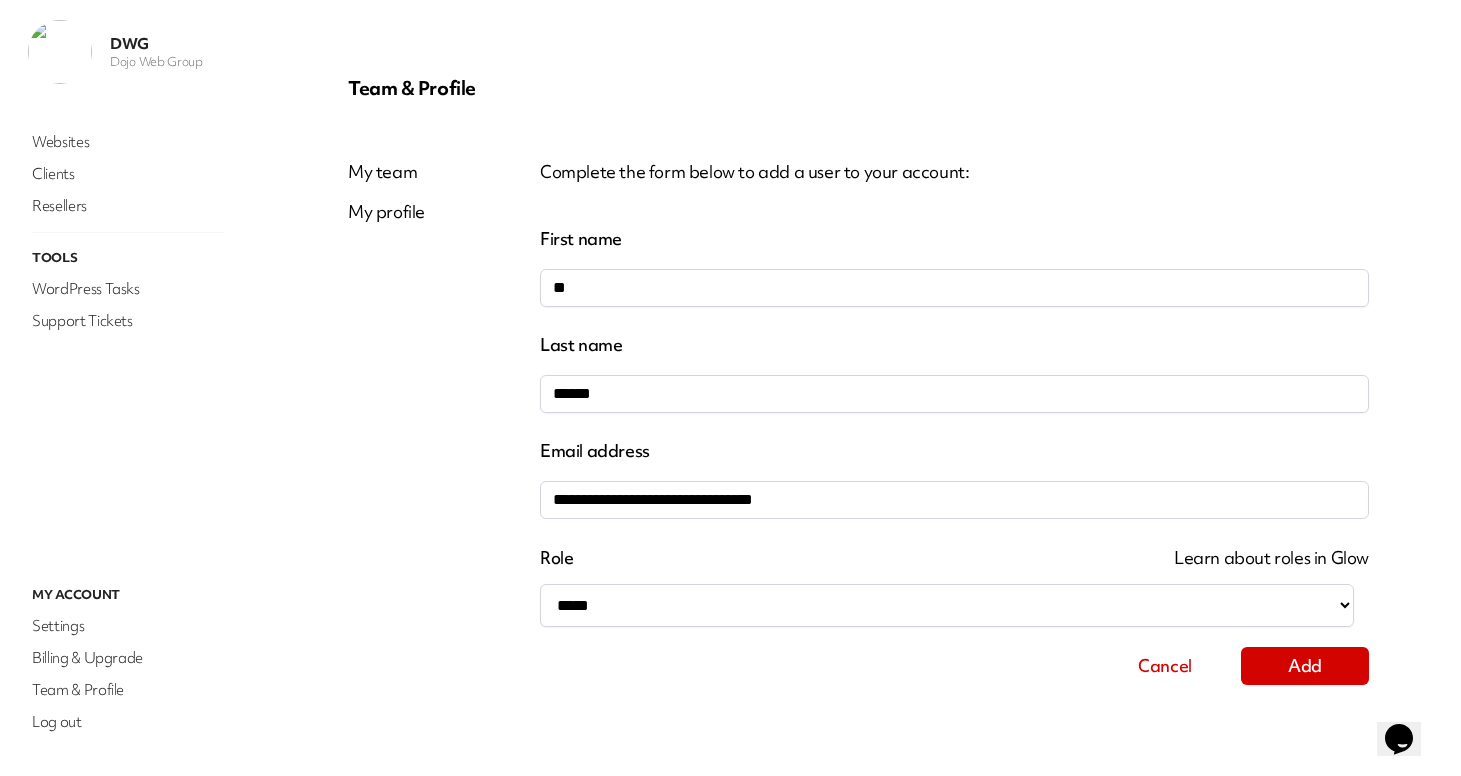 scroll, scrollTop: 17, scrollLeft: 0, axis: vertical 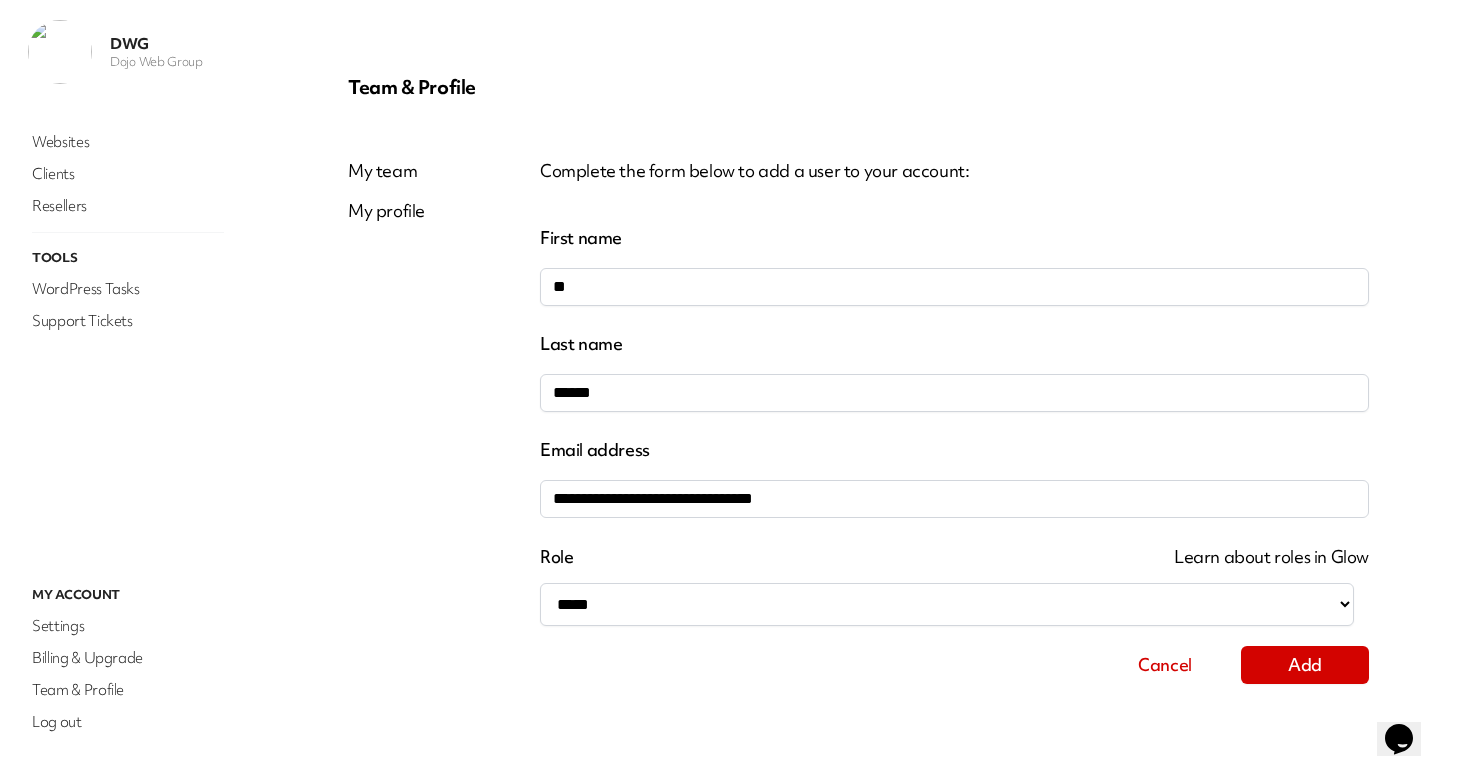 type on "**********" 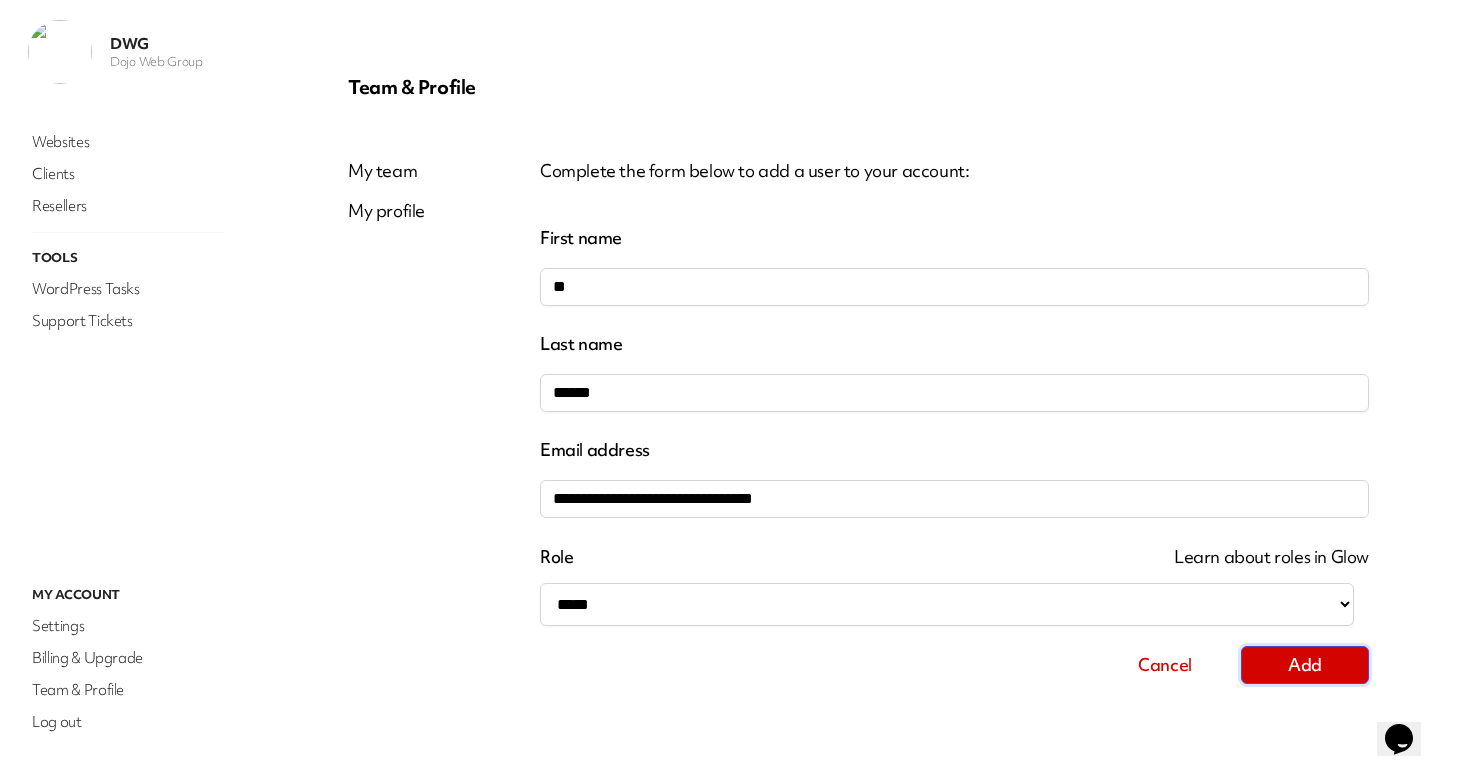 click on "Add" at bounding box center (1305, 665) 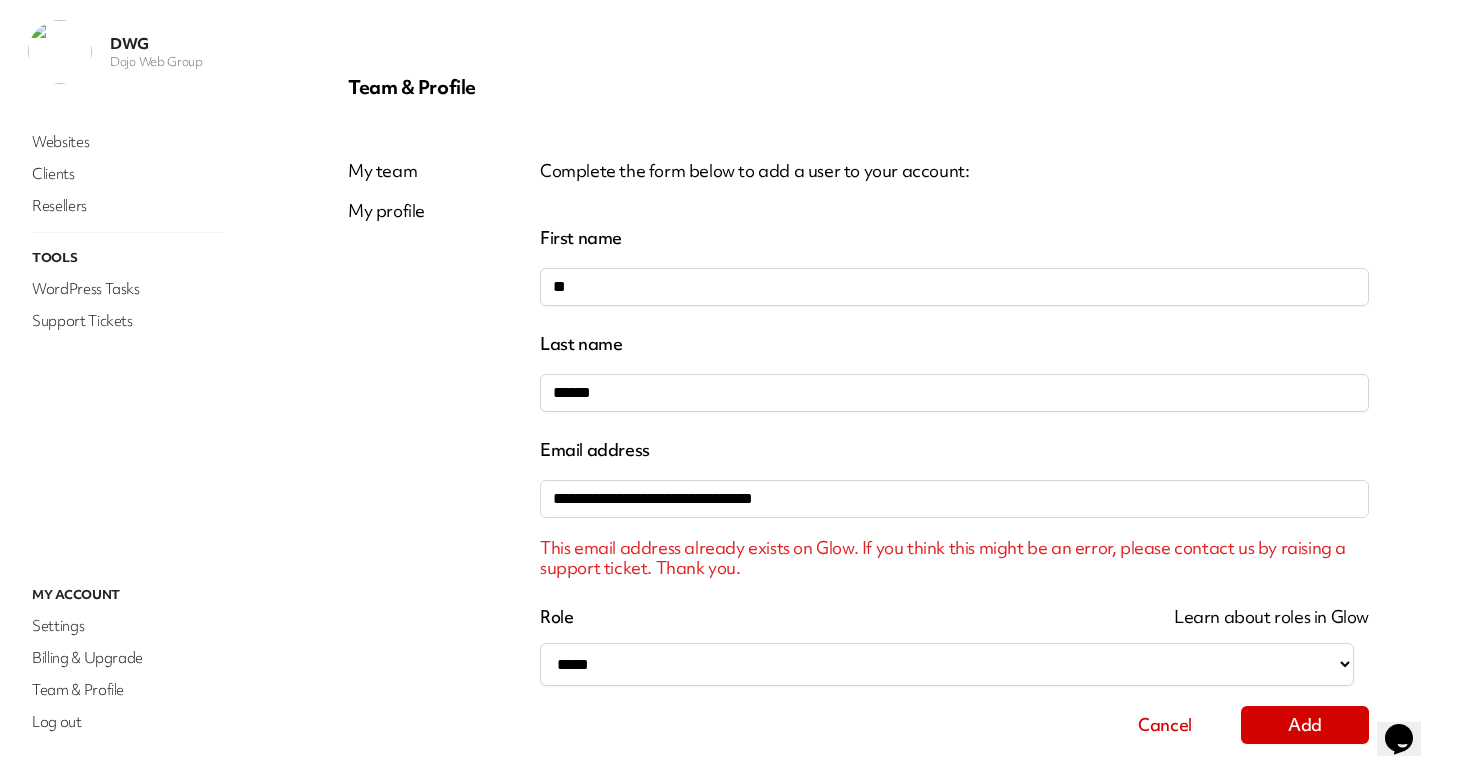 click on "This email address already exists on Glow. If you think this might be an error, please contact us by raising a support ticket. Thank you." at bounding box center (954, 558) 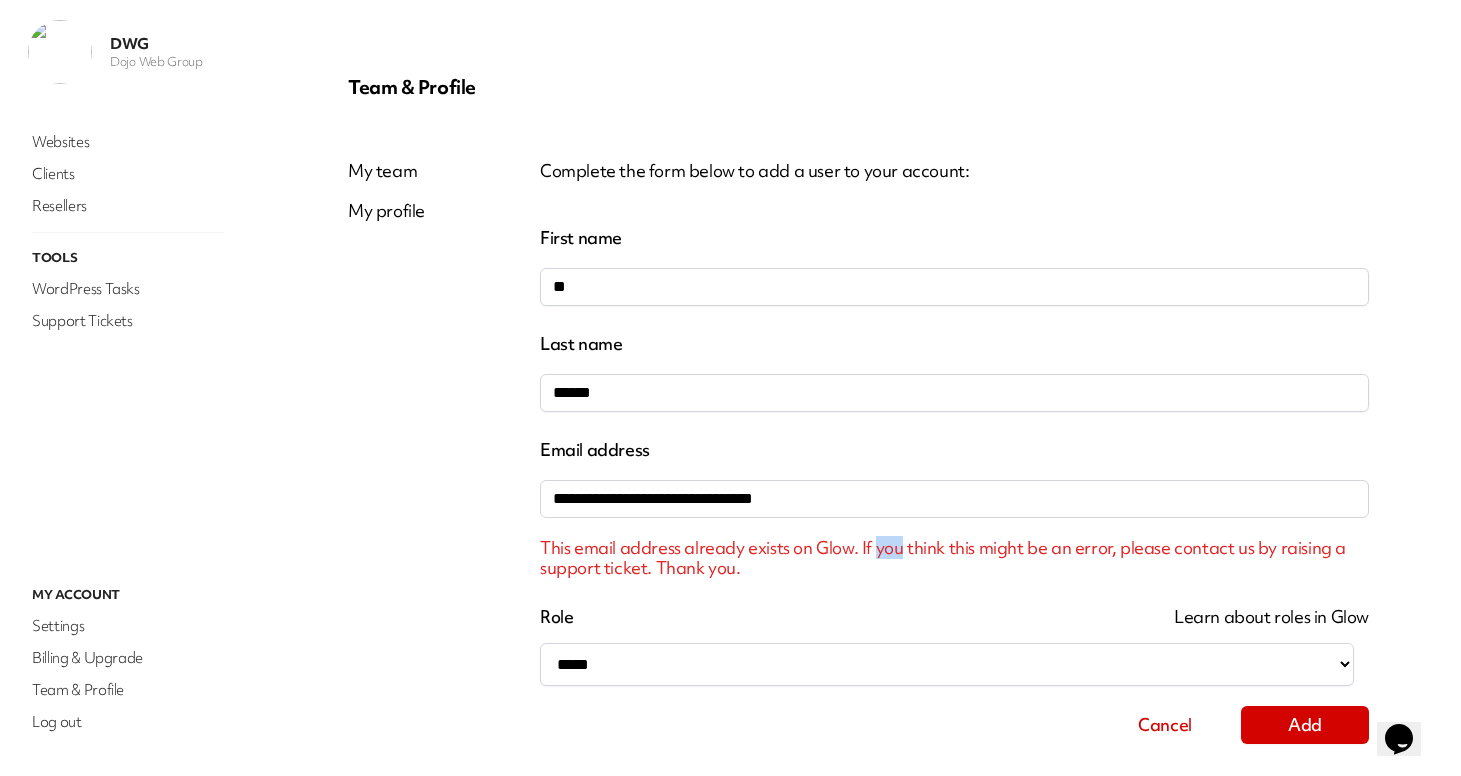 click on "This email address already exists on Glow. If you think this might be an error, please contact us by raising a support ticket. Thank you." at bounding box center (954, 558) 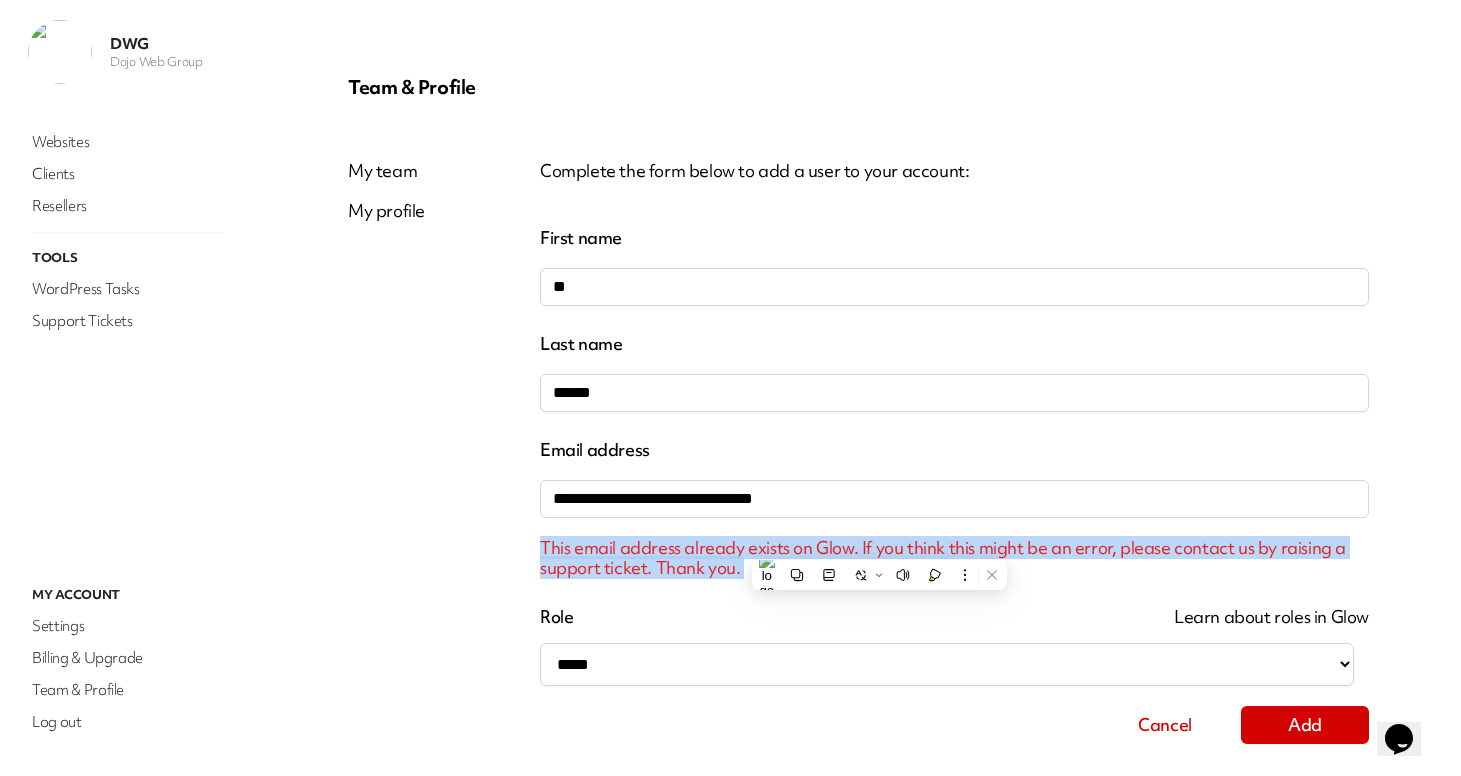 click on "This email address already exists on Glow. If you think this might be an error, please contact us by raising a support ticket. Thank you." at bounding box center (954, 558) 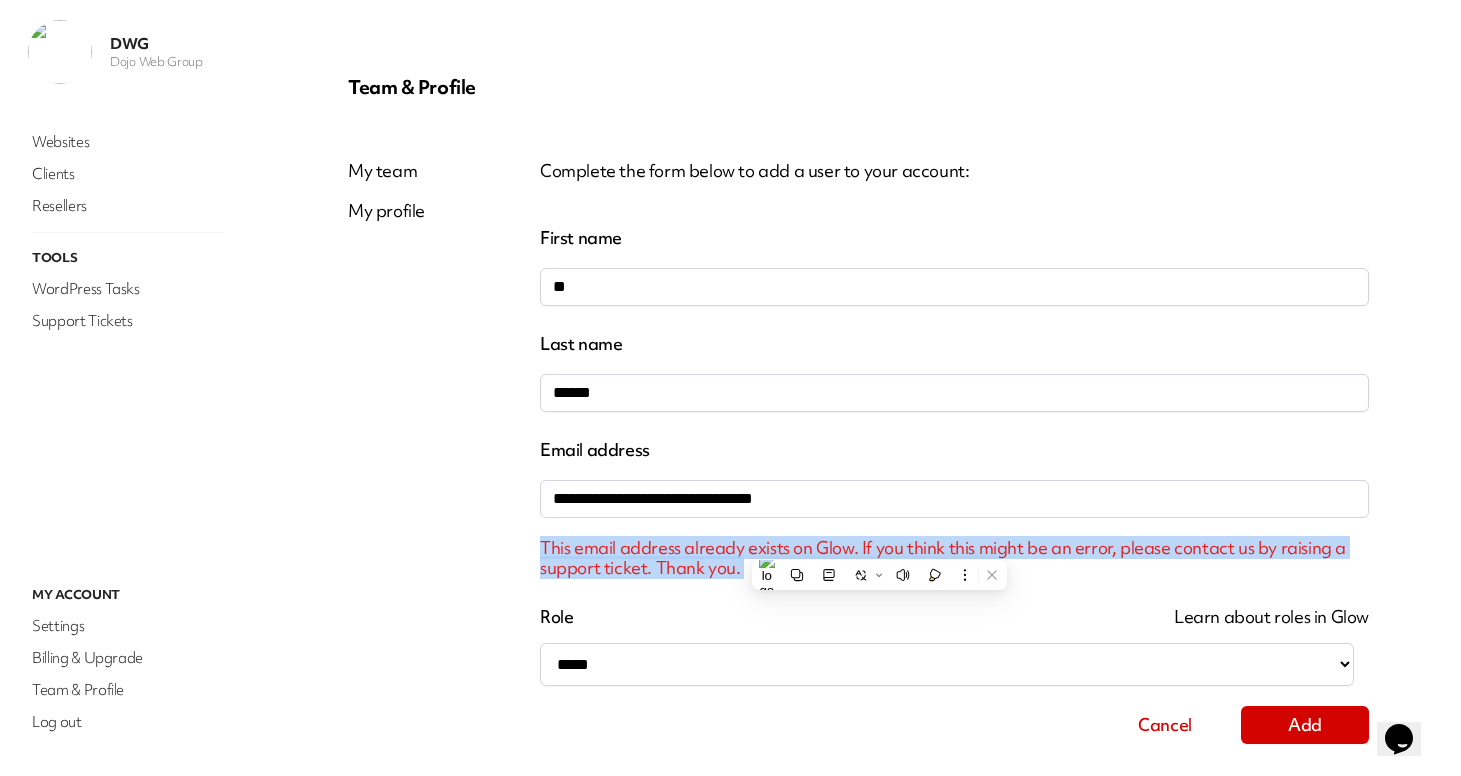 click on "**" at bounding box center [954, 287] 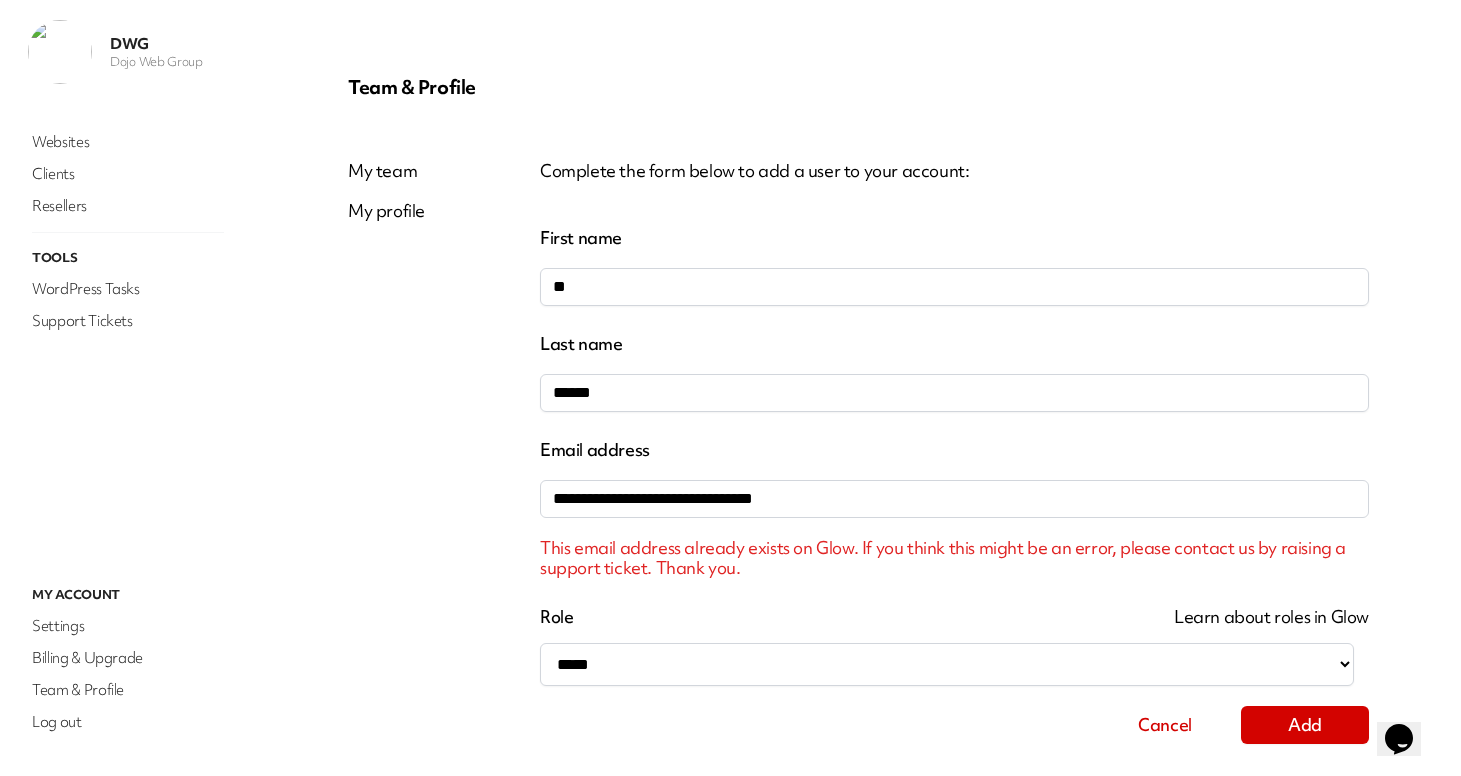 click on "**" at bounding box center [954, 287] 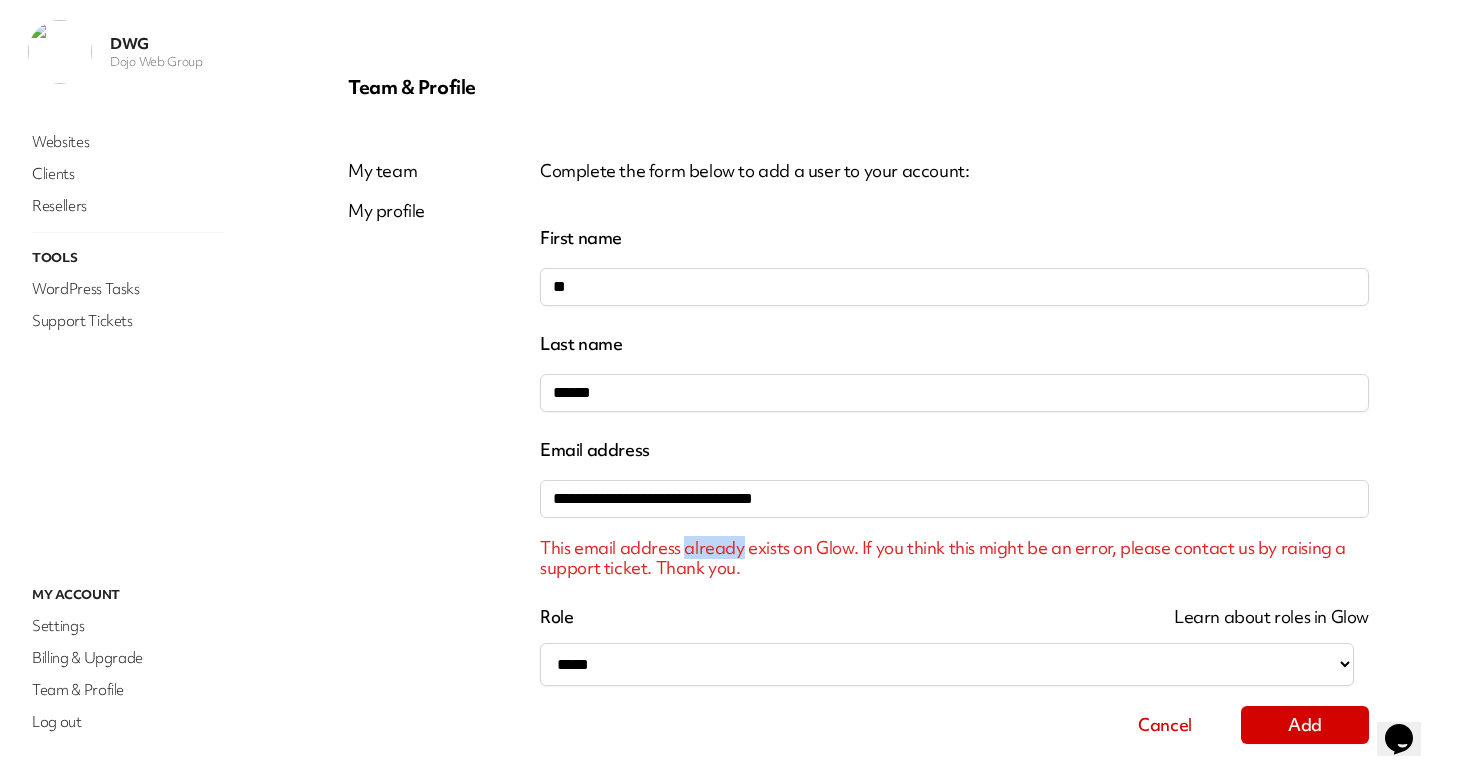click on "This email address already exists on Glow. If you think this might be an error, please contact us by raising a support ticket. Thank you." at bounding box center [954, 558] 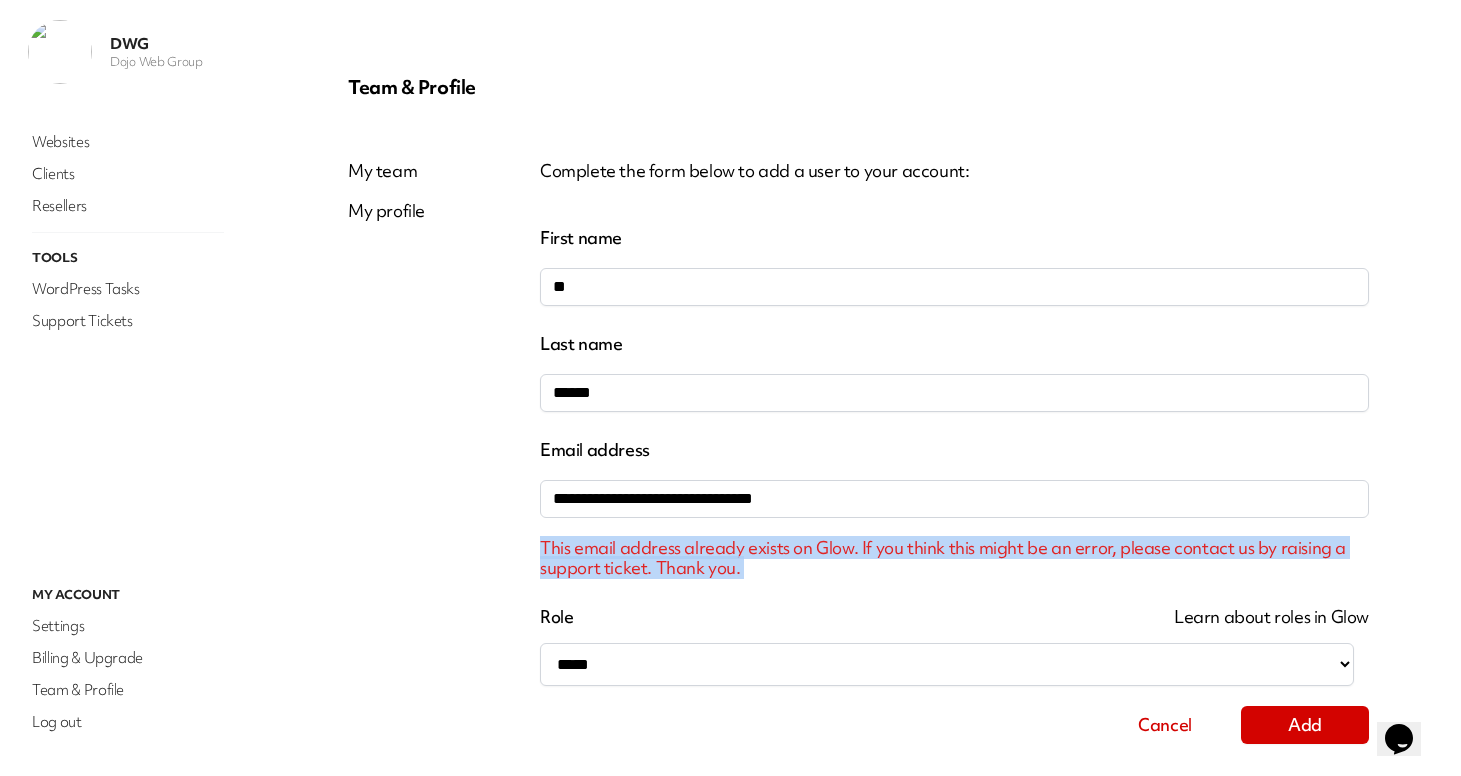 click on "This email address already exists on Glow. If you think this might be an error, please contact us by raising a support ticket. Thank you." at bounding box center (954, 558) 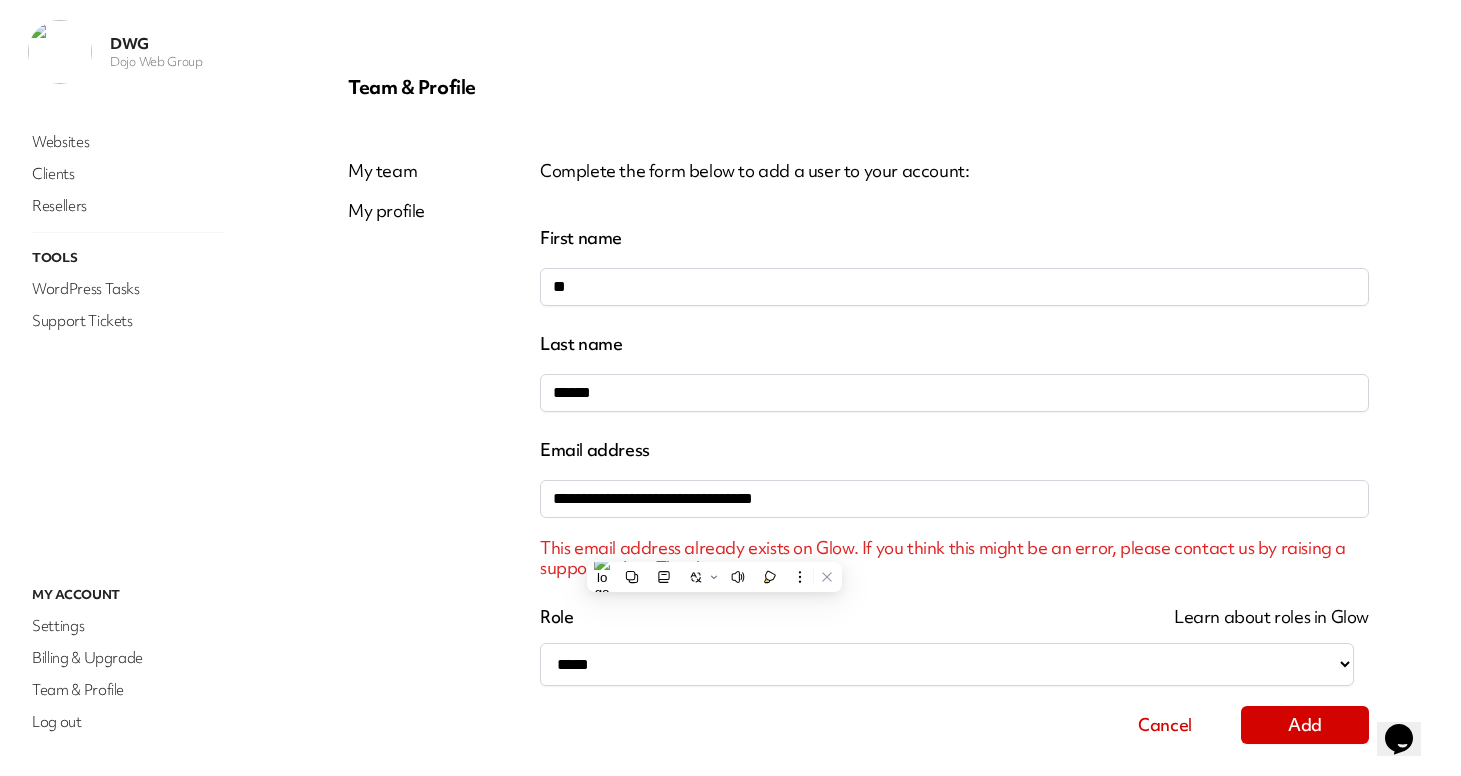 click on "**********" at bounding box center (858, 409) 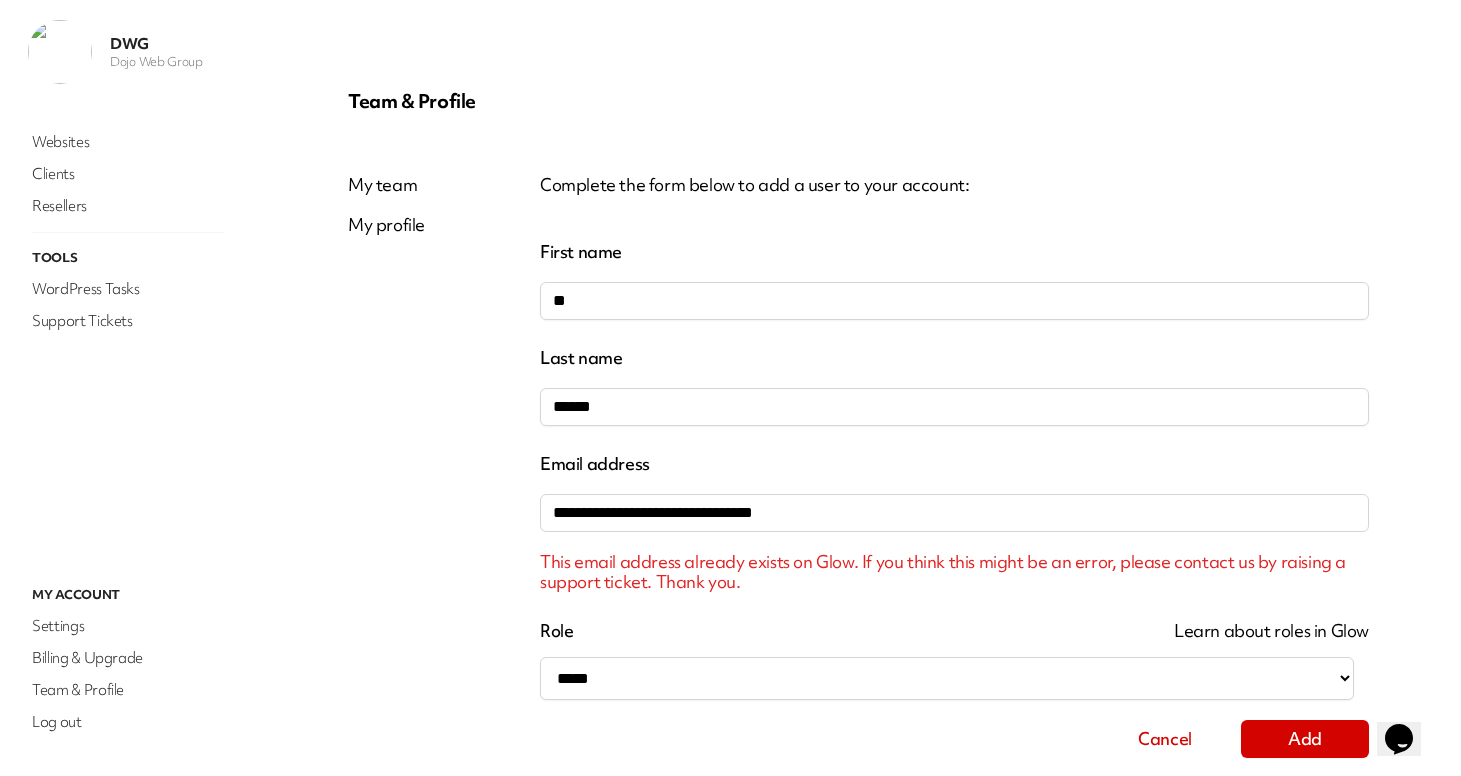 scroll, scrollTop: 0, scrollLeft: 0, axis: both 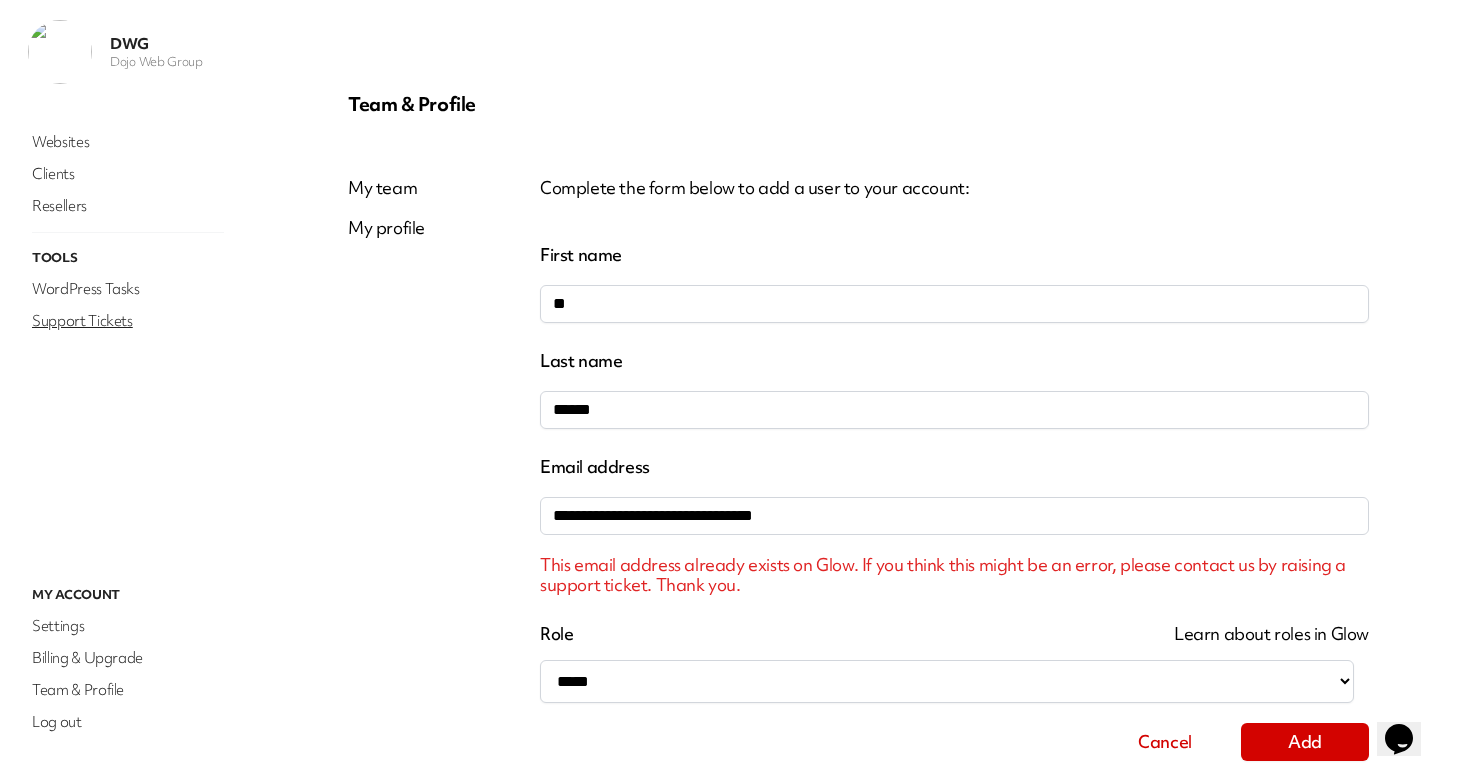 click on "Support Tickets" at bounding box center (128, 321) 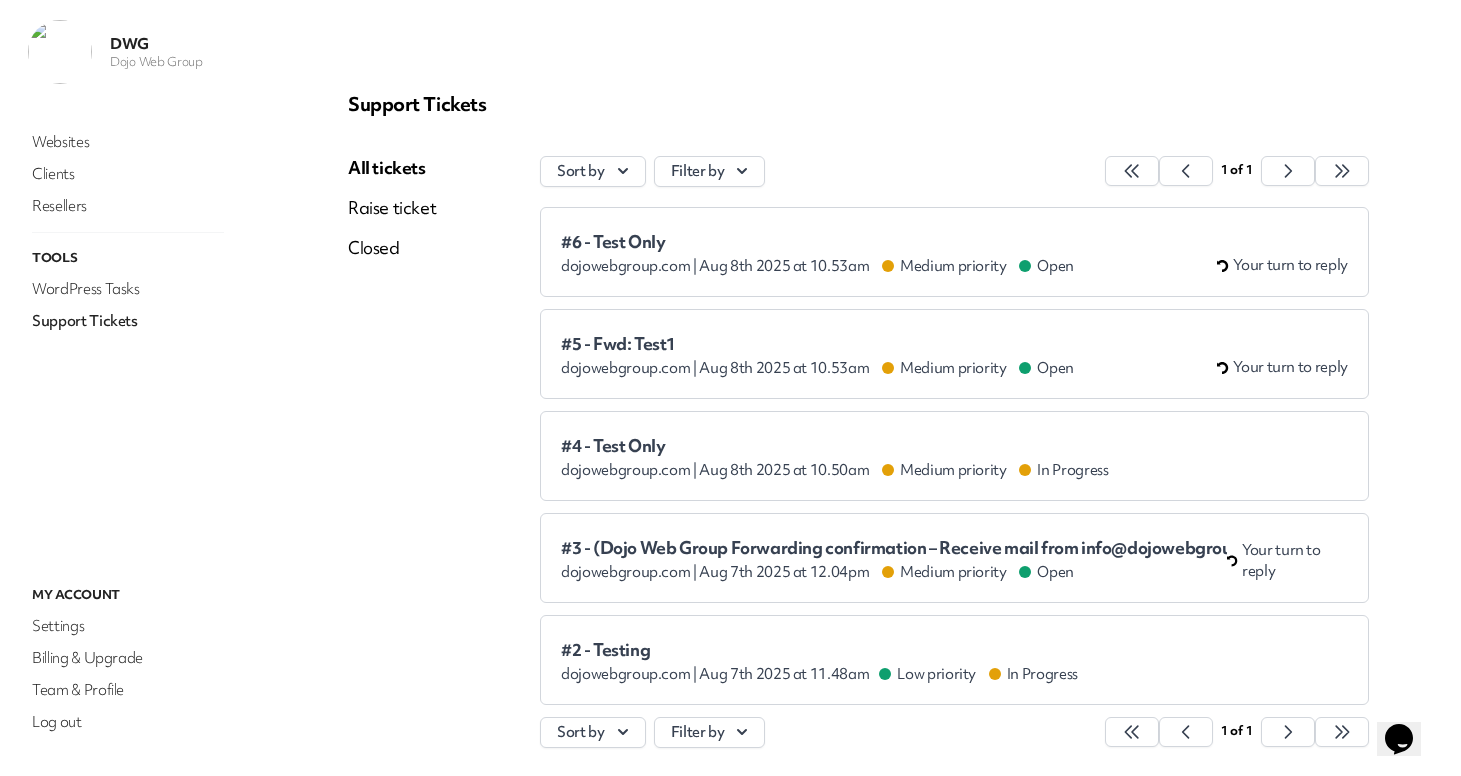 click on "#6 - Test Only" at bounding box center (817, 242) 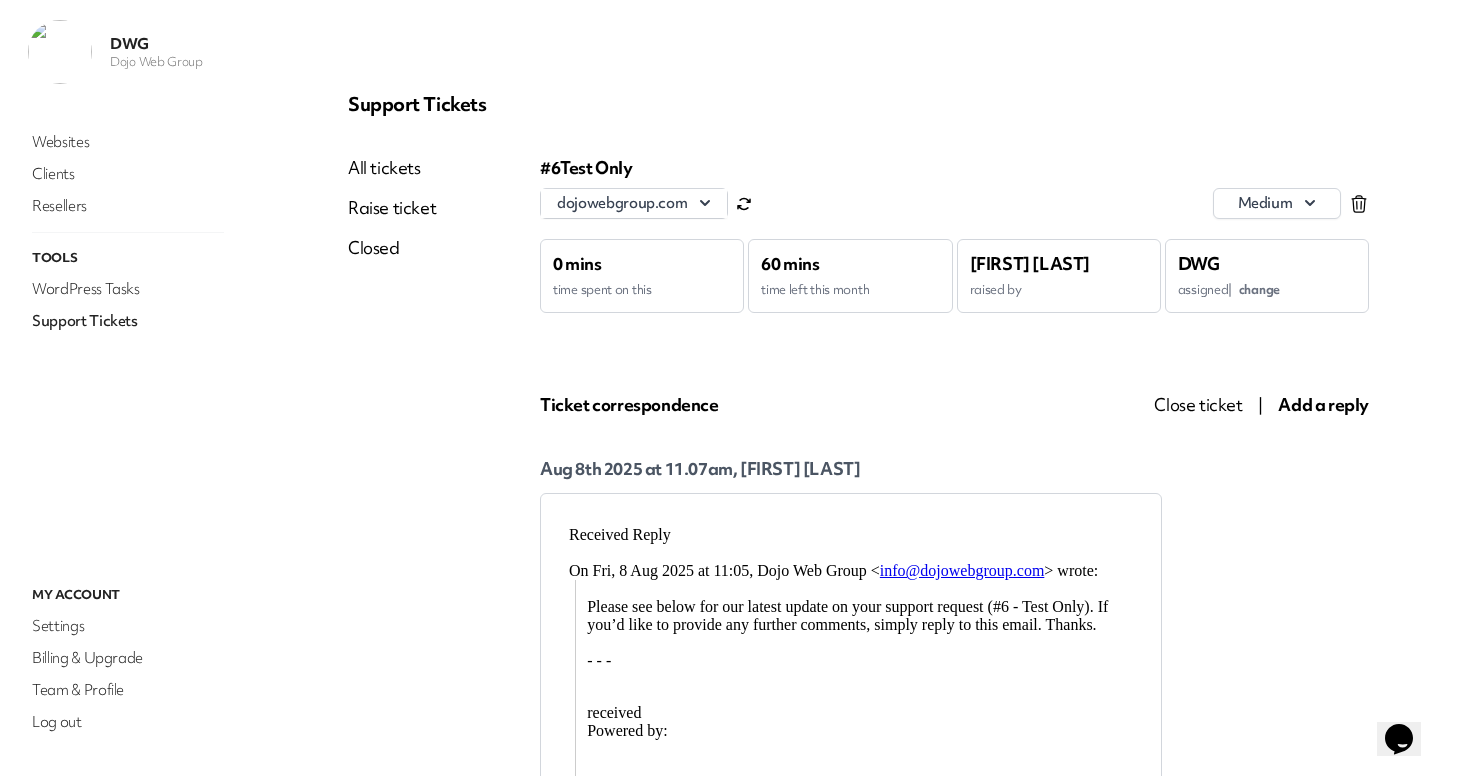 scroll, scrollTop: 0, scrollLeft: 0, axis: both 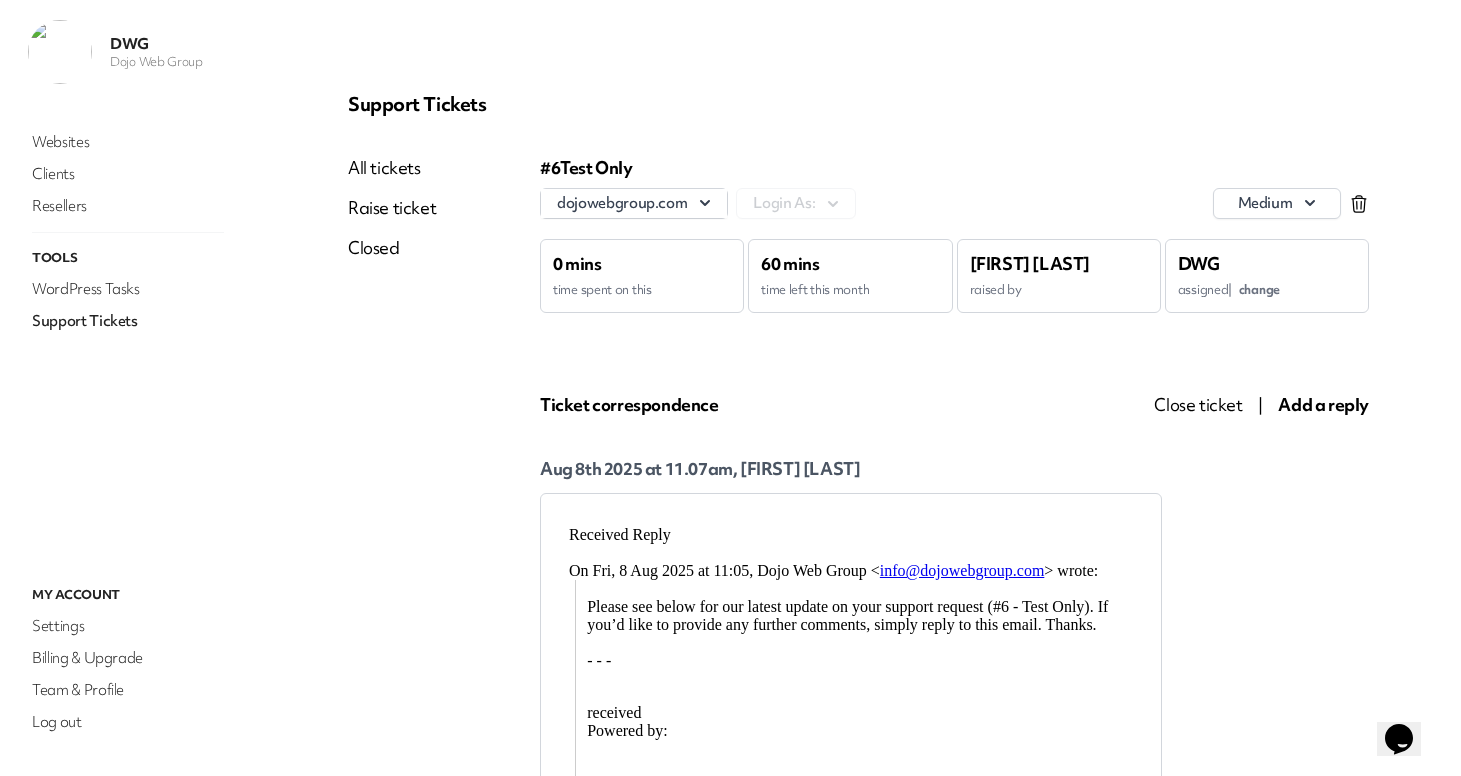 click on "change" at bounding box center [1259, 289] 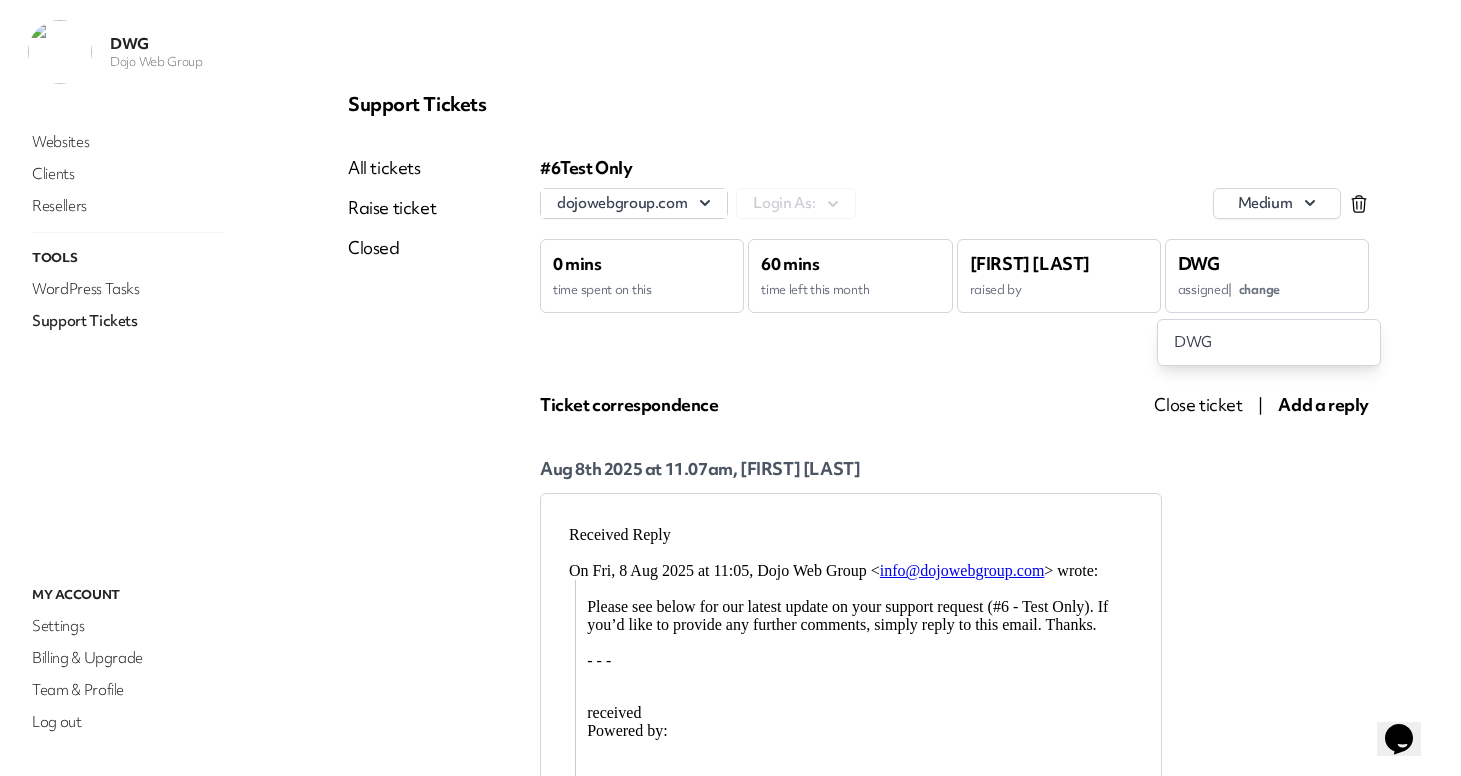 click on "#6  Test Only
dojowebgroup.com
Login As:
medium
0 mins   time spent on this   60 mins   time left this month   [FIRST] [LAST]   raised by   DWG   assigned
|
change
Ticket correspondence   Close ticket     |   Add a reply
Aug 8th 2025 at 11.07am, [FIRST] [LAST]
Attachment     July 2025 WA RAD prices.xlsx   Download
Aug 8th 2025 at 11.05am, DWG
received   Attachment     July 2025 WA RAD prices.xlsx   Download
Aug 8th 2025 at 10.59am, DWG
copy
Aug 8th 2025 at 10.53am, [FIRST] [LAST]" at bounding box center (954, 874) 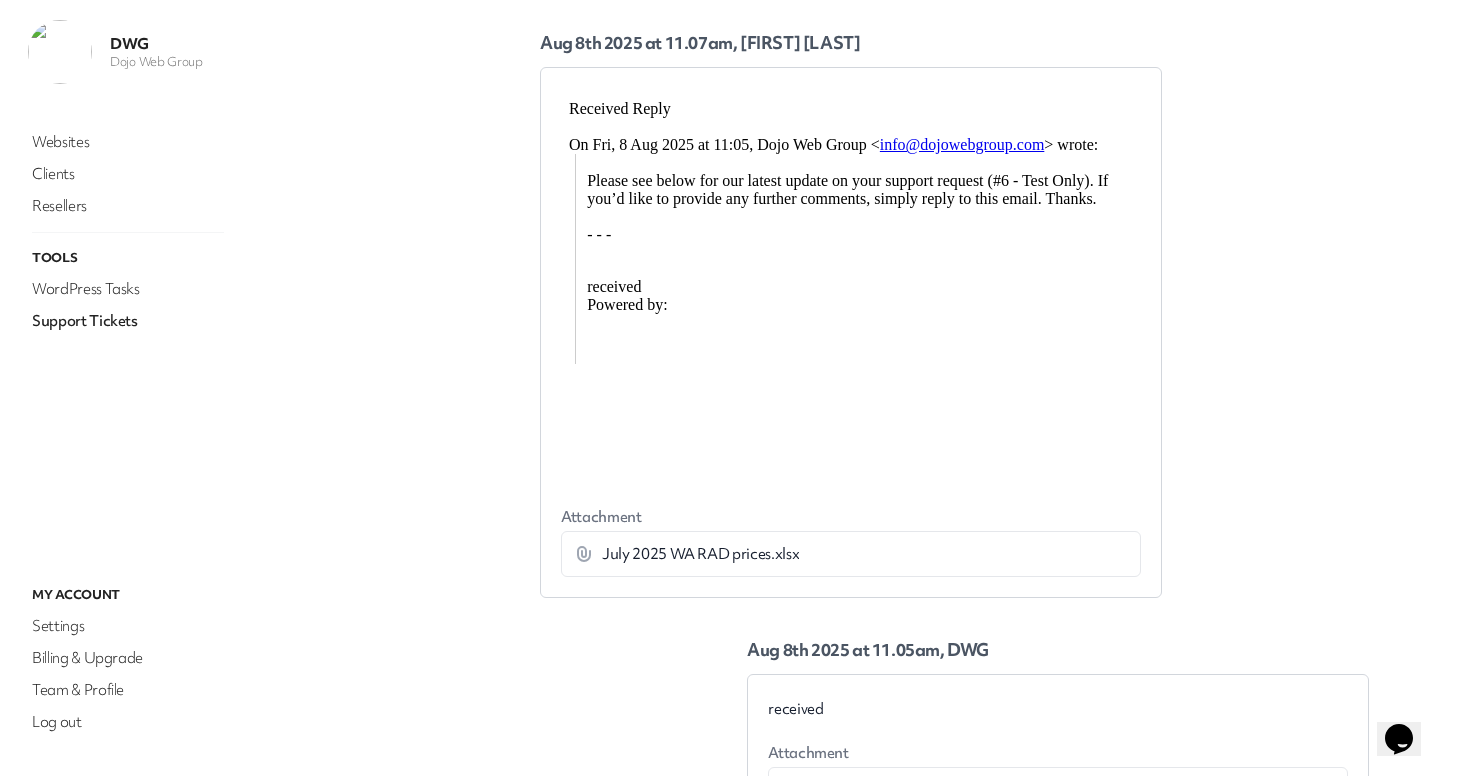 scroll, scrollTop: 662, scrollLeft: 0, axis: vertical 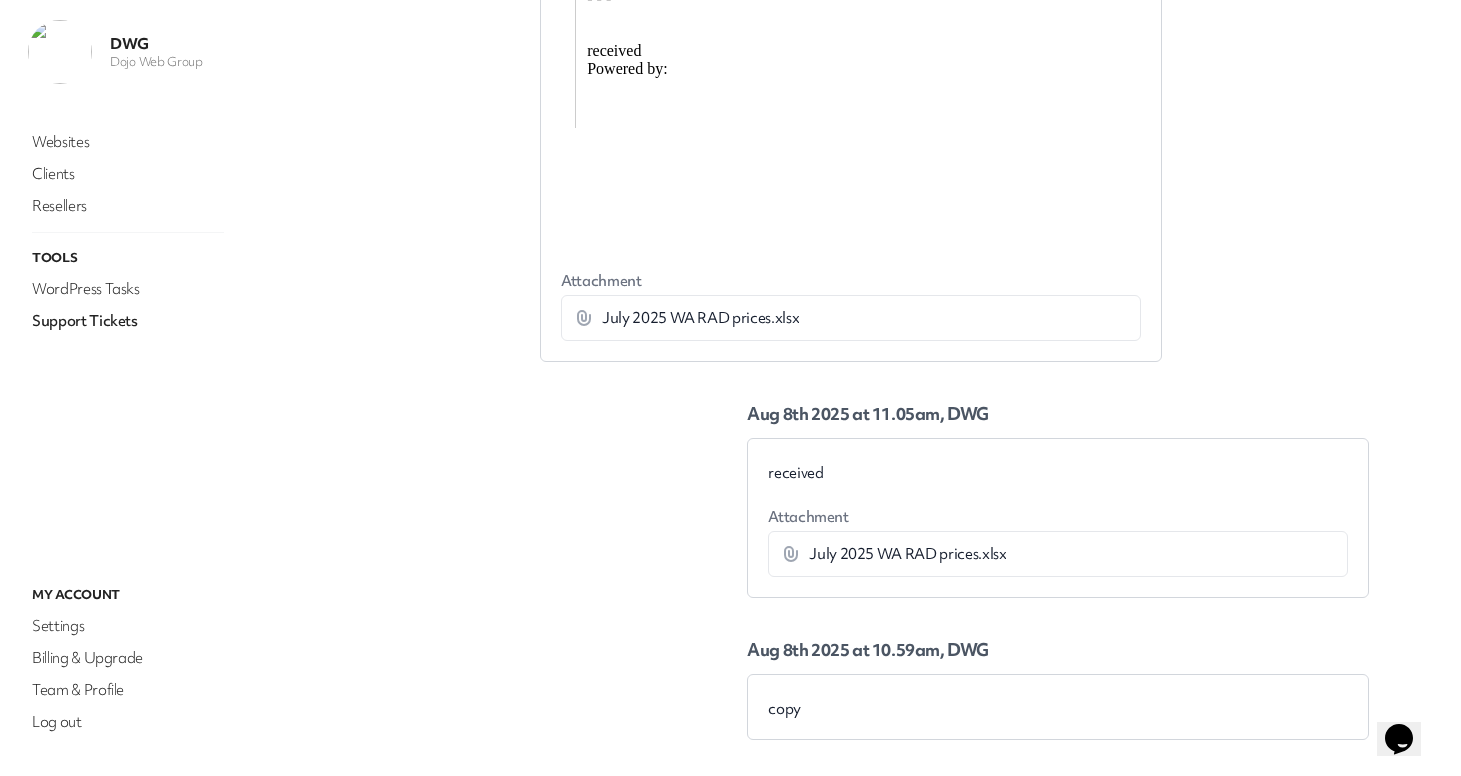 click on "July 2025 WA RAD prices.xlsx" at bounding box center (700, 318) 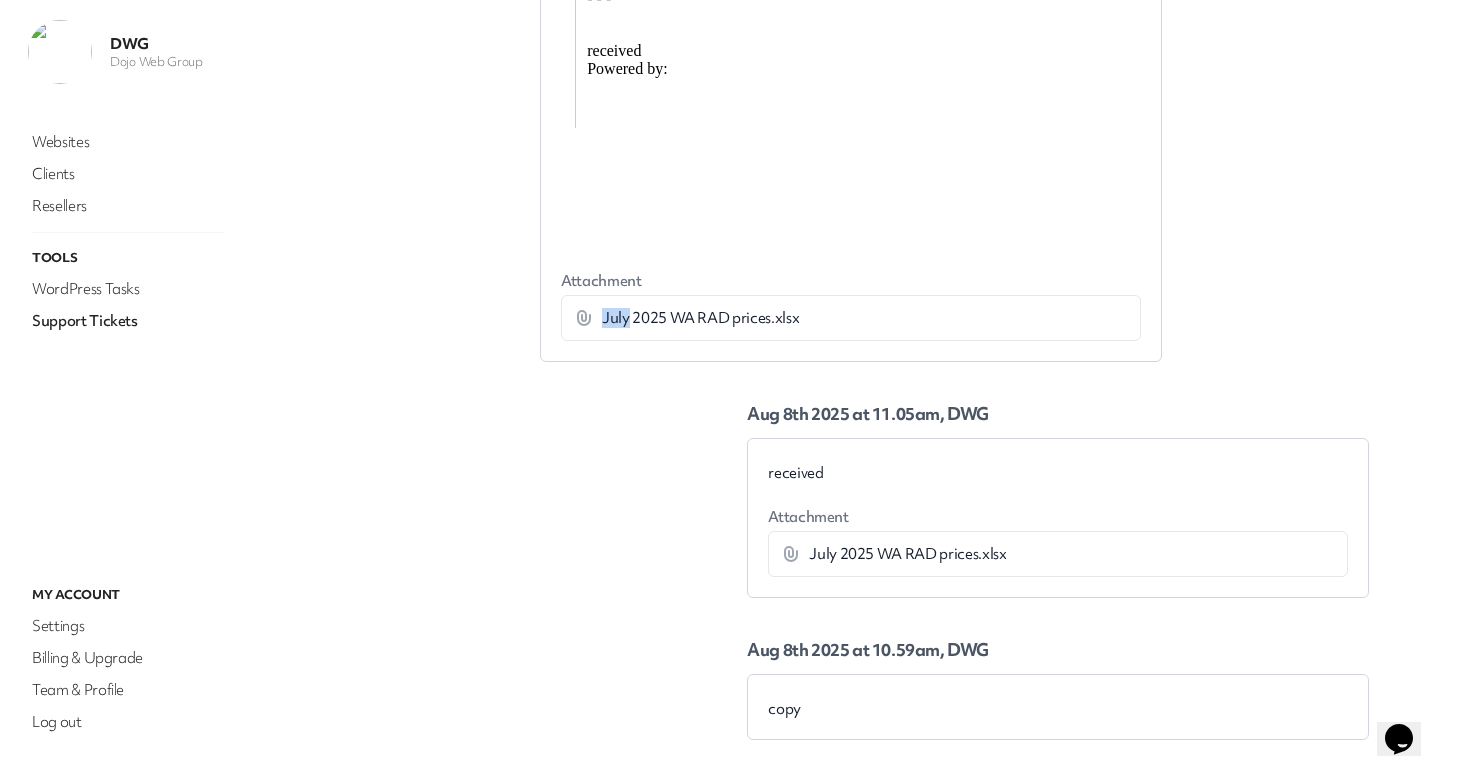 click 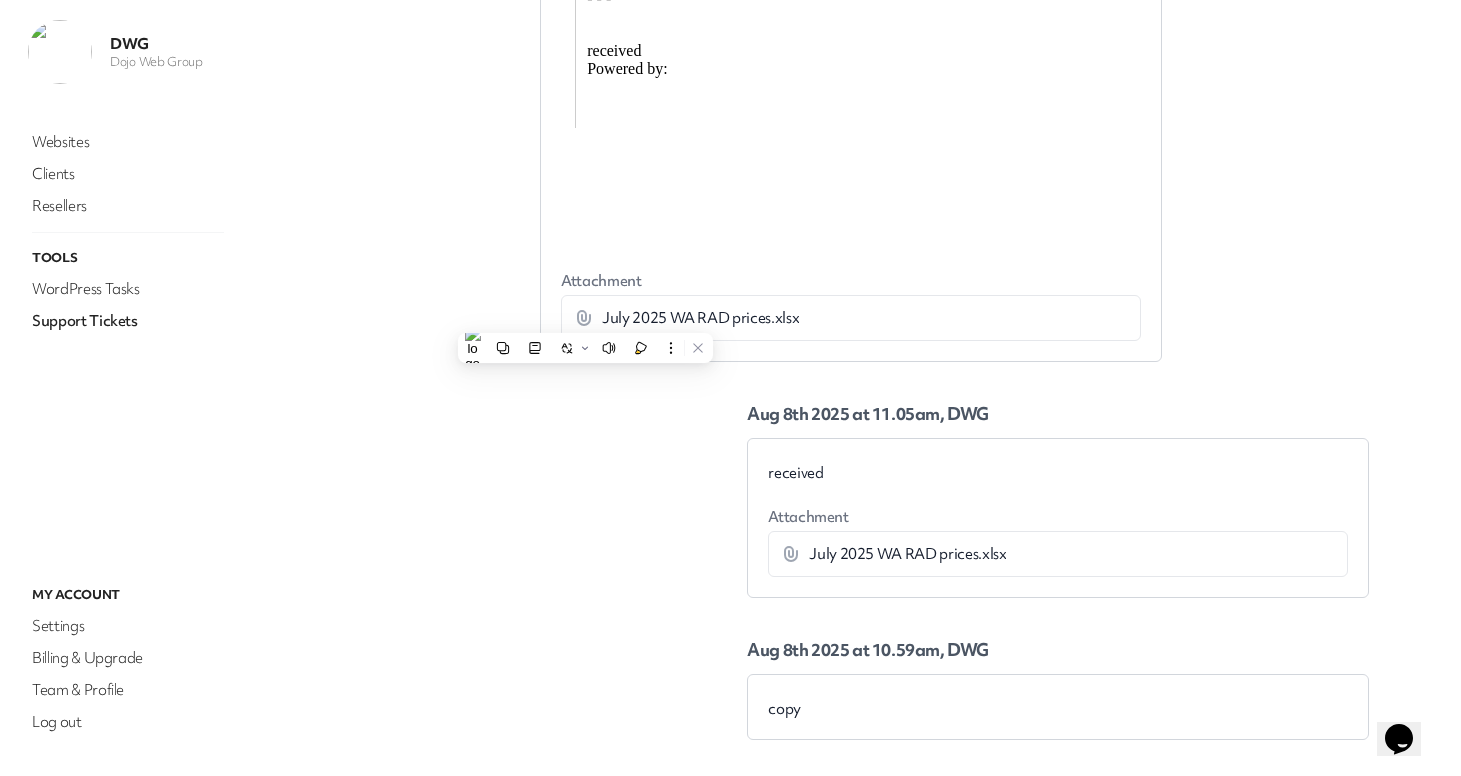 click on "July 2025 WA RAD prices.xlsx" at bounding box center (700, 318) 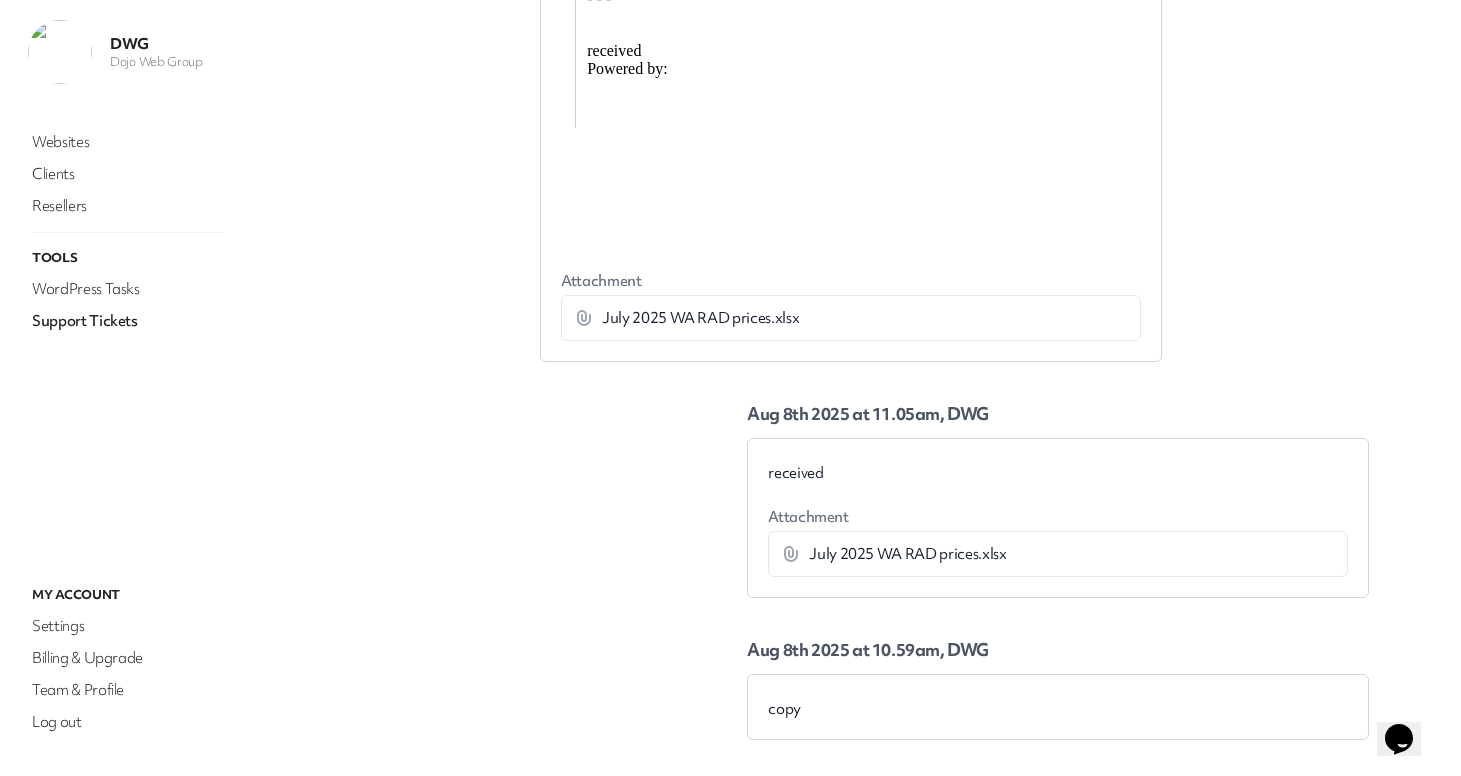 click on "Opens Chat This icon Opens the chat window." at bounding box center [1399, 739] 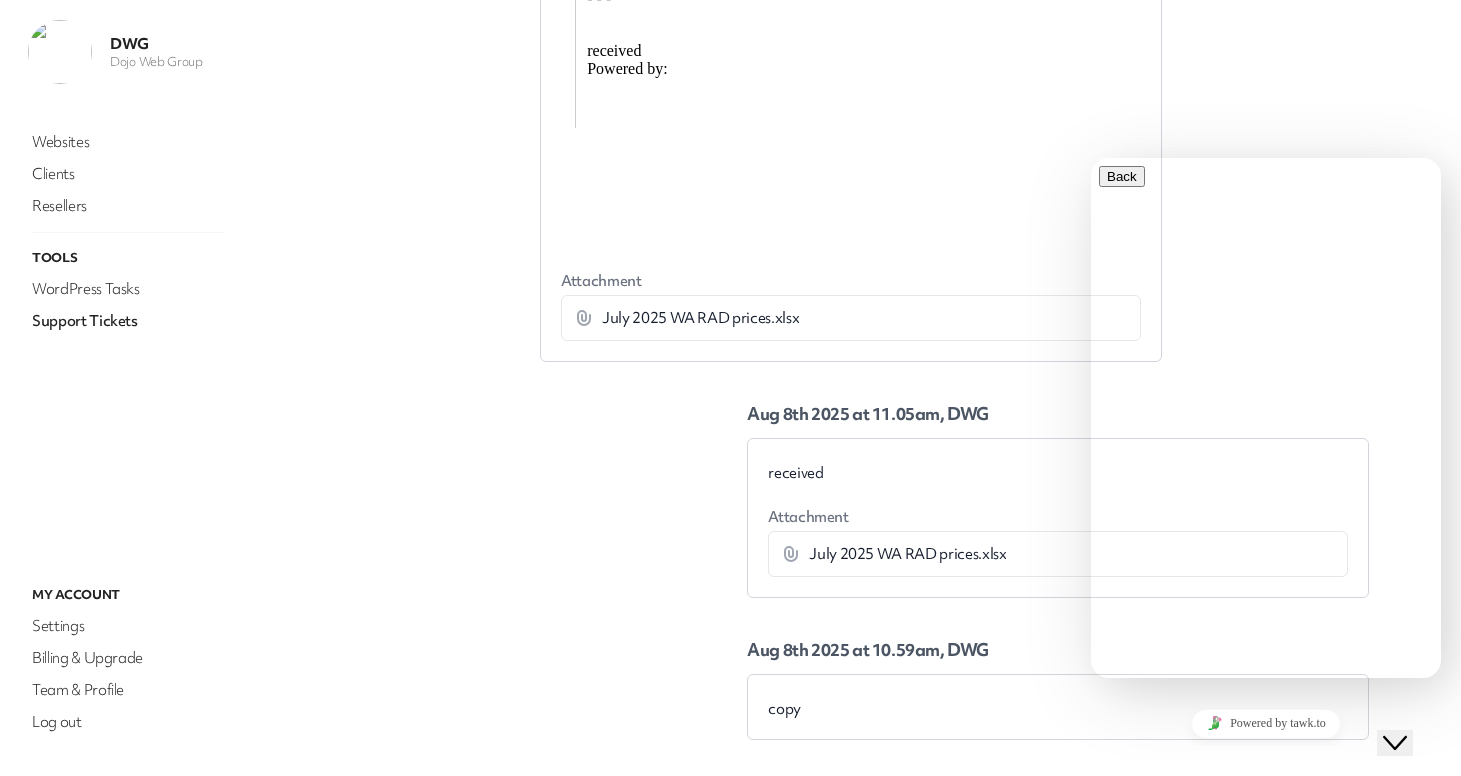 click at bounding box center [1107, 986] 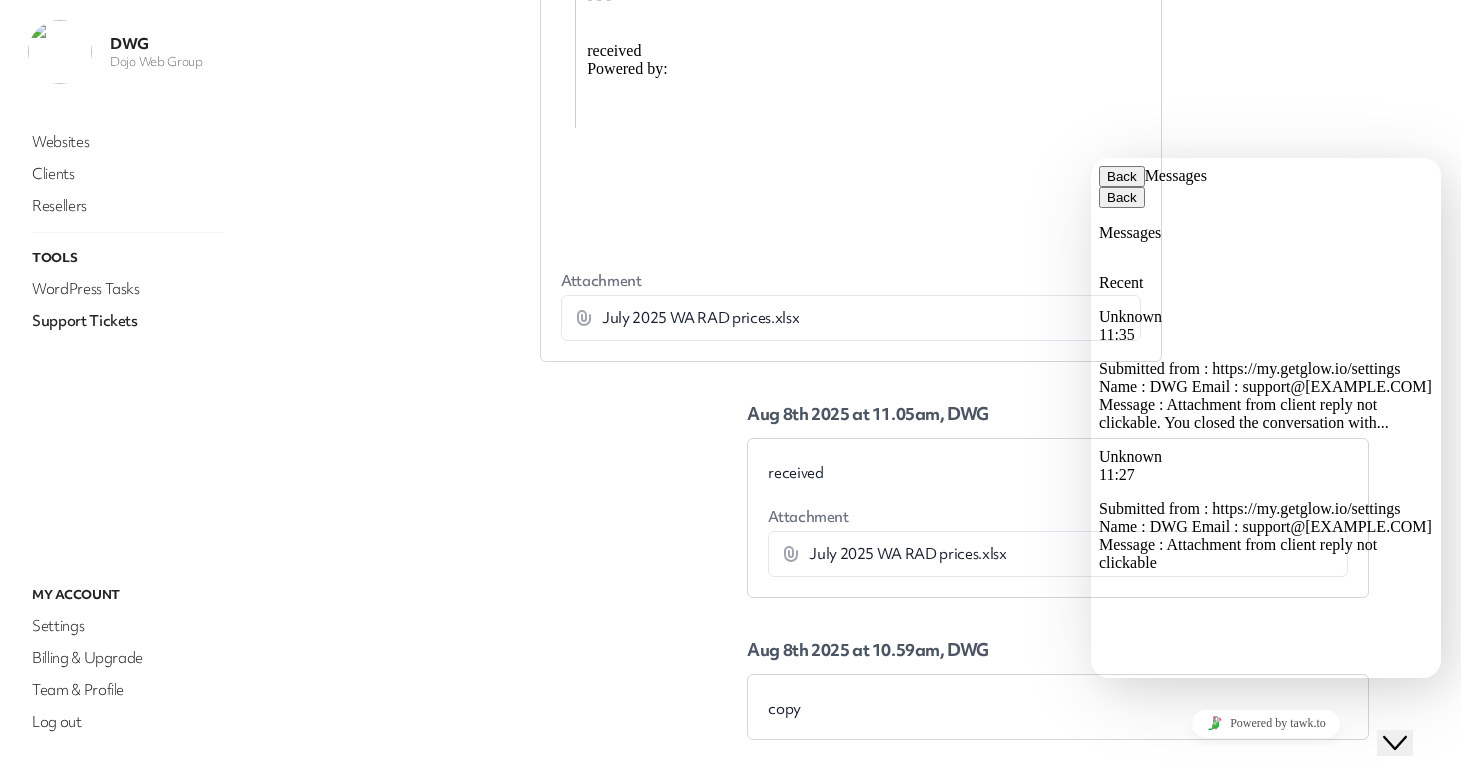 click on "#6  Test Only
dojowebgroup.com
Login As:
medium
0 mins   time spent on this   60 mins   time left this month   [FIRST] [LAST]   raised by   DWG   assigned
|
change
Ticket correspondence   Close ticket     |   Add a reply
Aug 8th 2025 at 11.07am, [FIRST] [LAST]
Attachment     July 2025 WA RAD prices.xlsx   Download
Aug 8th 2025 at 11.05am, DWG
received   Attachment     July 2025 WA RAD prices.xlsx   Download
Aug 8th 2025 at 10.59am, DWG
copy
Aug 8th 2025 at 10.53am, [FIRST] [LAST]" at bounding box center [954, 212] 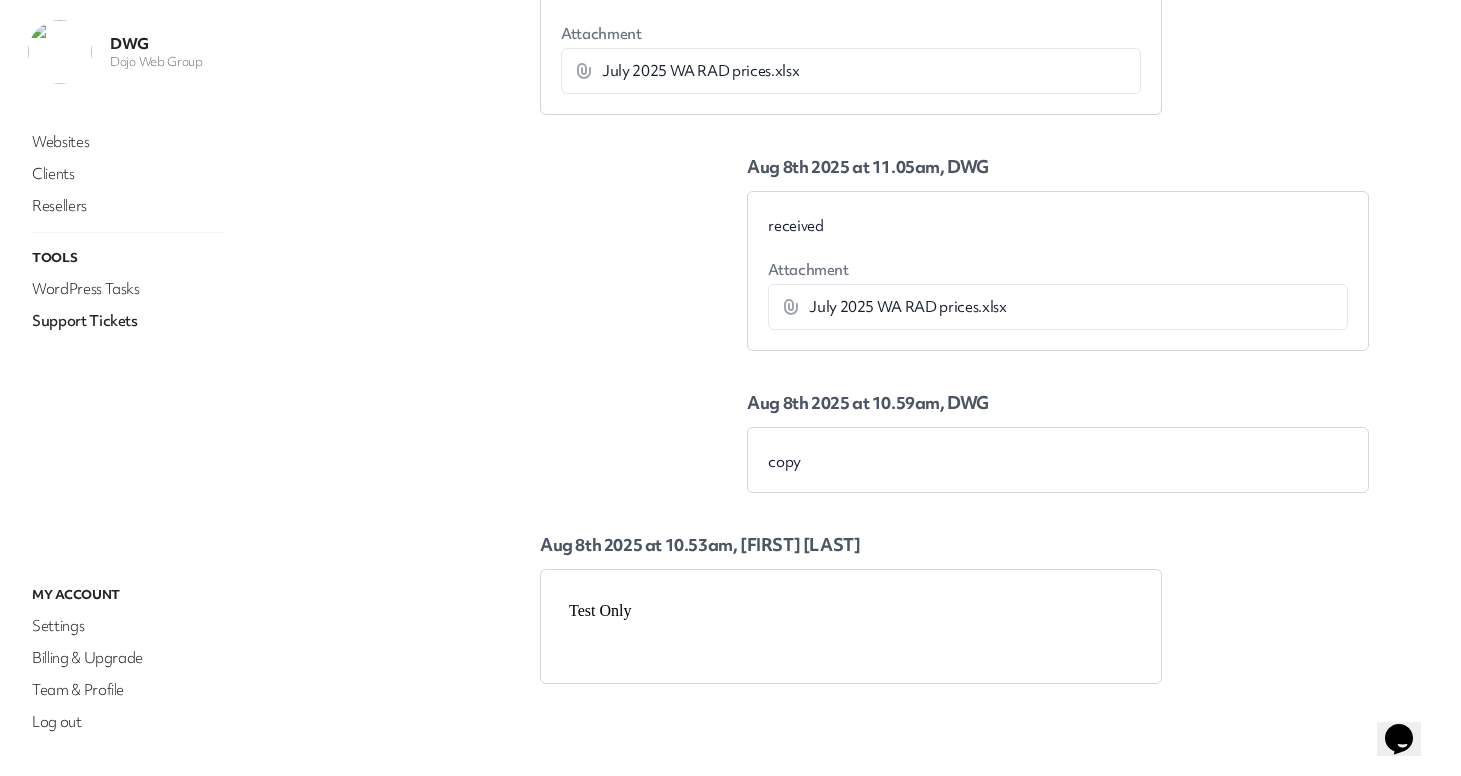 scroll, scrollTop: 405, scrollLeft: 0, axis: vertical 